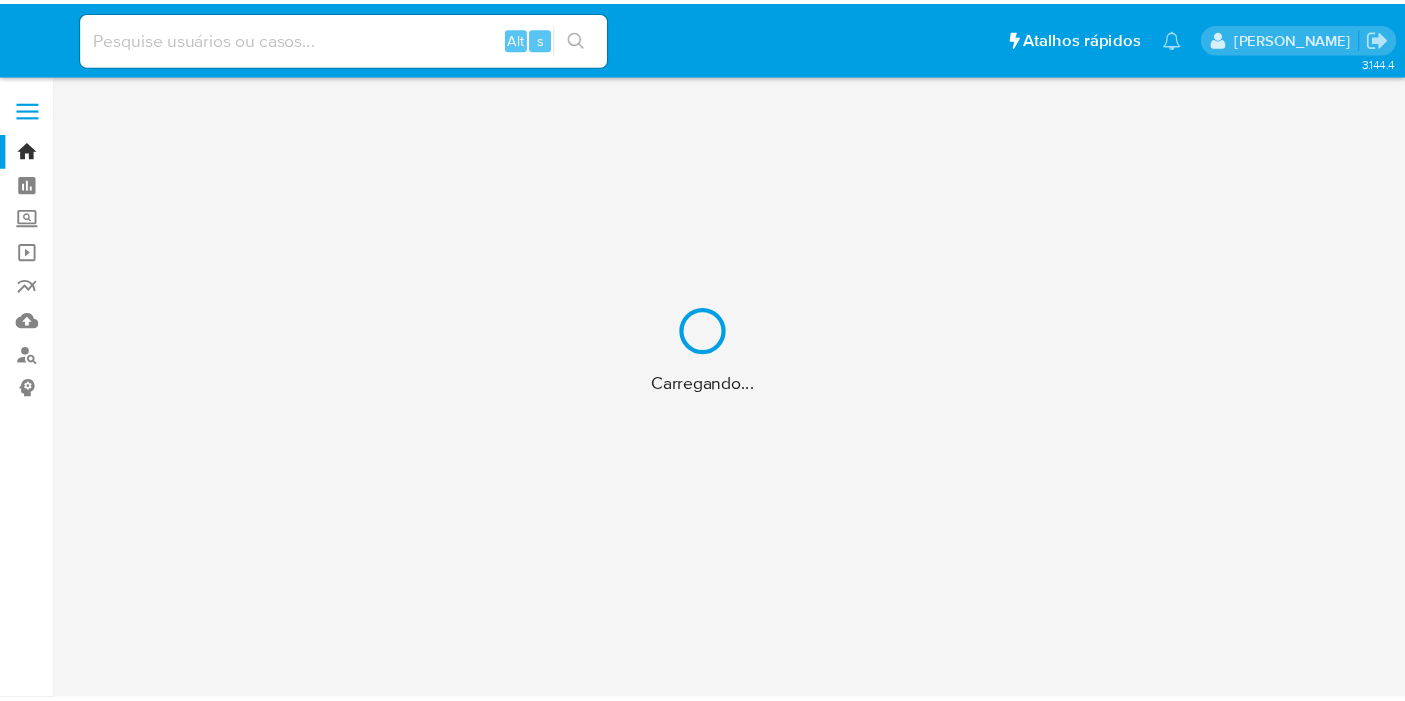 scroll, scrollTop: 0, scrollLeft: 0, axis: both 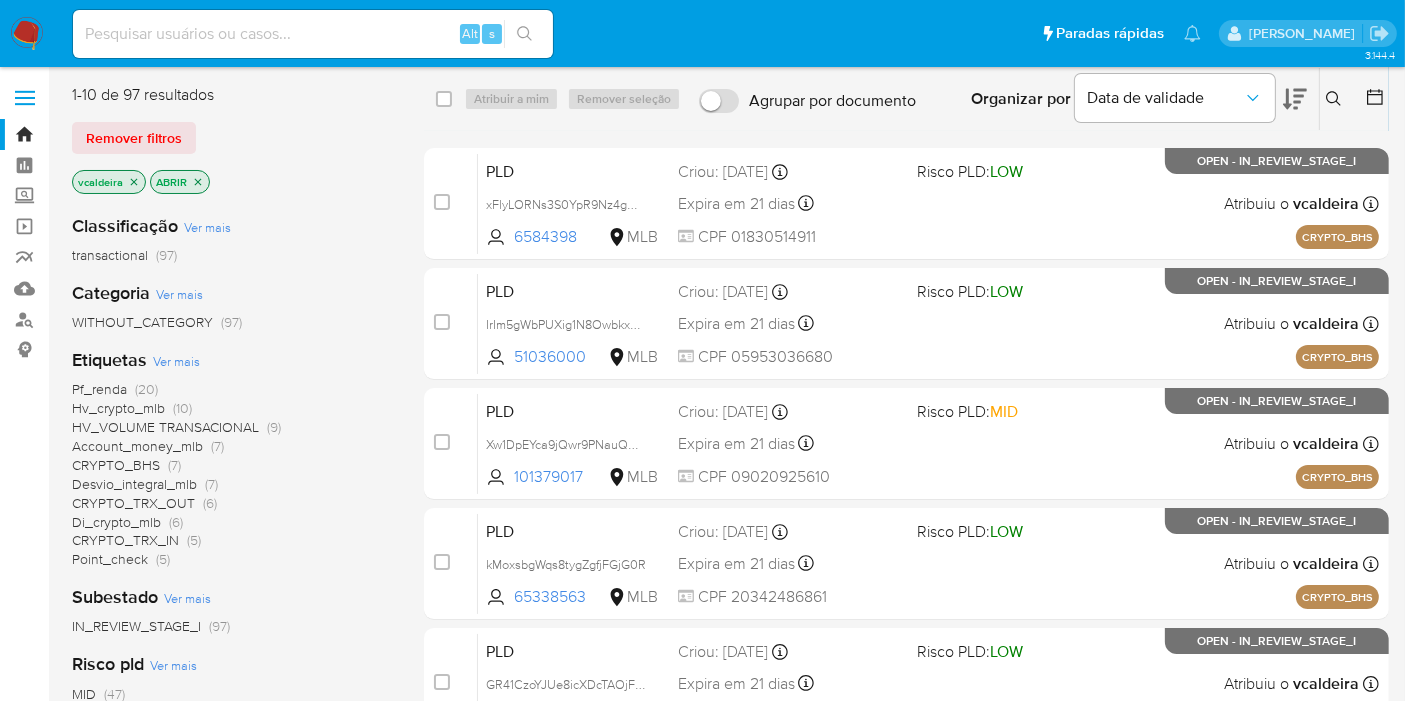 click on "Hv_crypto_mlb" at bounding box center (118, 408) 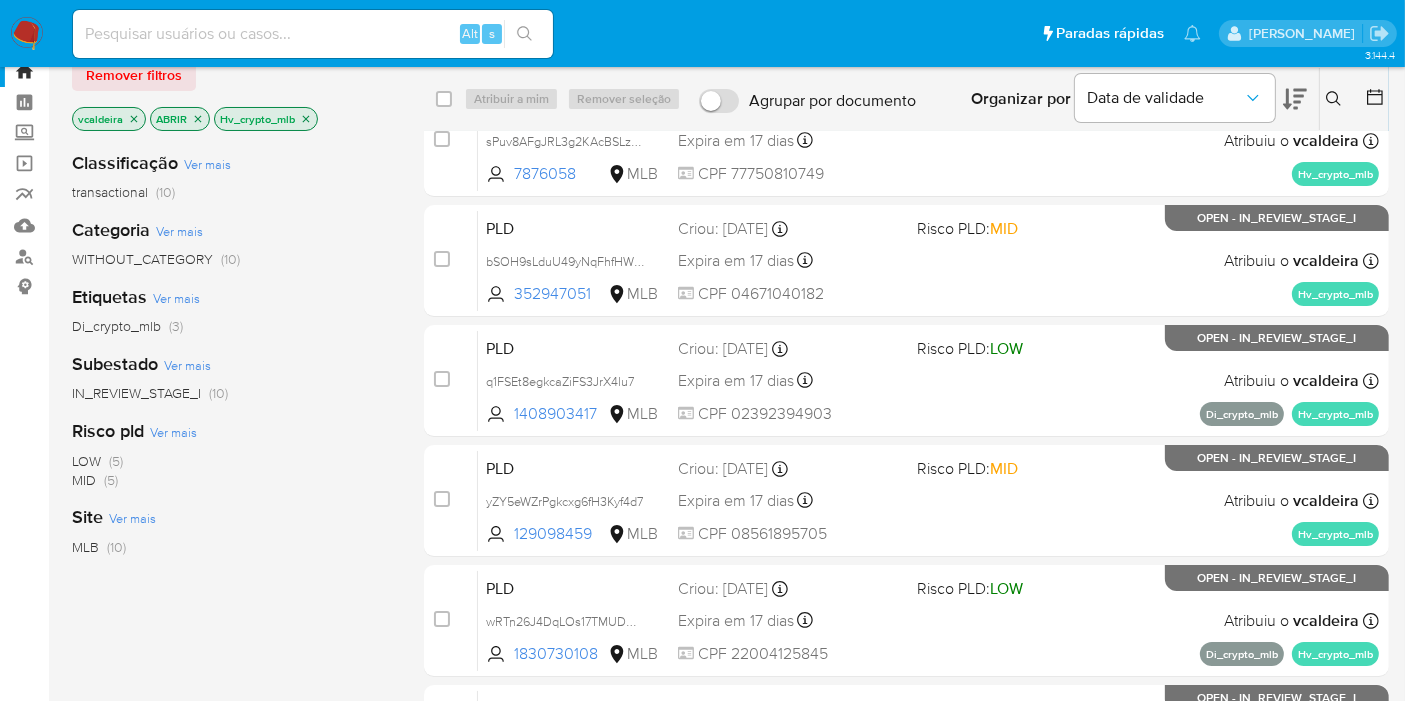 scroll, scrollTop: 0, scrollLeft: 0, axis: both 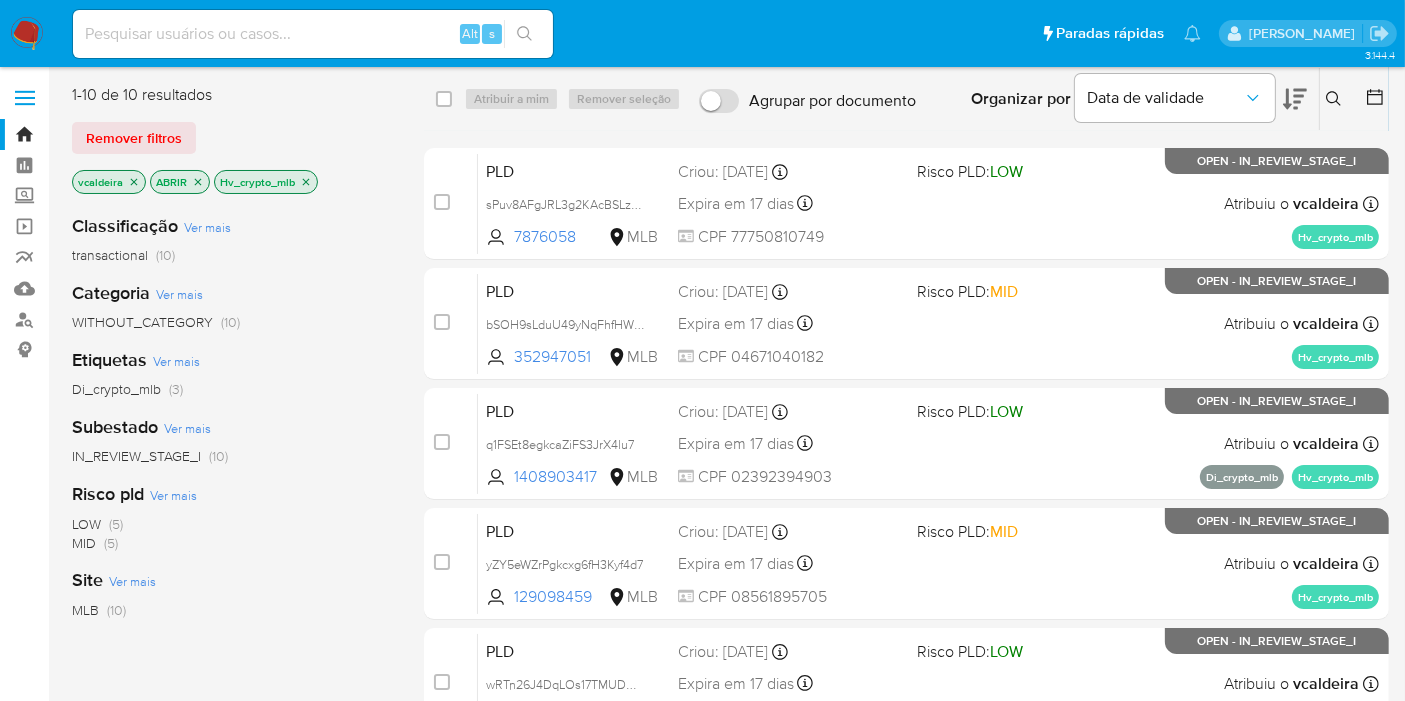 click 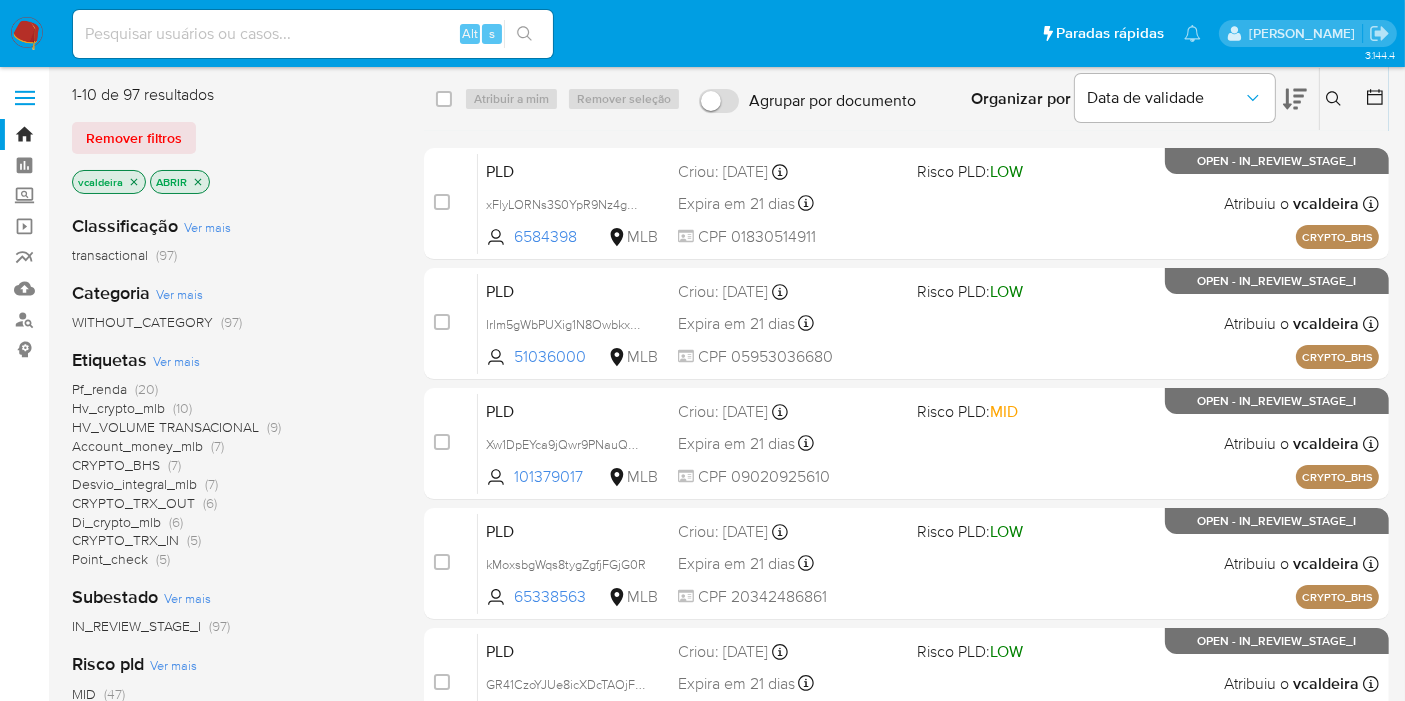 click on "HV_VOLUME TRANSACIONAL" at bounding box center (165, 427) 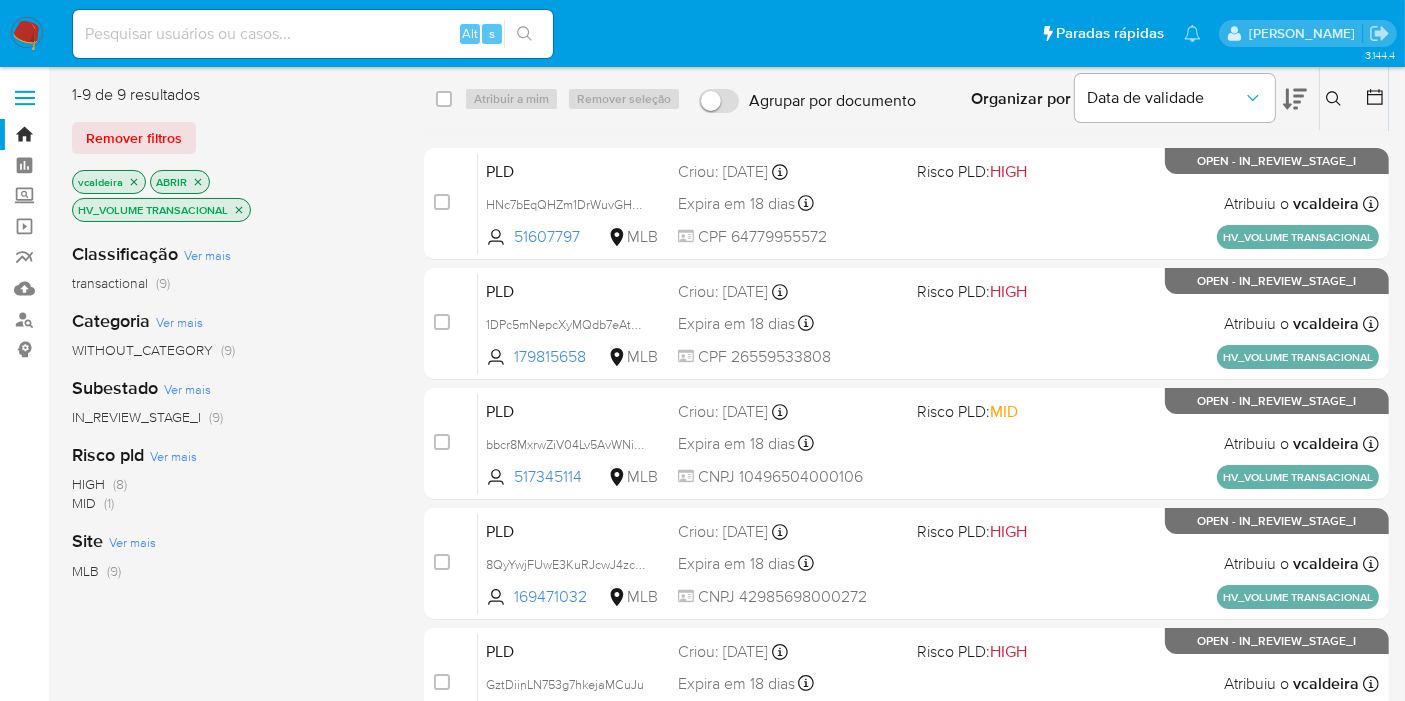 click on "HIGH" at bounding box center [88, 484] 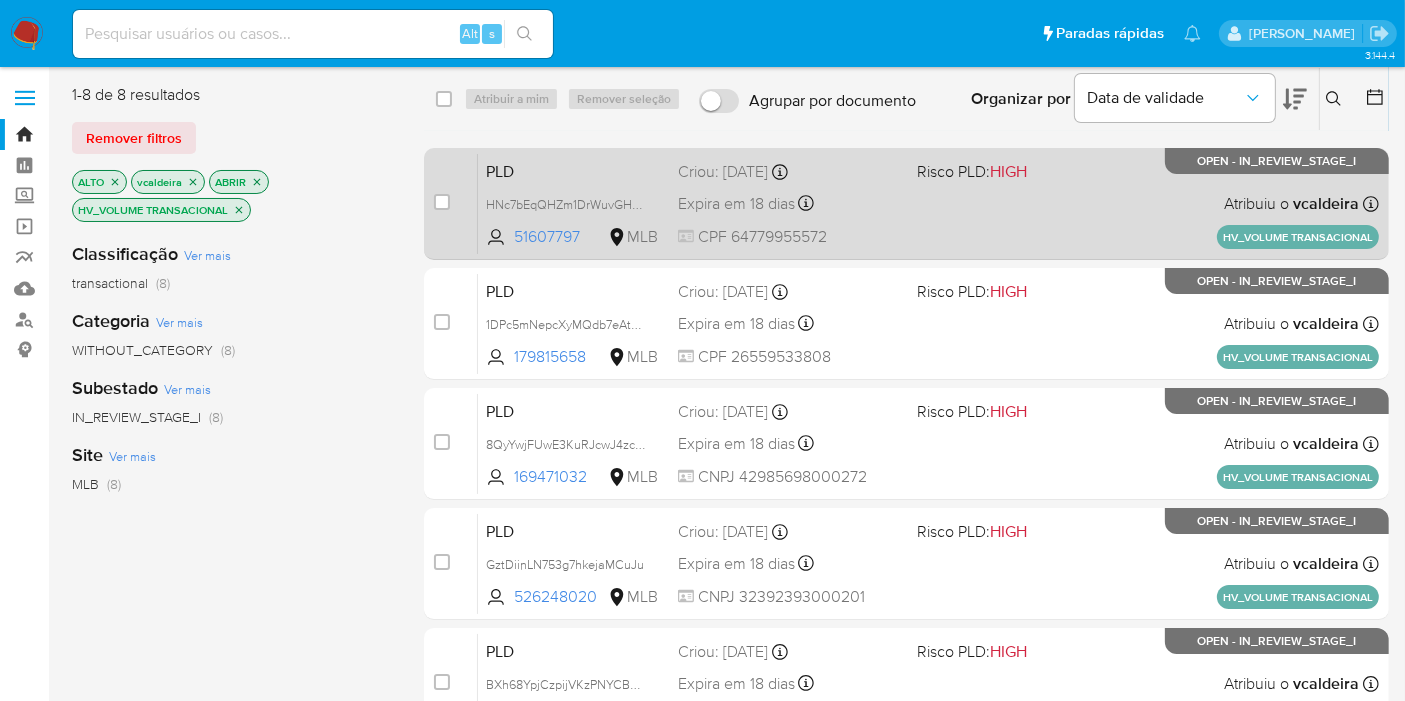 click on "OPEN - IN_REVIEW_STAGE_I" at bounding box center (1277, 161) 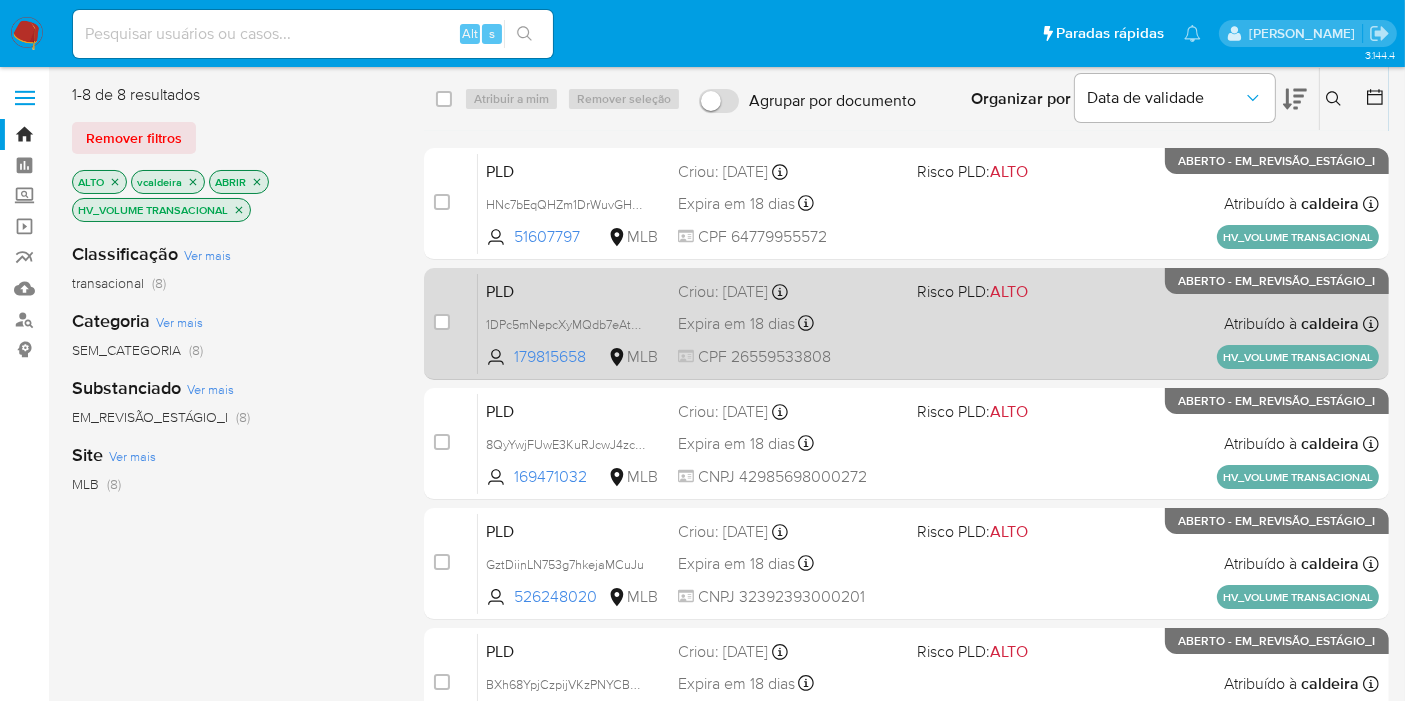 click on "PLD 1DPc5mNepcXyMQdb7eAtUUAa 179815658 MLB Risco PLD:  ALTO Criou: 13/06/2025   Criado: 13/06/2025 17:36:45 Expira em 18 dias   Expira em 28/07/2025 17:36:46 CPF    26559533808 Atribuído à    caldeira   Atribuído em: 13/06/2025 17:36:45 HV_VOLUME TRANSACIONAL ABERTO - EM_REVISÃO_ESTÁGIO_I" at bounding box center [928, 323] 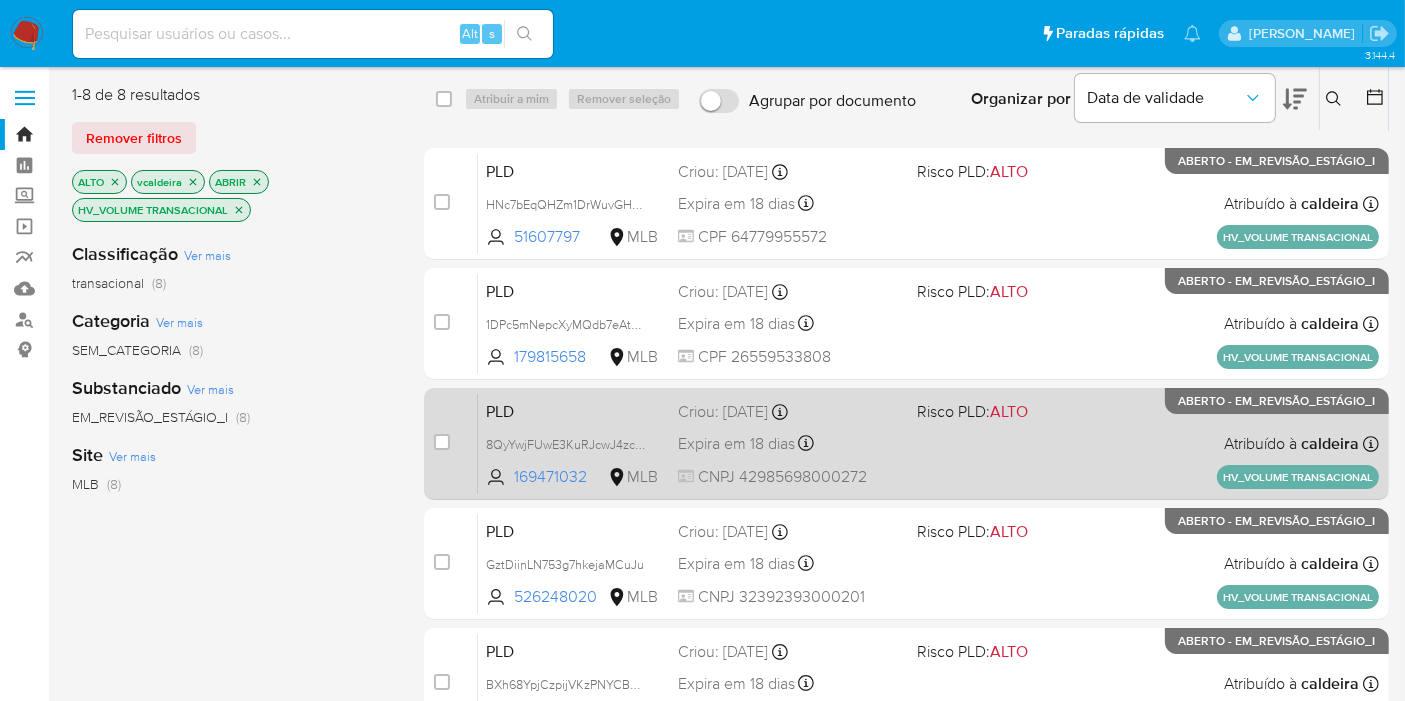 click on "ABERTO - EM_REVISÃO_ESTÁGIO_I" at bounding box center (1277, 401) 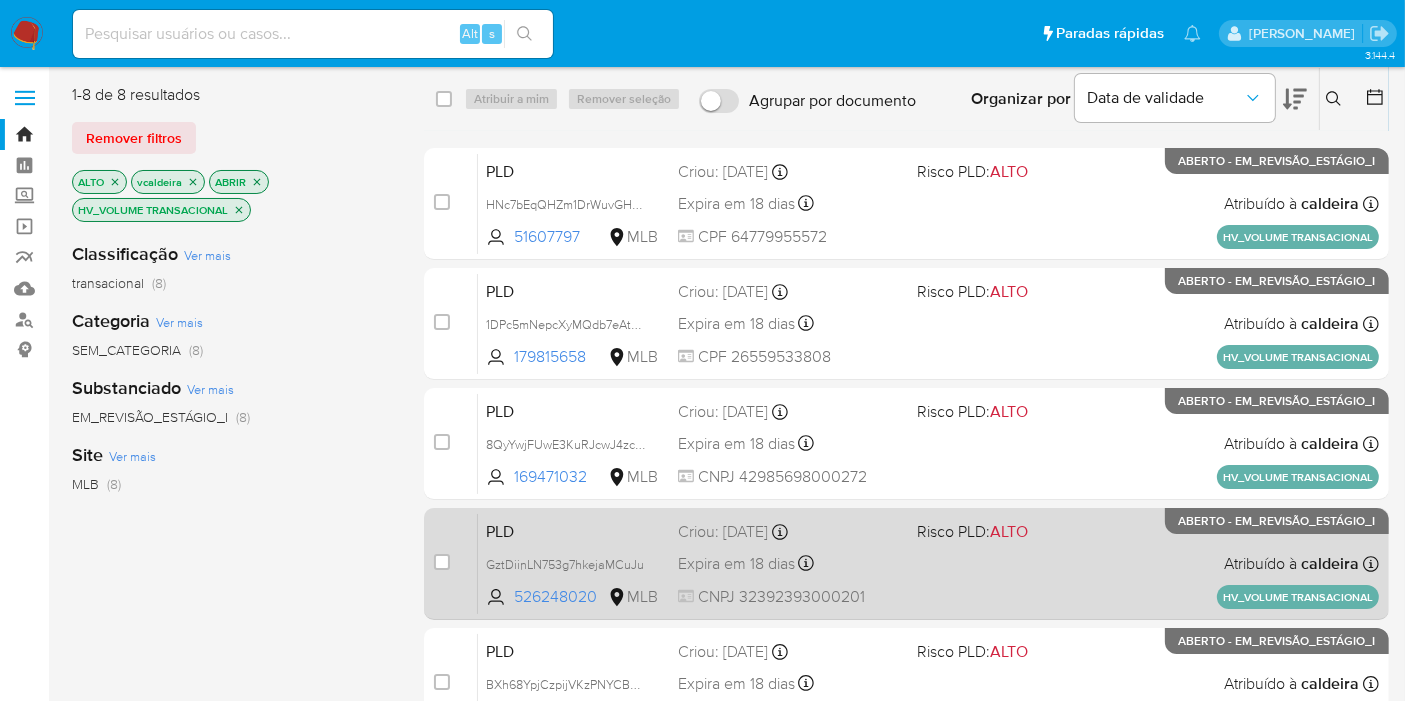click on "ABERTO - EM_REVISÃO_ESTÁGIO_I" at bounding box center (1277, 521) 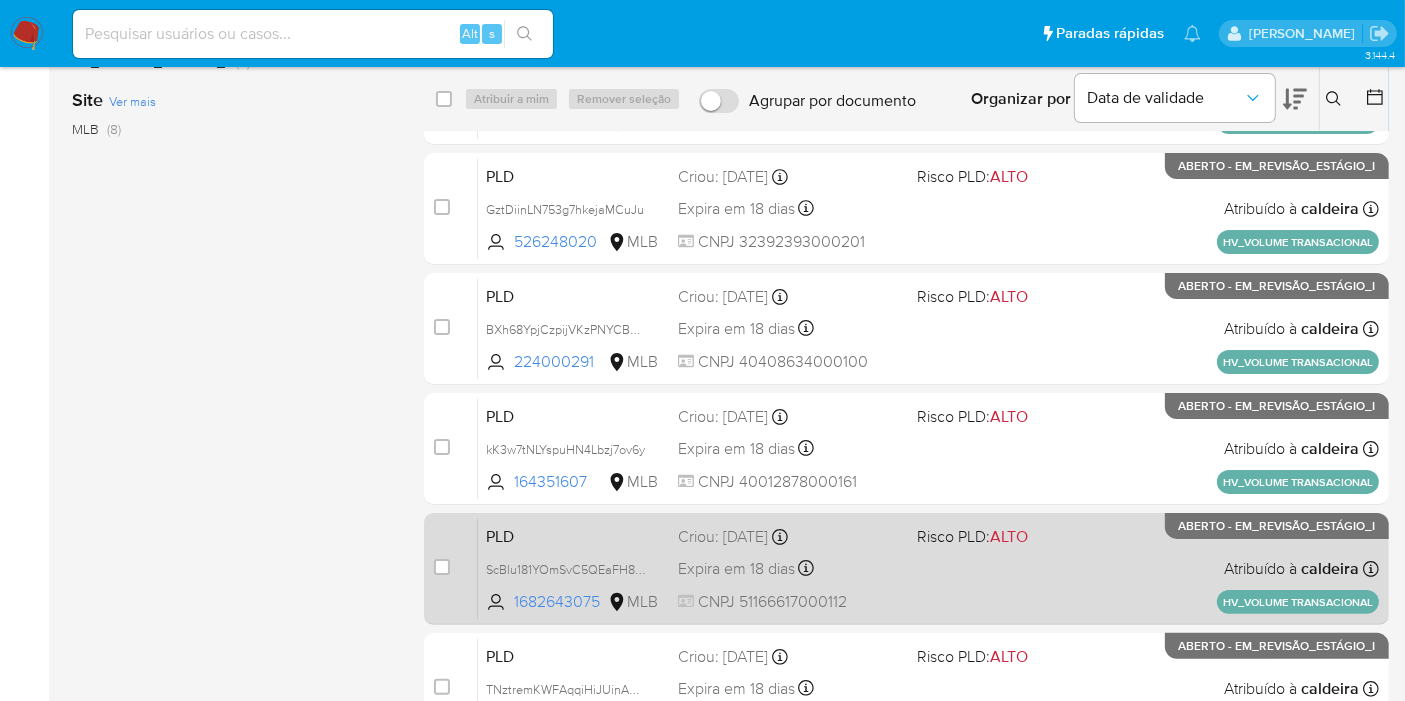 scroll, scrollTop: 444, scrollLeft: 0, axis: vertical 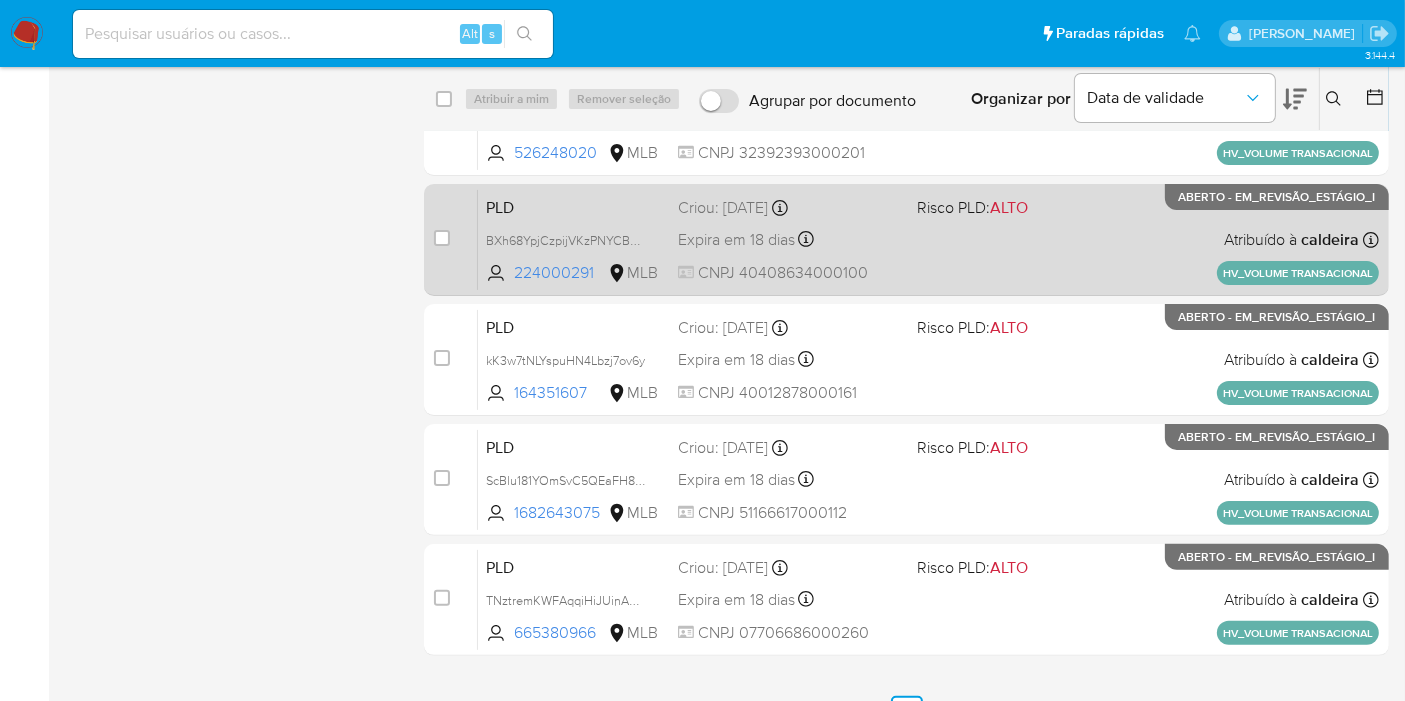 click on "PLD BXh68YpjCzpijVKzPNYCBGEU 224000291 MLB Risco PLD:  ALTO Criou: 13/06/2025   Criado: 13/06/2025 17:35:56 Expira em 18 dias   Expira em 28/07/2025 17:35:56 CNPJ    40408634000100 Atribuído à    caldeira   Atribuído em: 13/06/2025 17:35:56 HV_VOLUME TRANSACIONAL ABERTO - EM_REVISÃO_ESTÁGIO_I" at bounding box center (928, 239) 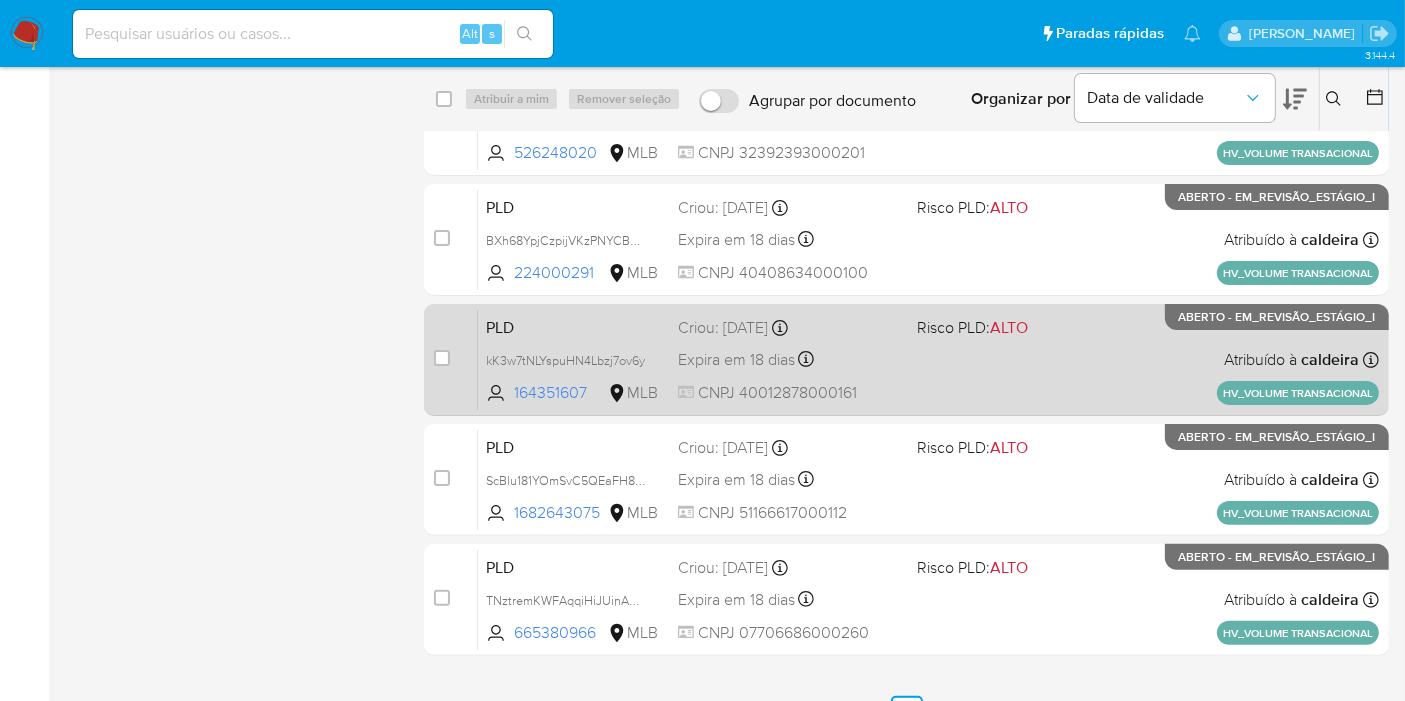 click on "PLD kK3w7tNLYspuHN4Lbzj7ov6y 164351607 MLB Risco PLD:  ALTO Criou: 13/06/2025   Criado: 13/06/2025 17:35:51 Expira em 18 dias   Expira em 28/07/2025 17:35:52 CNPJ    40012878000161 Atribuído à    caldeira   Atribuído em: 13/06/2025 17:35:51 HV_VOLUME TRANSACIONAL ABERTO - EM_REVISÃO_ESTÁGIO_I" at bounding box center (928, 359) 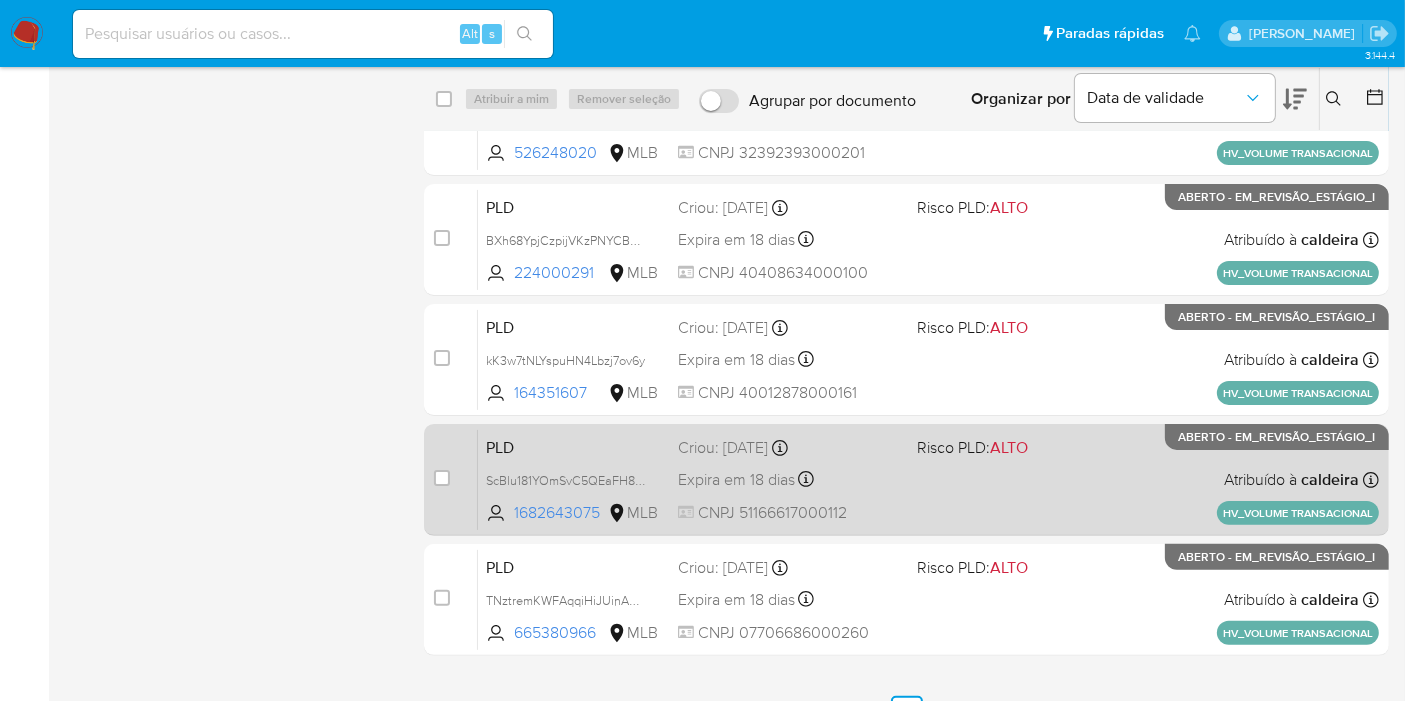 click on "ABERTO - EM_REVISÃO_ESTÁGIO_I" at bounding box center [1277, 437] 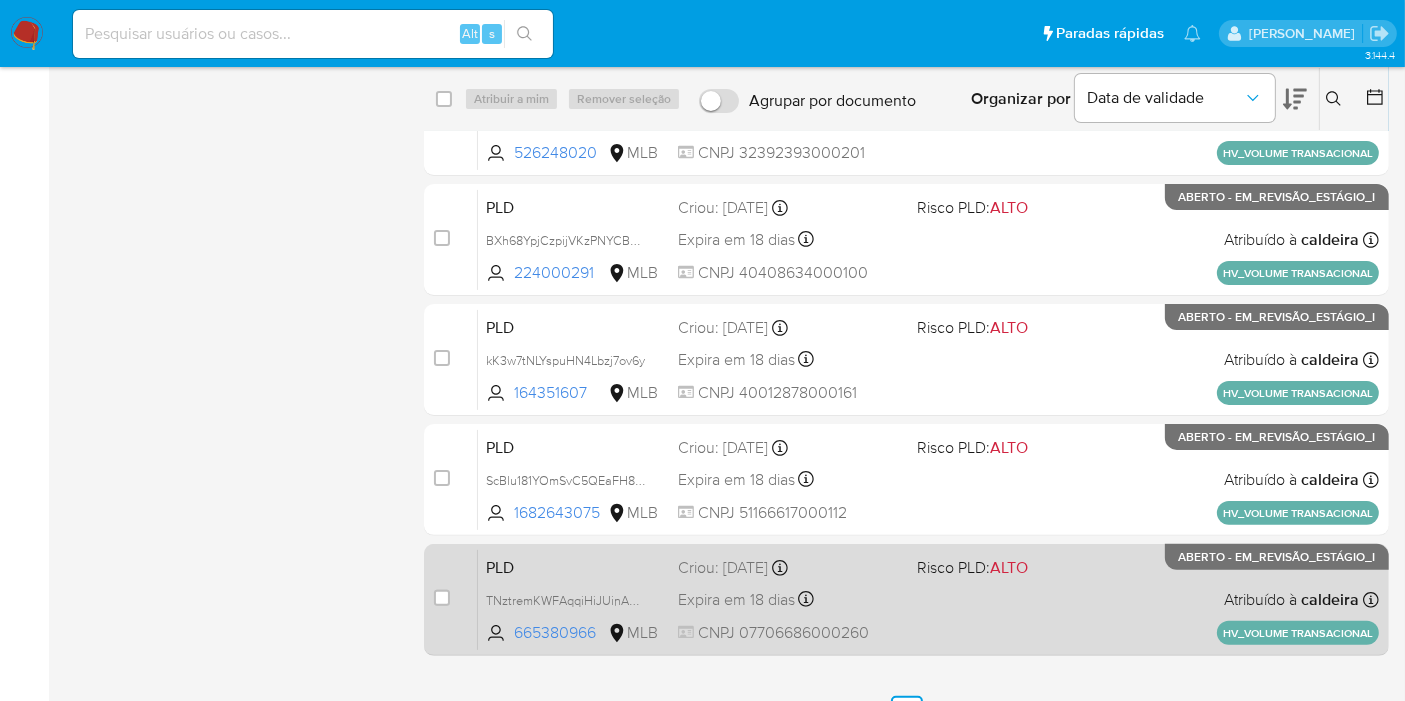 click on "PLD TNztremKWFAqqiHiJUinAeqs 665380966 MLB Risco PLD:  ALTO Criou: 13/06/2025   Criado: 13/06/2025 17:35:36 Expira em 18 dias   Expira em 28/07/2025 17:35:37 CNPJ    07706686000260 Atribuído à    caldeira   Atribuído em: 13/06/2025 17:35:36 HV_VOLUME TRANSACIONAL ABERTO - EM_REVISÃO_ESTÁGIO_I" at bounding box center [928, 599] 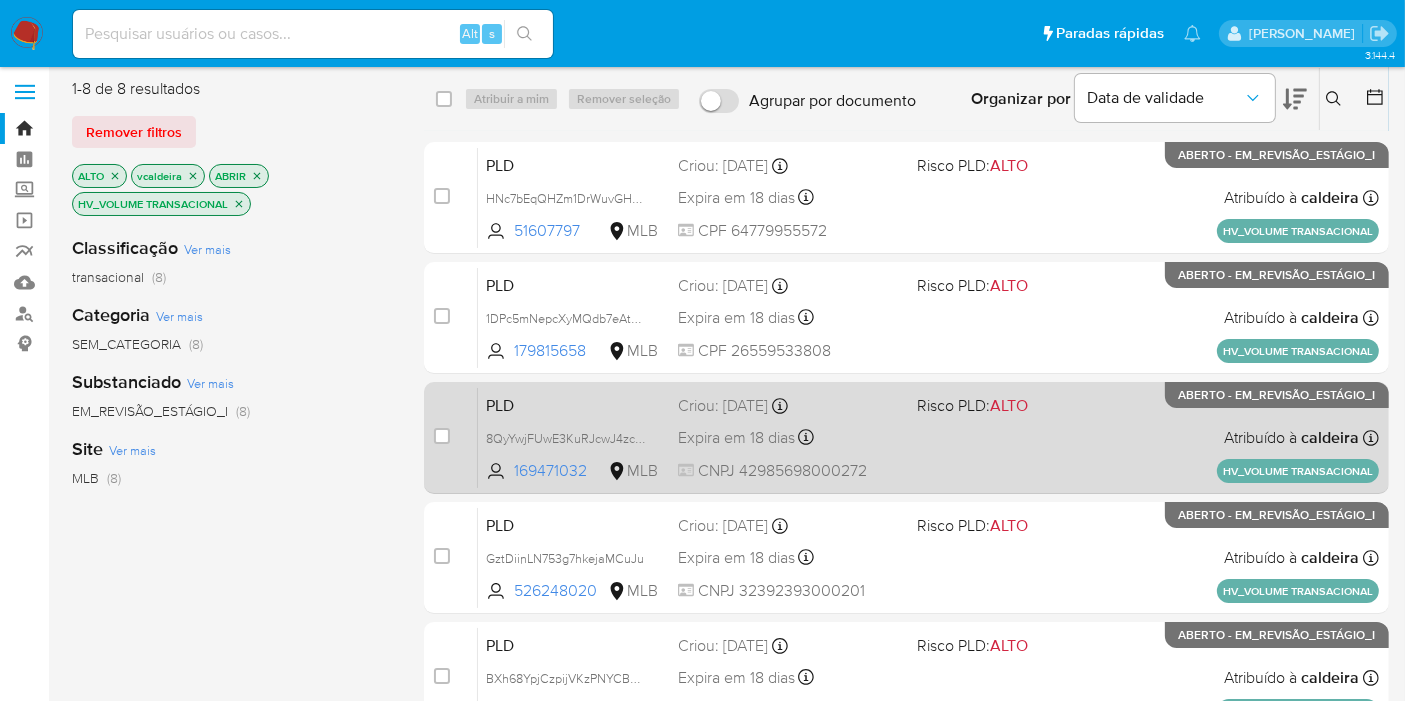 scroll, scrollTop: 0, scrollLeft: 0, axis: both 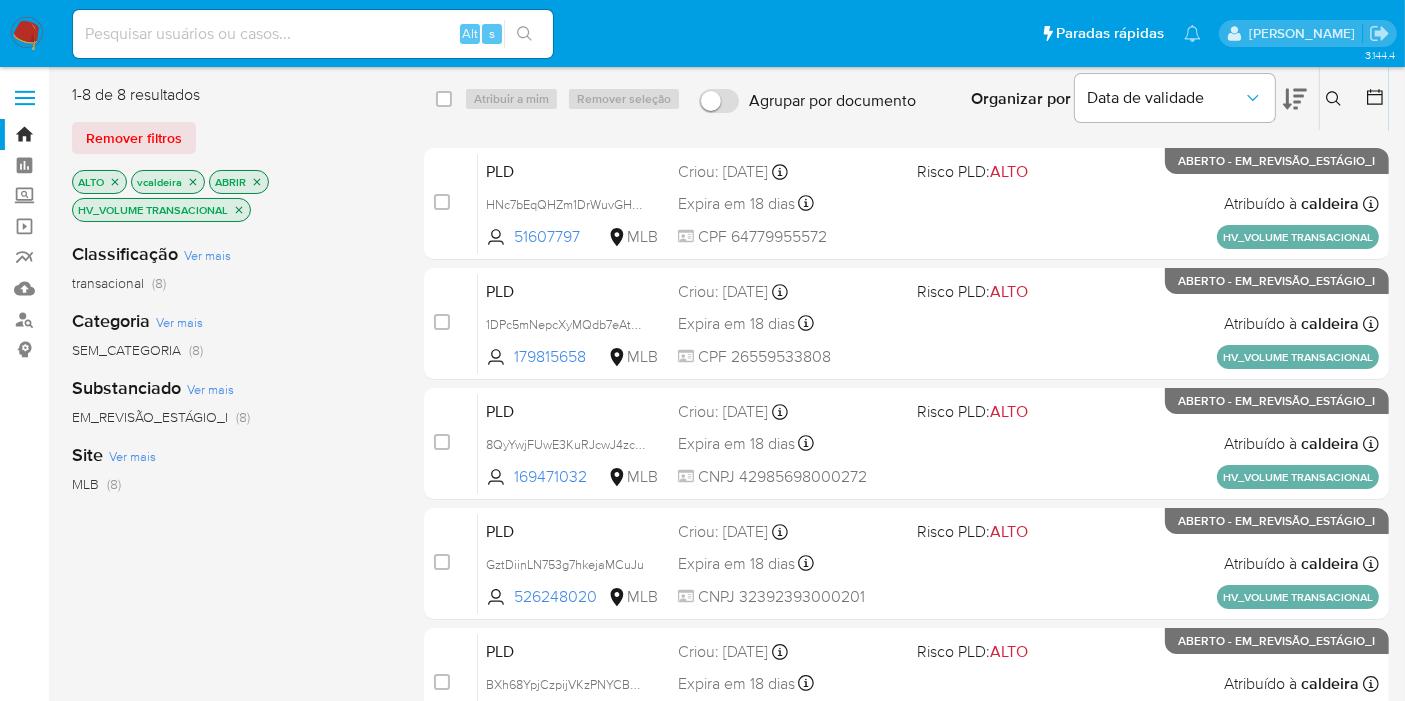 click 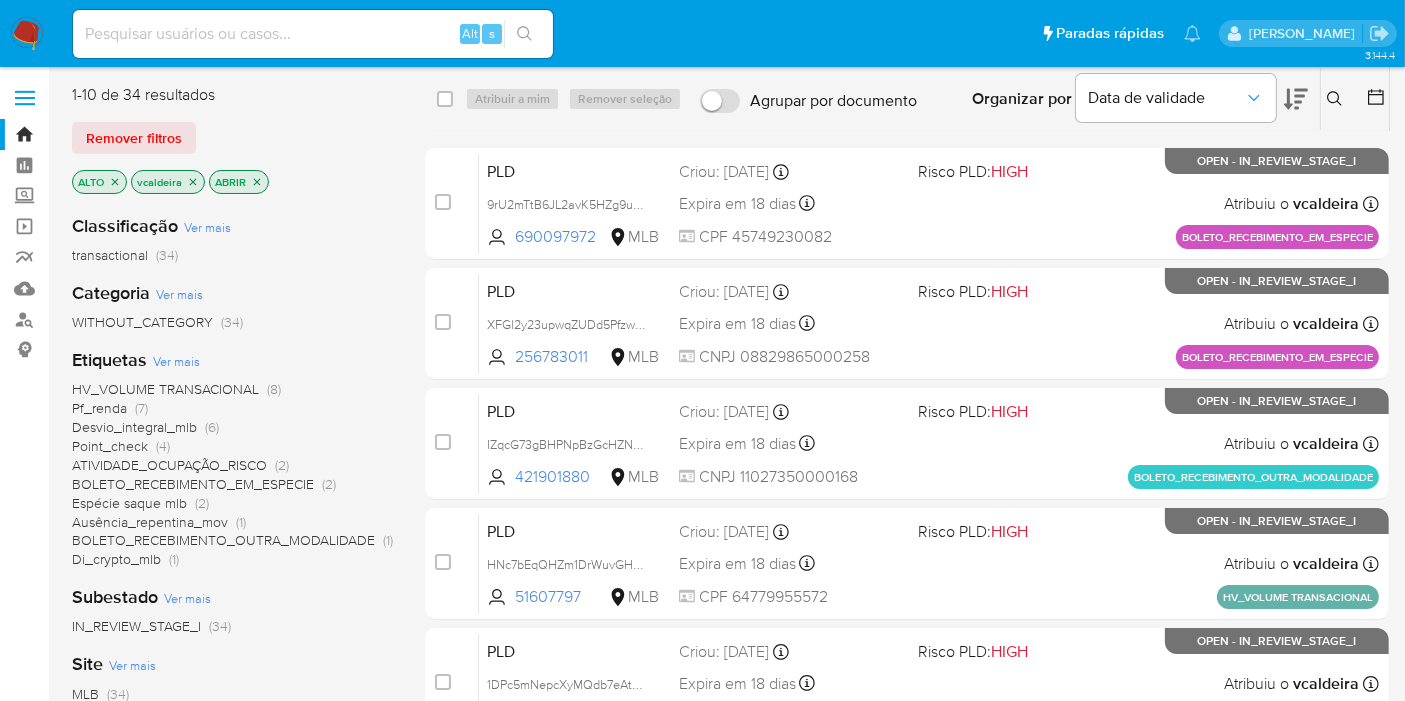 click 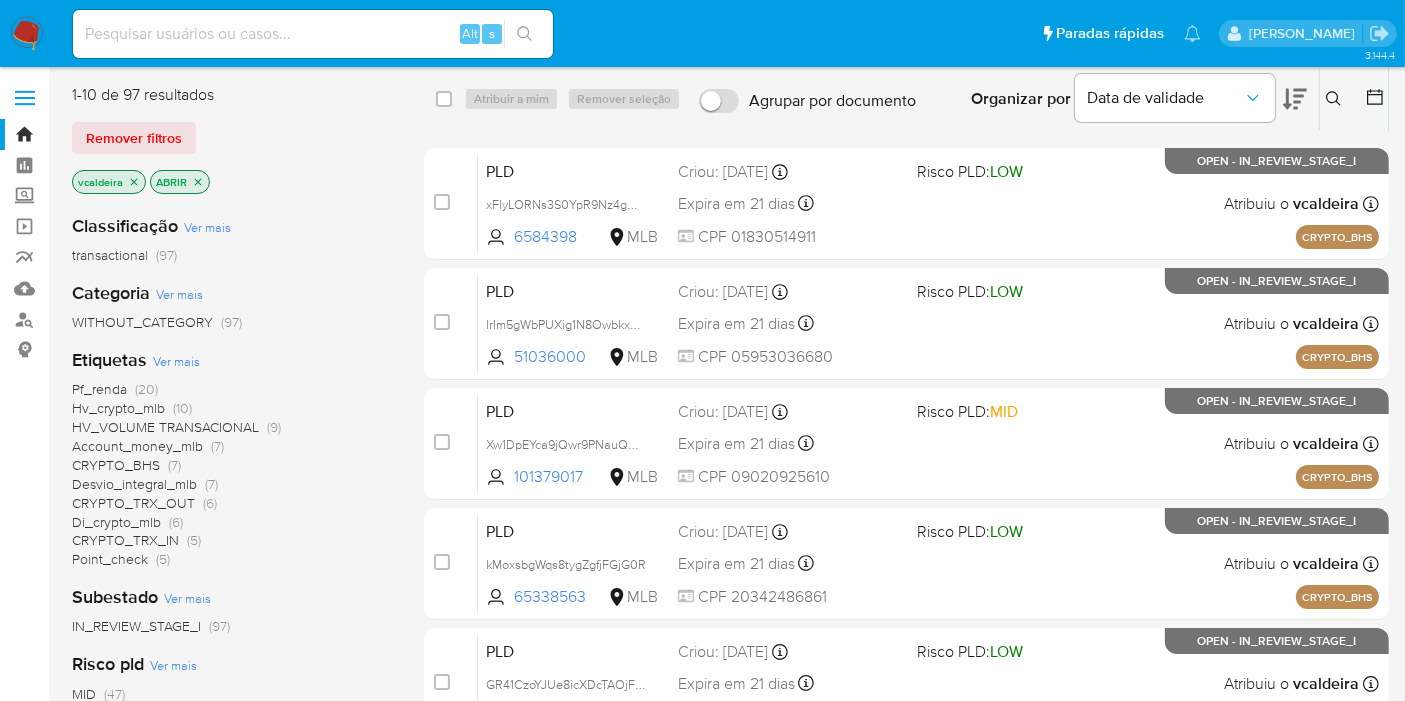 click on "Account_money_mlb" at bounding box center [137, 446] 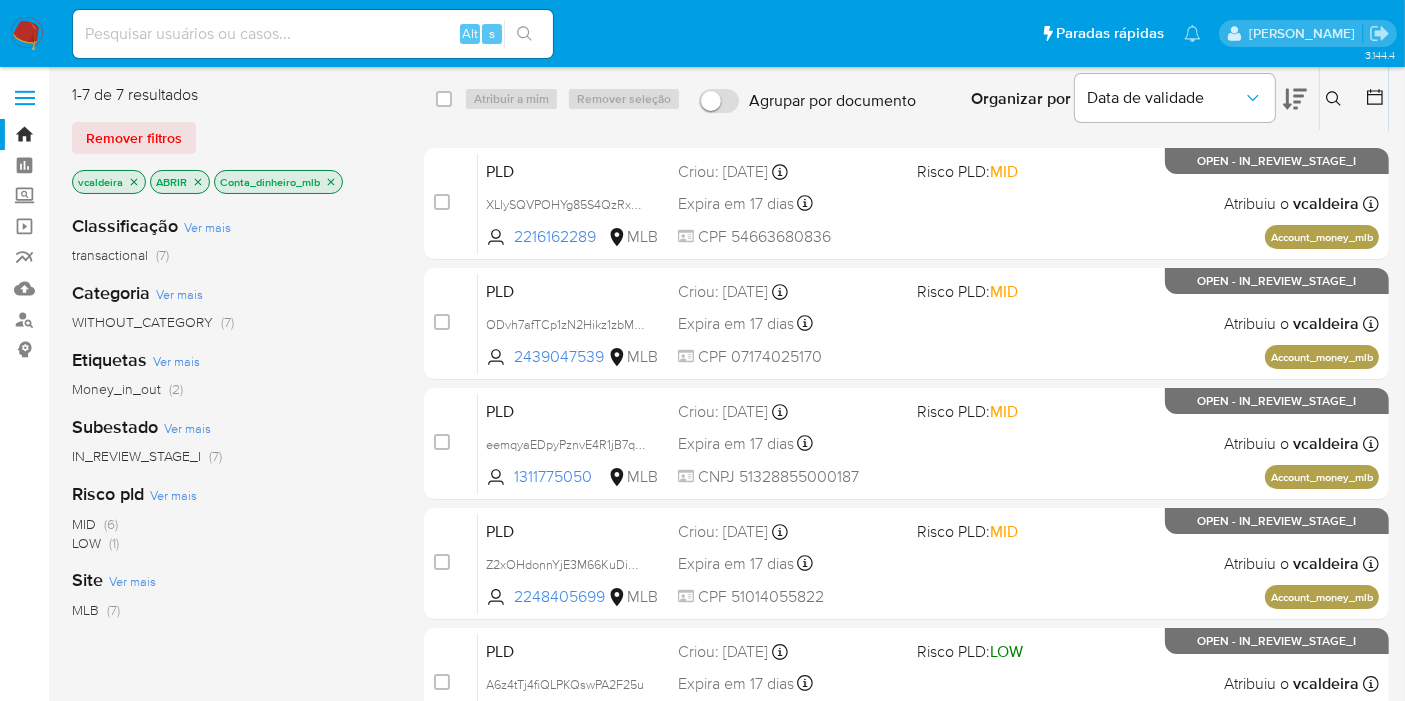 click 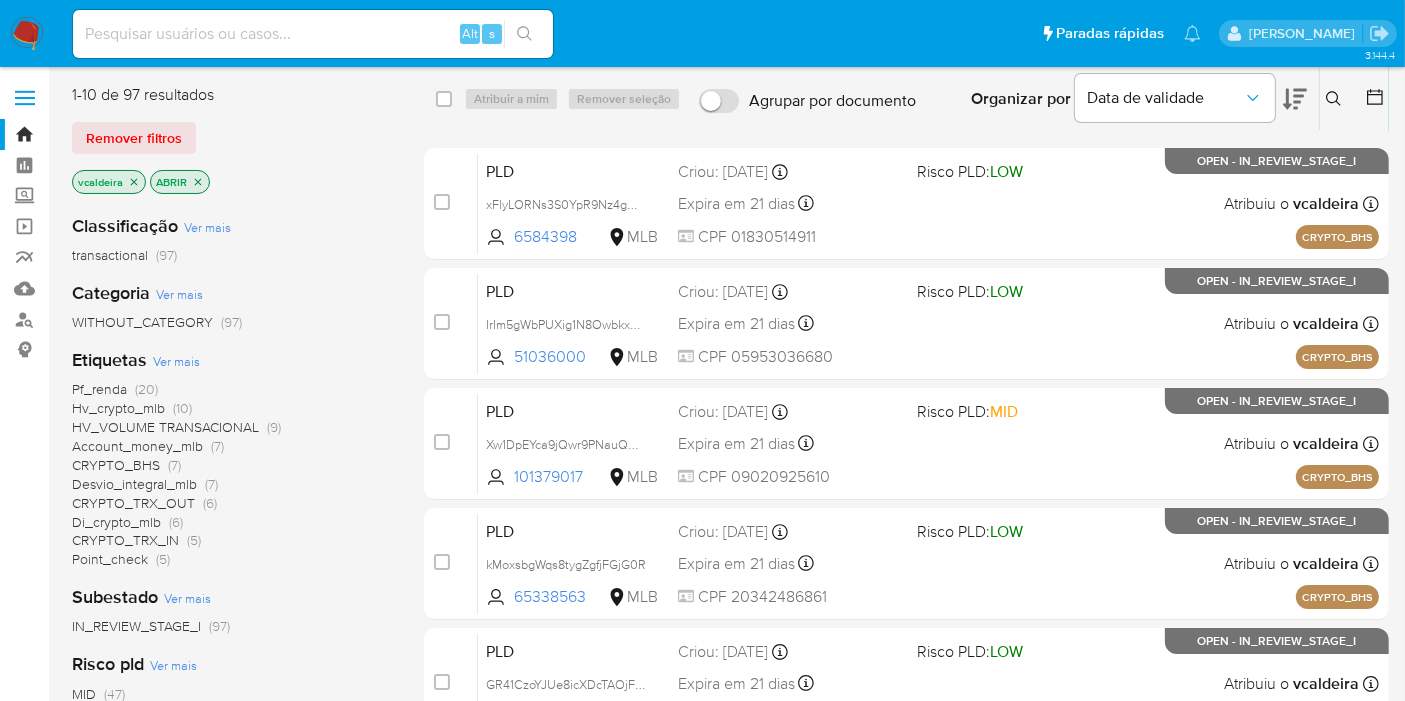 click on "Point_check" at bounding box center (110, 559) 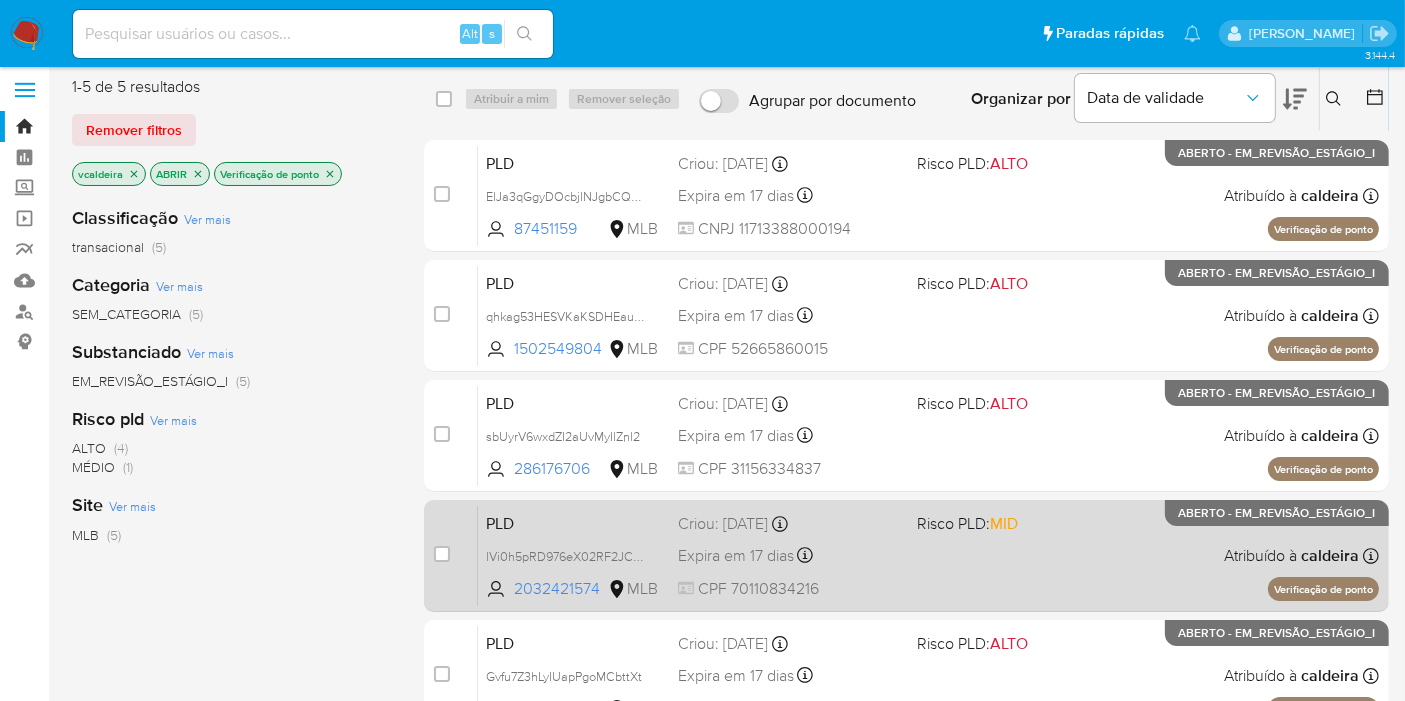 scroll, scrollTop: 0, scrollLeft: 0, axis: both 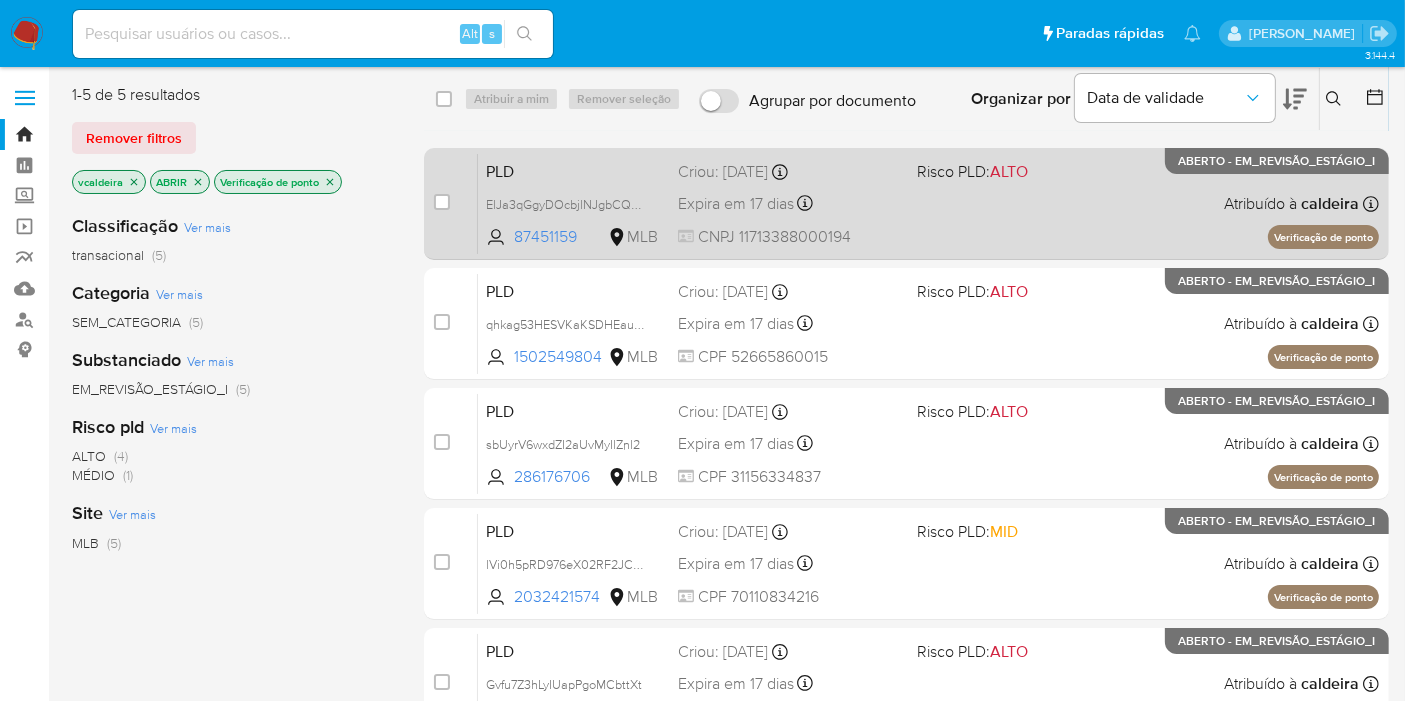 click on "ABERTO - EM_REVISÃO_ESTÁGIO_I" at bounding box center (1277, 161) 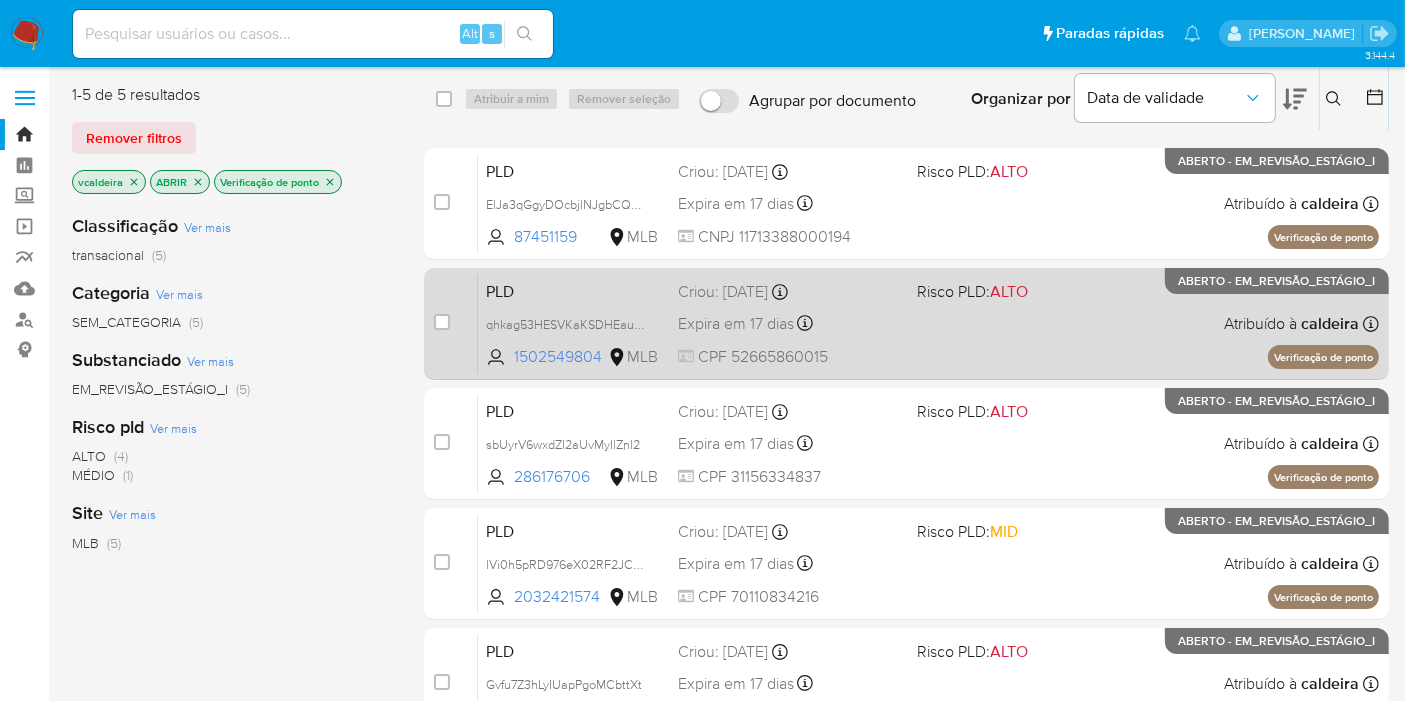 click on "PLD qhkag53HESVKaKSDHEau0xdf 1502549804 MLB Risco PLD:  ALTO Criou: 12/06/2025   Criado: 12/06/2025 00:24:22 Expira em 17 dias   Expira em 27/07/2025 00:24:23 CPF    52665860015 Atribuído à    caldeira   Atribuído em: 18/06/2025 14:27:22 Verificação de ponto ABERTO - EM_REVISÃO_ESTÁGIO_I" at bounding box center [928, 323] 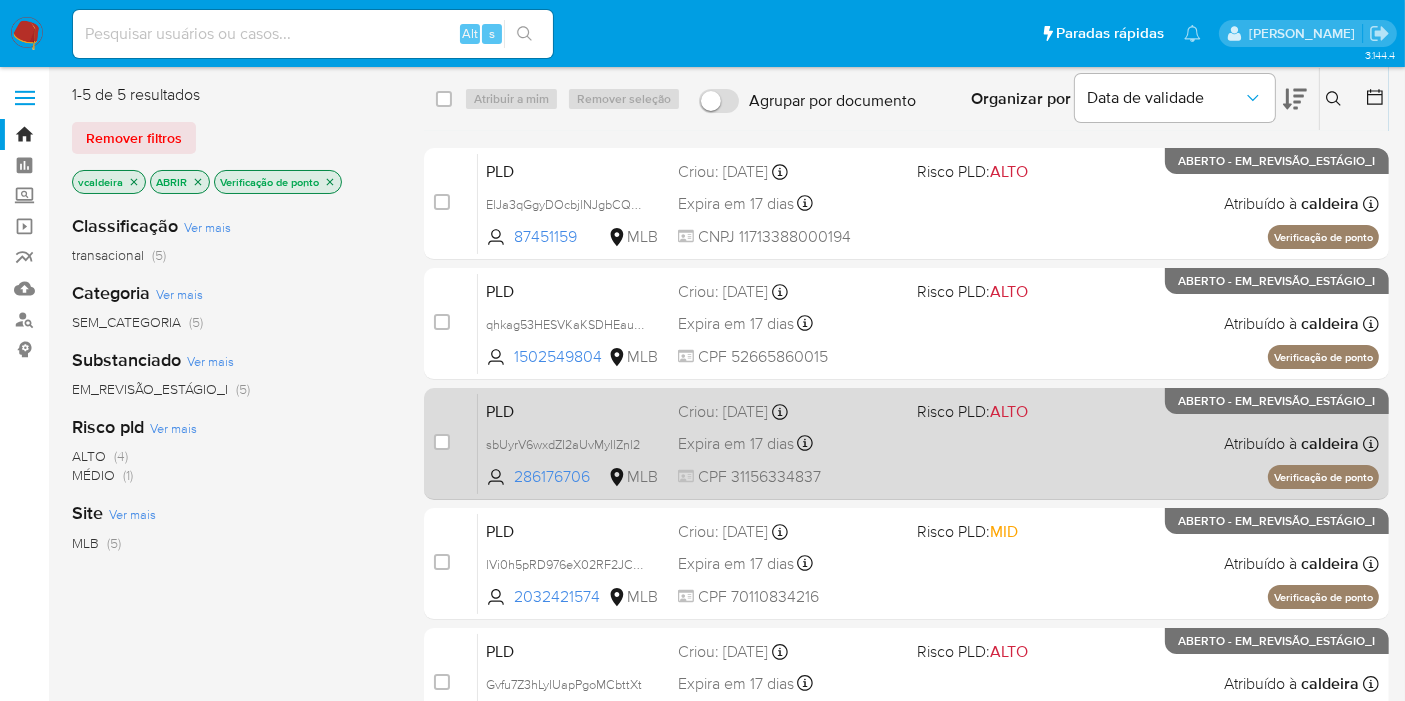 click on "ABERTO - EM_REVISÃO_ESTÁGIO_I" at bounding box center (1277, 401) 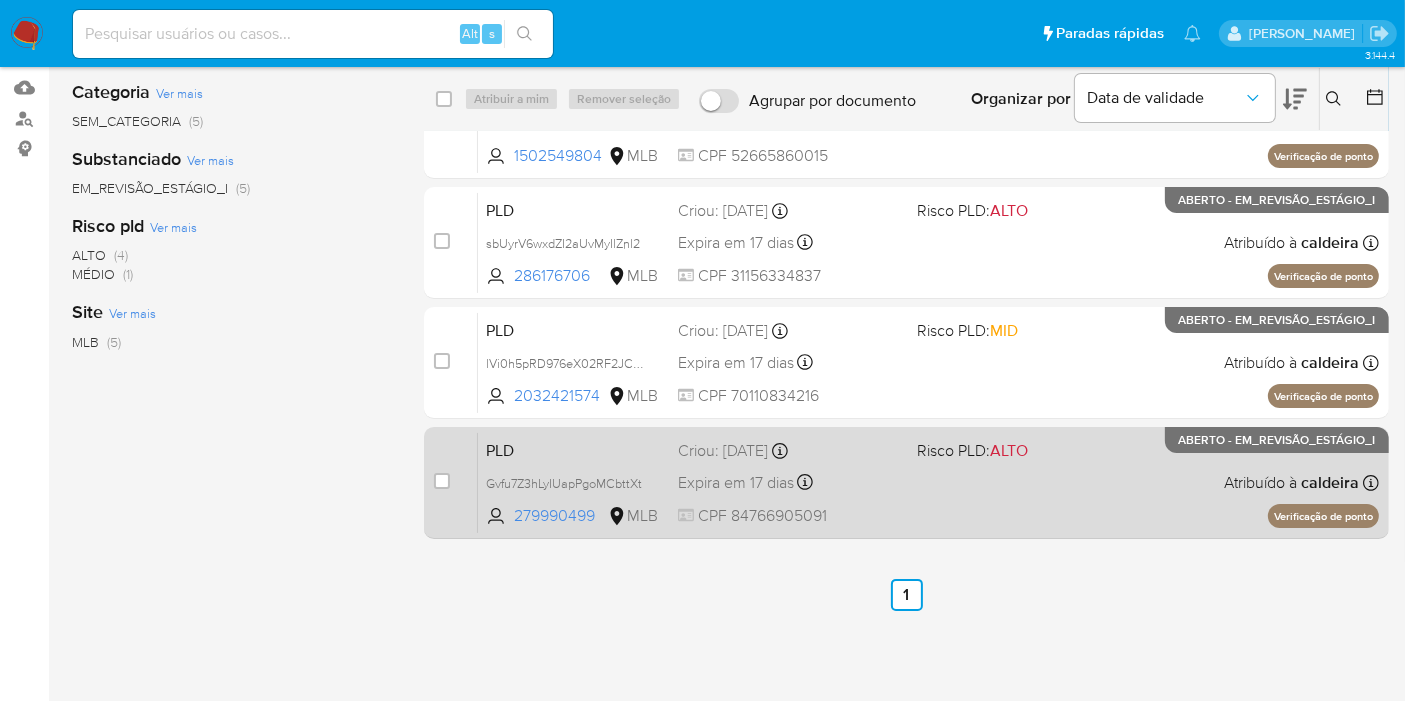 scroll, scrollTop: 222, scrollLeft: 0, axis: vertical 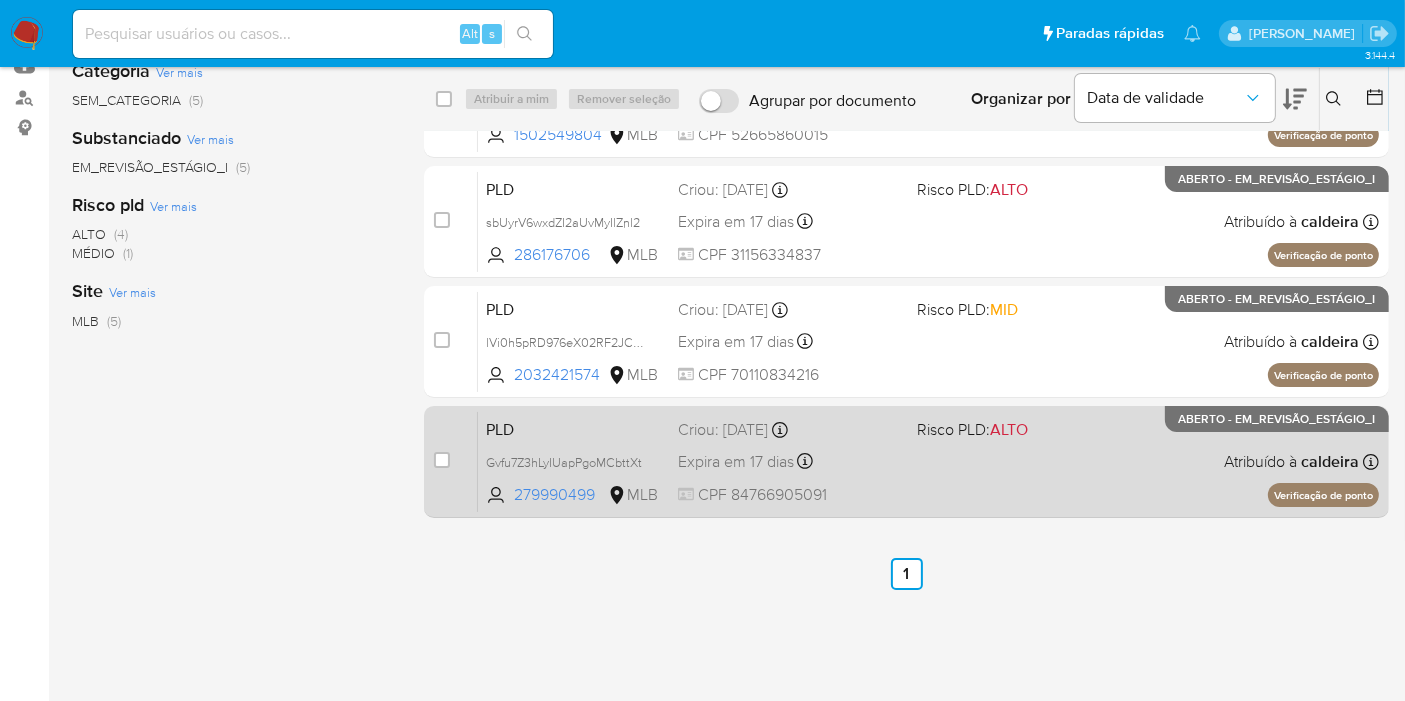click on "ABERTO - EM_REVISÃO_ESTÁGIO_I" at bounding box center (1277, 419) 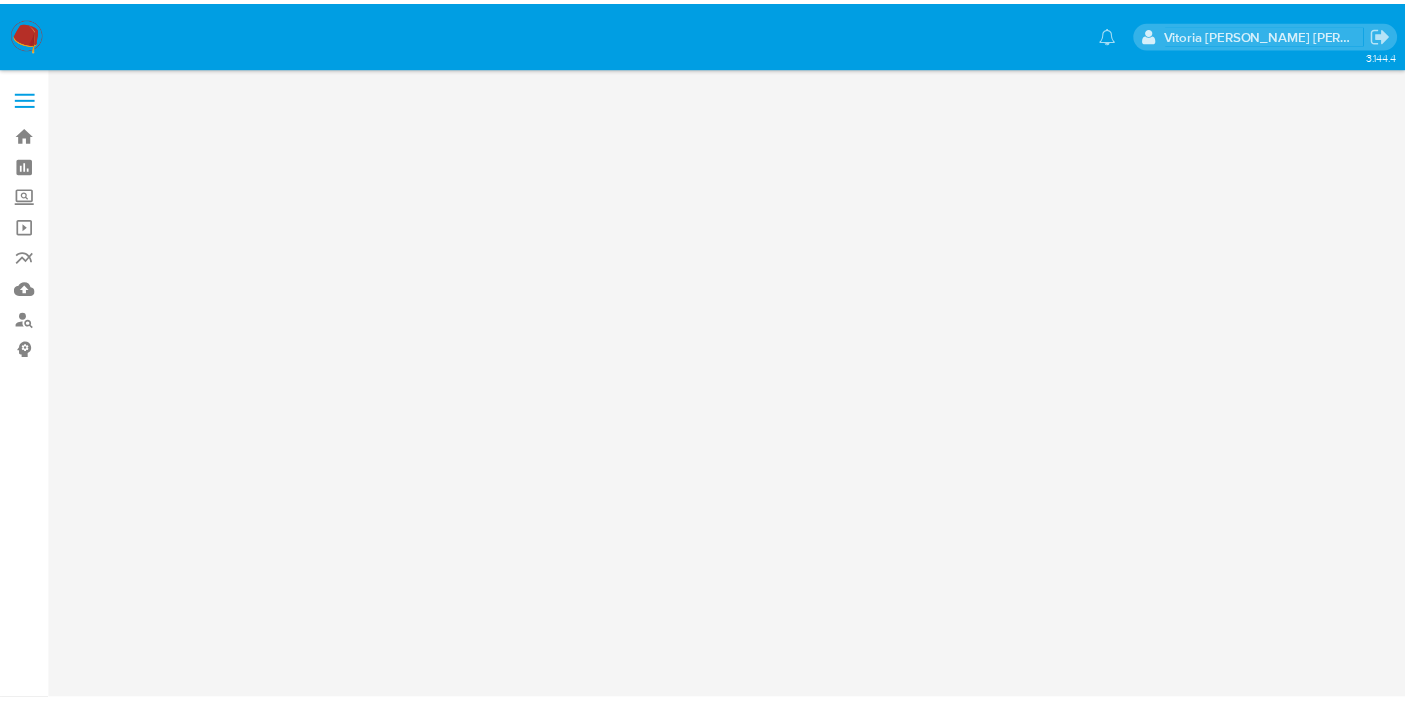 scroll, scrollTop: 0, scrollLeft: 0, axis: both 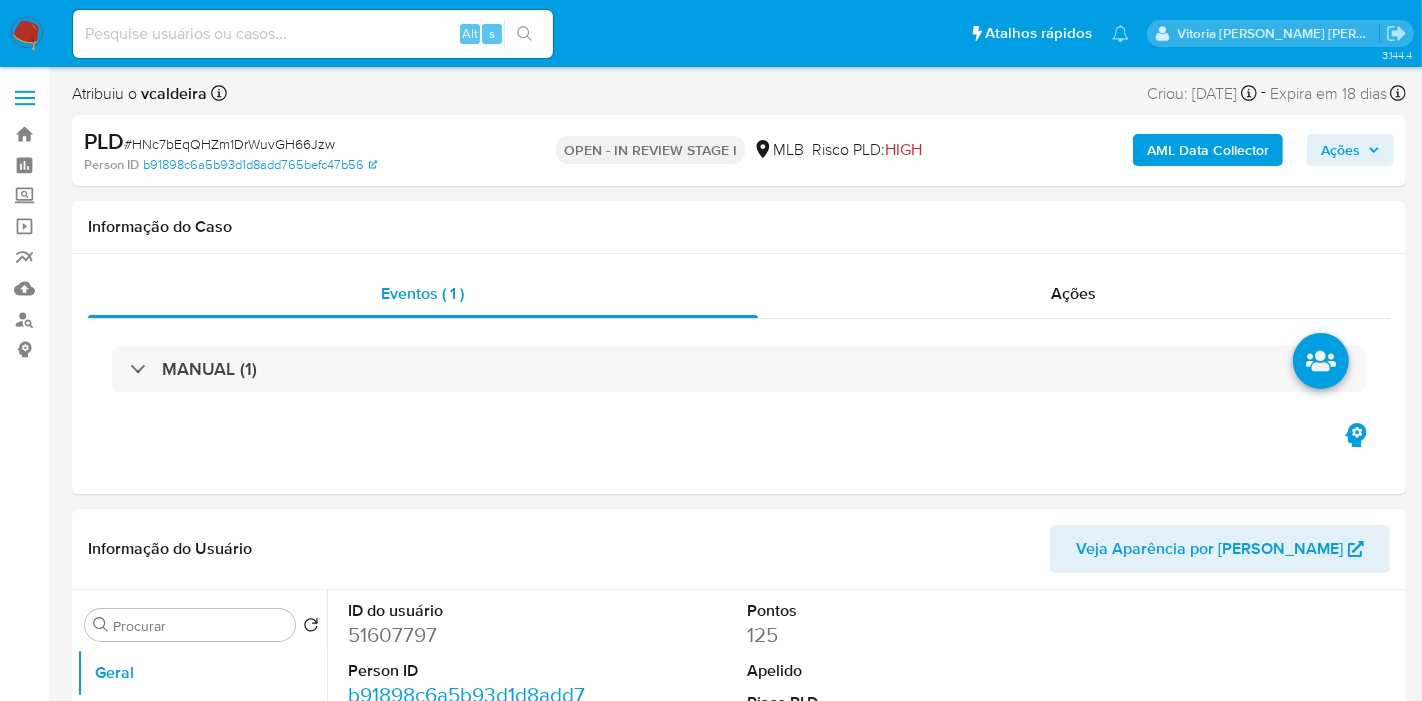 select on "10" 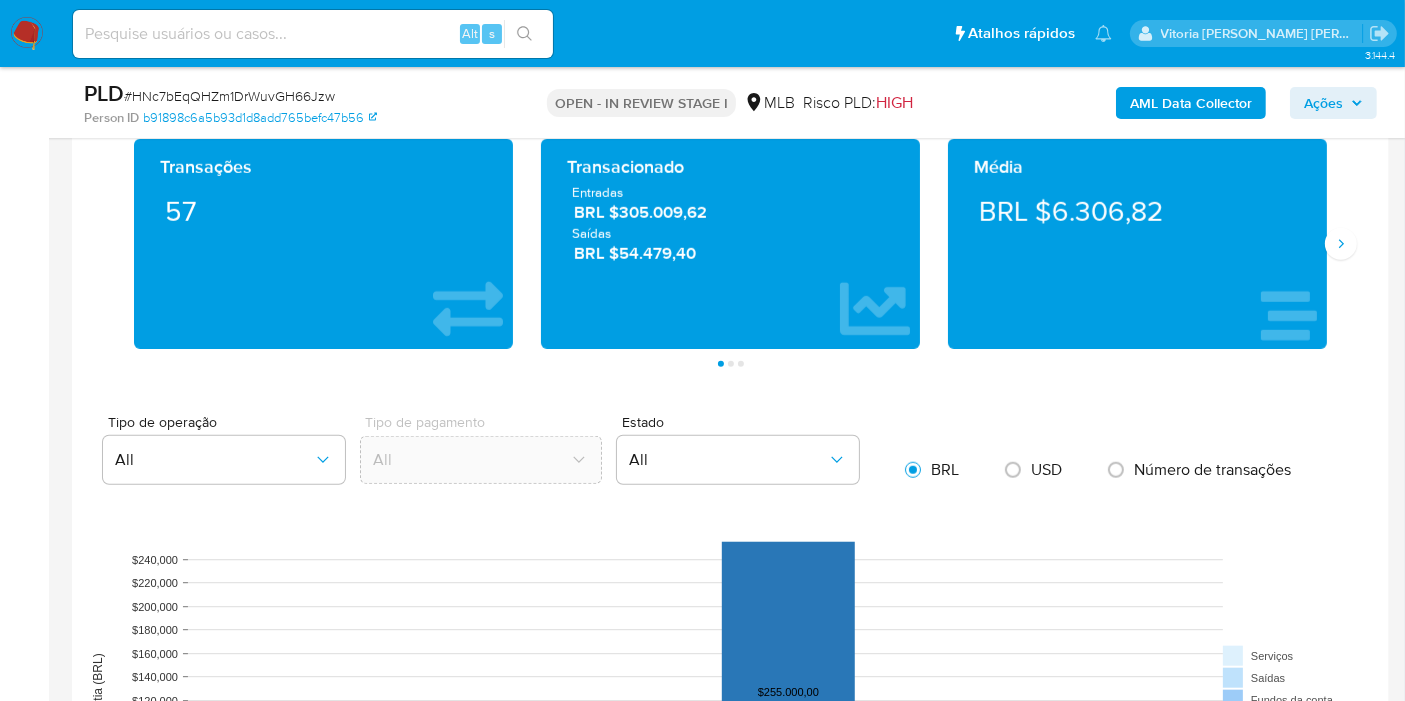scroll, scrollTop: 1777, scrollLeft: 0, axis: vertical 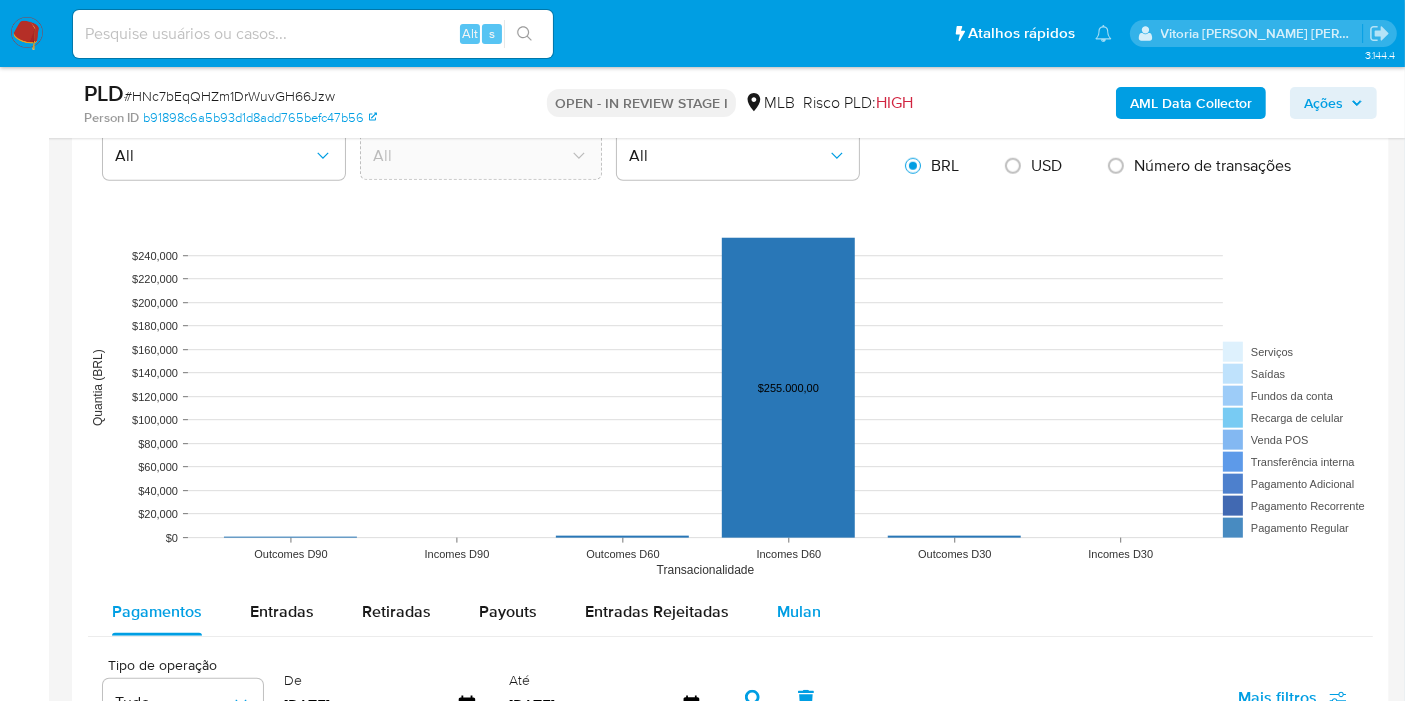 click on "Mulan" at bounding box center [799, 612] 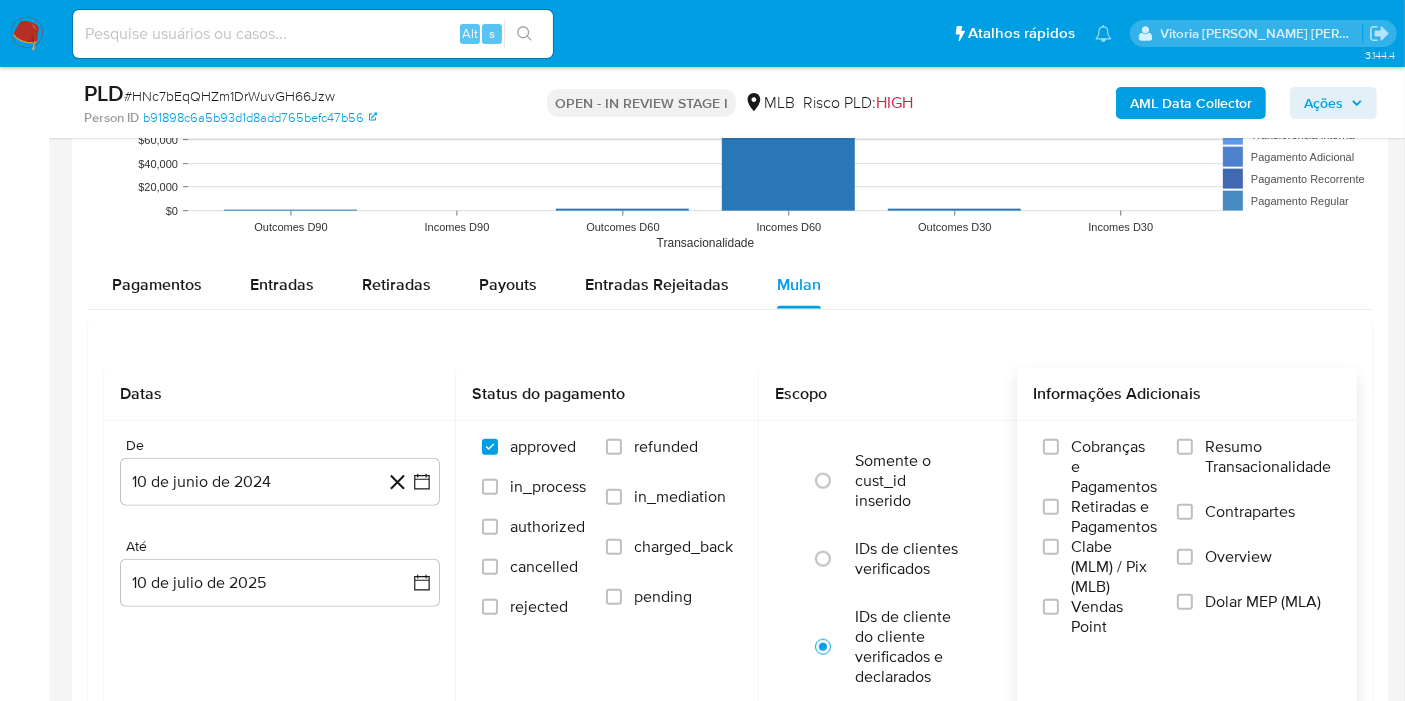 scroll, scrollTop: 2222, scrollLeft: 0, axis: vertical 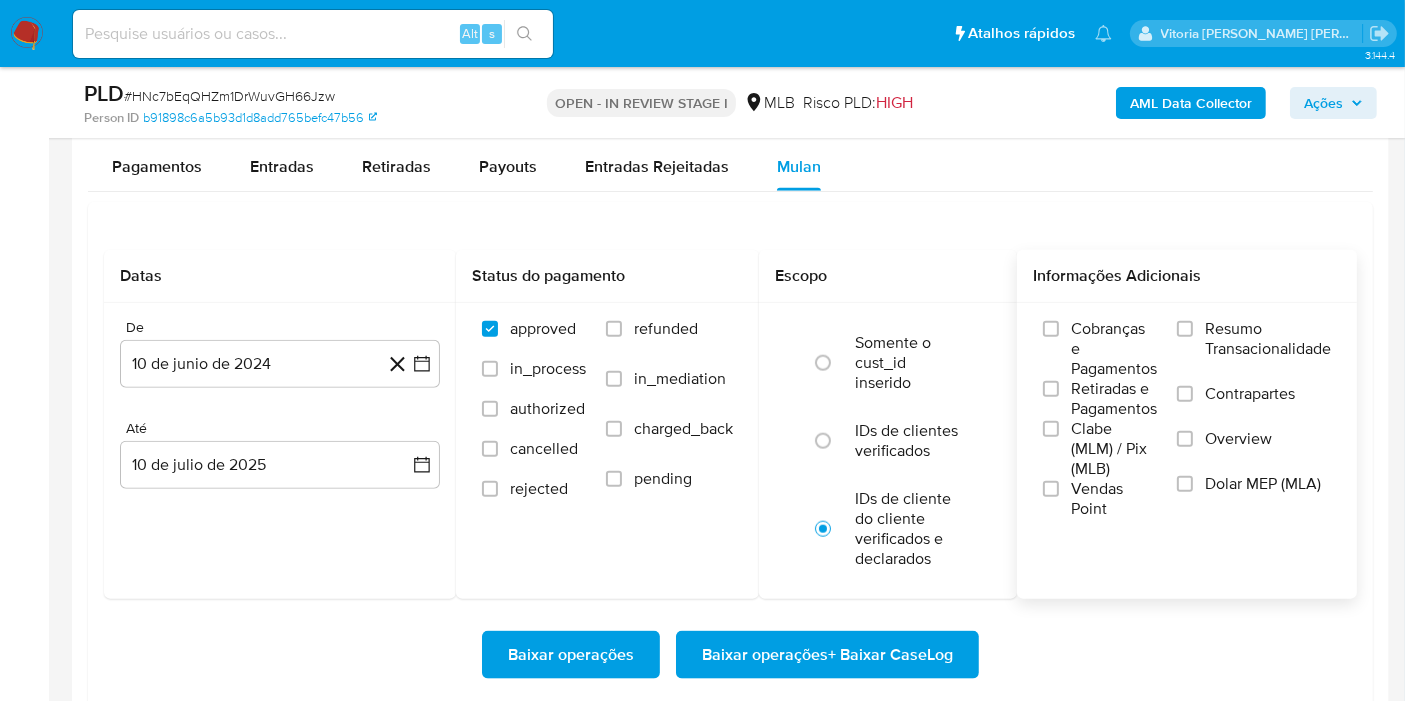 click on "Resumo Transacionalidade" at bounding box center (1268, 339) 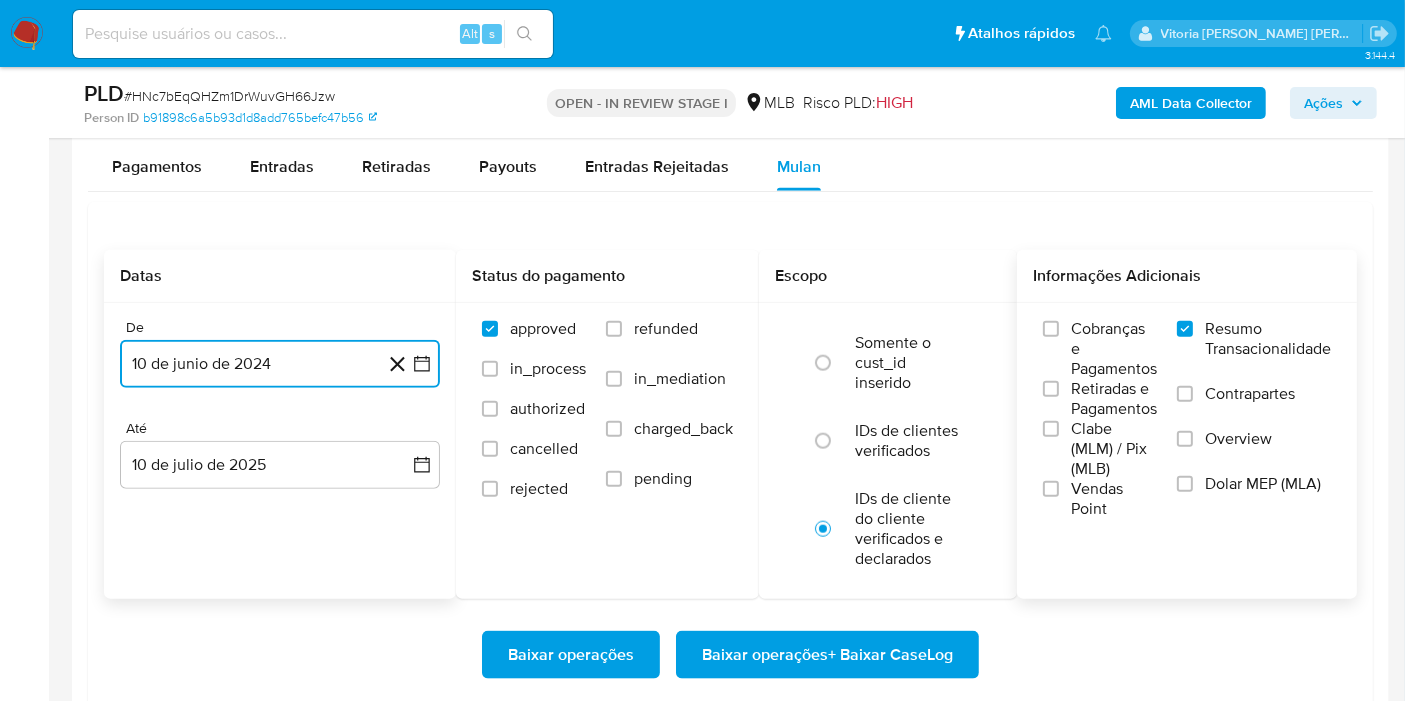 click on "10 de junio de 2024" at bounding box center (280, 364) 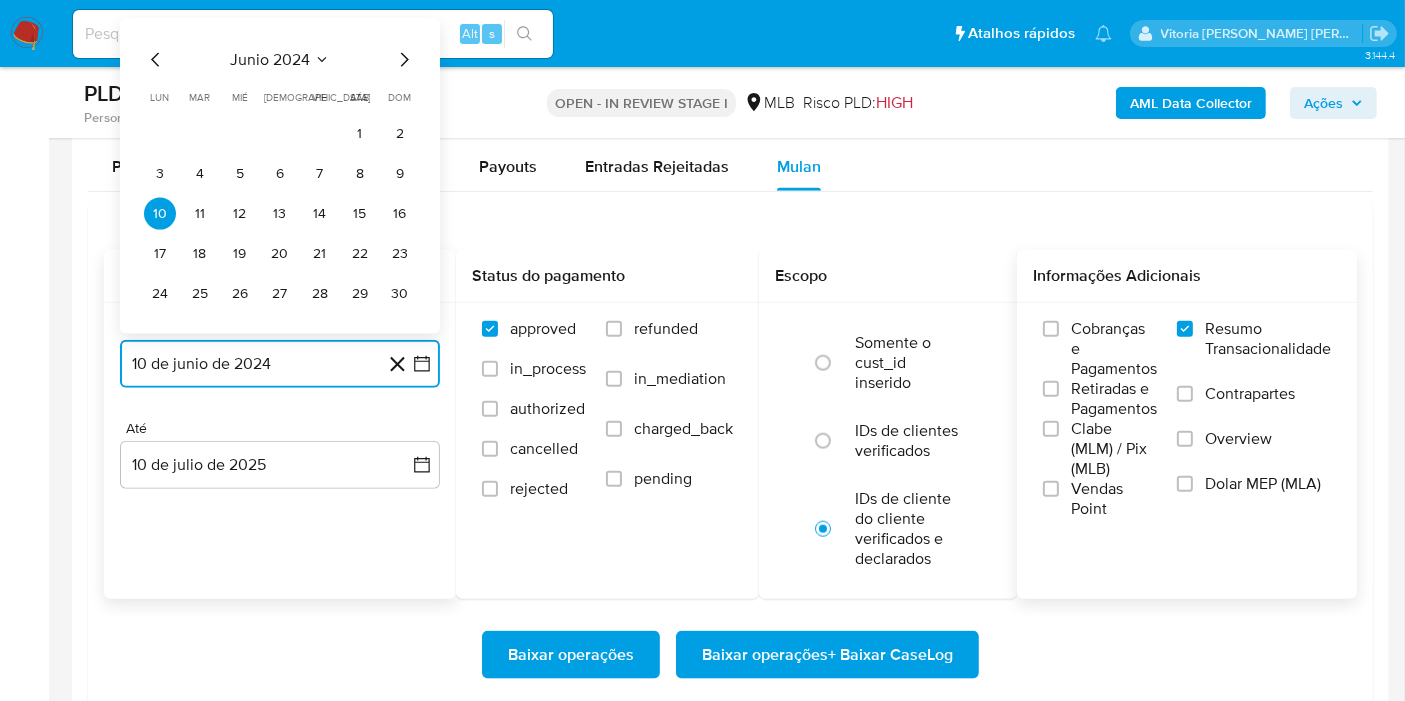 click on "junio 2024" at bounding box center [270, 60] 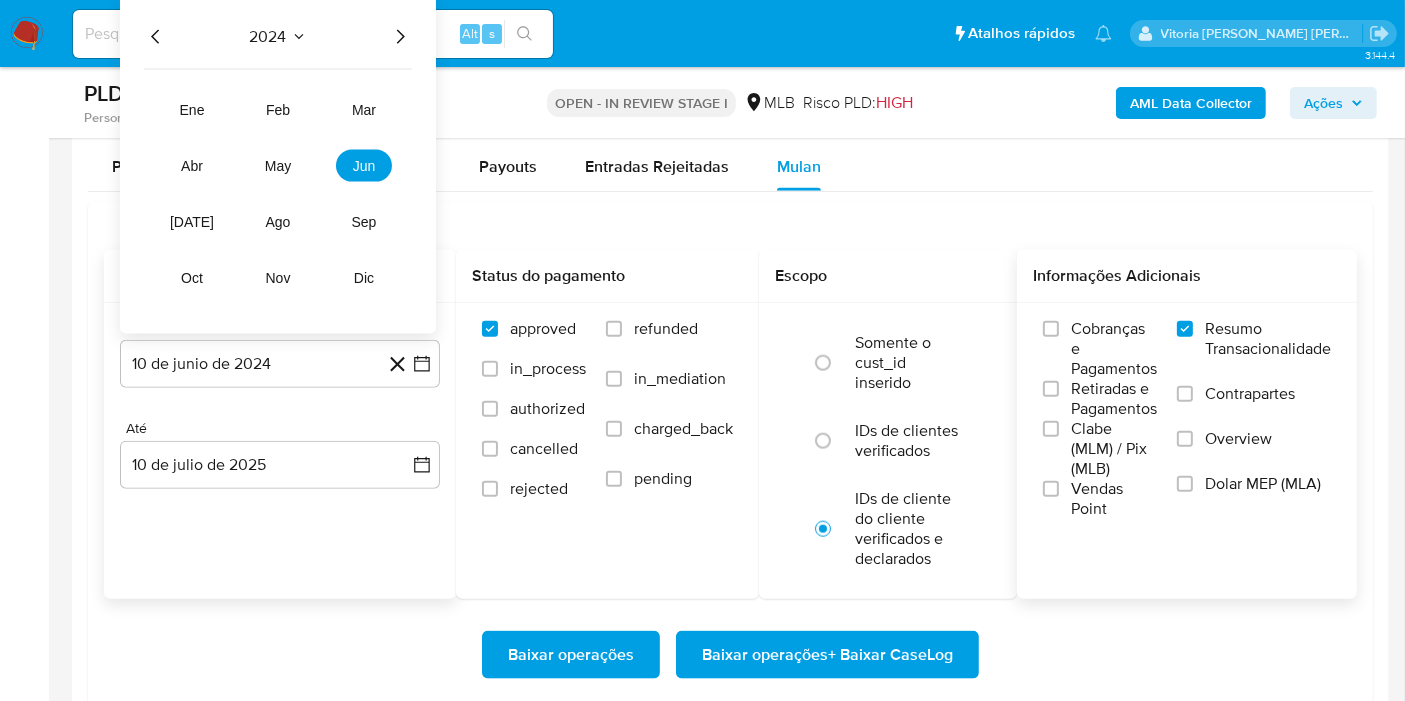 click 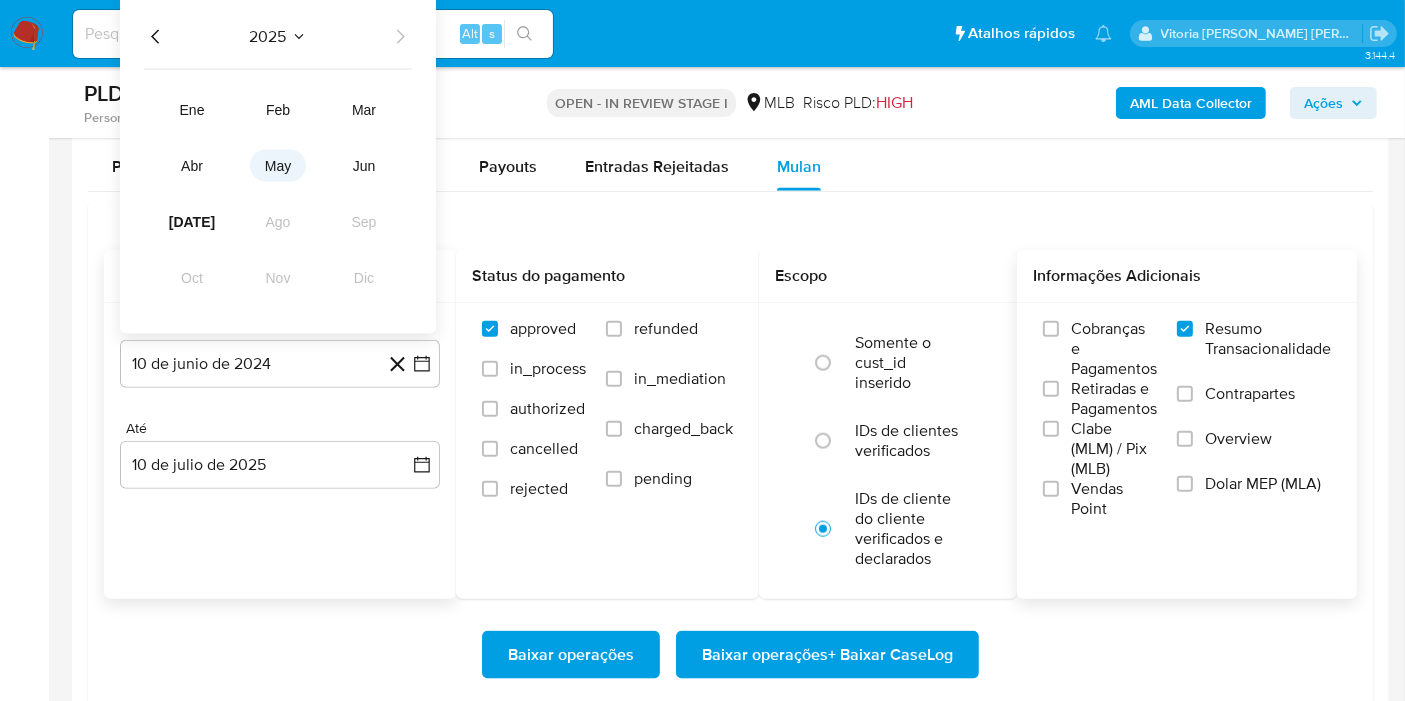 click on "may" at bounding box center (278, 166) 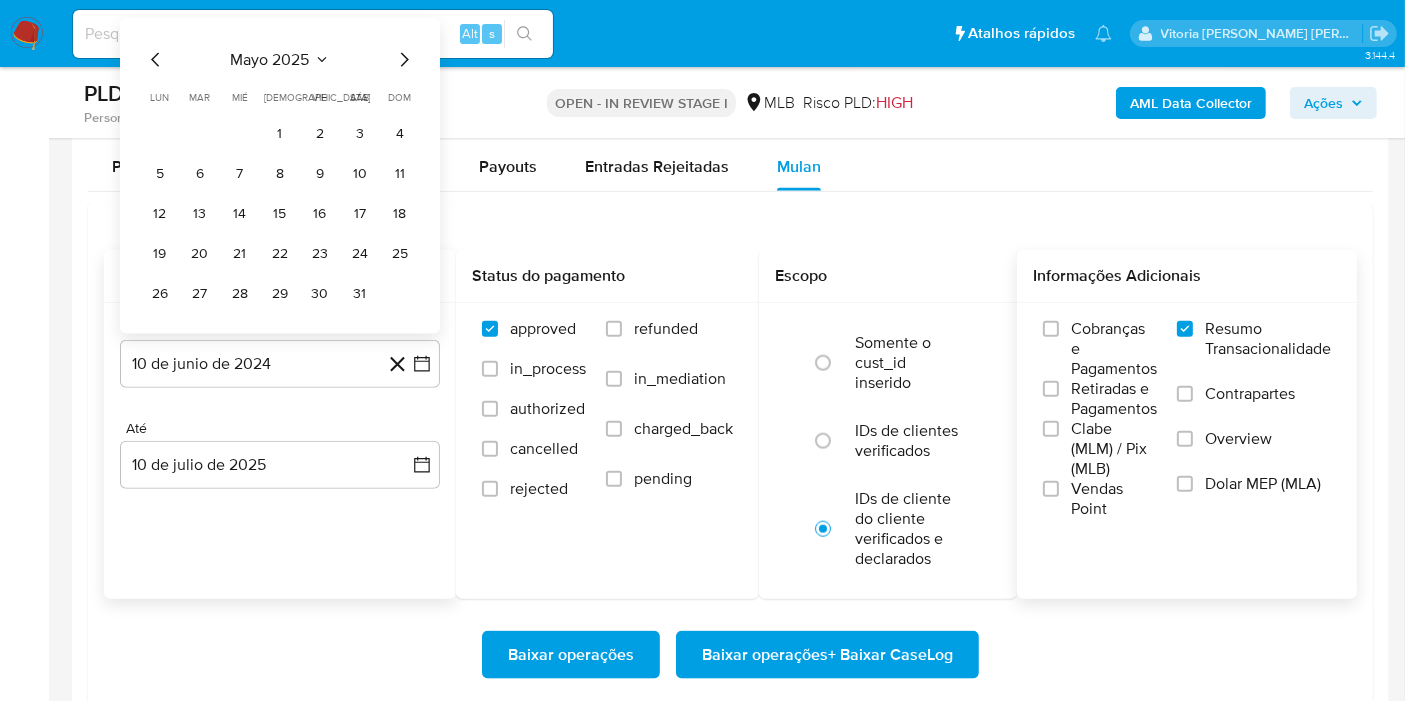 click on "1" at bounding box center [280, 134] 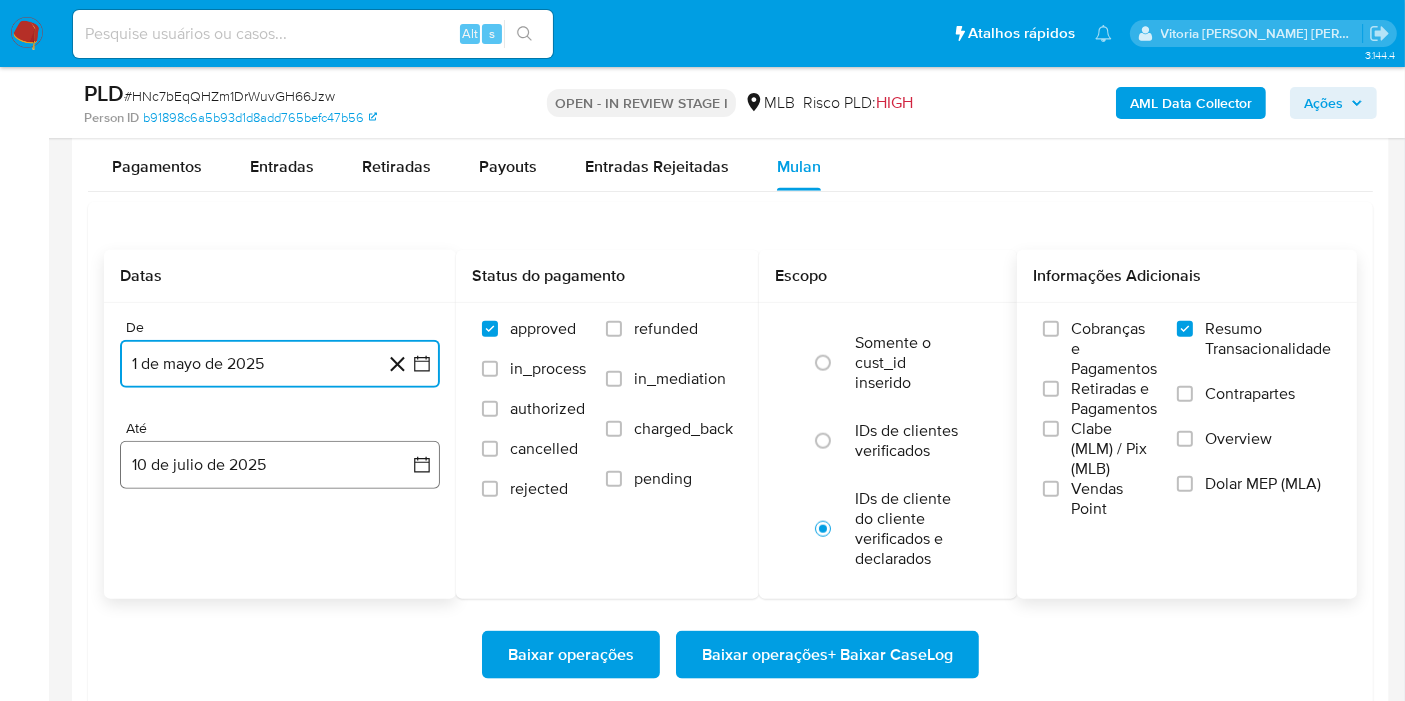 click on "10 de julio de 2025" at bounding box center (280, 465) 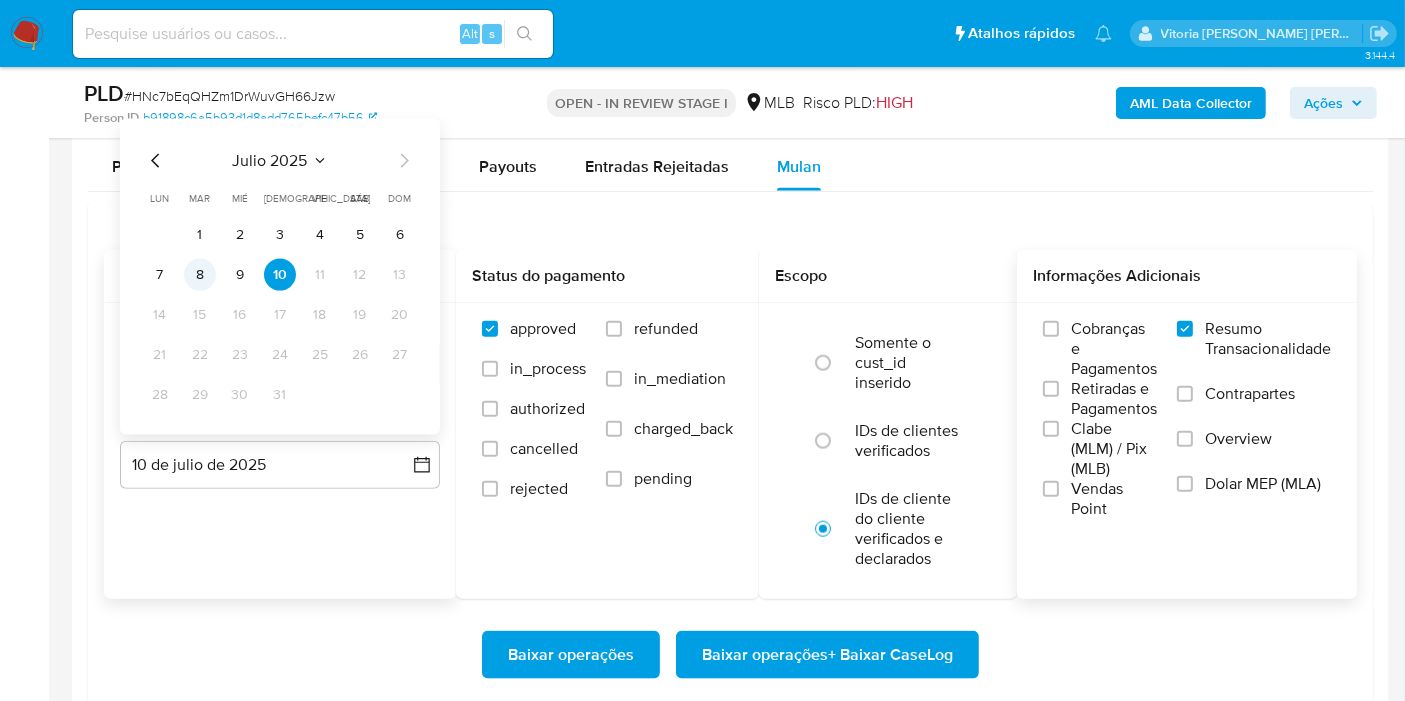 click on "8" at bounding box center [200, 275] 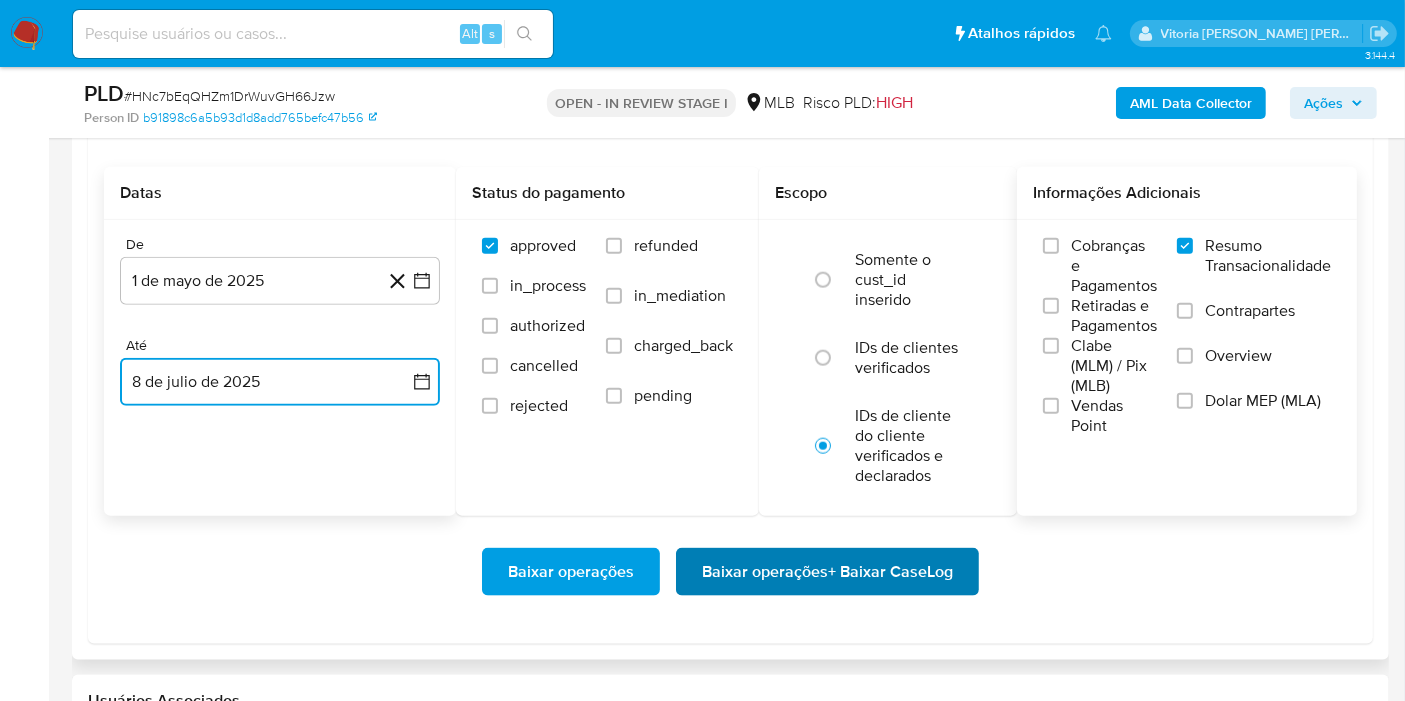 scroll, scrollTop: 2444, scrollLeft: 0, axis: vertical 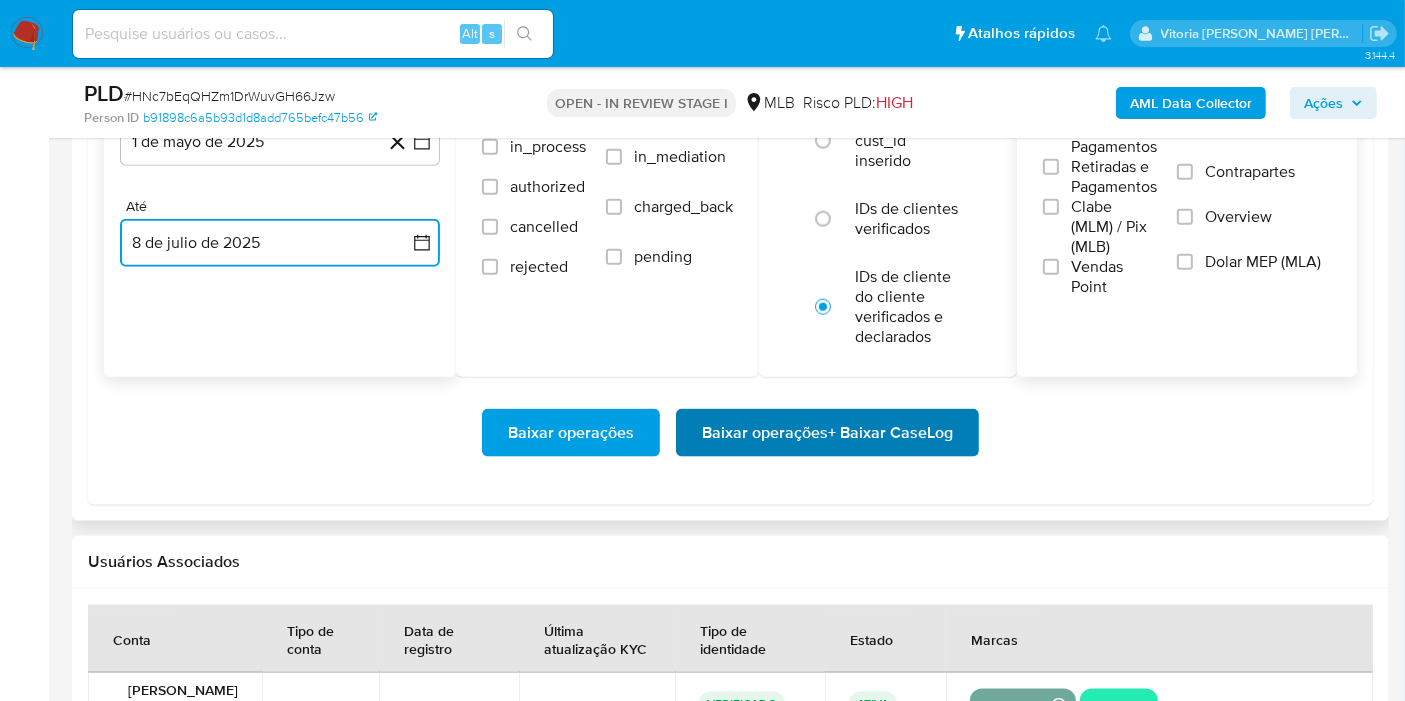 click on "Baixar operações  +   Baixar CaseLog" at bounding box center [827, 433] 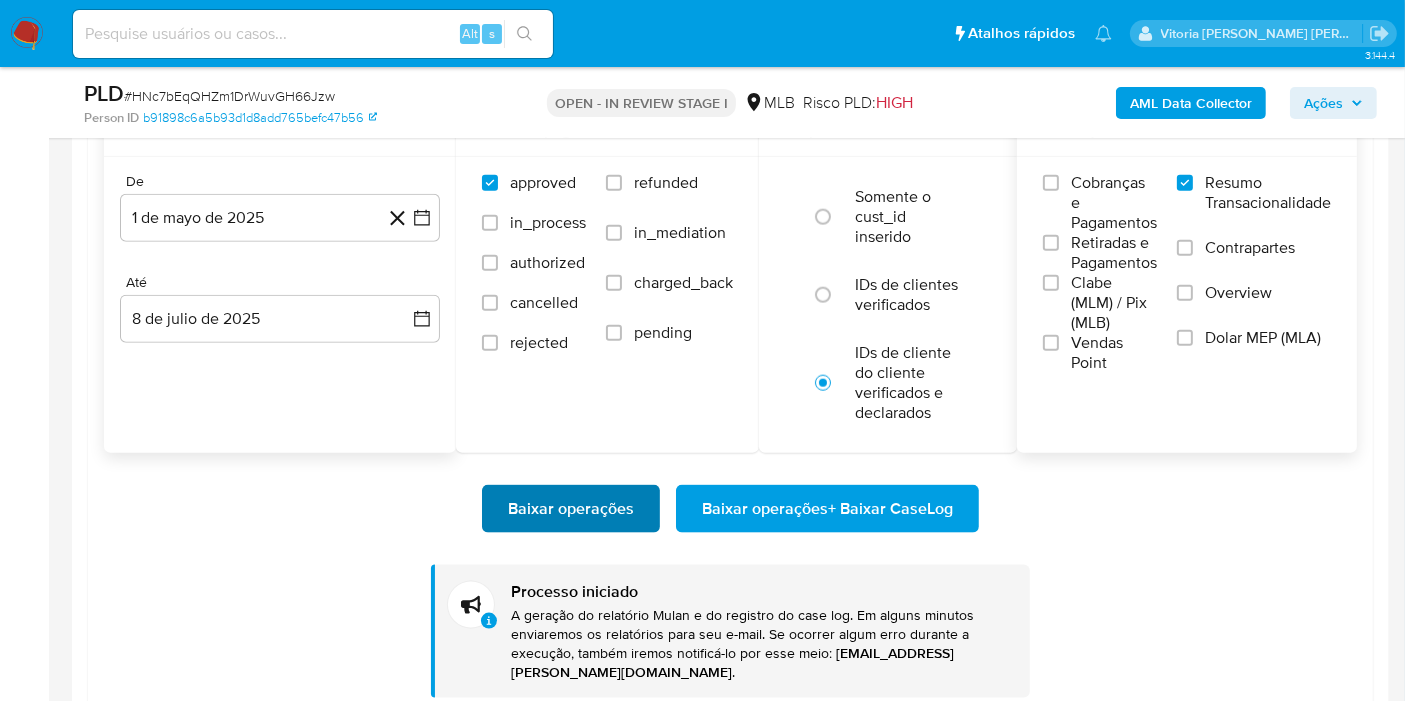 scroll, scrollTop: 2333, scrollLeft: 0, axis: vertical 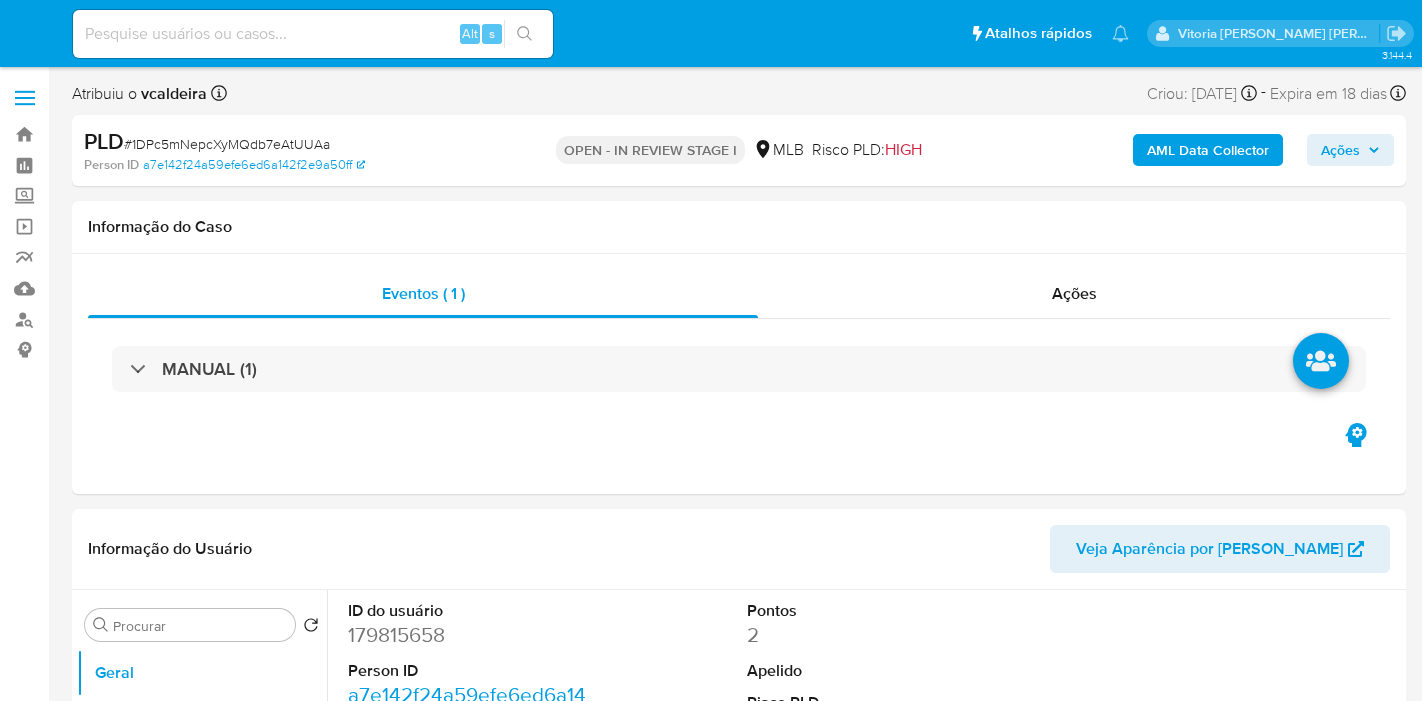 select on "10" 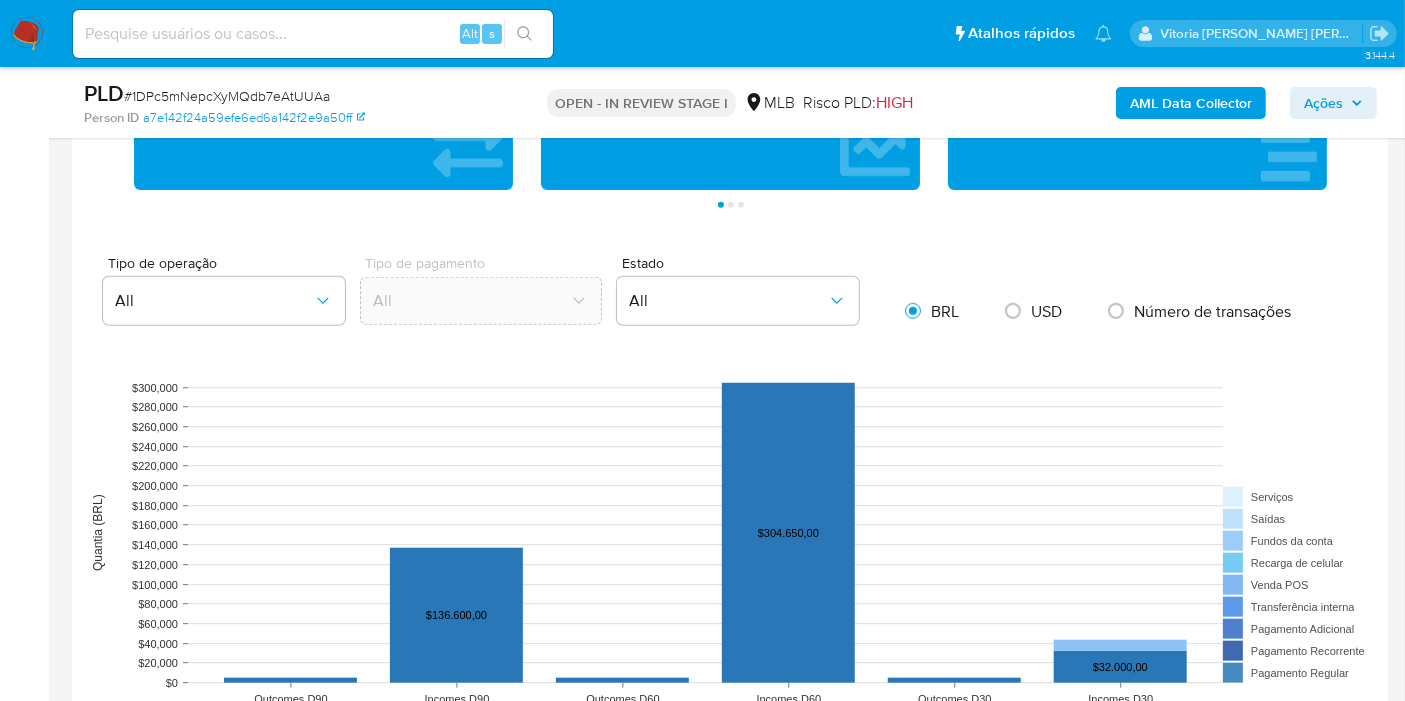 scroll, scrollTop: 1888, scrollLeft: 0, axis: vertical 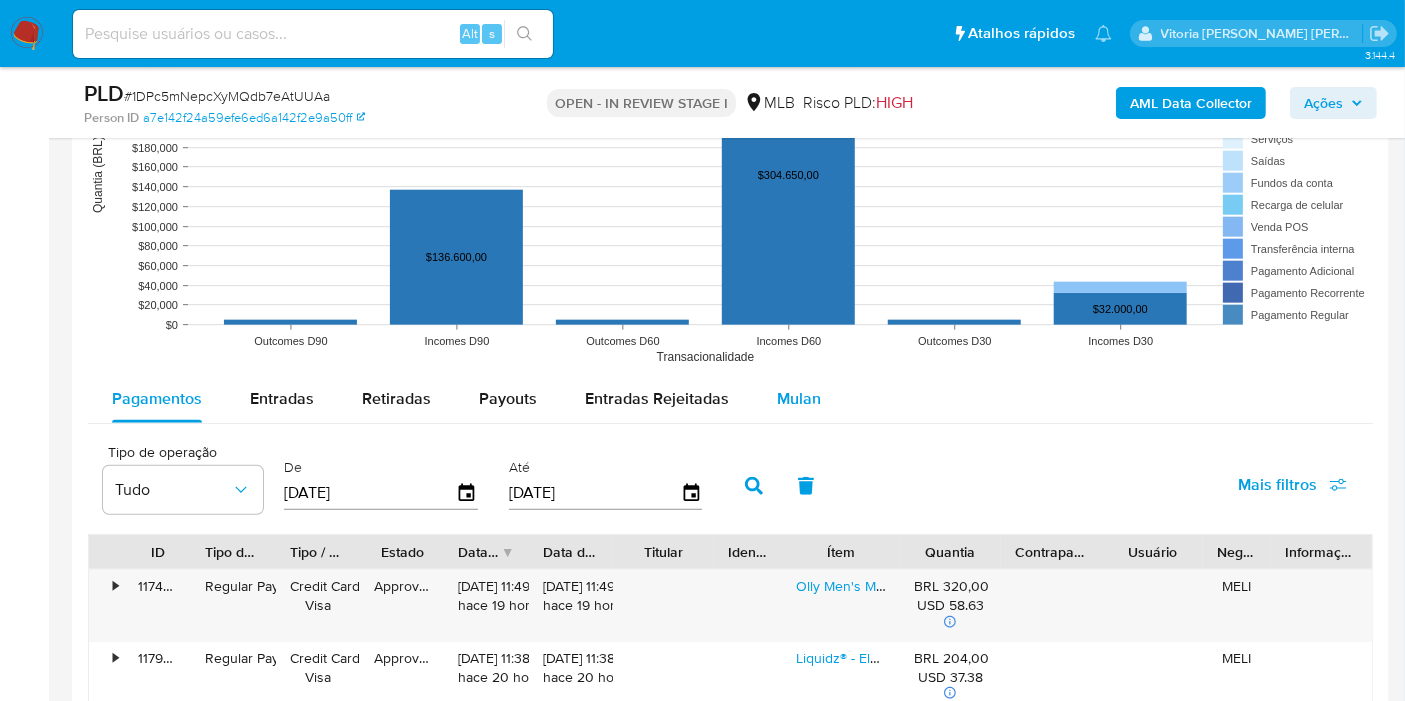click on "Mulan" at bounding box center [799, 398] 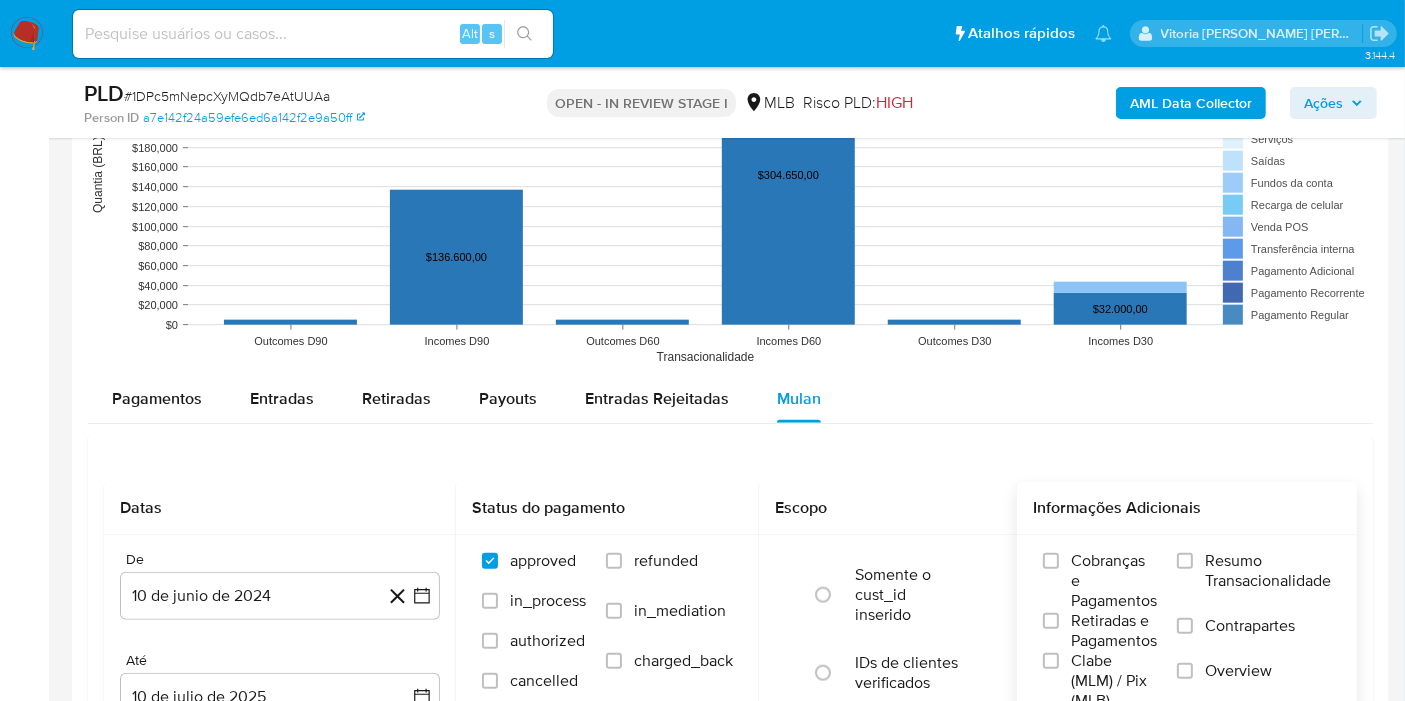 click on "Resumo Transacionalidade" at bounding box center (1268, 571) 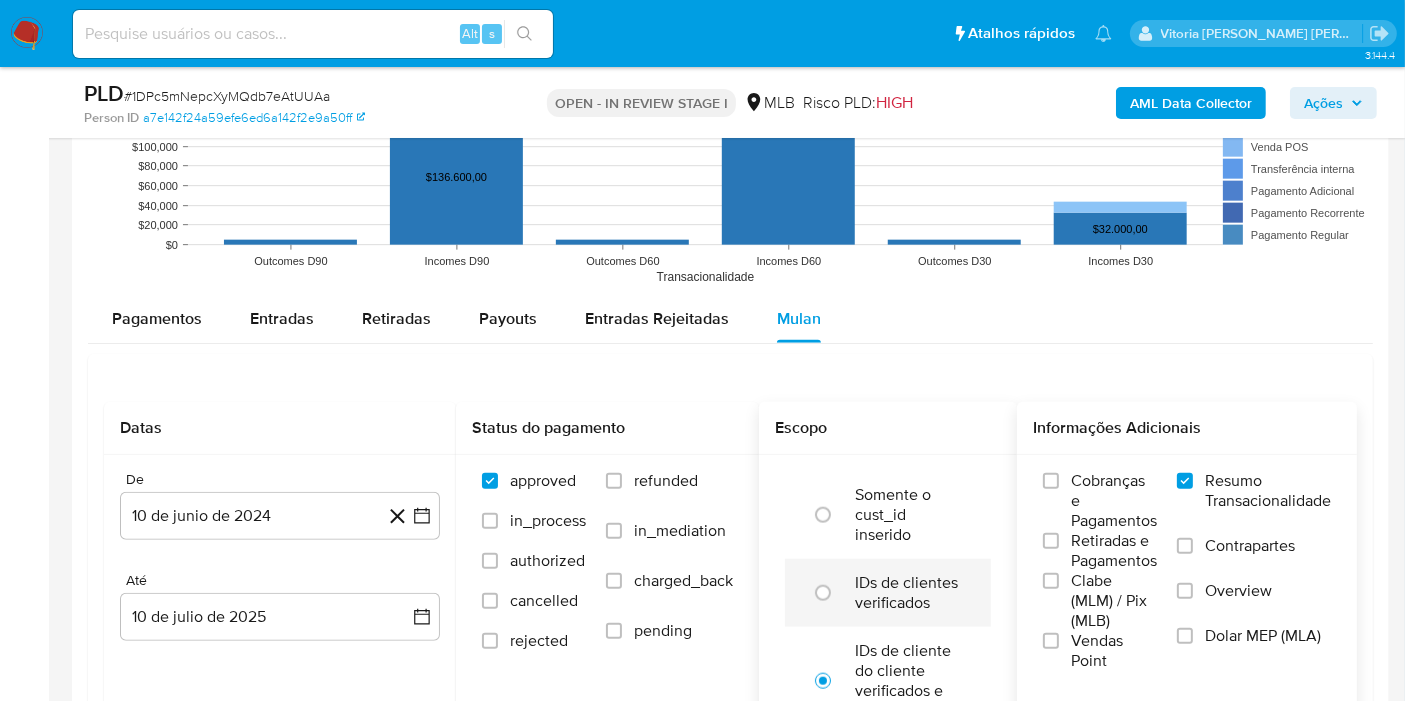 scroll, scrollTop: 2111, scrollLeft: 0, axis: vertical 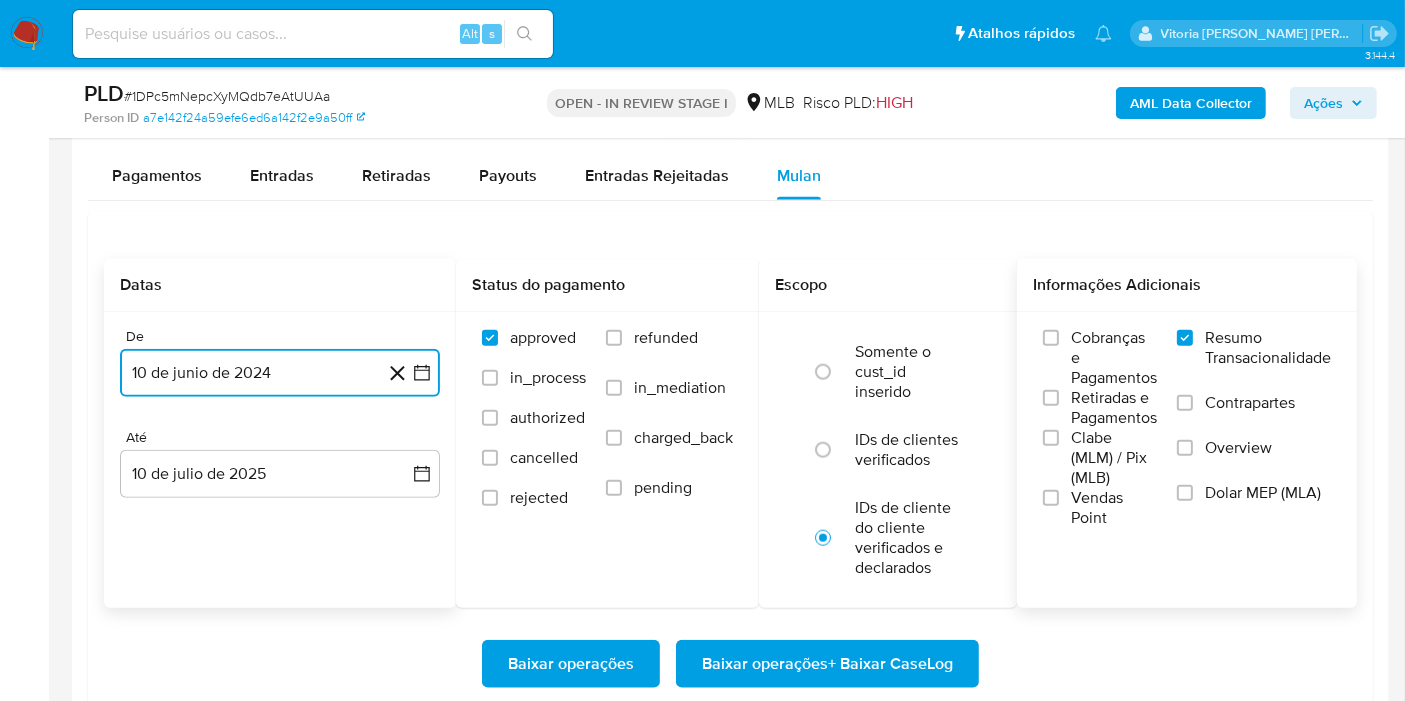 click on "10 de junio de 2024" at bounding box center (280, 373) 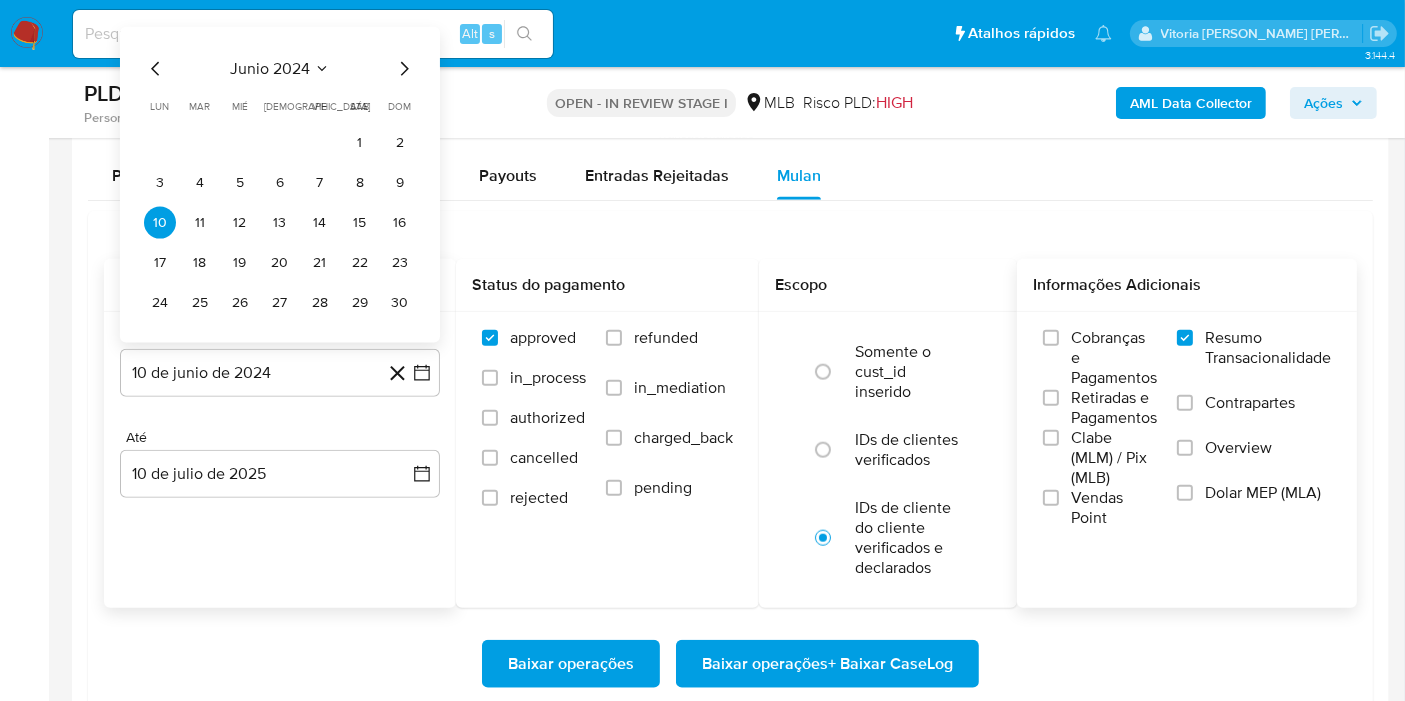 click on "junio 2024" at bounding box center (280, 69) 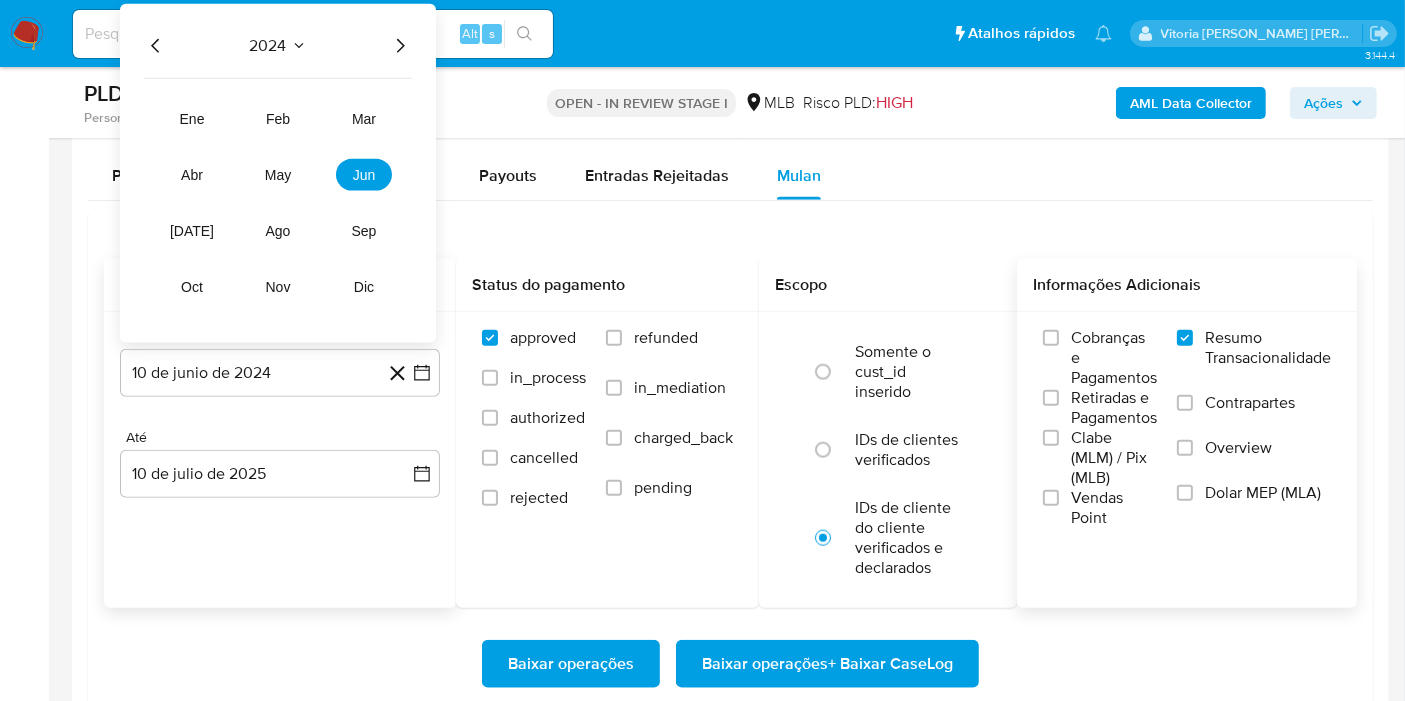 click 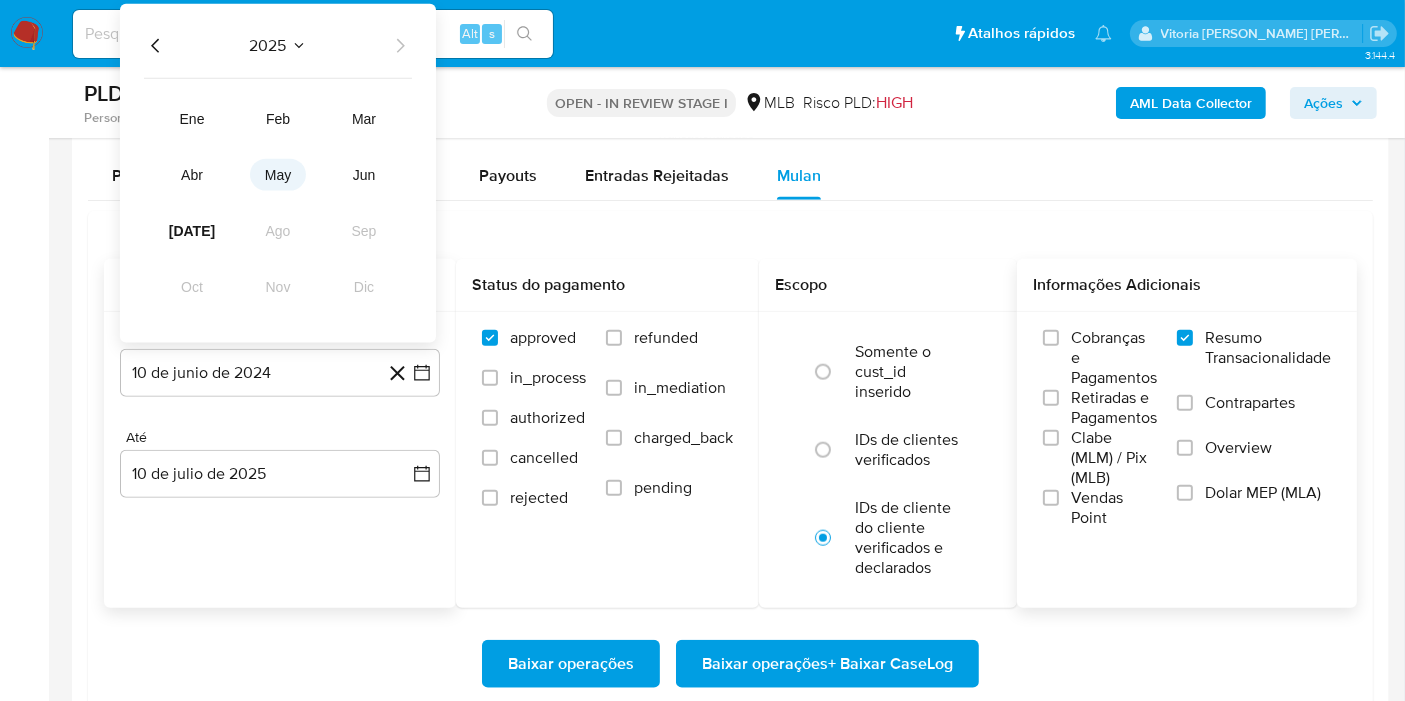 click on "may" at bounding box center (278, 175) 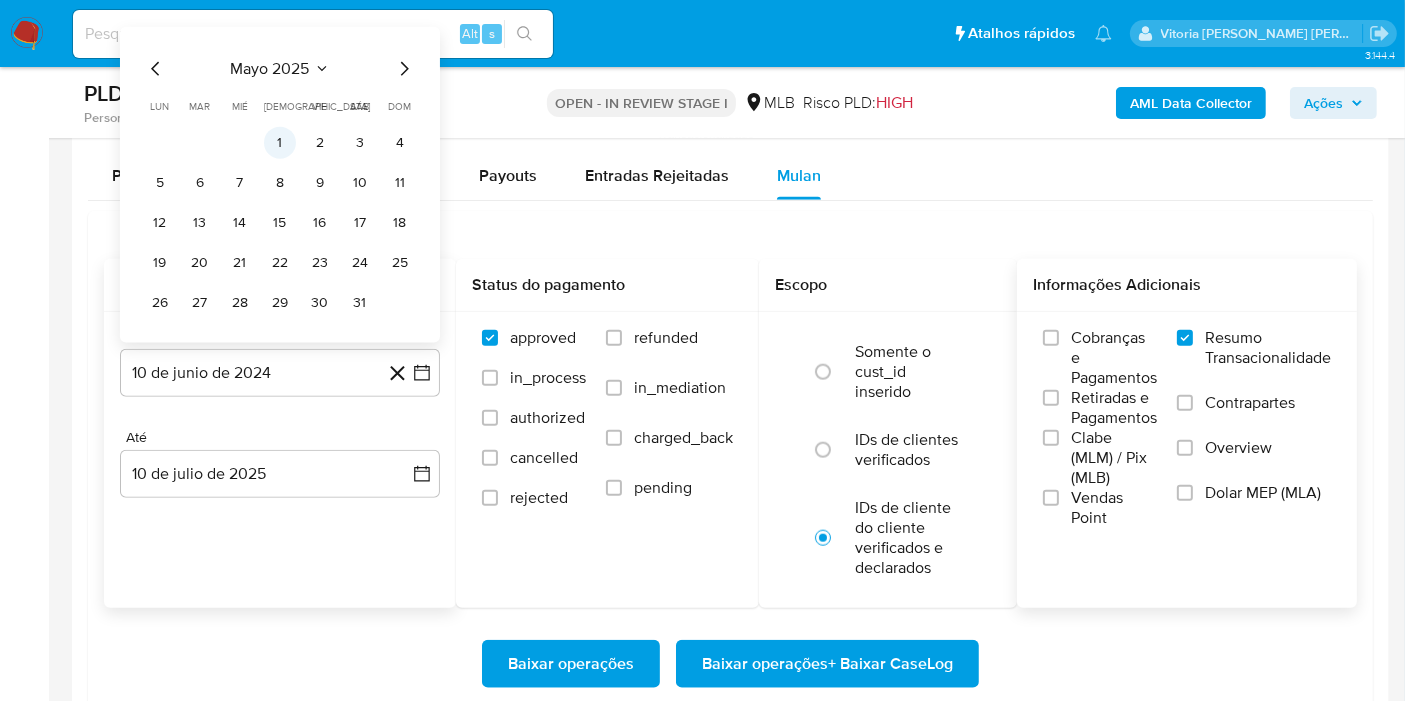 click on "1" at bounding box center [280, 143] 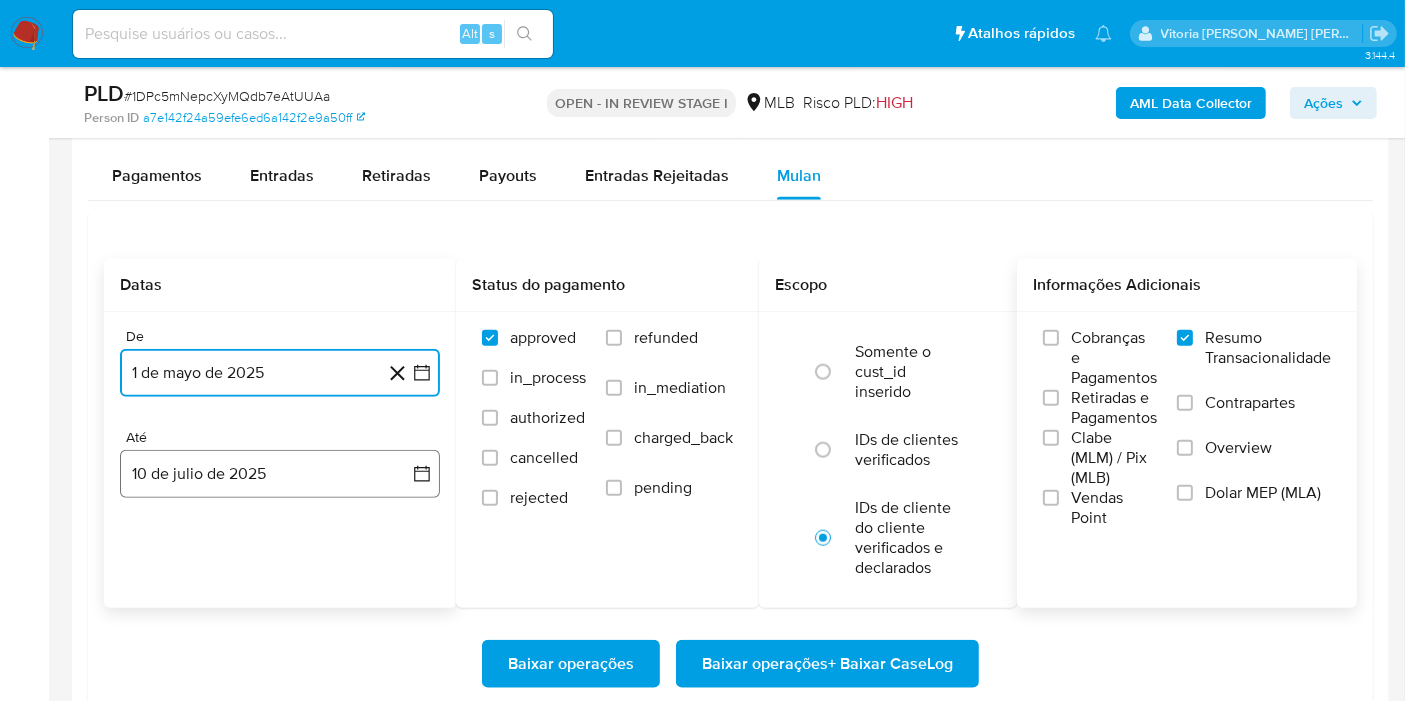 click on "10 de julio de 2025" at bounding box center (280, 474) 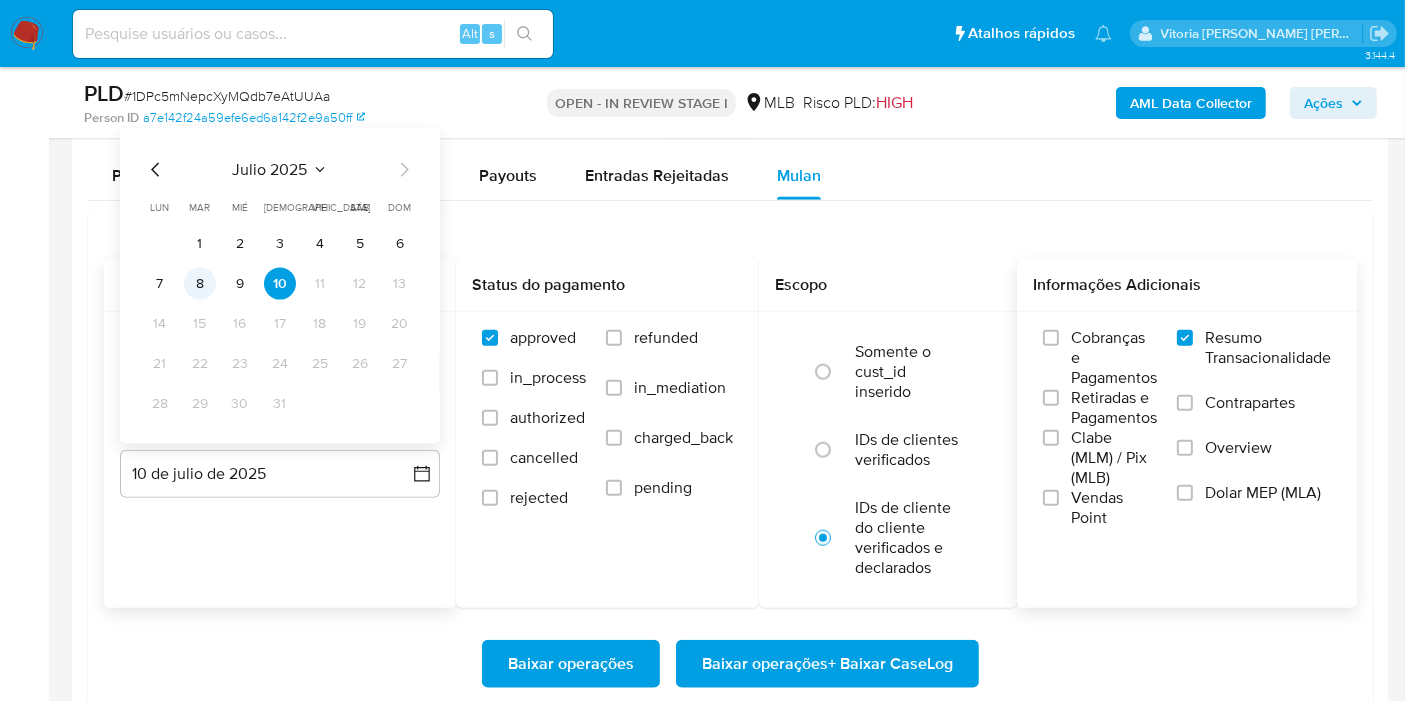 click on "8" at bounding box center (200, 284) 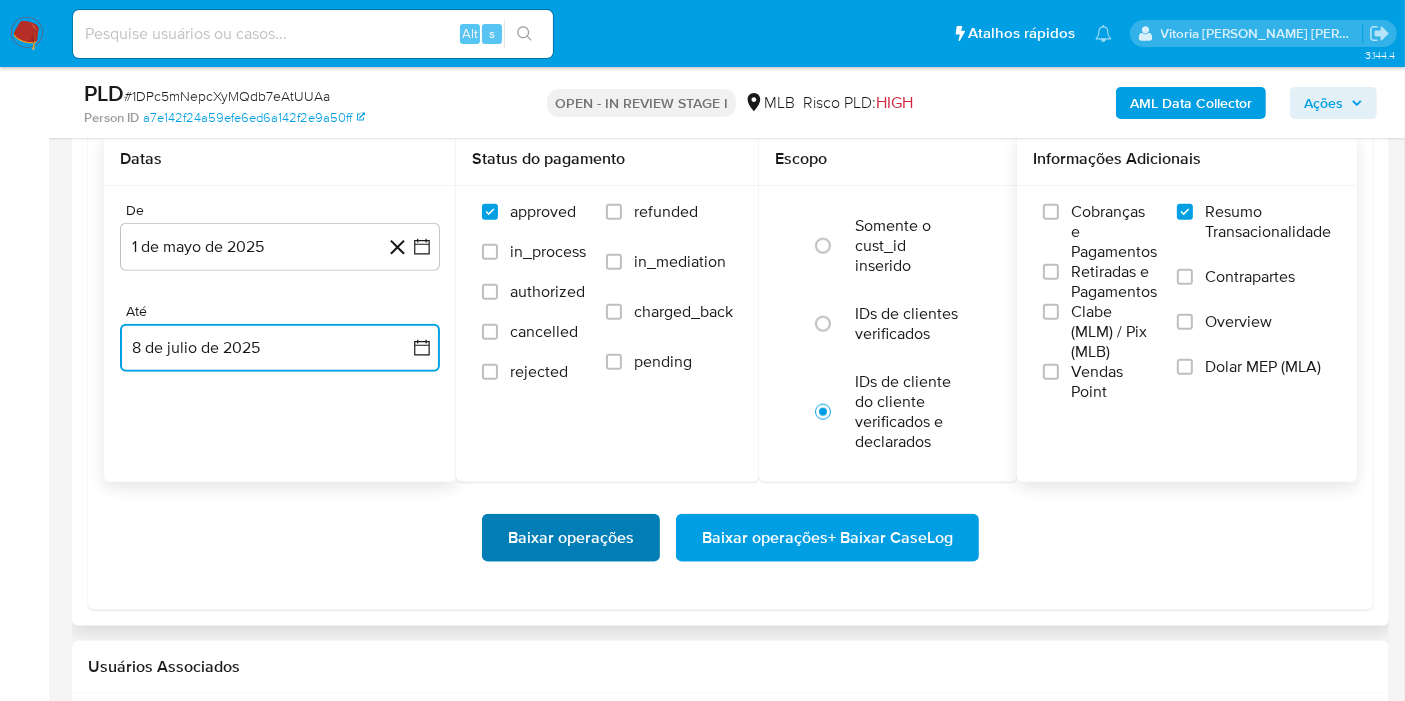 scroll, scrollTop: 2333, scrollLeft: 0, axis: vertical 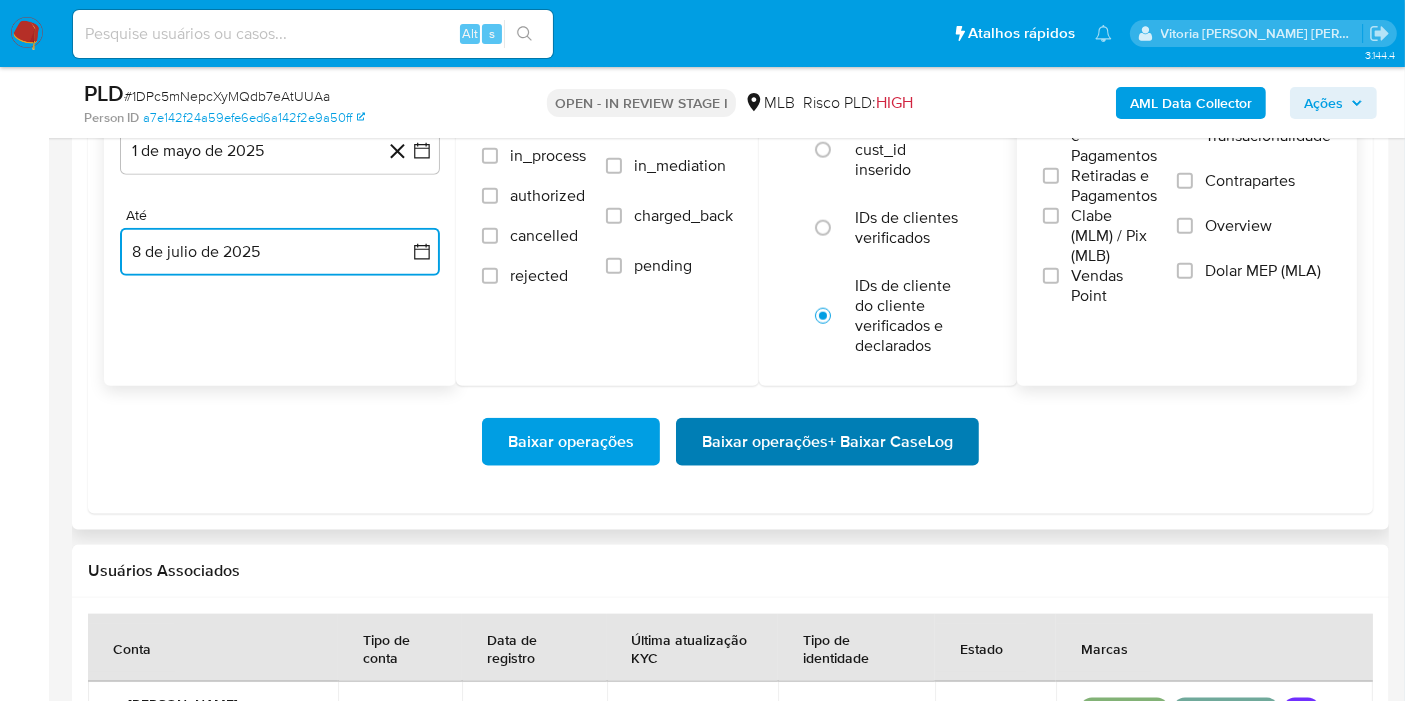 click on "Baixar operações  +   Baixar CaseLog" at bounding box center [827, 442] 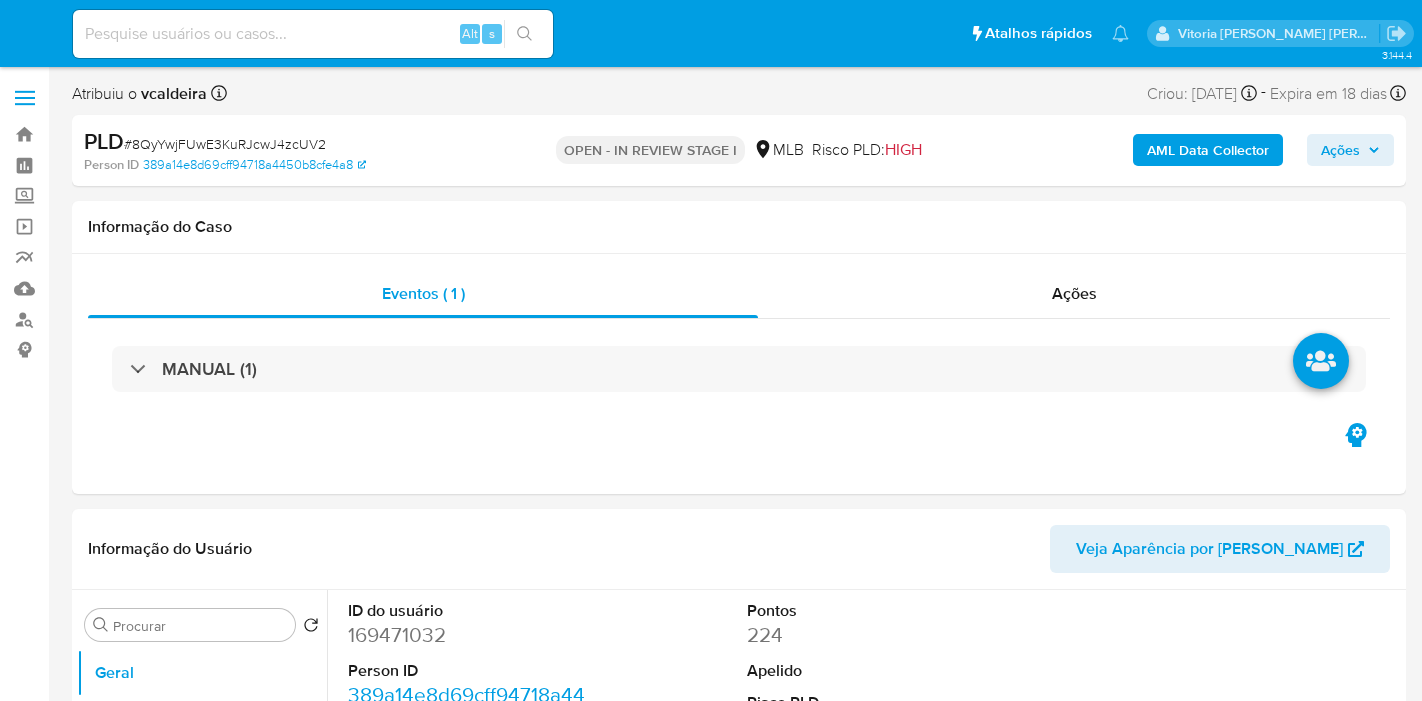 select on "10" 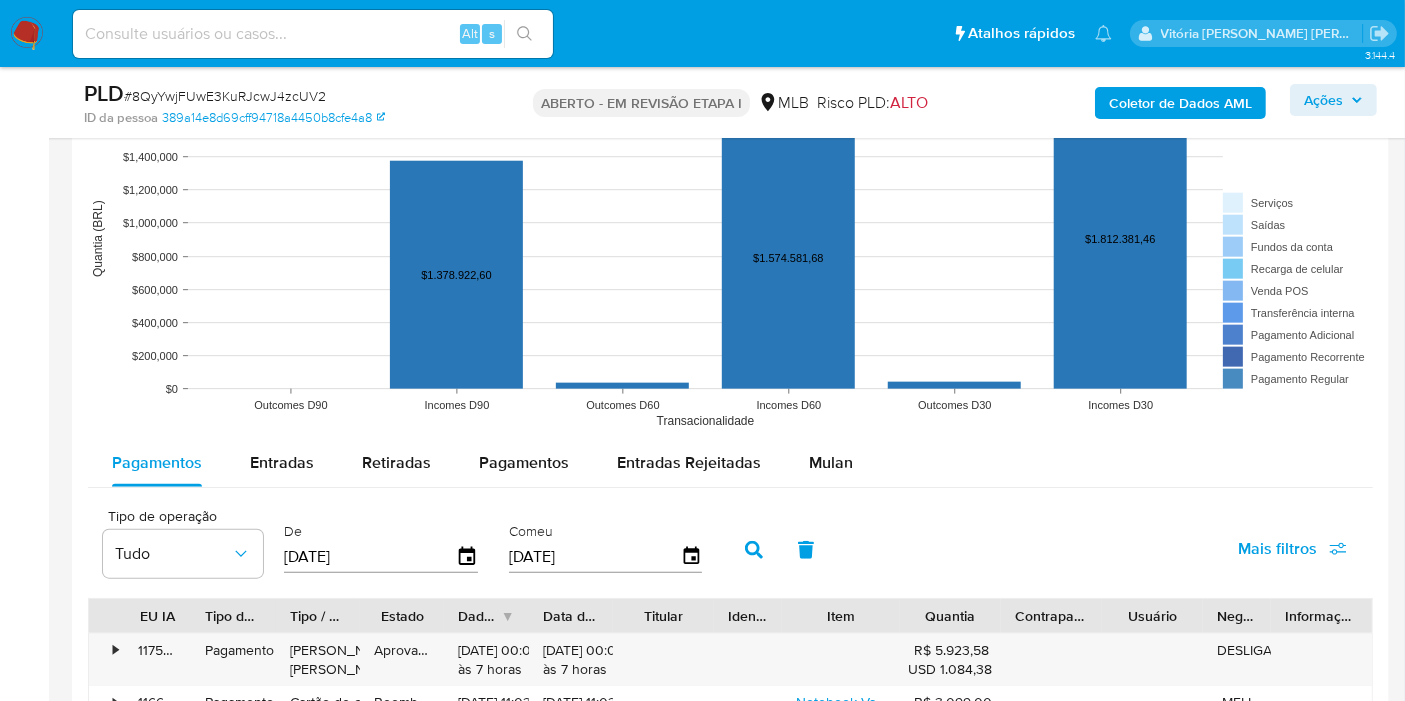scroll, scrollTop: 2111, scrollLeft: 0, axis: vertical 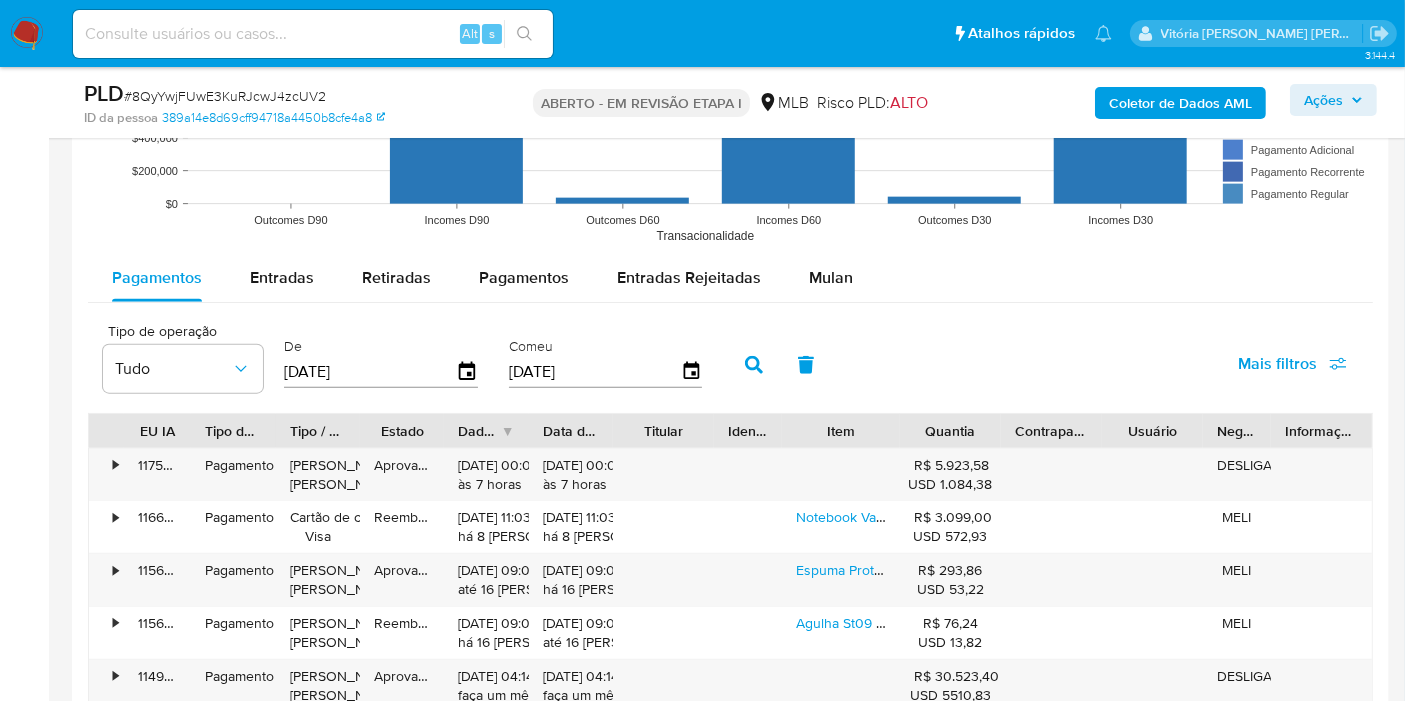 drag, startPoint x: 837, startPoint y: 270, endPoint x: 925, endPoint y: 305, distance: 94.7048 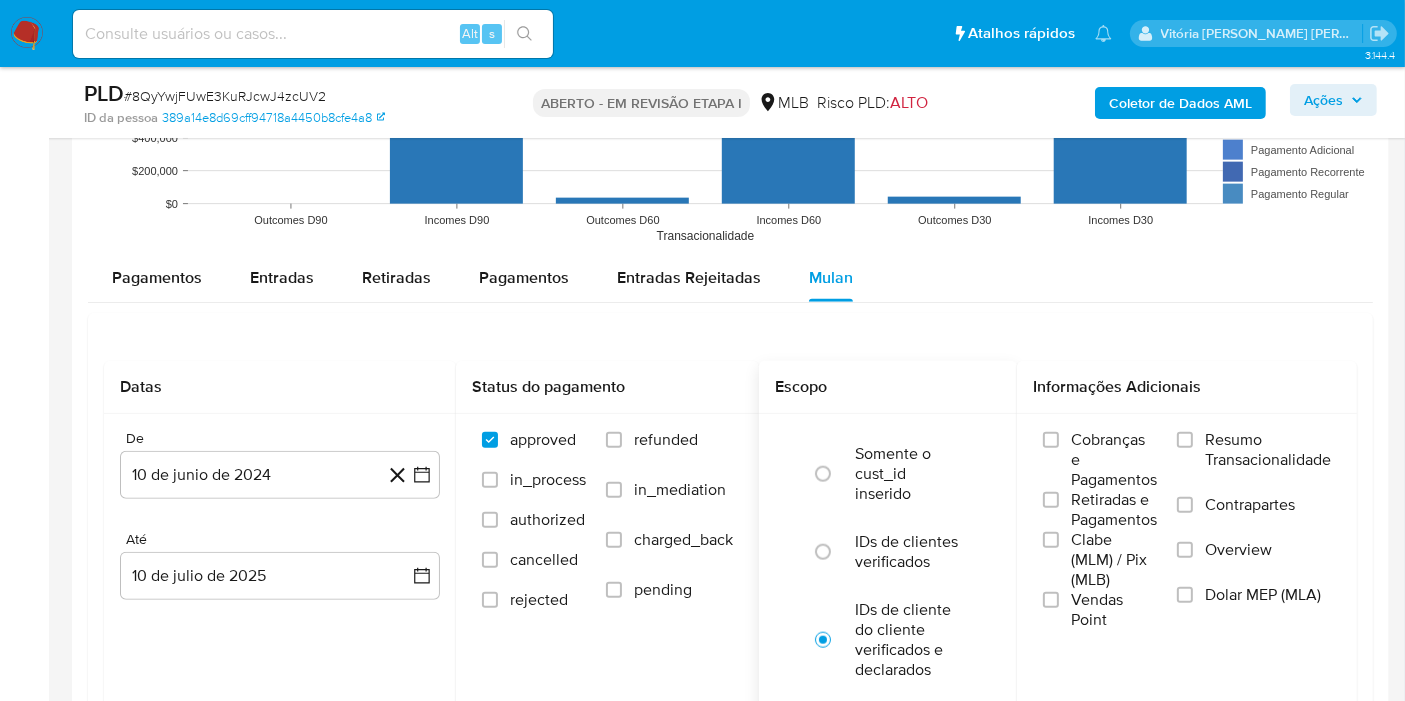 drag, startPoint x: 1225, startPoint y: 435, endPoint x: 953, endPoint y: 419, distance: 272.47018 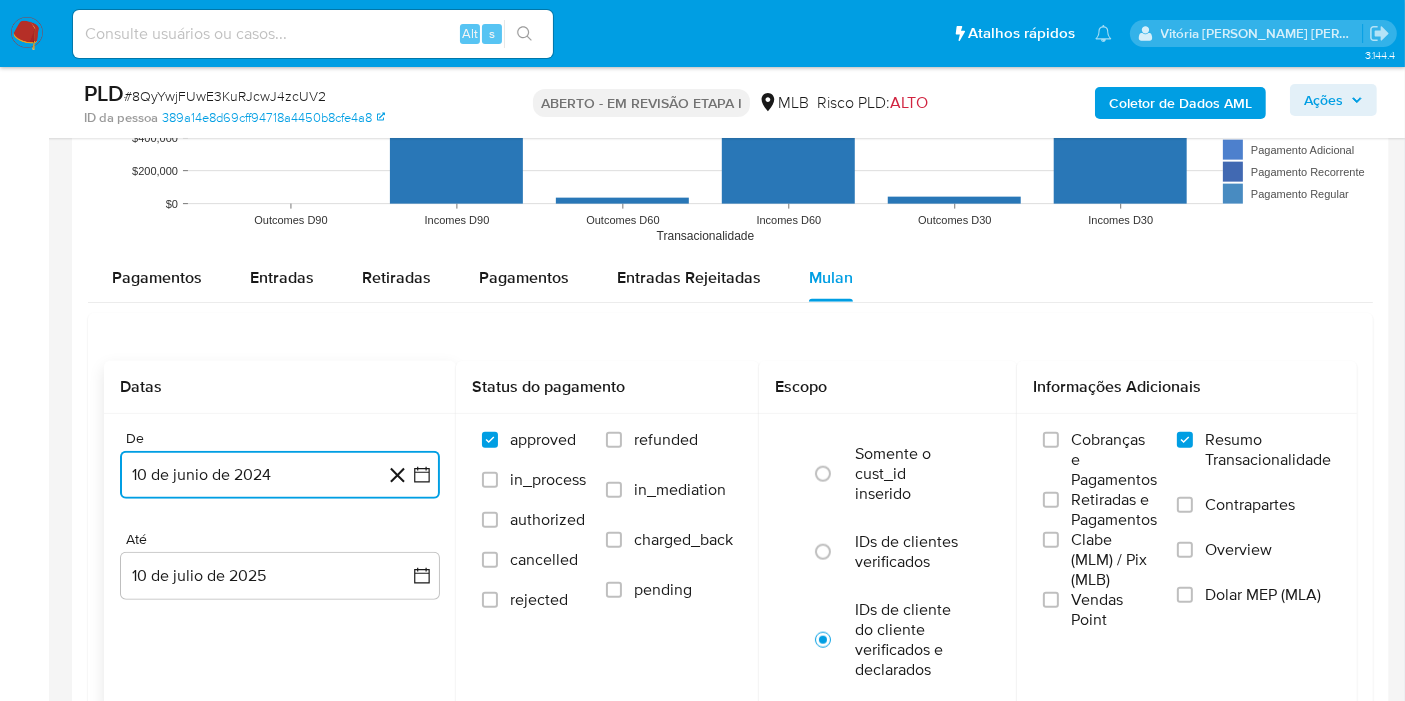 drag, startPoint x: 177, startPoint y: 481, endPoint x: 188, endPoint y: 460, distance: 23.70654 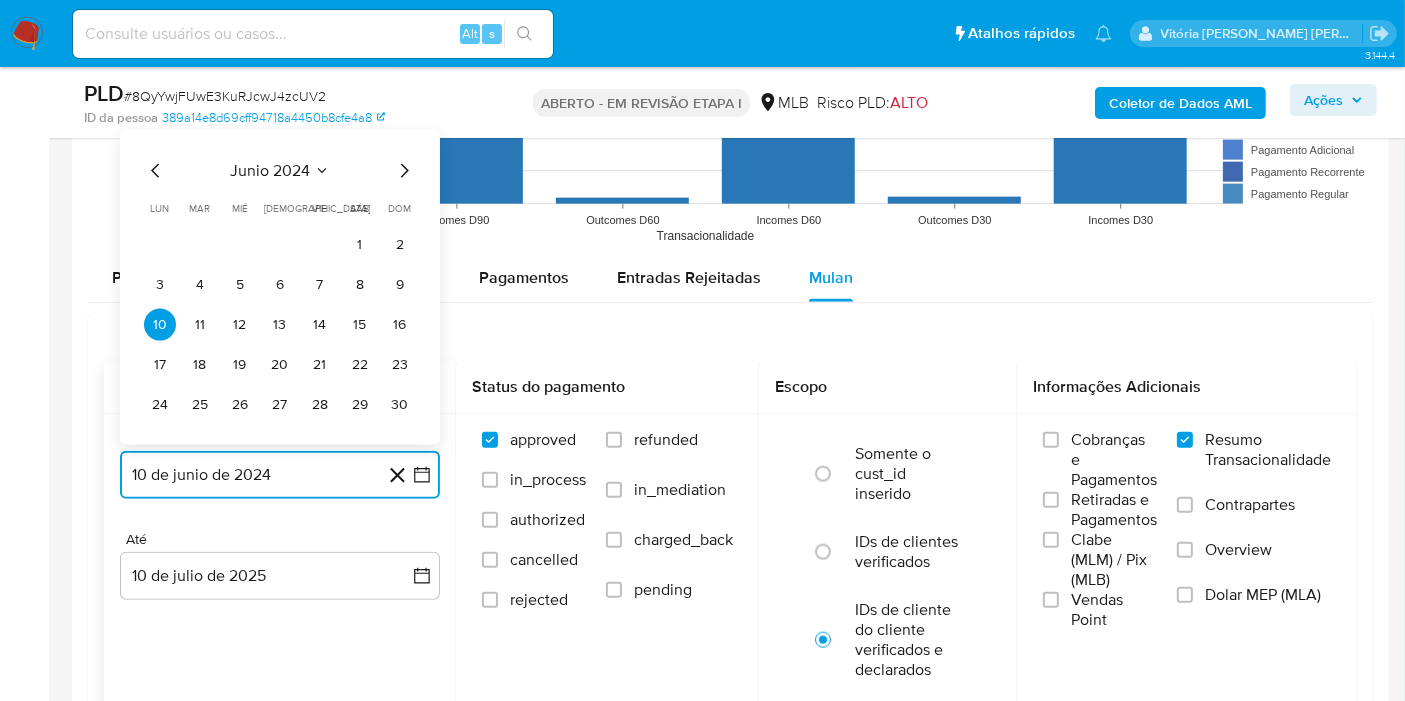 click on "junio 2024" at bounding box center (280, 171) 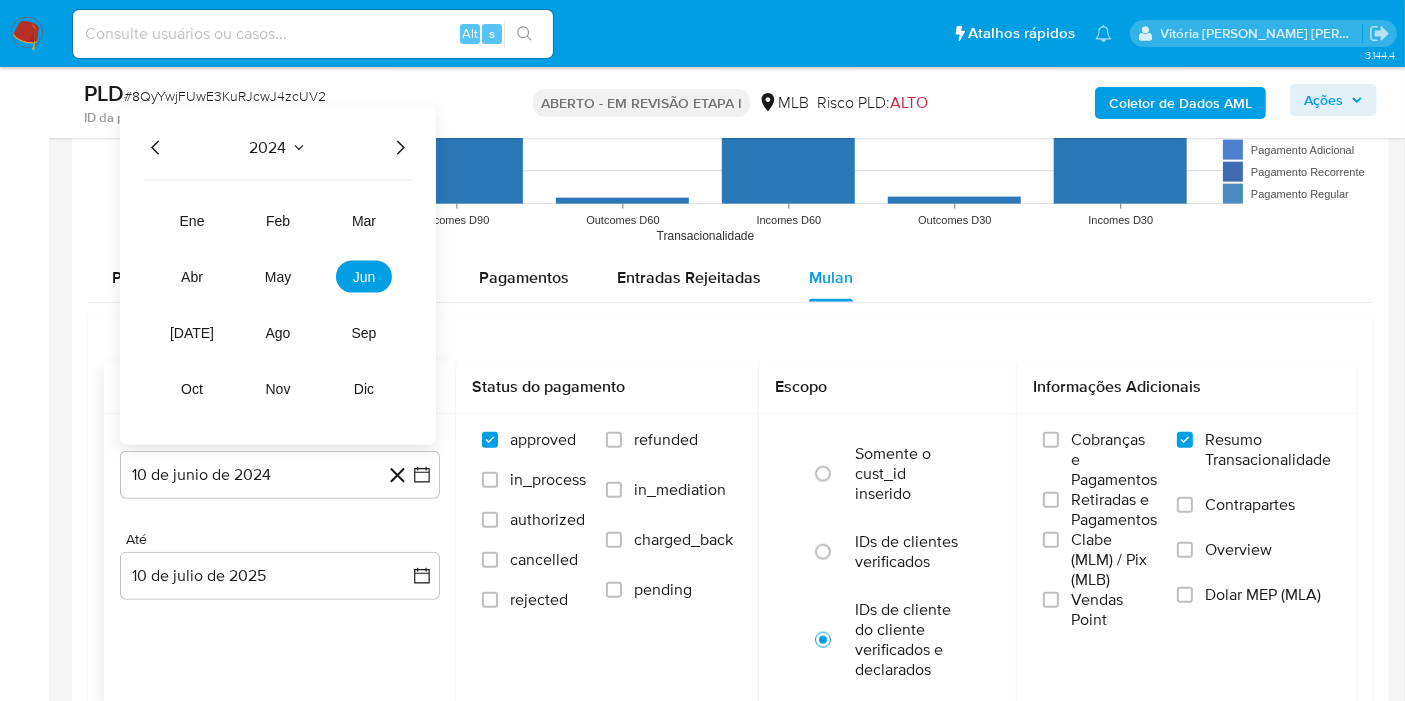 click 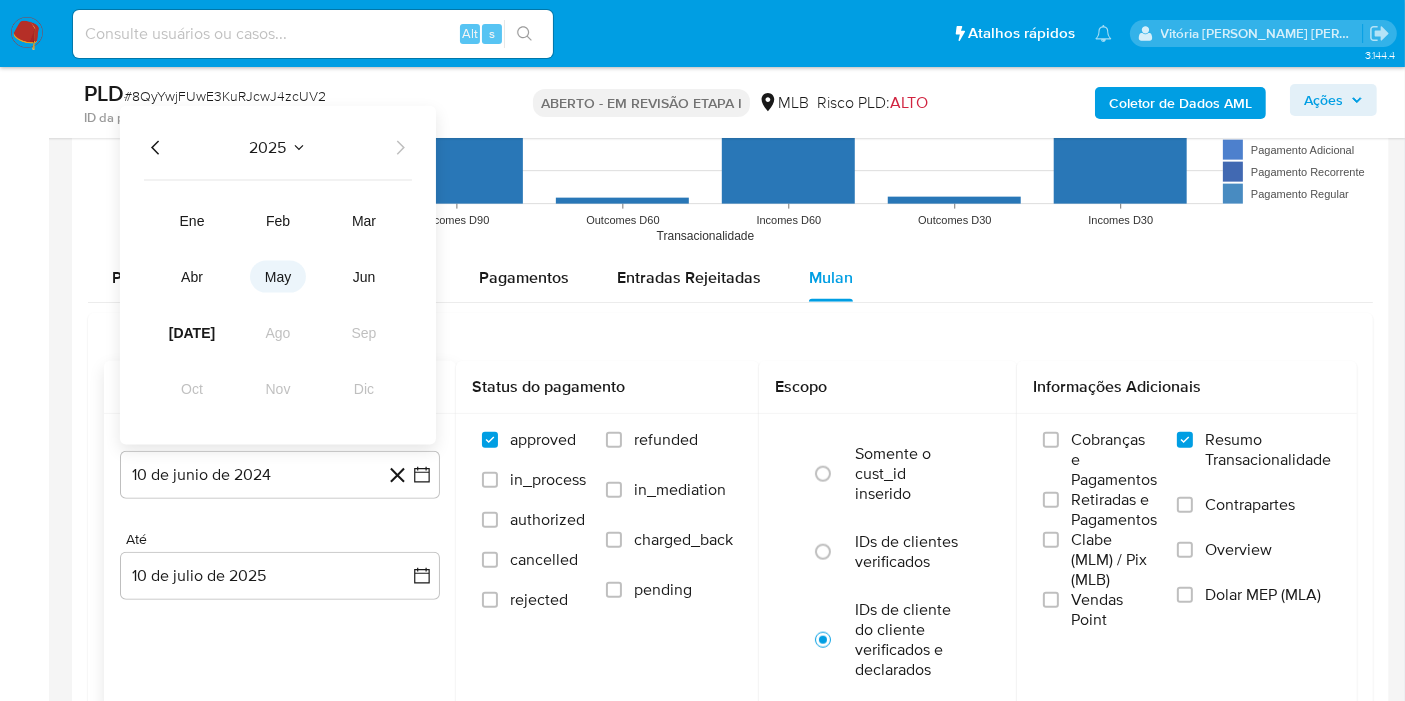 click on "may" at bounding box center [278, 277] 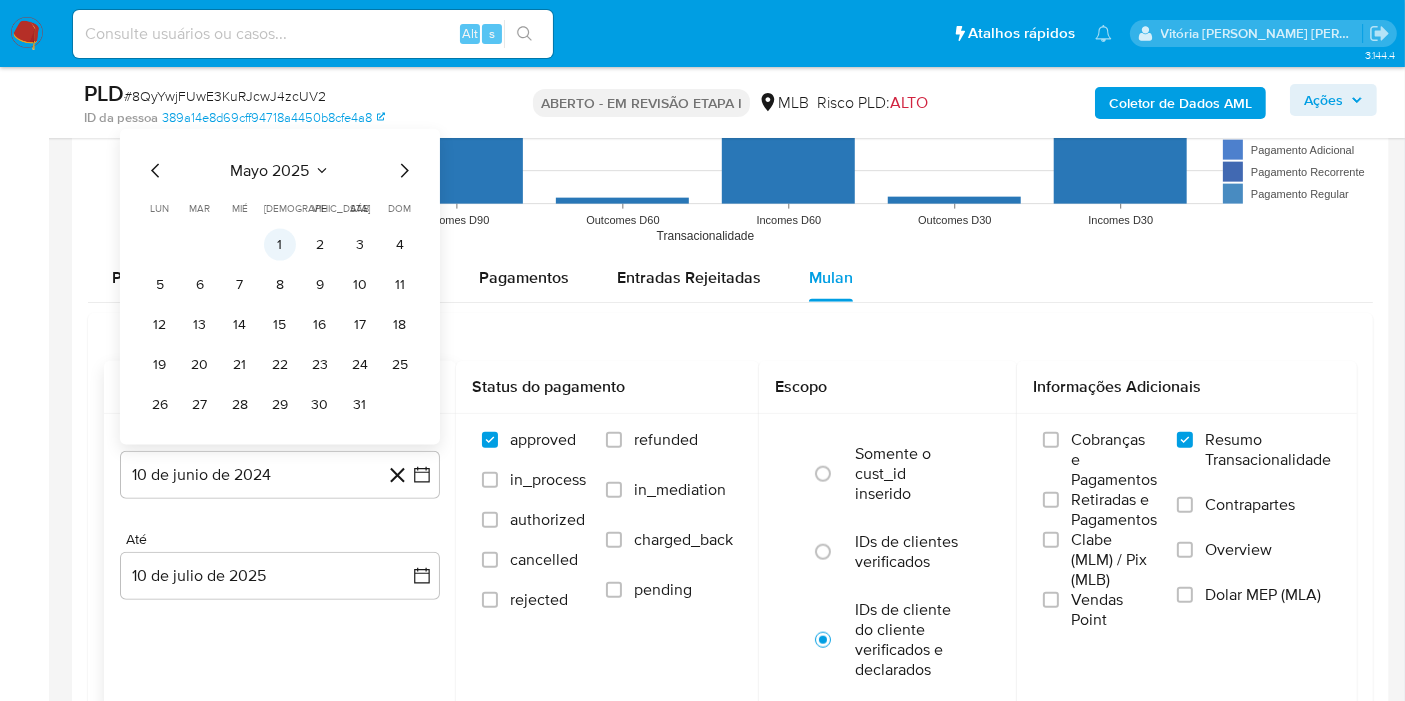 click on "1" at bounding box center (280, 245) 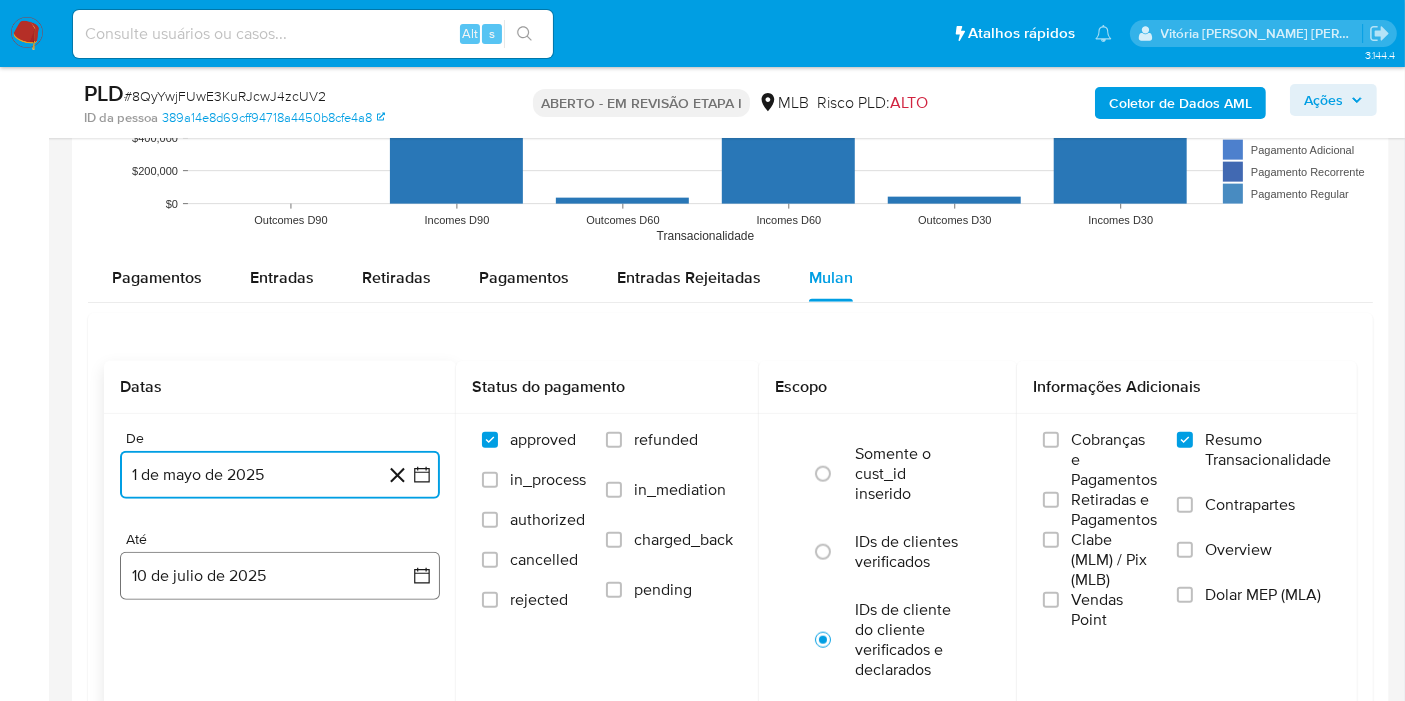 click on "10 de julio de 2025" at bounding box center (280, 576) 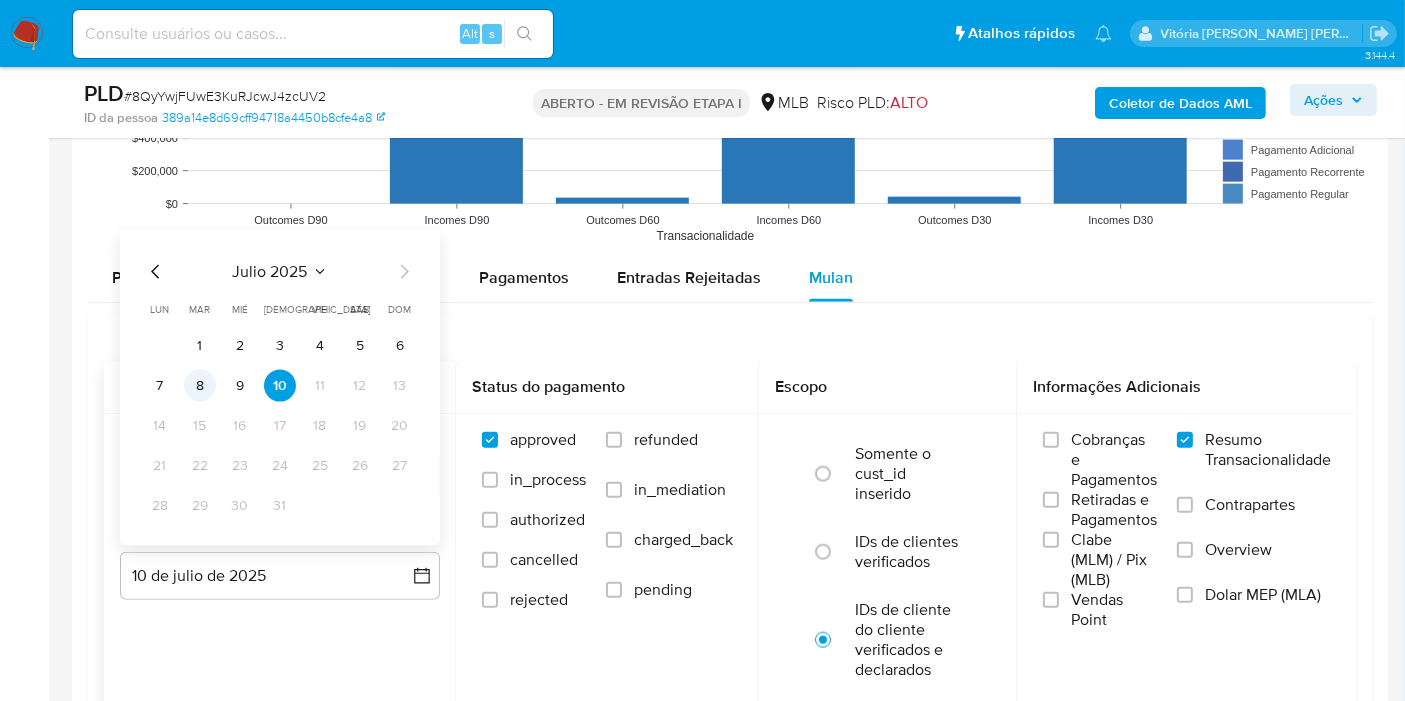 click on "8" at bounding box center [200, 386] 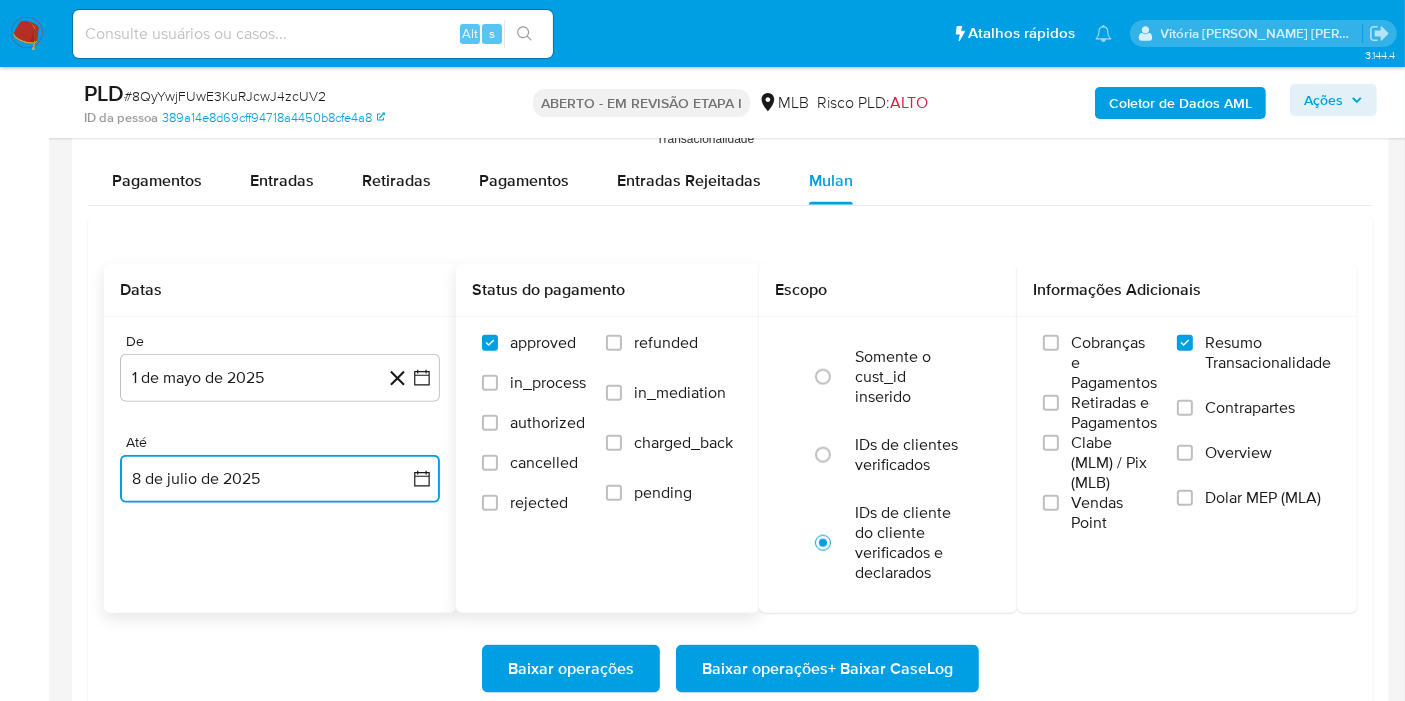 scroll, scrollTop: 2333, scrollLeft: 0, axis: vertical 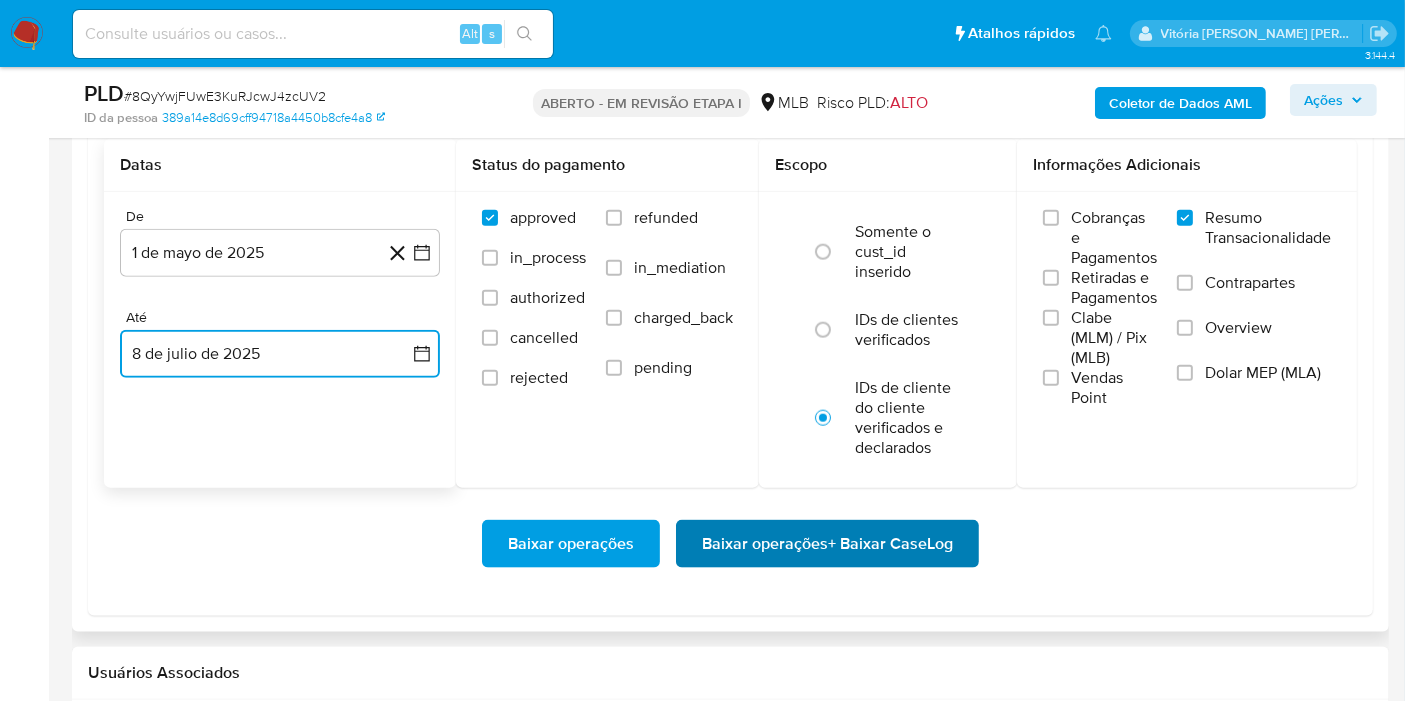 click on "Baixar operações  +   Baixar CaseLog" at bounding box center [827, 544] 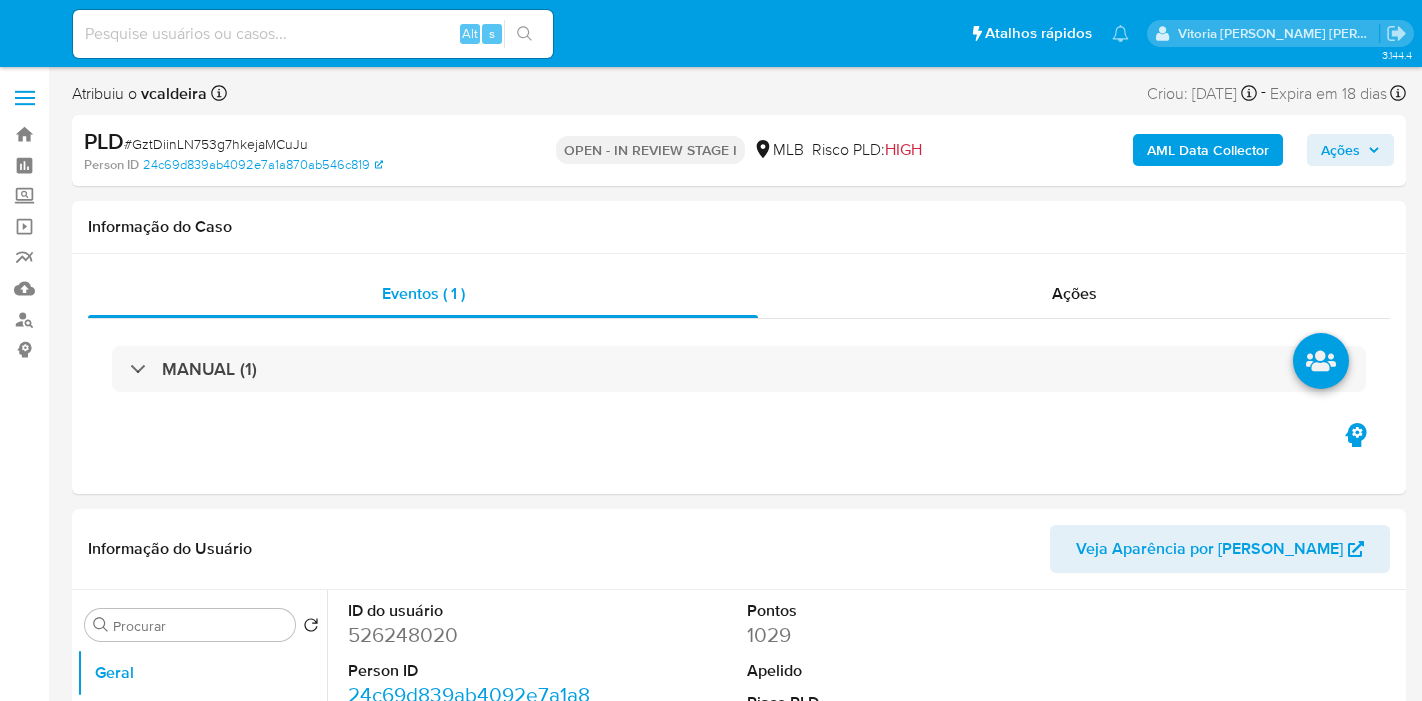 select on "10" 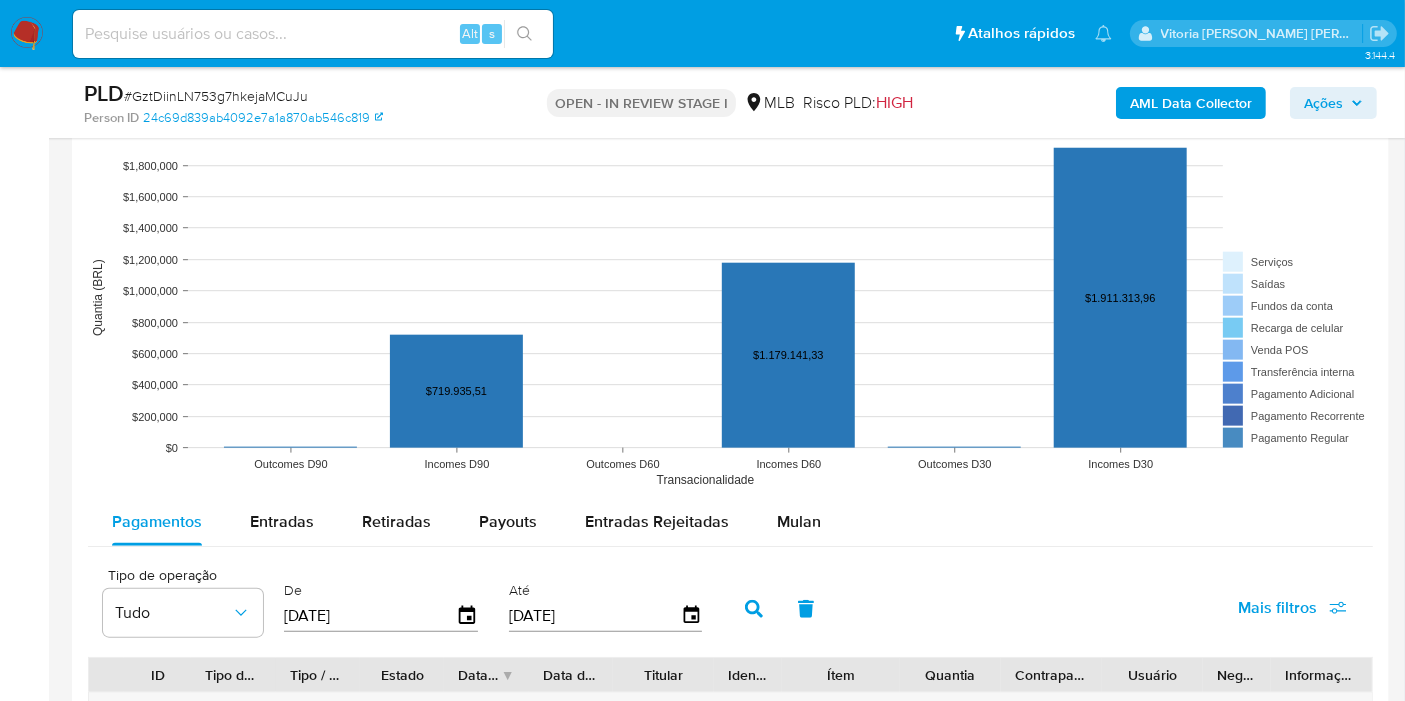 scroll, scrollTop: 2111, scrollLeft: 0, axis: vertical 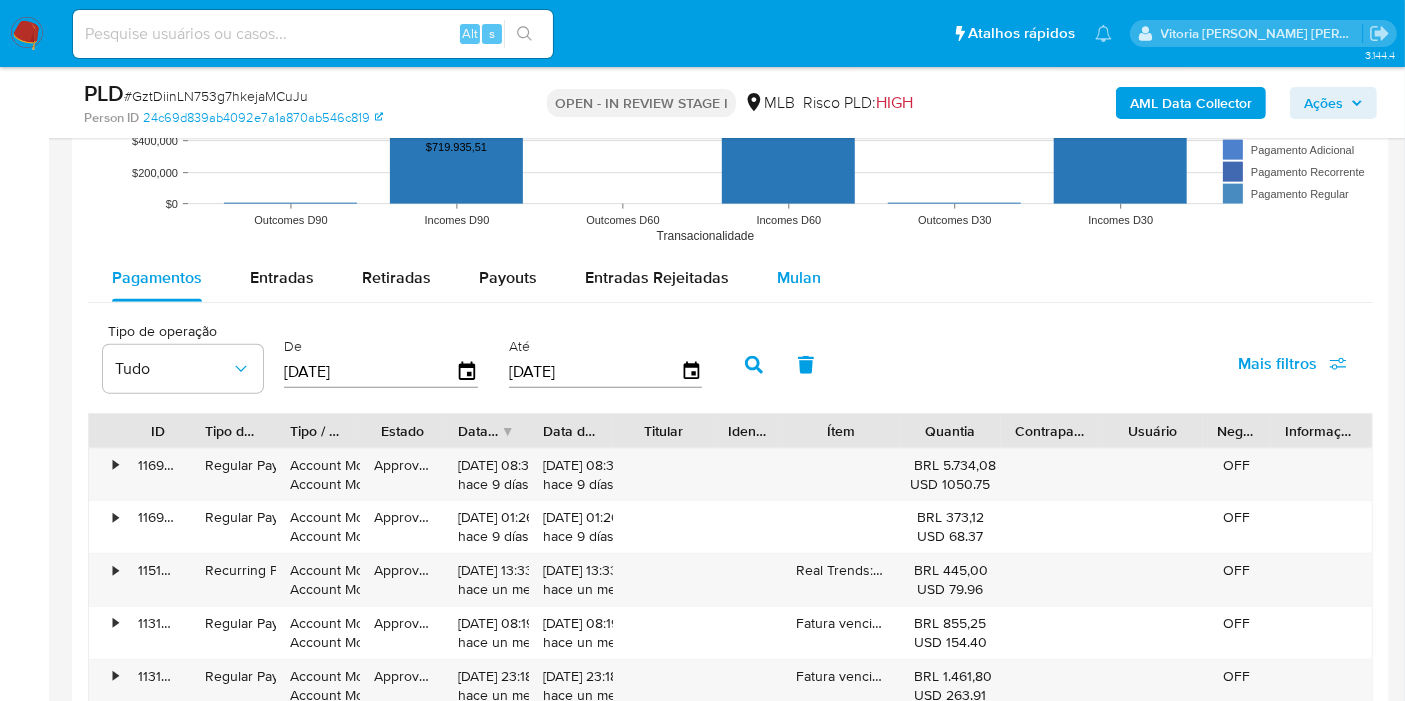click on "Mulan" at bounding box center [799, 278] 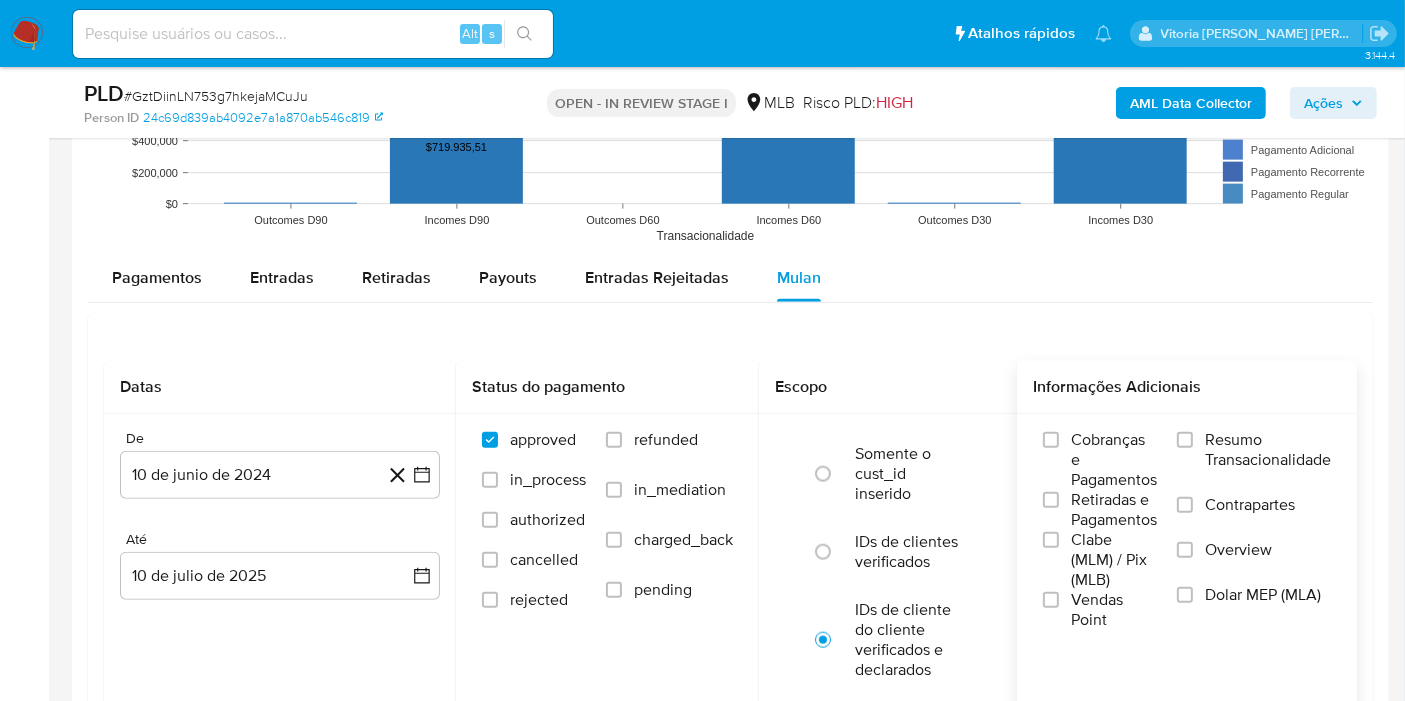 click on "Resumo Transacionalidade" at bounding box center [1268, 450] 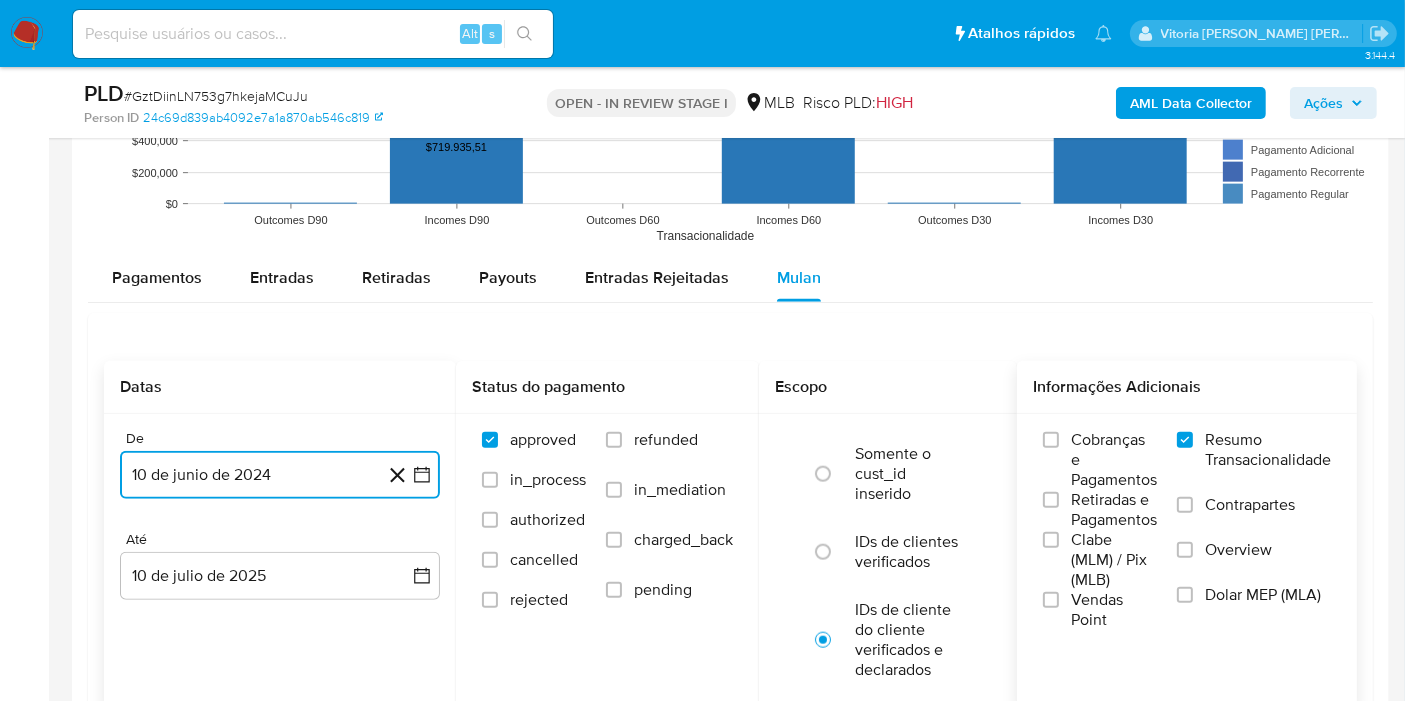 click on "10 de junio de 2024" at bounding box center [280, 475] 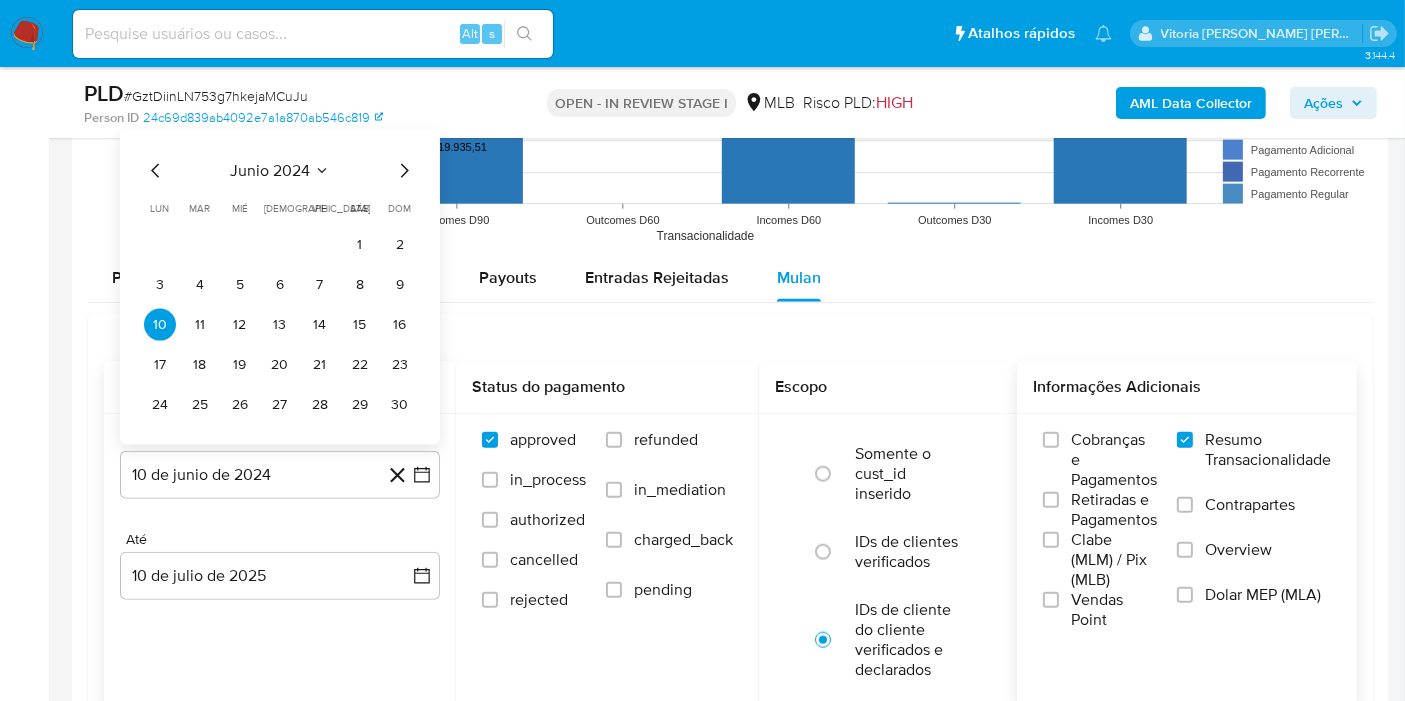 click on "junio 2024" at bounding box center (280, 171) 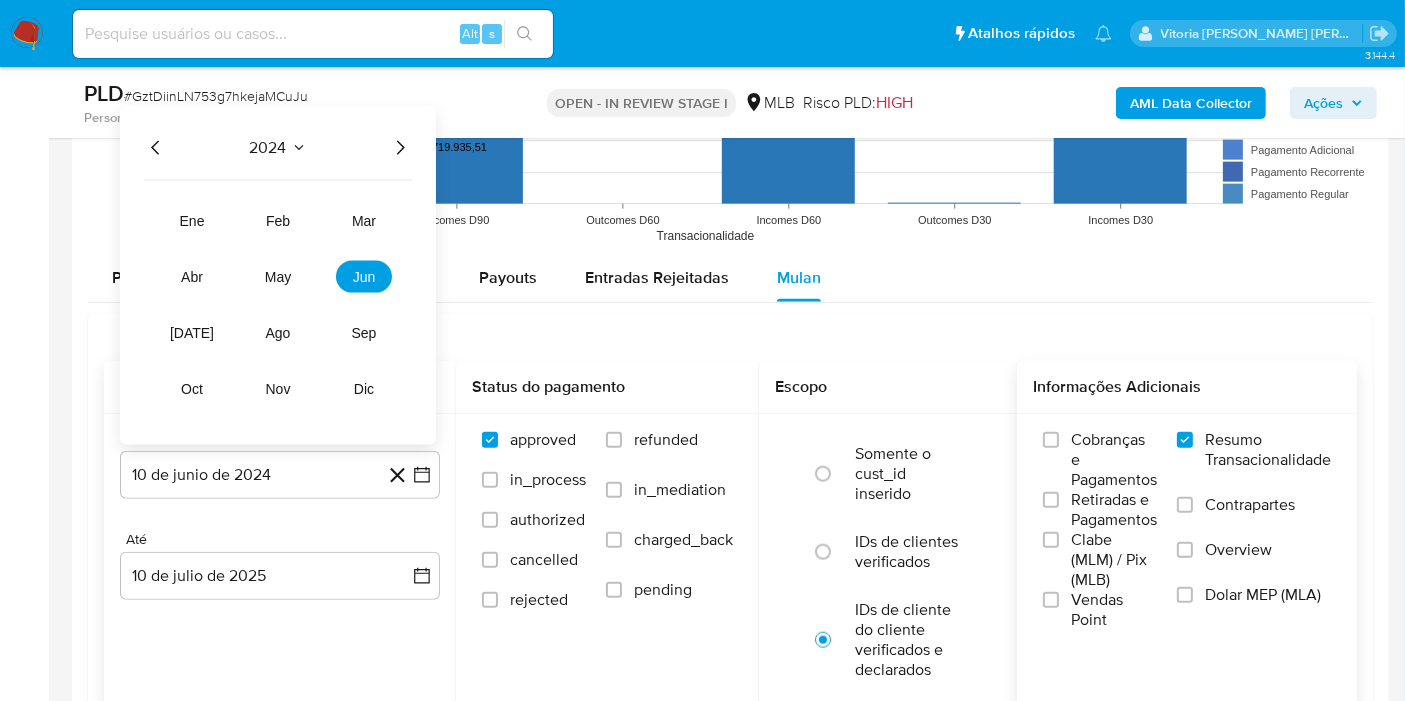 click 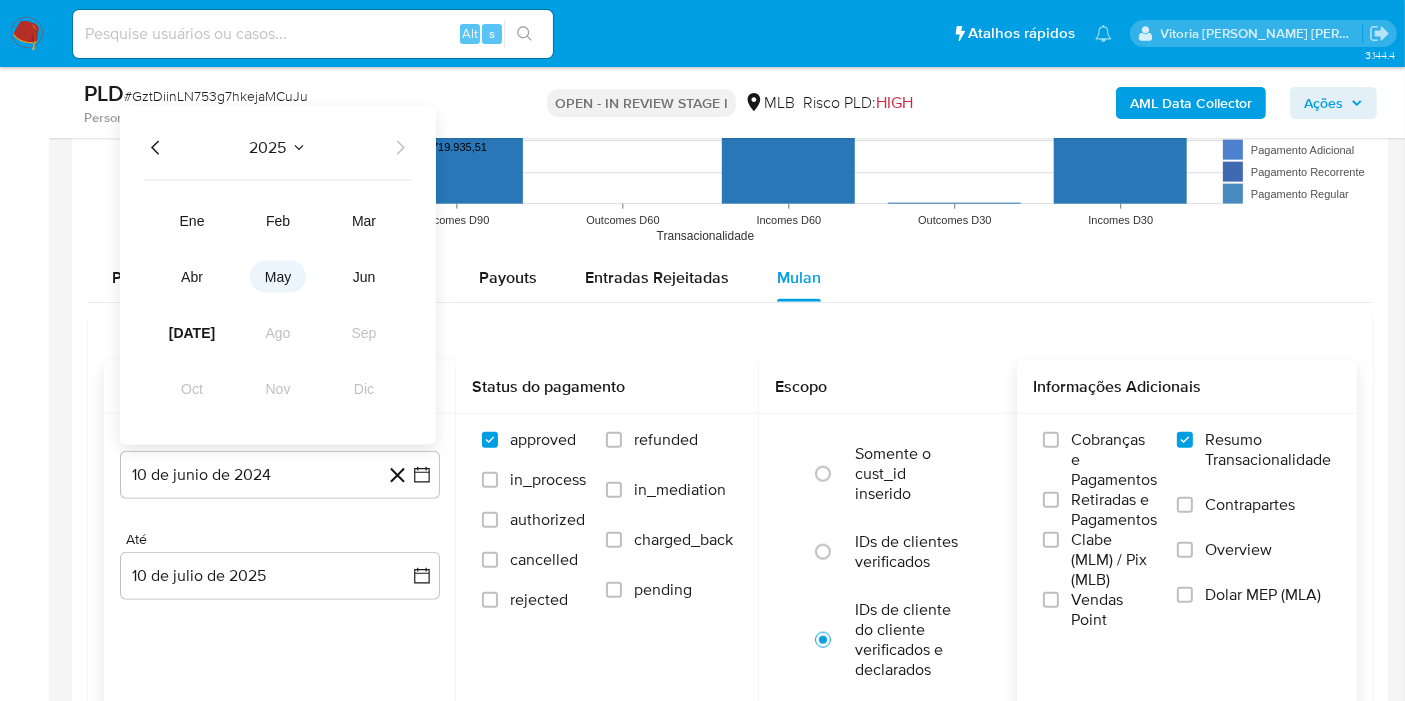click on "may" at bounding box center [278, 277] 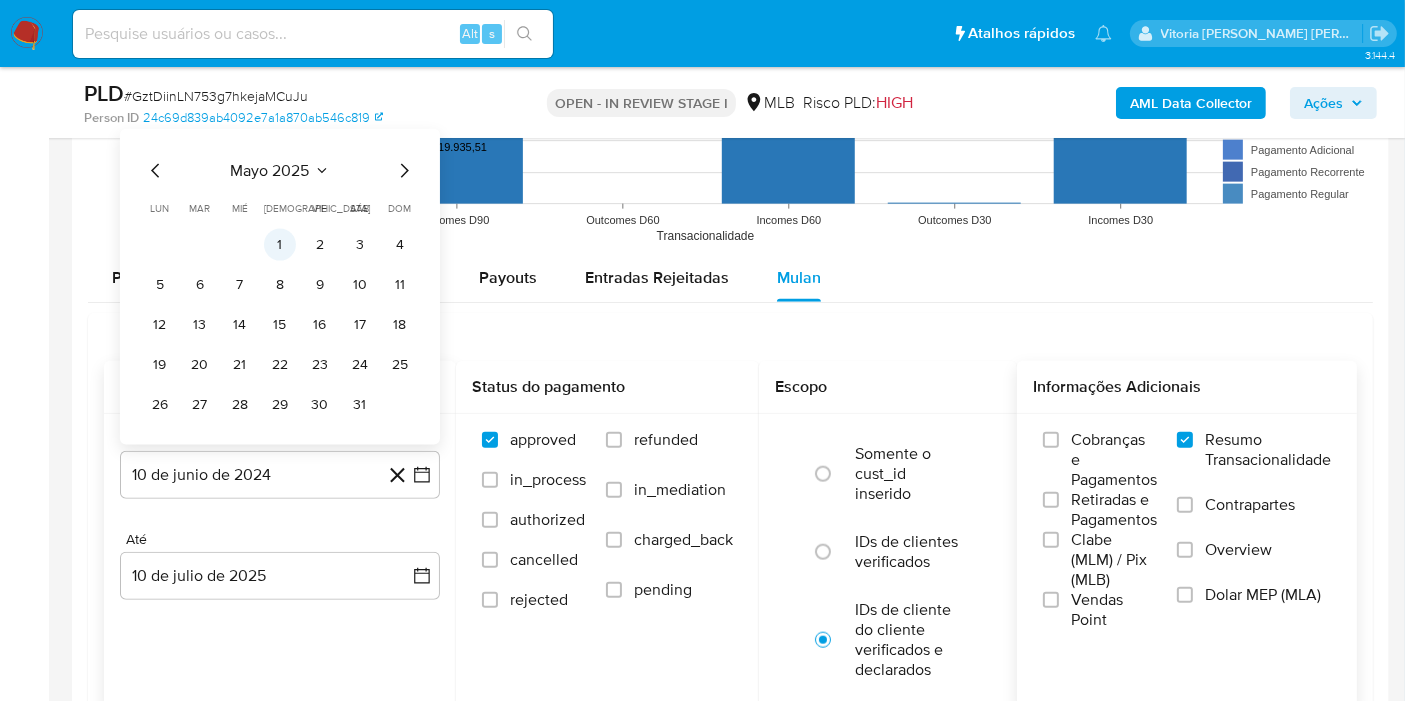 click on "1" at bounding box center (280, 245) 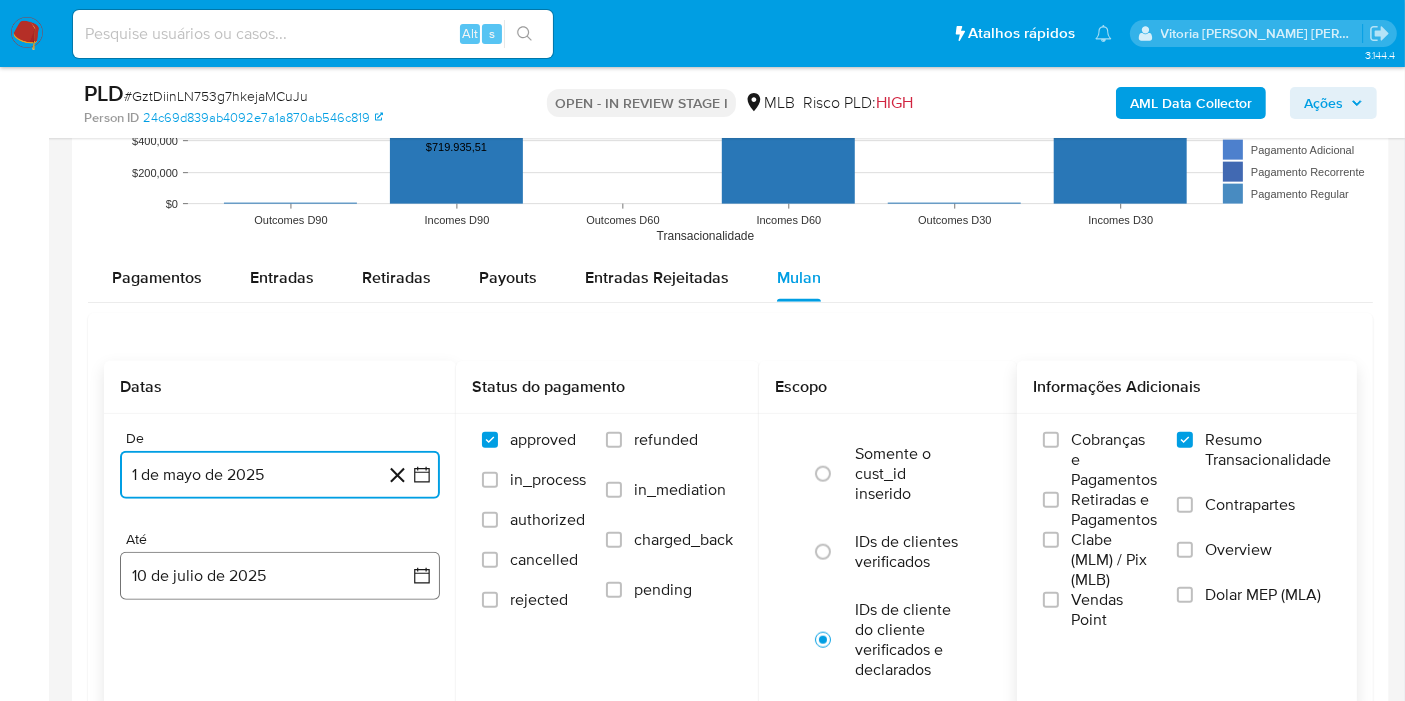 click on "10 de julio de 2025" at bounding box center (280, 576) 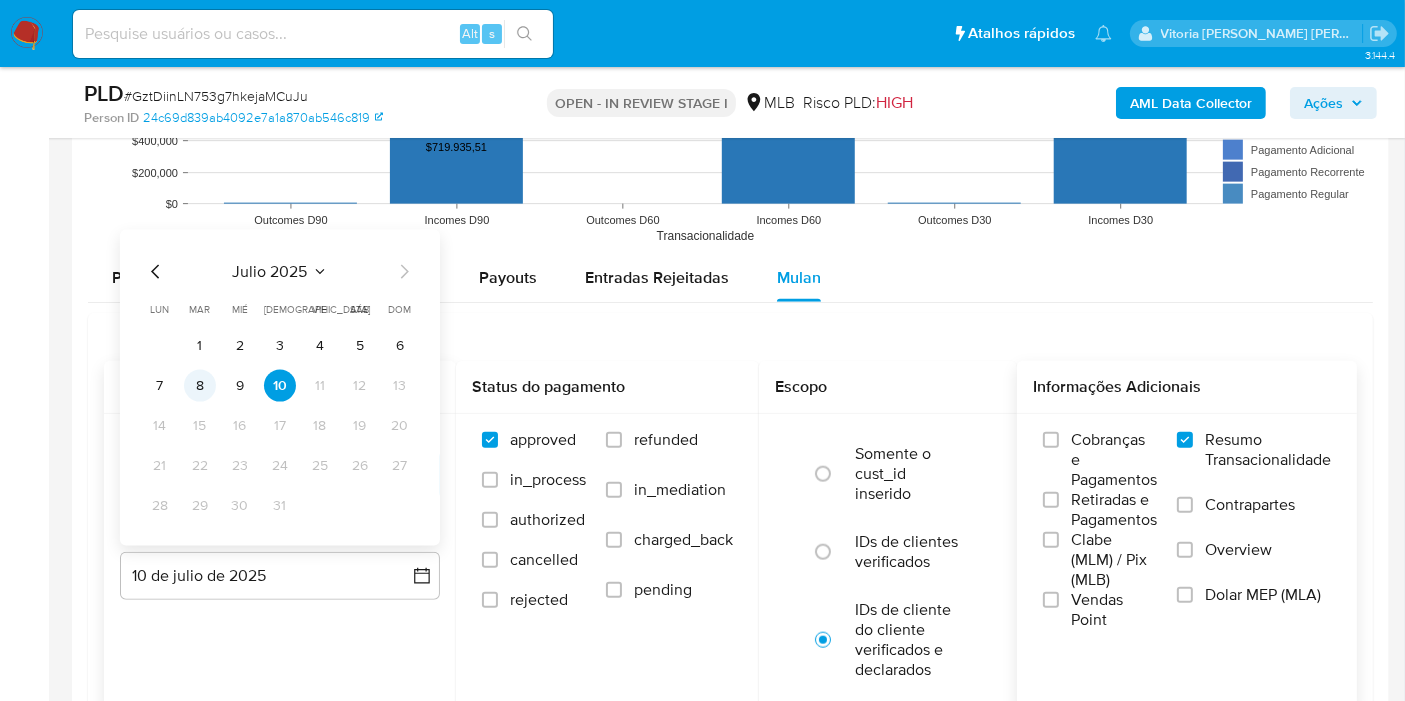 click on "8" at bounding box center (200, 386) 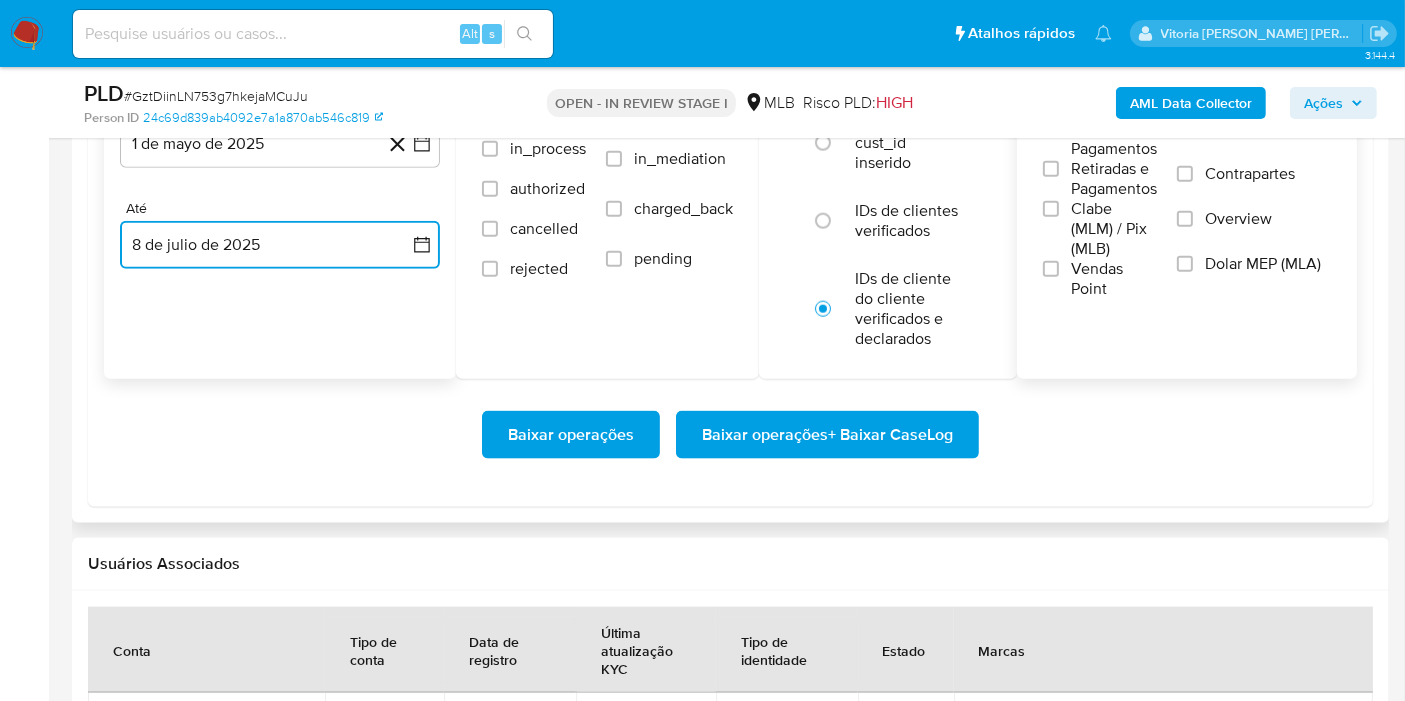 scroll, scrollTop: 2444, scrollLeft: 0, axis: vertical 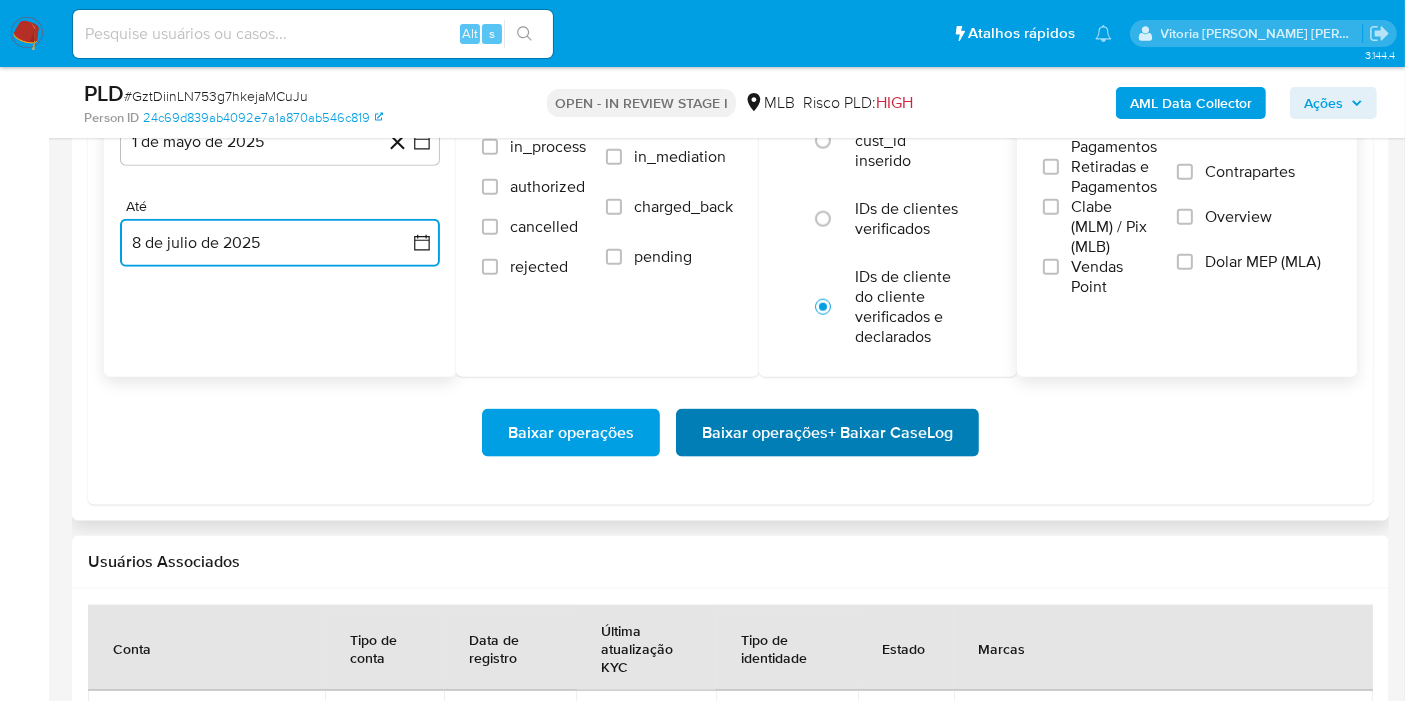 click on "Baixar operações  +   Baixar CaseLog" at bounding box center (827, 433) 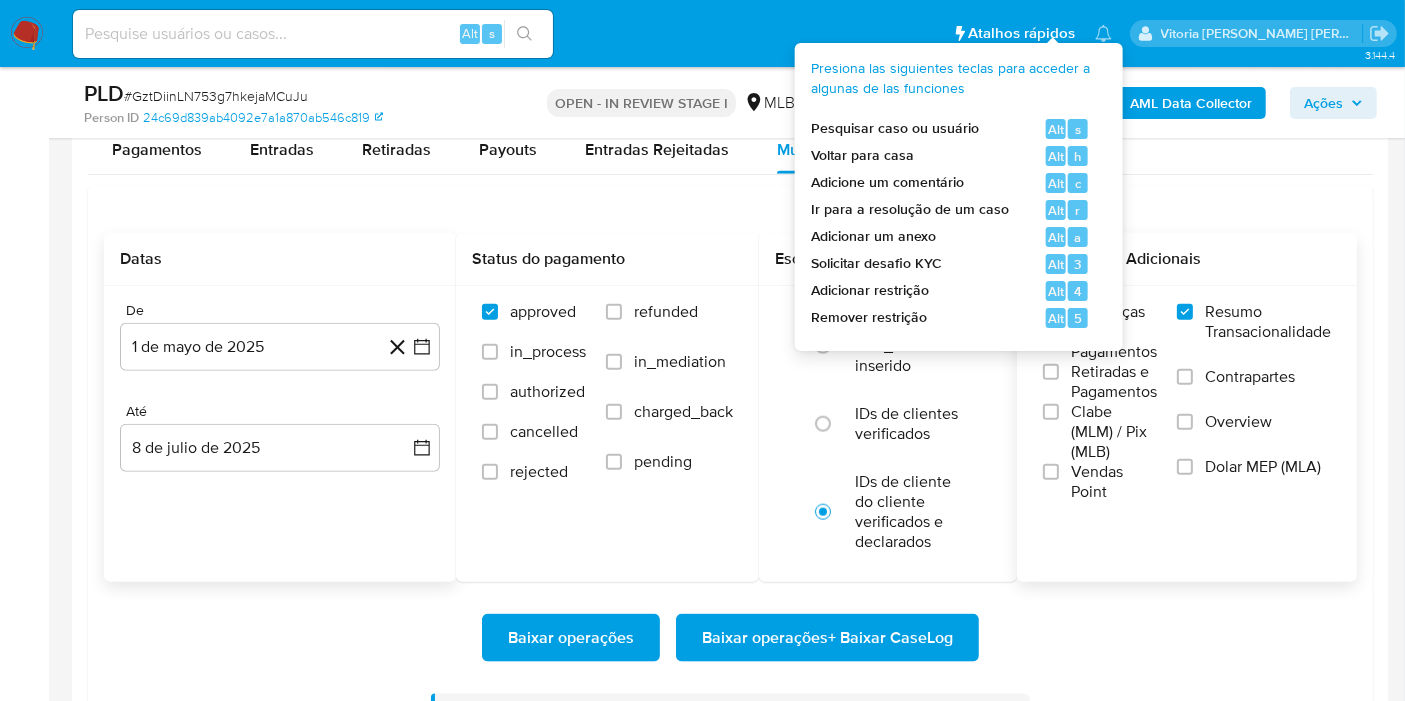 scroll, scrollTop: 2222, scrollLeft: 0, axis: vertical 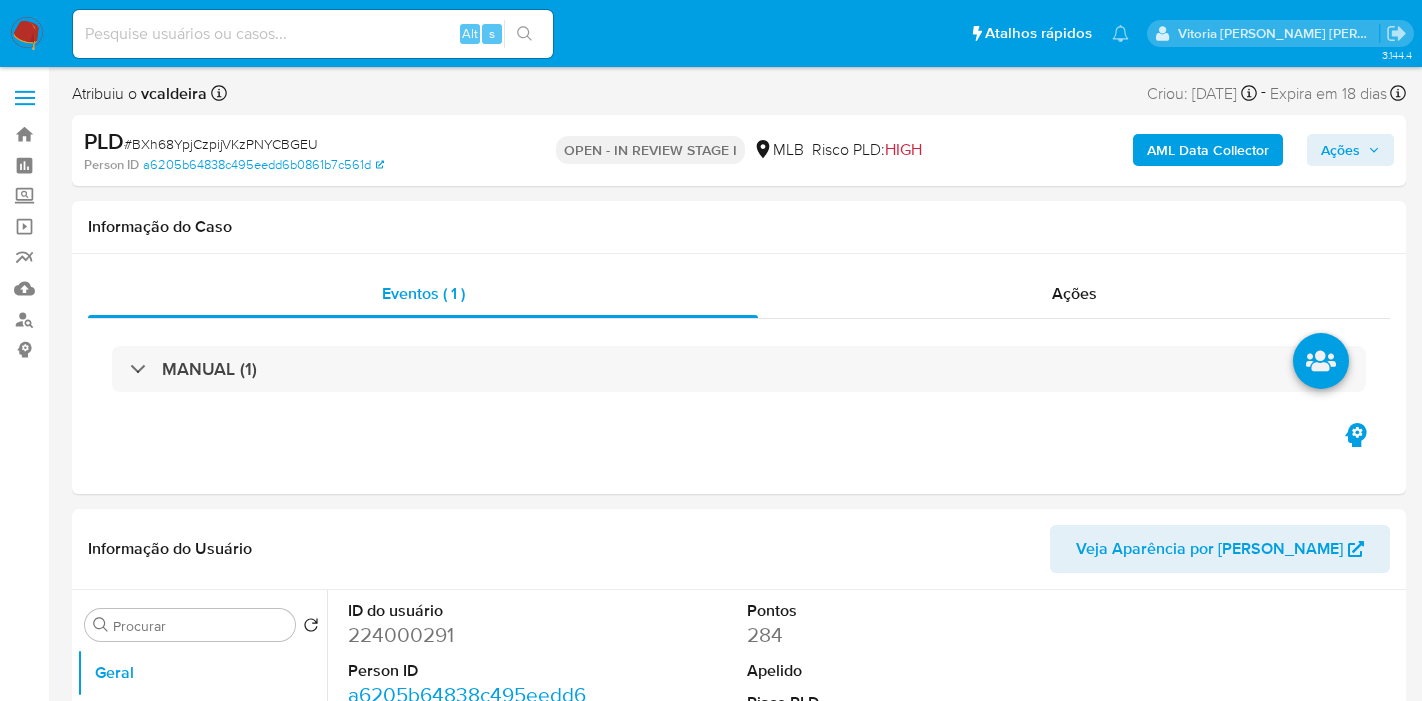 select on "10" 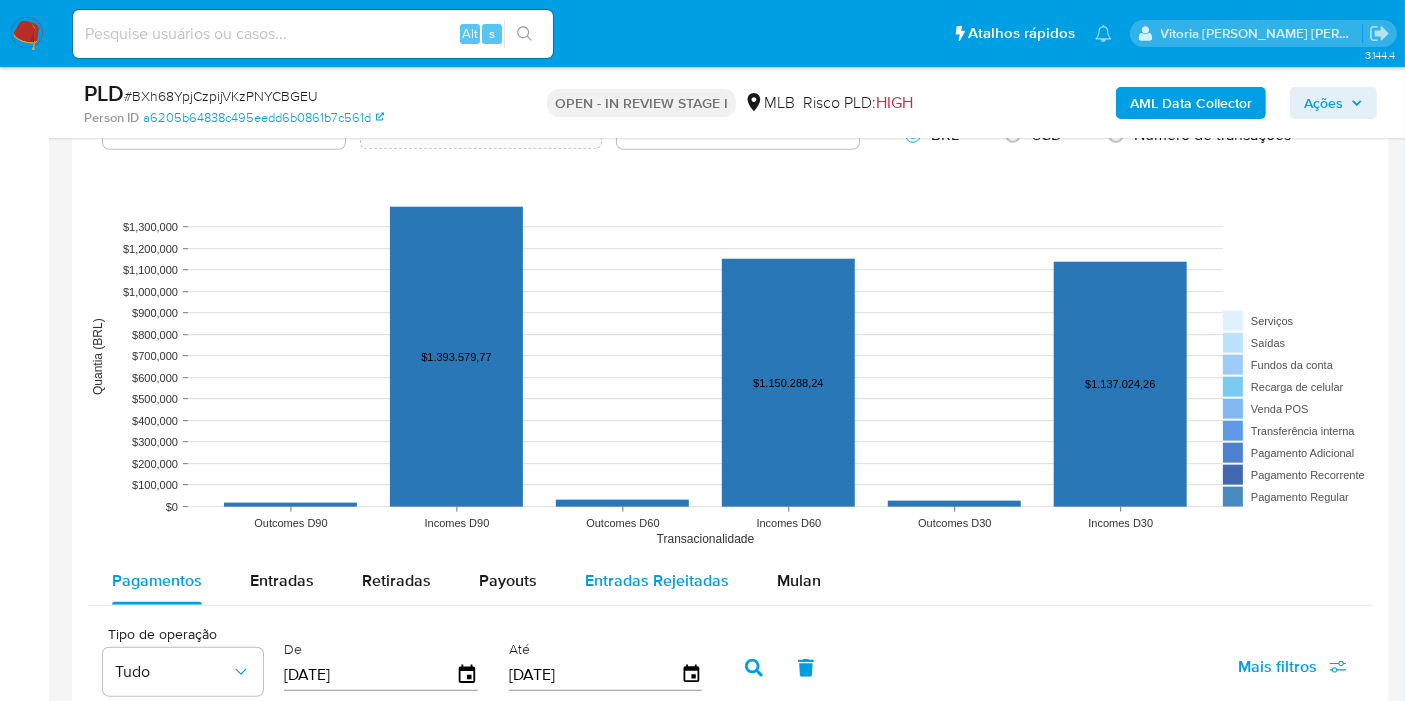 scroll, scrollTop: 1888, scrollLeft: 0, axis: vertical 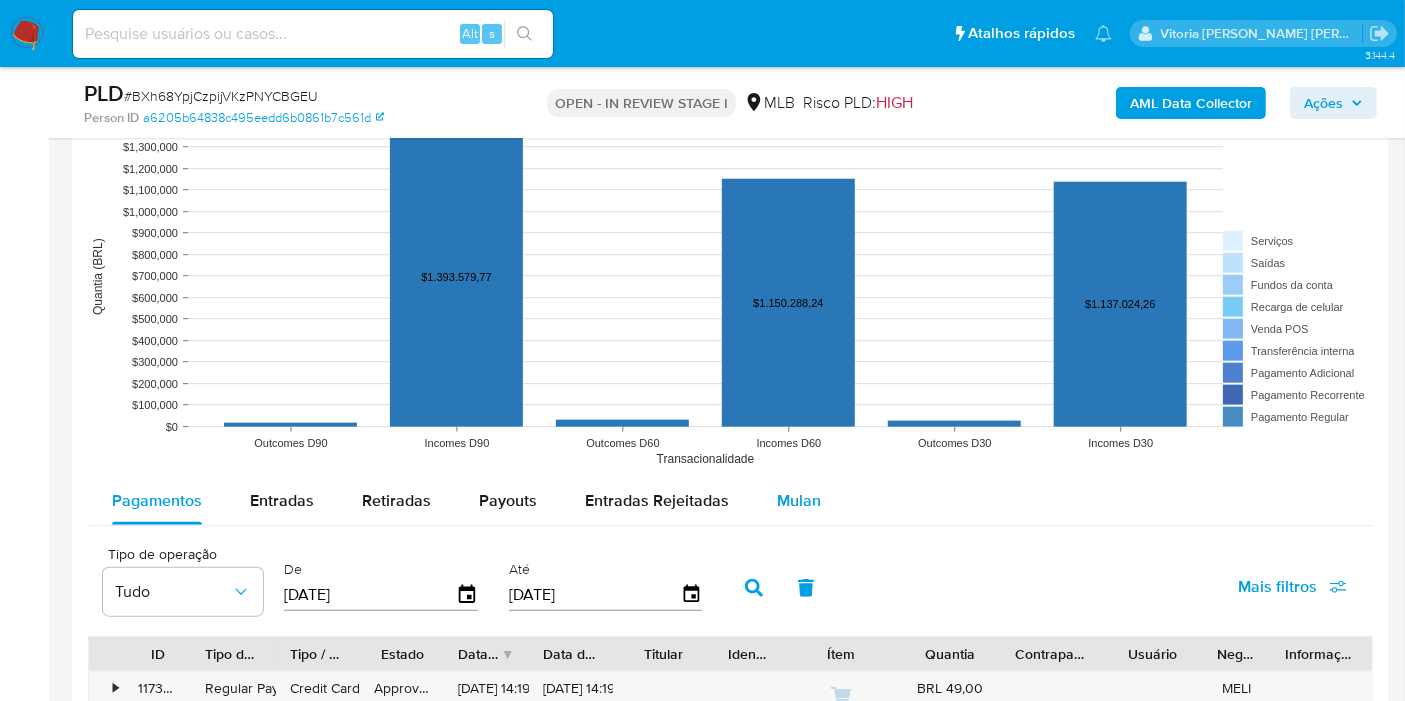 click on "Mulan" at bounding box center (799, 500) 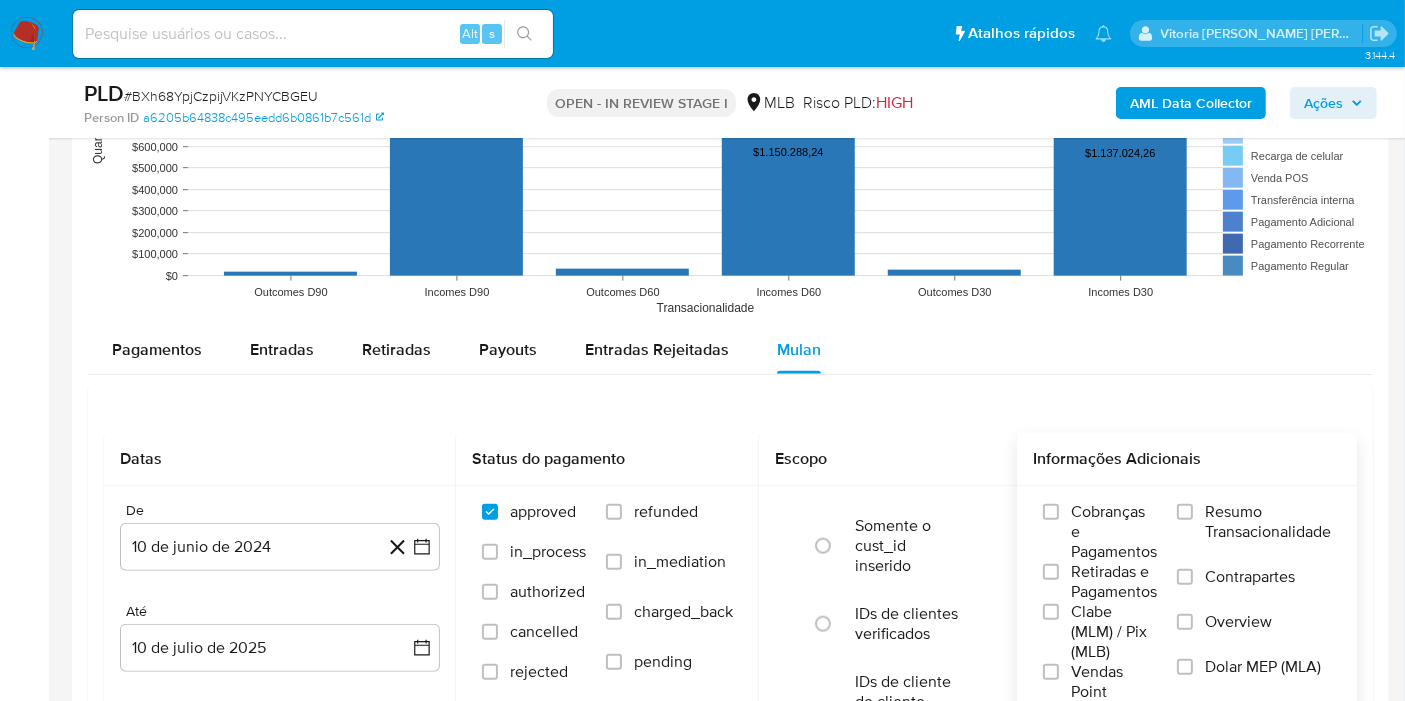 scroll, scrollTop: 2222, scrollLeft: 0, axis: vertical 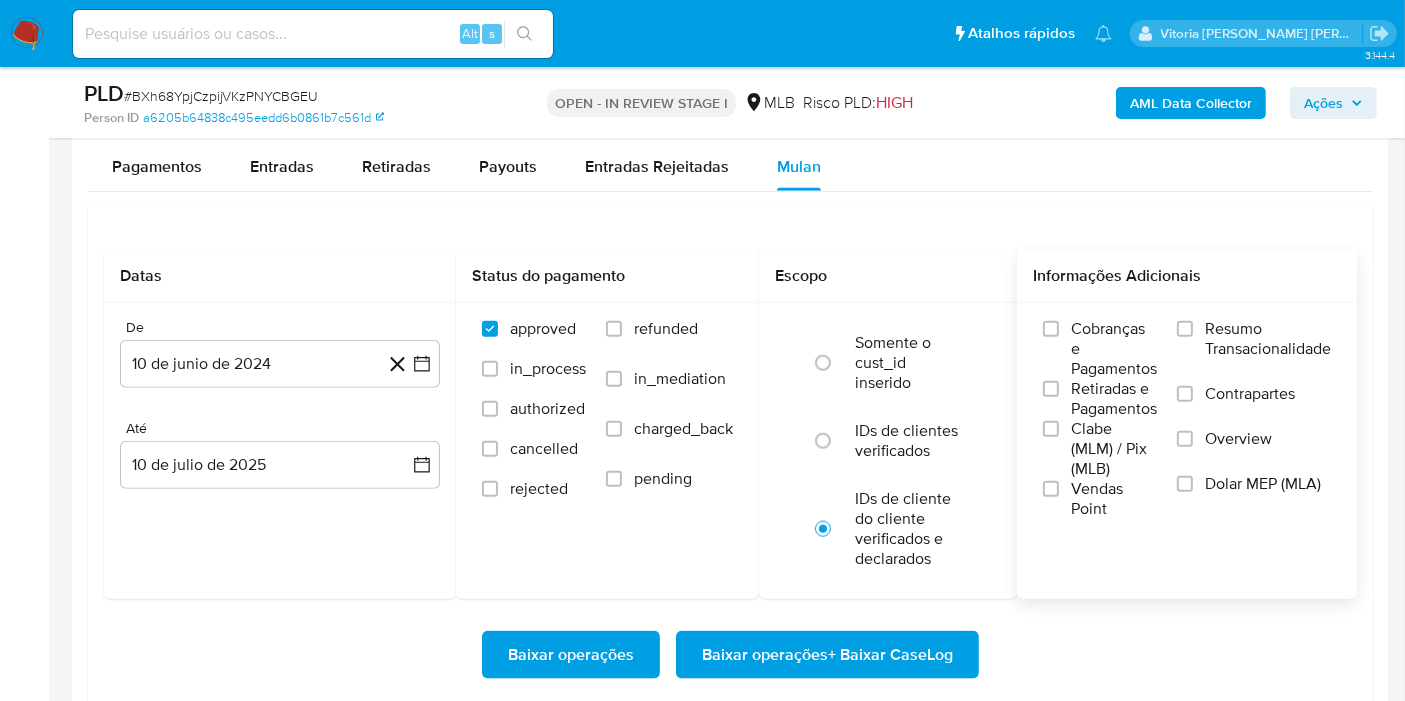click on "Resumo Transacionalidade" at bounding box center [1268, 339] 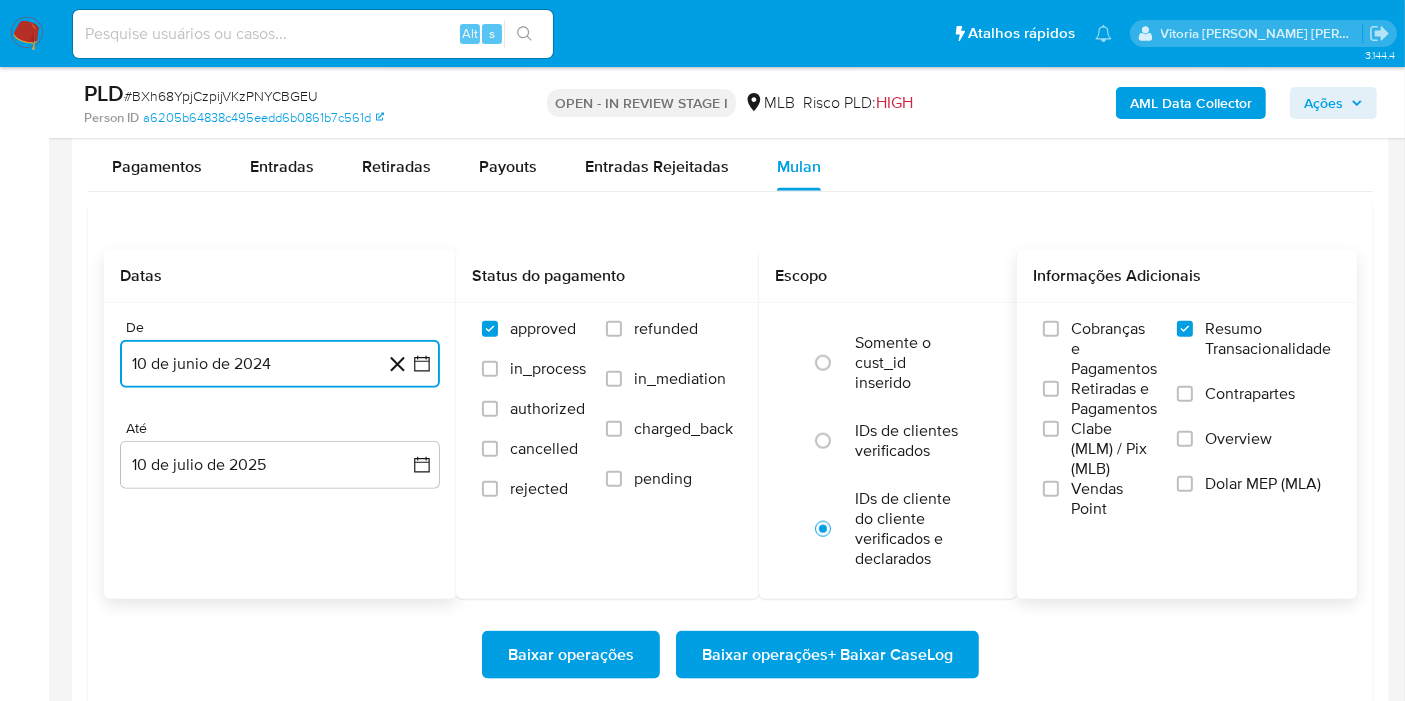 click on "10 de junio de 2024" at bounding box center [280, 364] 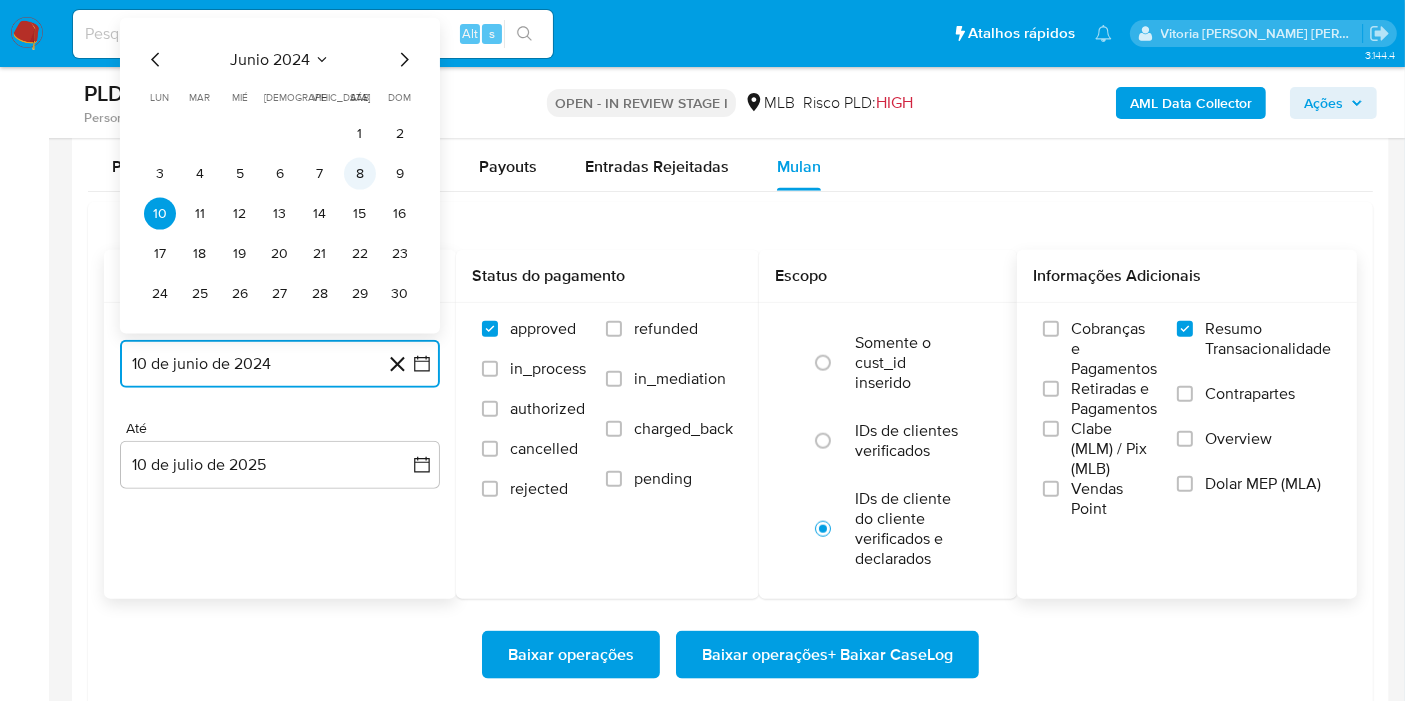 click on "8" at bounding box center [360, 174] 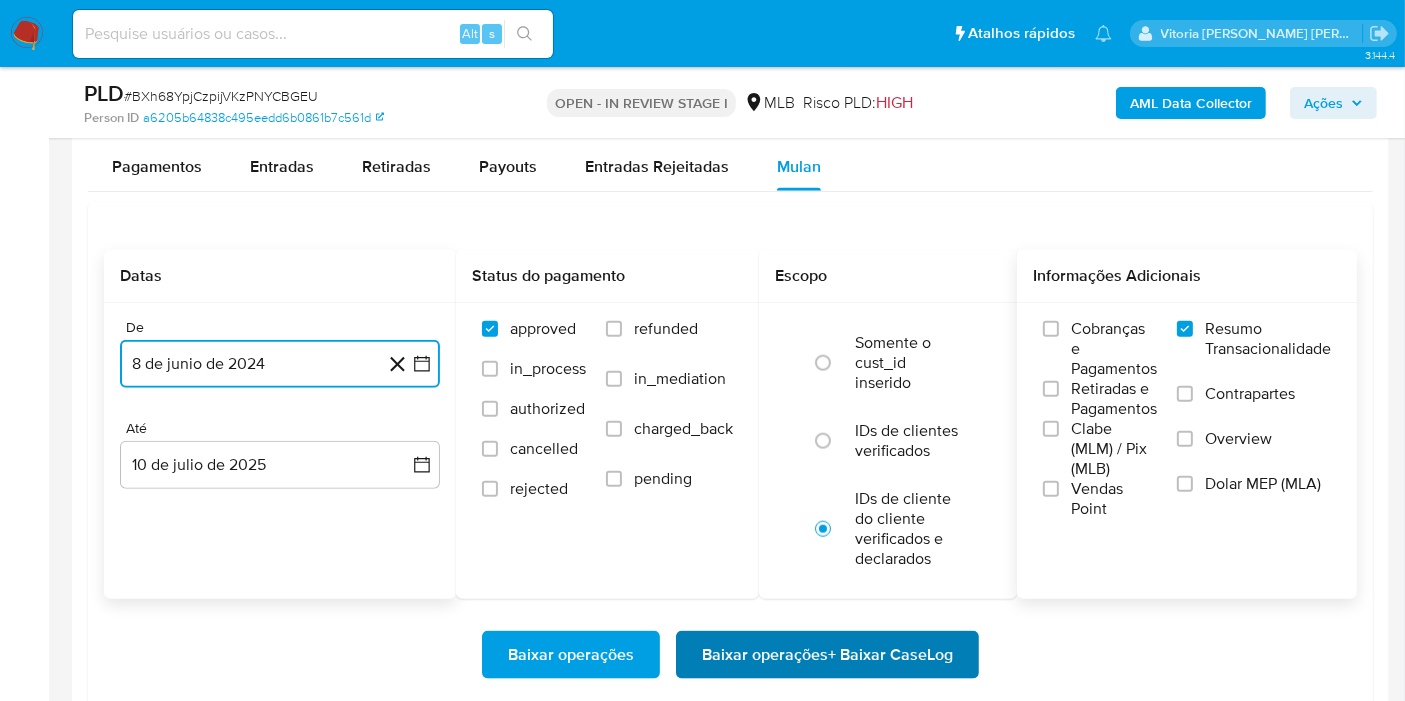 click on "Baixar operações  +   Baixar CaseLog" at bounding box center (827, 655) 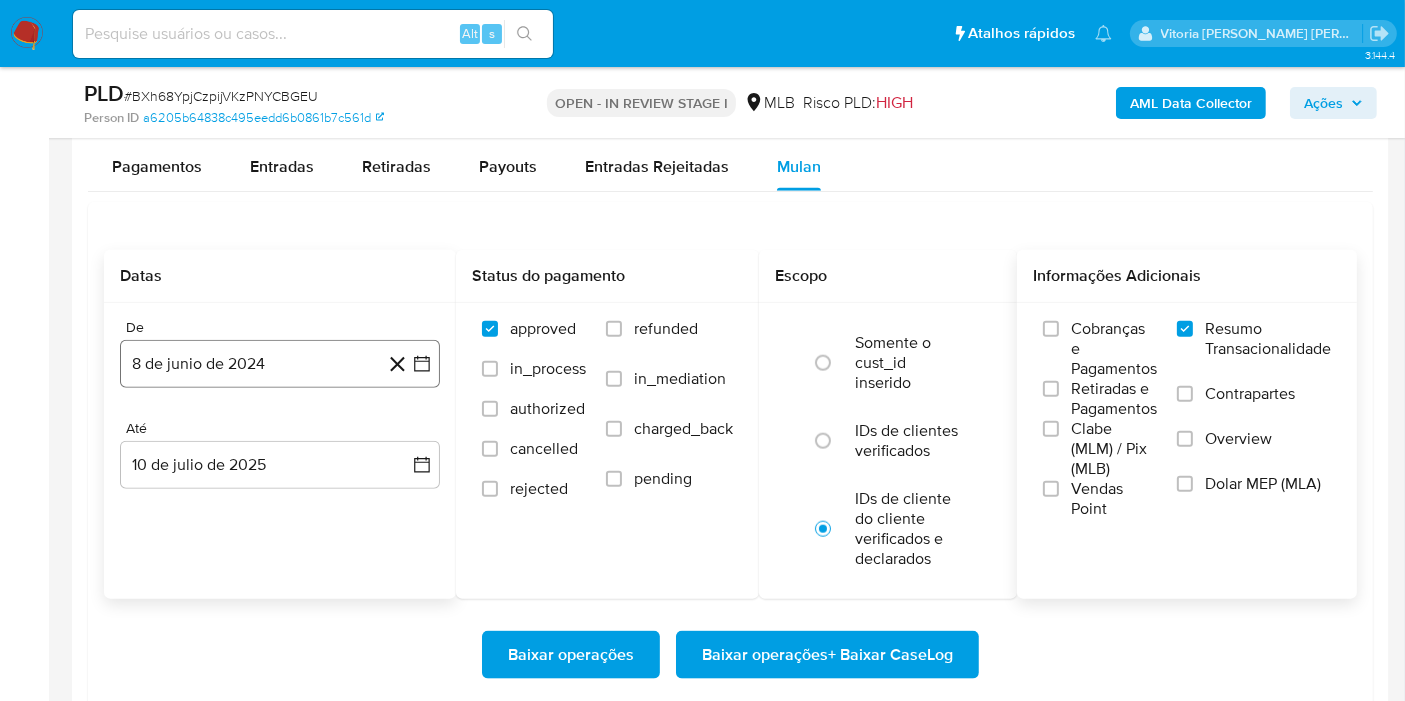 click on "8 de junio de 2024" at bounding box center [280, 364] 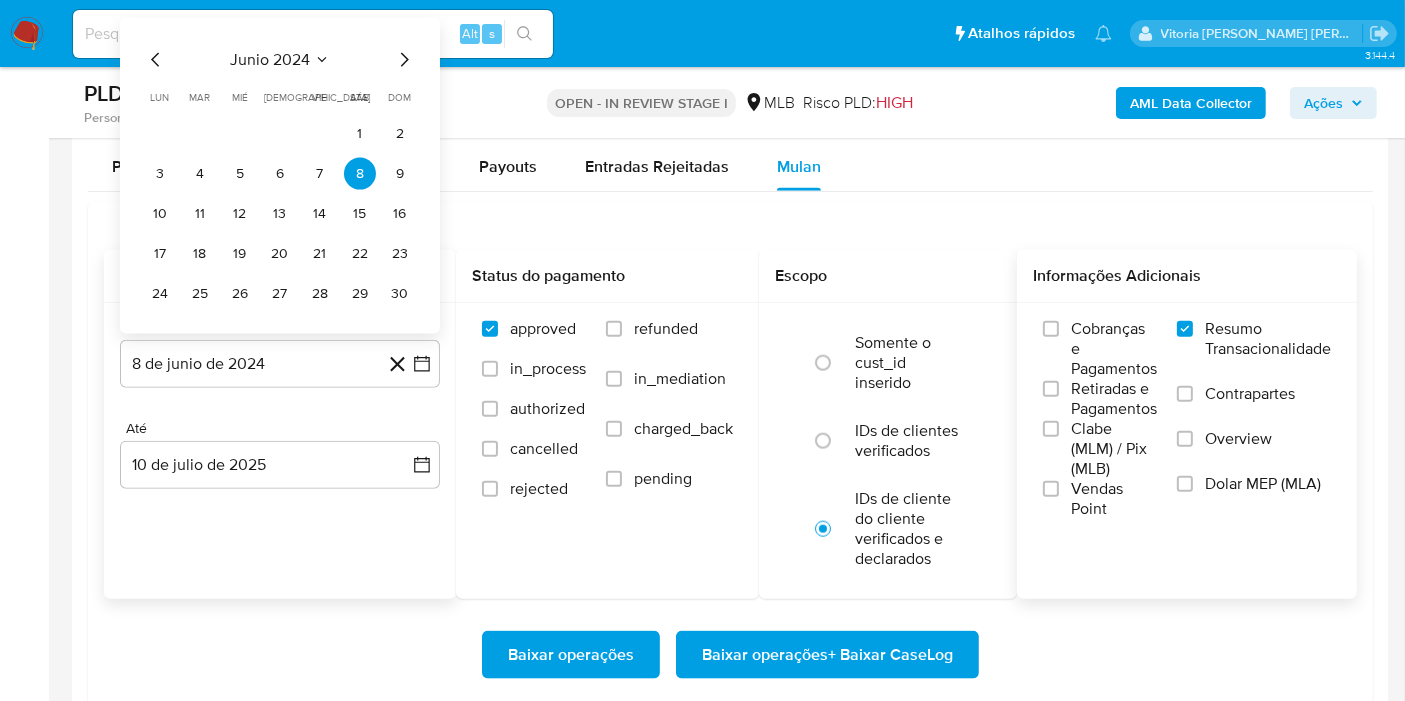 click on "junio 2024" at bounding box center (270, 60) 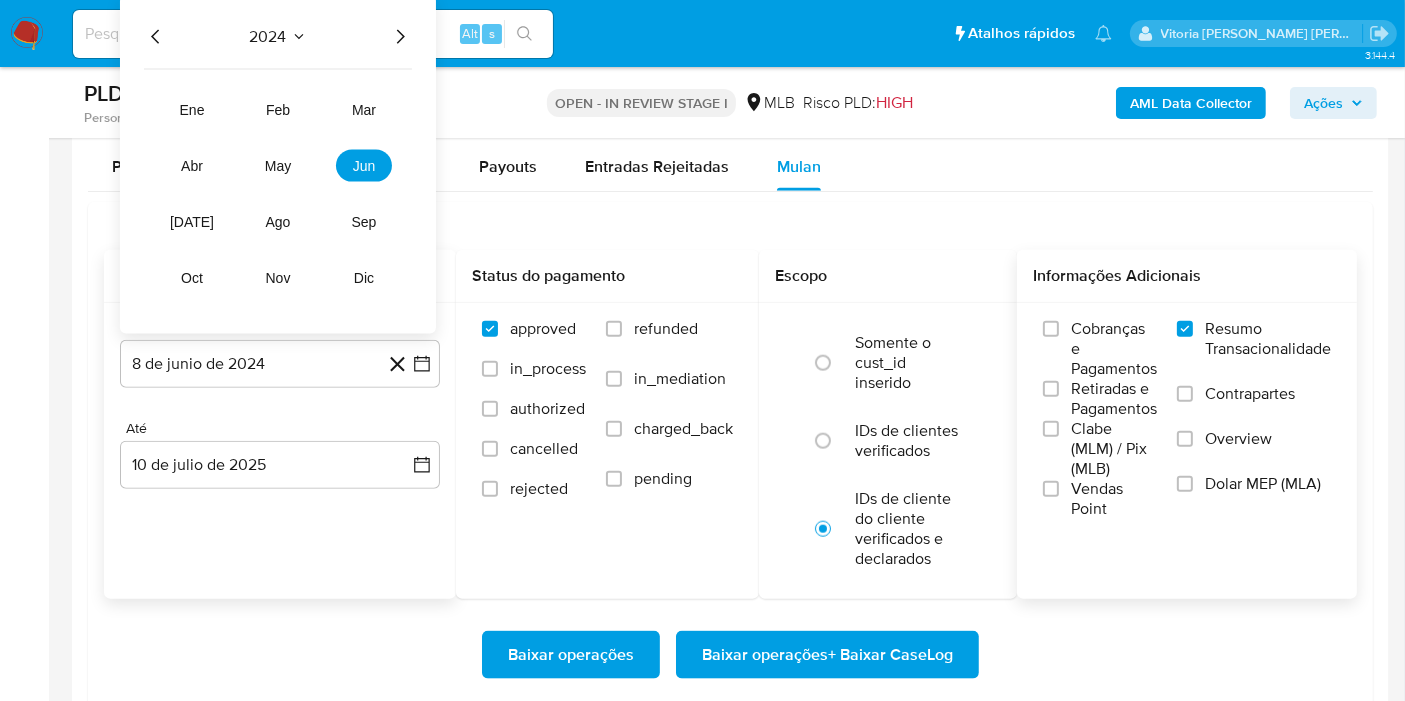 click on "2024" at bounding box center (278, 37) 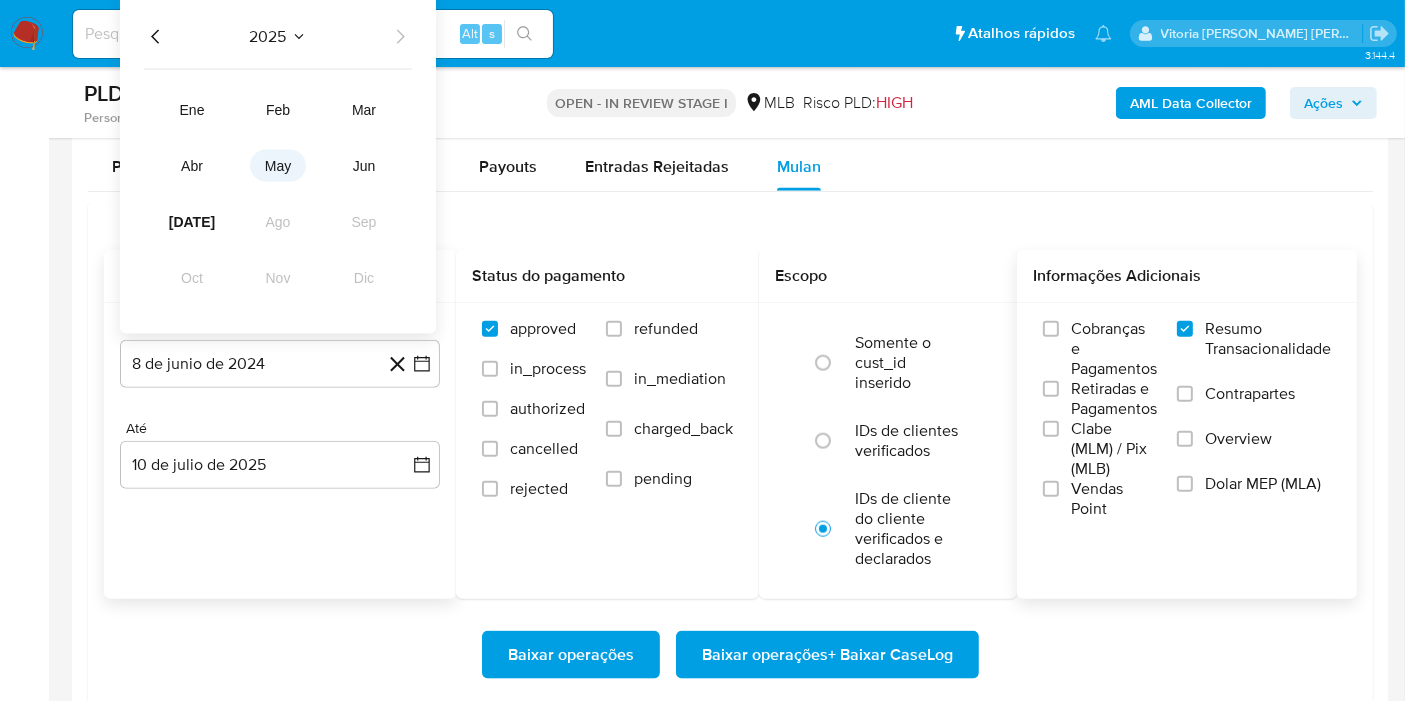 click on "may" at bounding box center (278, 166) 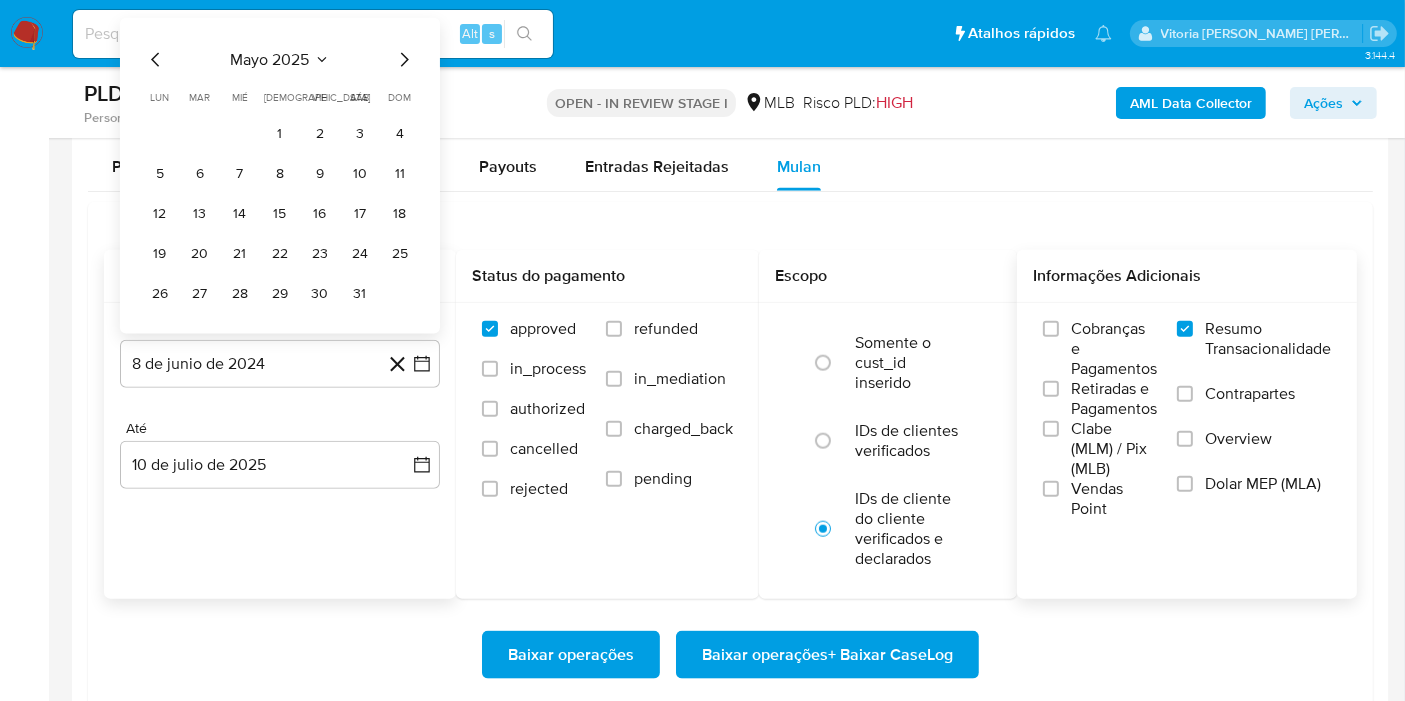 click on "lun lunes mar martes mié miércoles jue jueves vie viernes sáb sábado dom domingo 1 2 3 4 5 6 7 8 9 10 11 12 13 14 15 16 17 18 19 20 21 22 23 24 25 26 27 28 29 30 31" at bounding box center [280, 200] 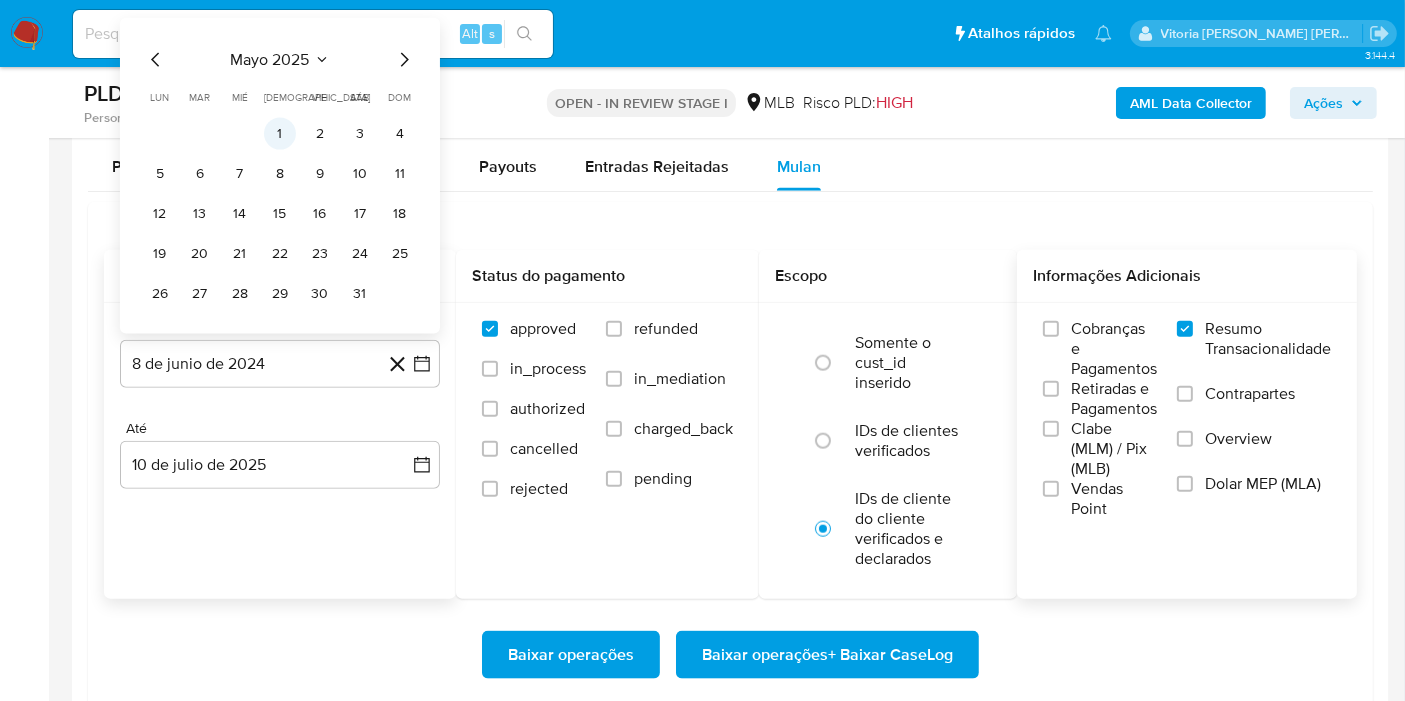 click on "1" at bounding box center [280, 134] 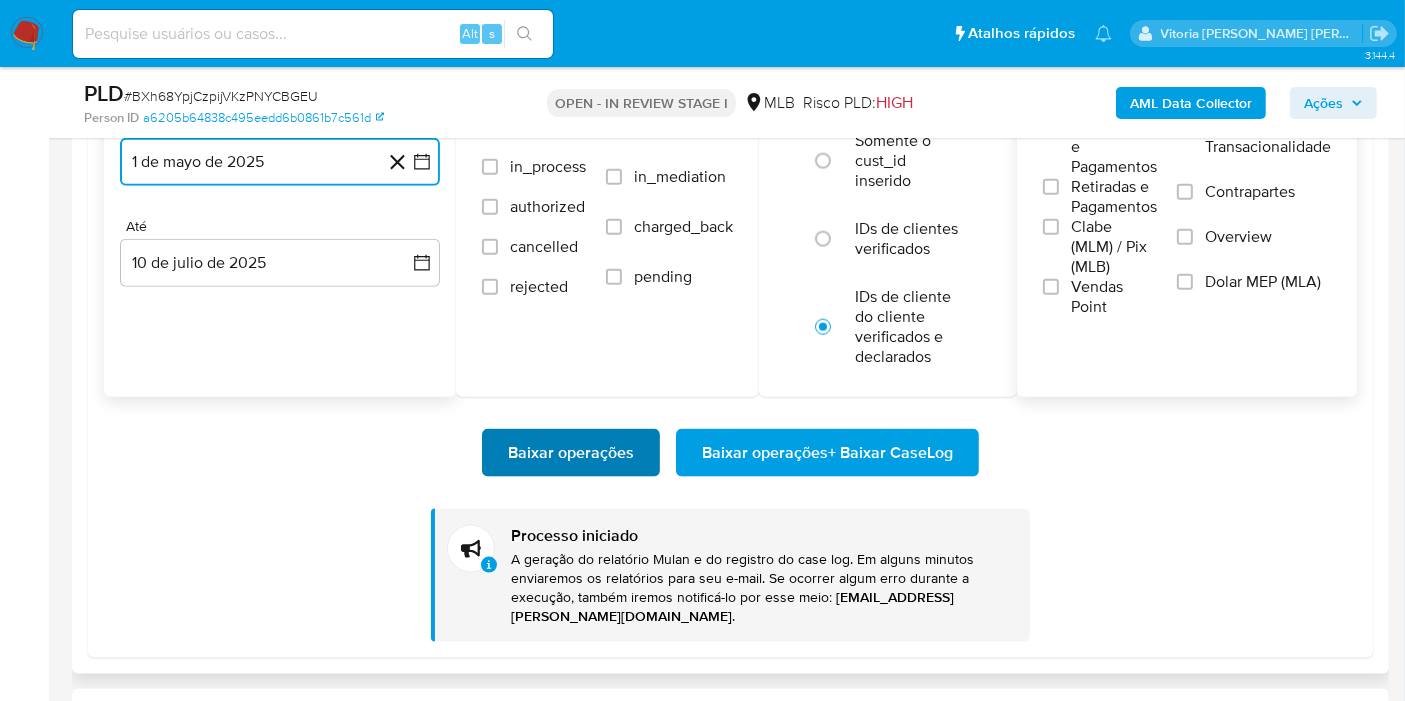 scroll, scrollTop: 2444, scrollLeft: 0, axis: vertical 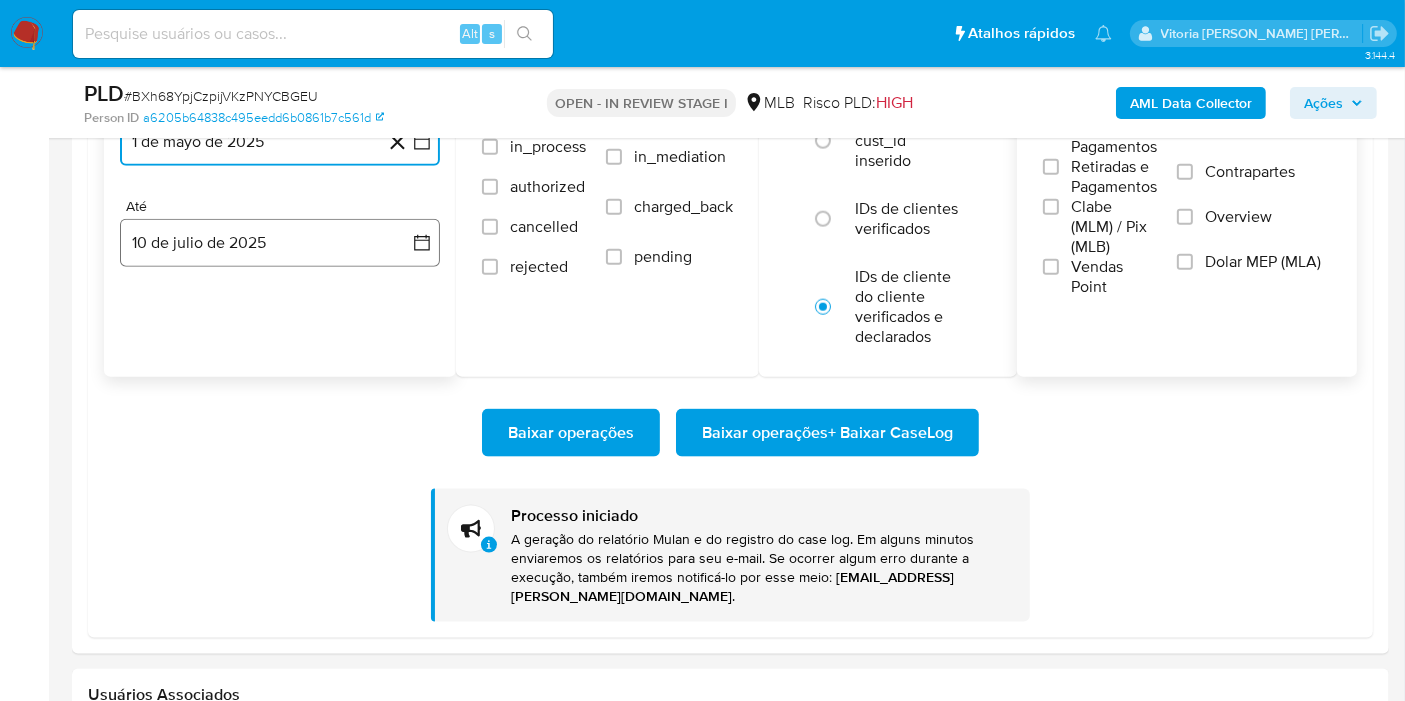 click on "10 de julio de 2025" at bounding box center (280, 243) 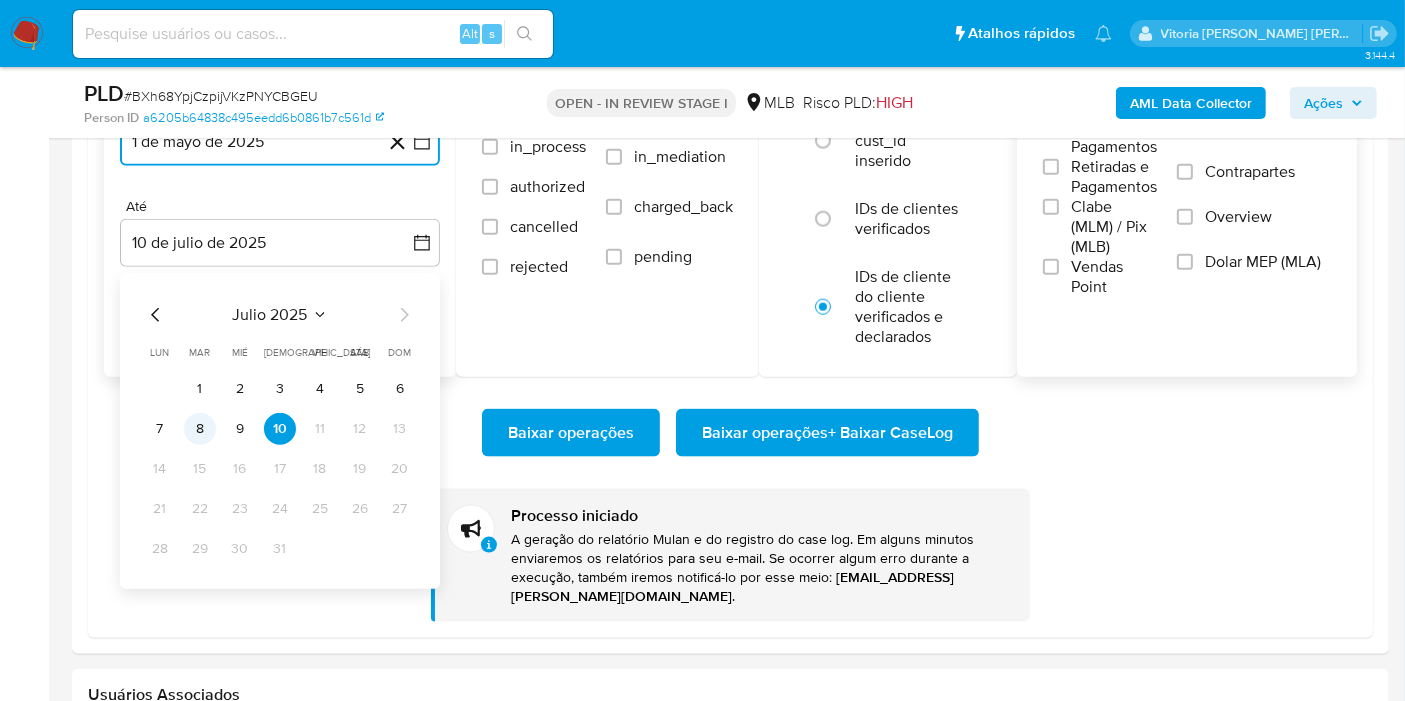click on "8" at bounding box center (200, 429) 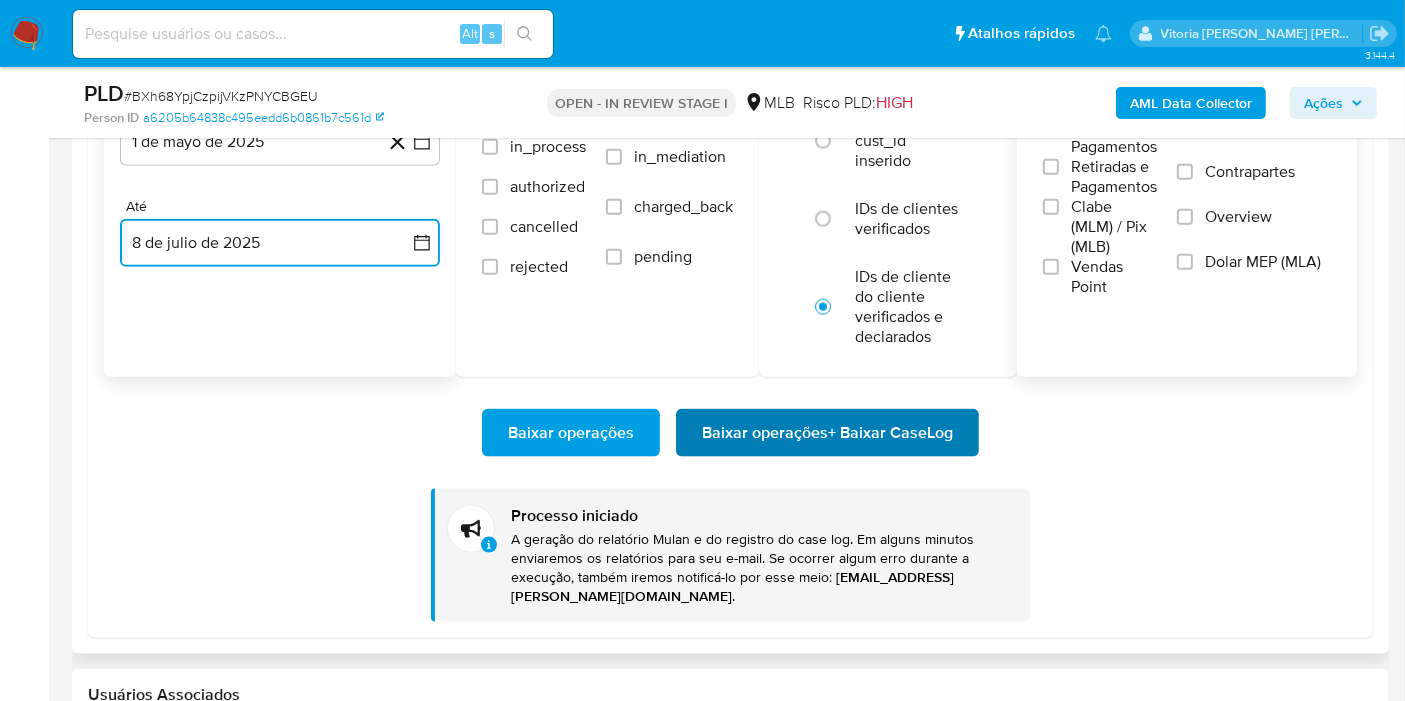 click on "Baixar operações  +   Baixar CaseLog" at bounding box center [827, 433] 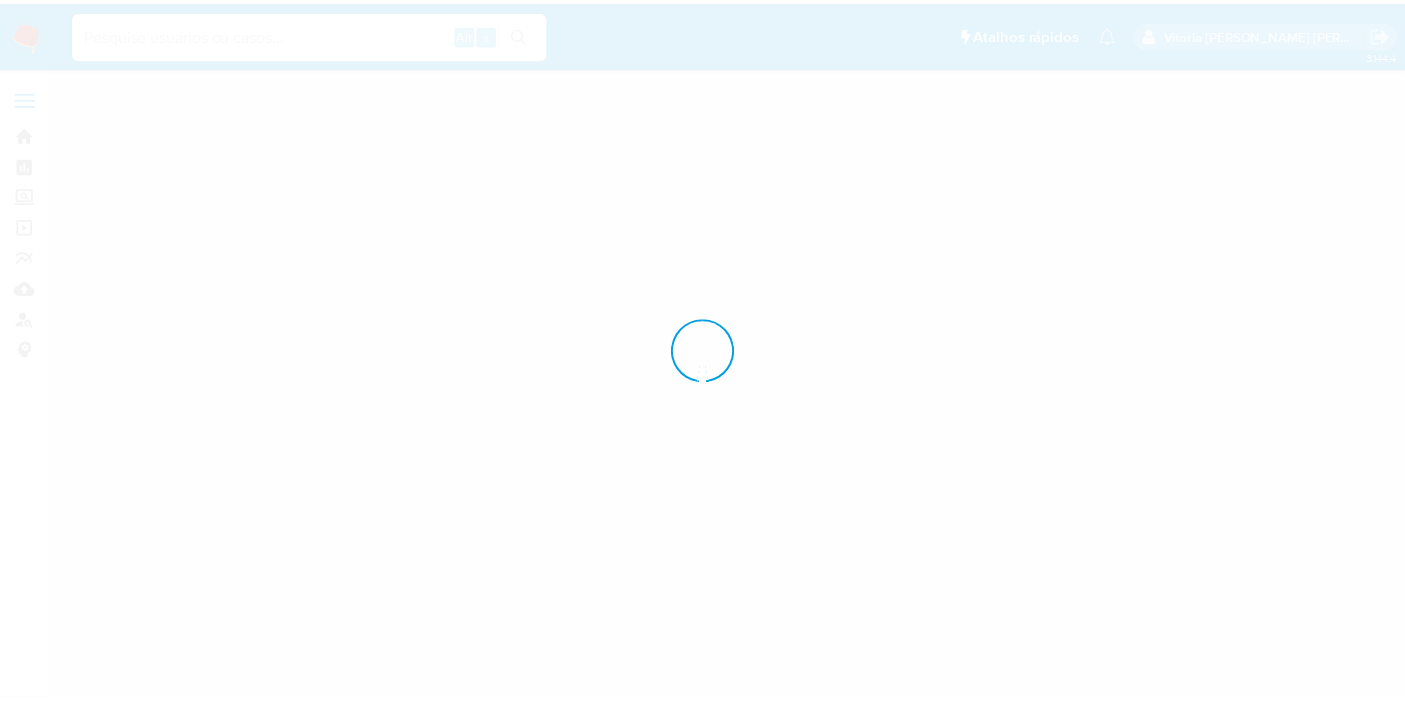 scroll, scrollTop: 0, scrollLeft: 0, axis: both 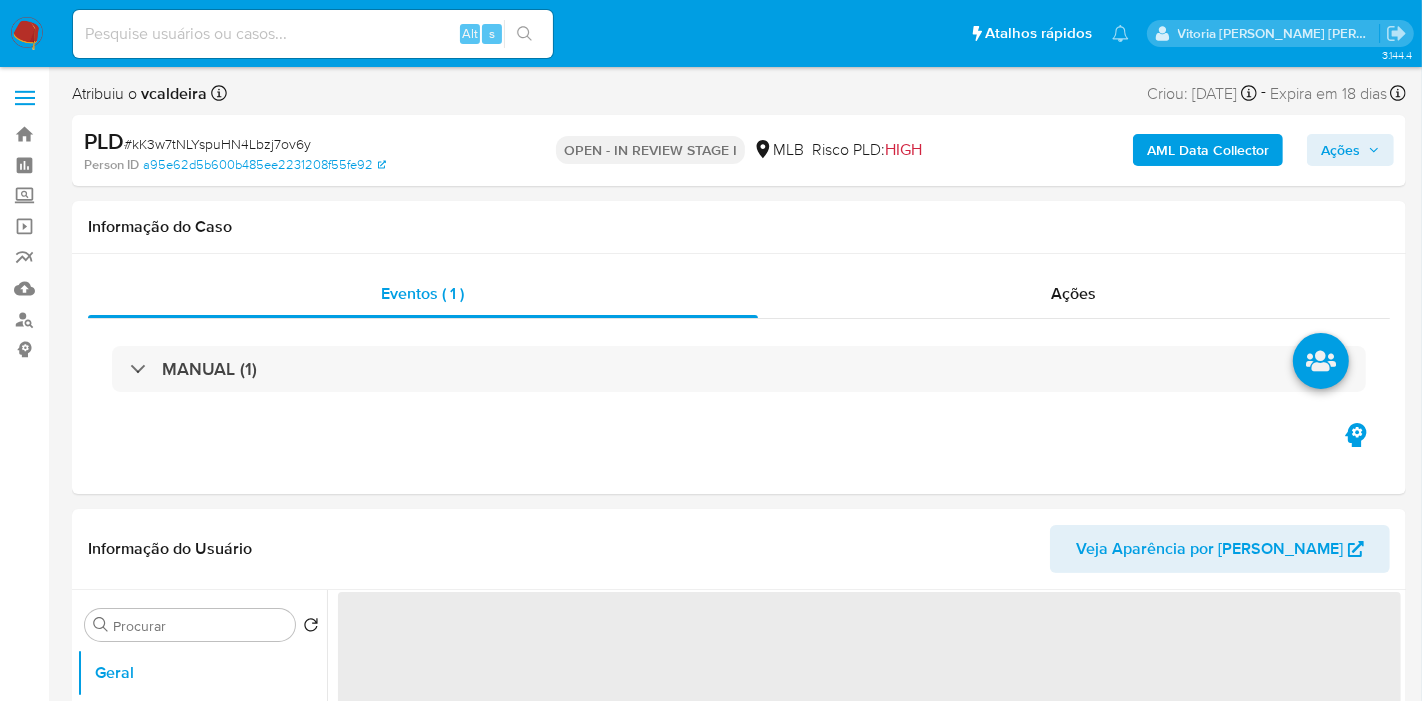 select on "10" 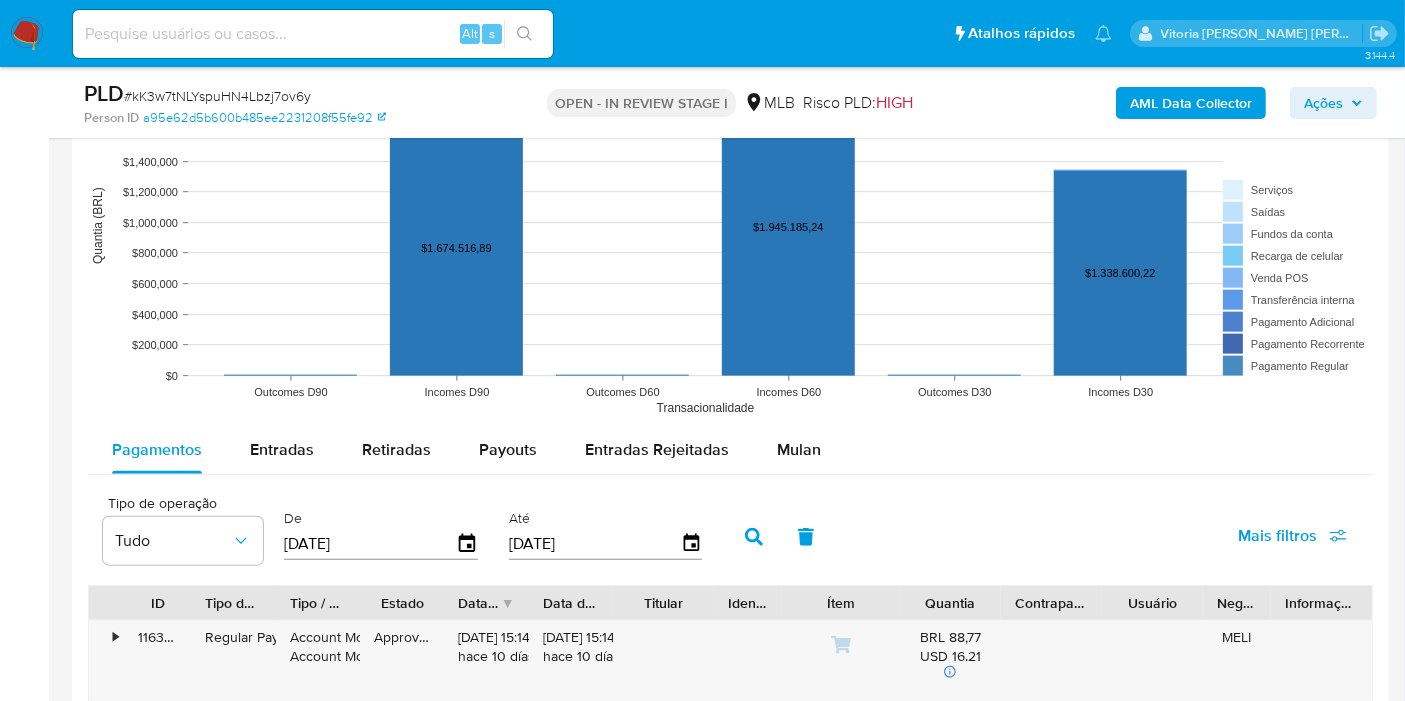 scroll, scrollTop: 2111, scrollLeft: 0, axis: vertical 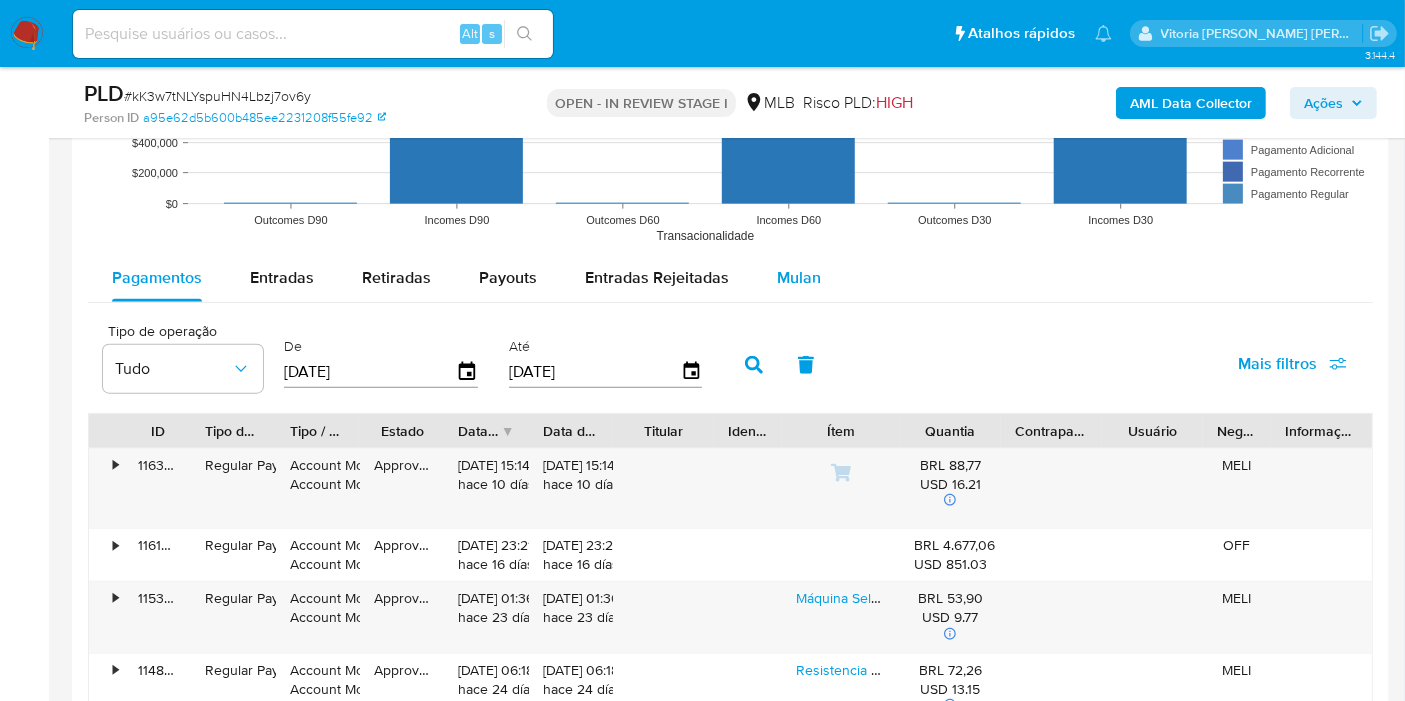 click on "Mulan" at bounding box center [799, 277] 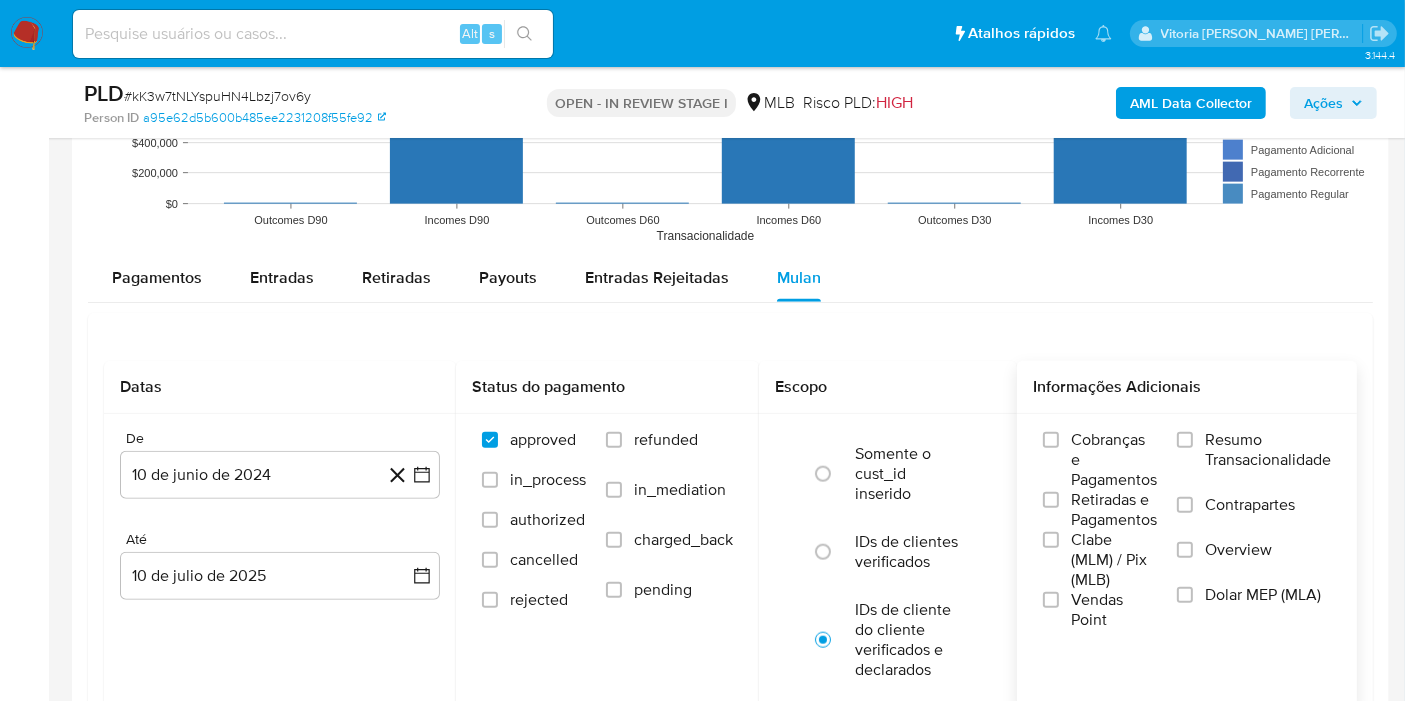 click on "Resumo Transacionalidade" at bounding box center (1268, 450) 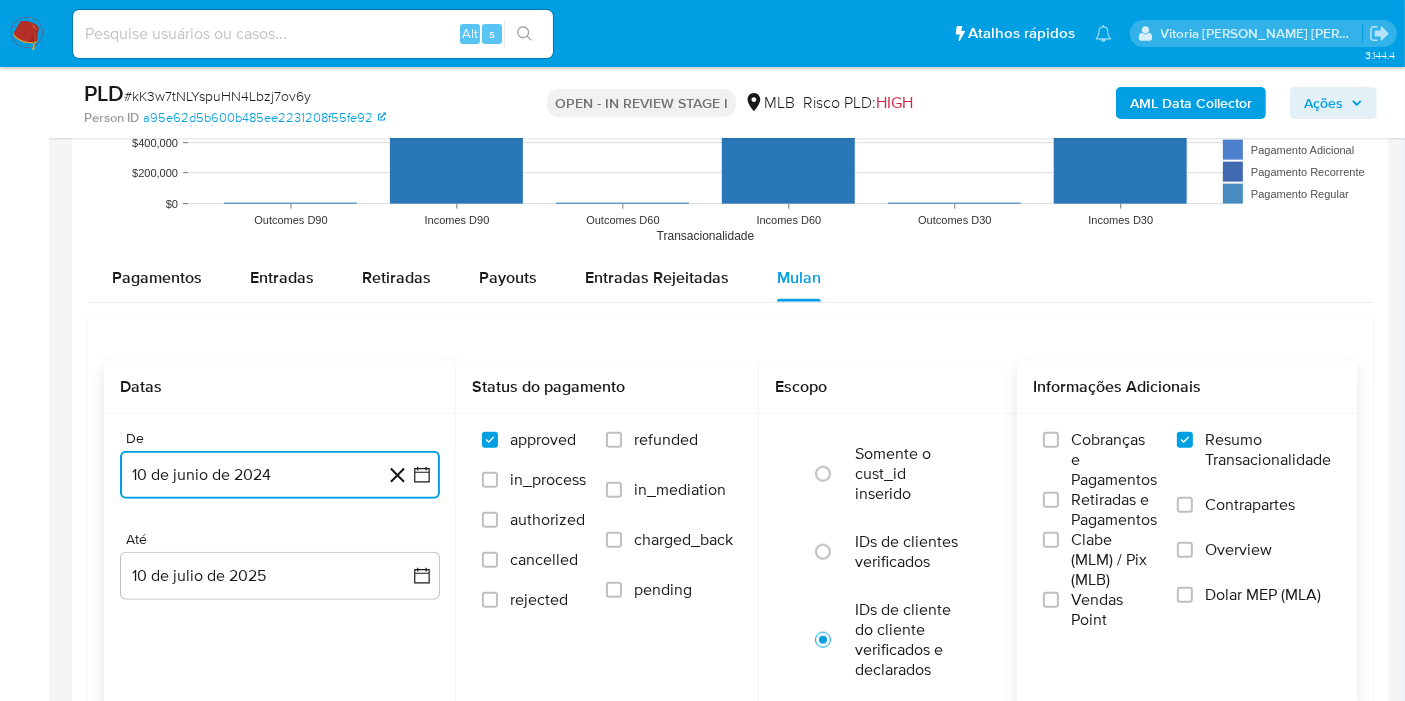 click on "10 de junio de 2024" at bounding box center (280, 475) 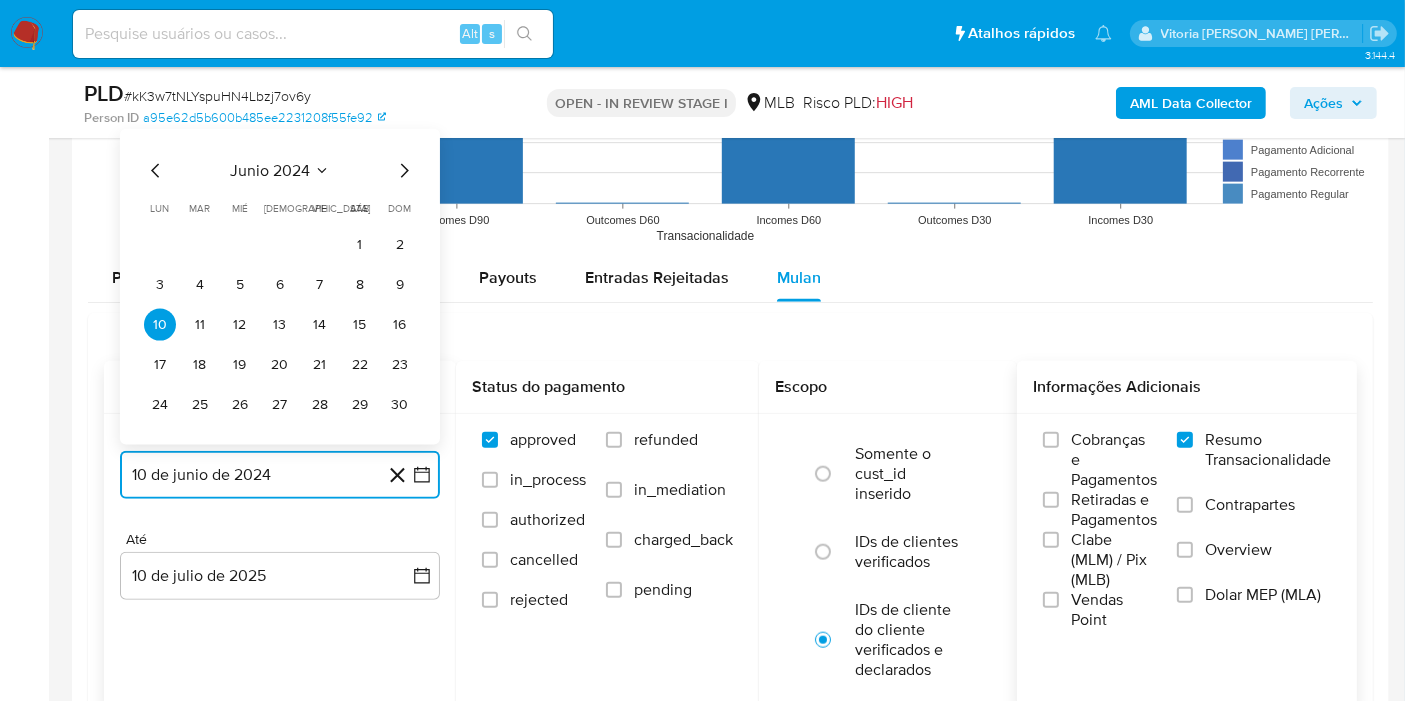 click on "junio 2024" at bounding box center [270, 171] 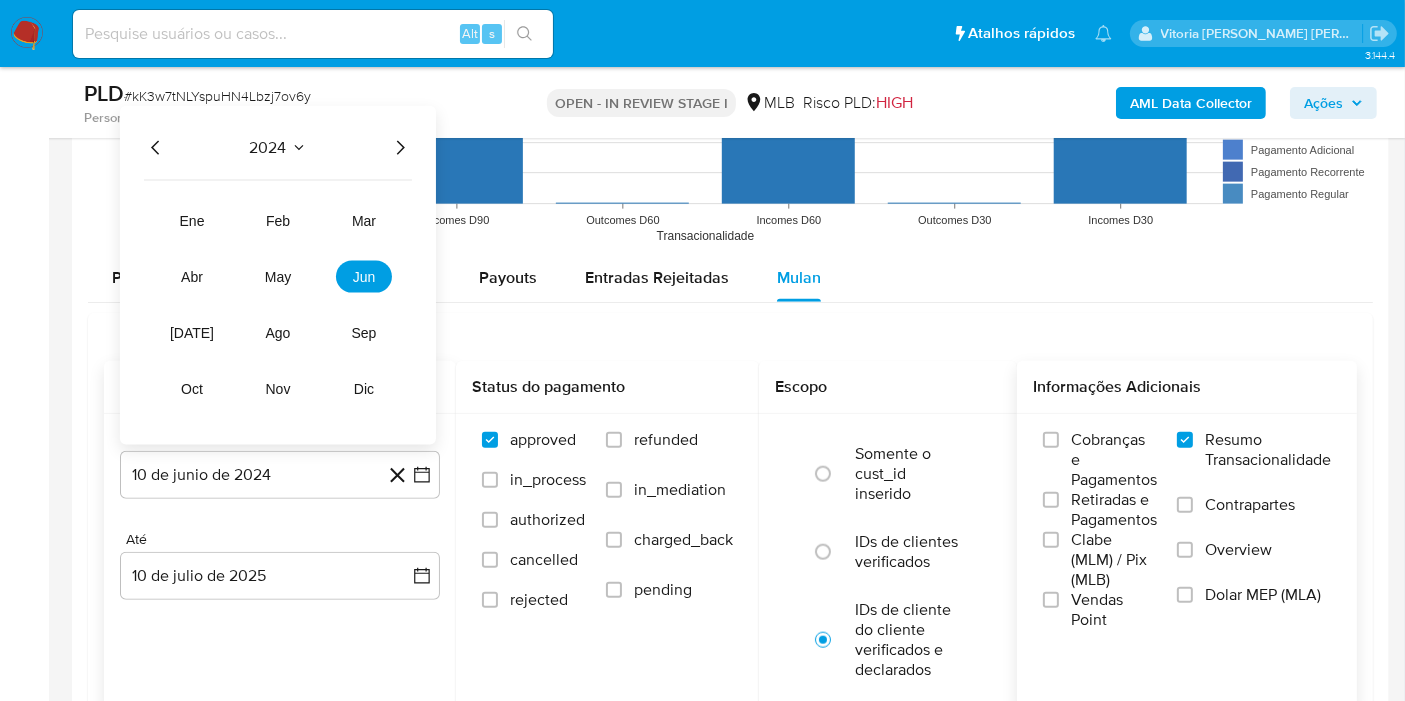 click 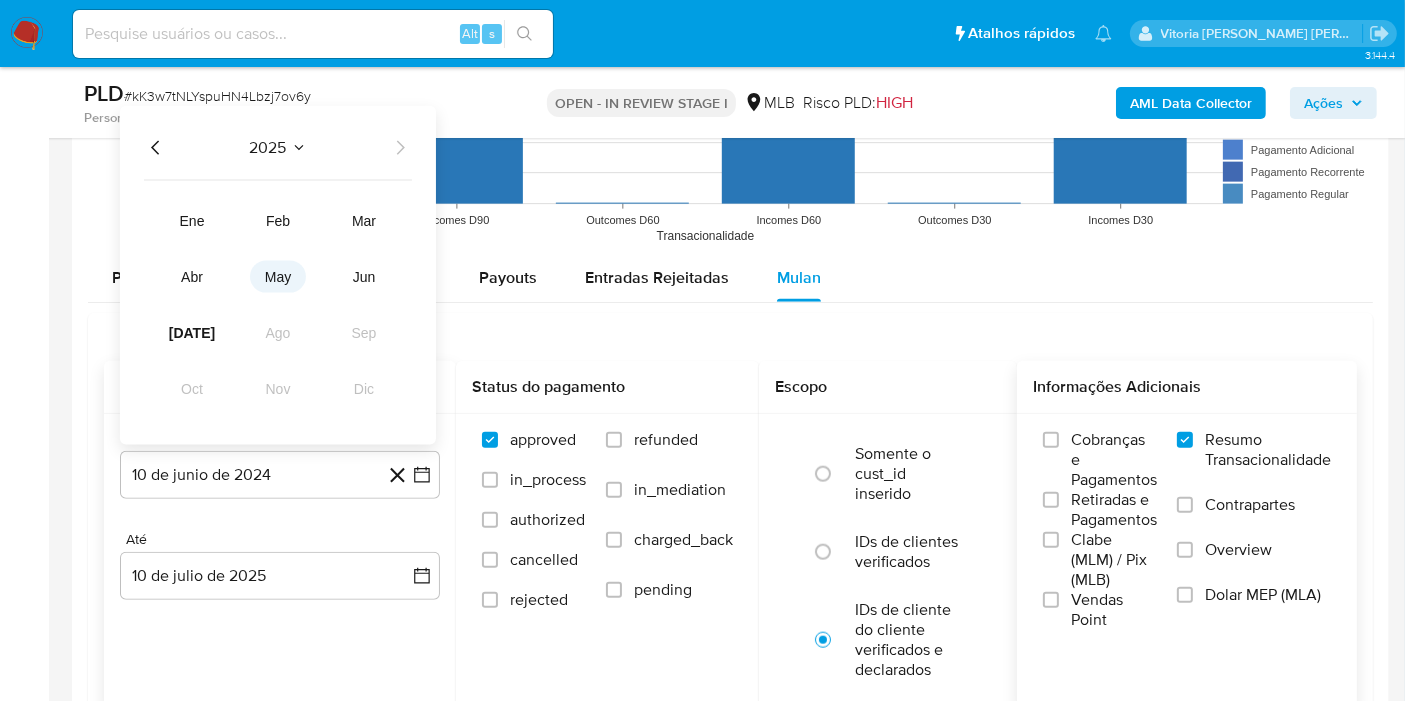 click on "may" at bounding box center (278, 277) 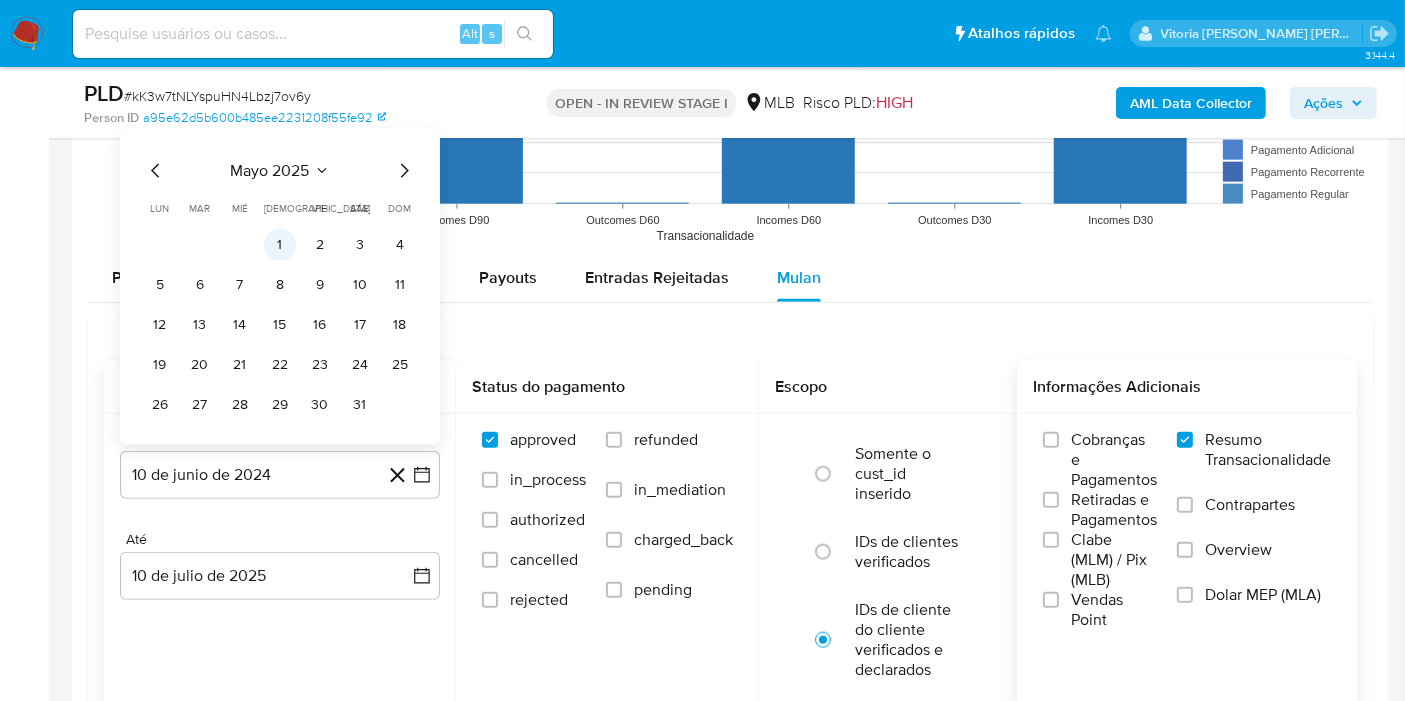 click on "1" at bounding box center [280, 245] 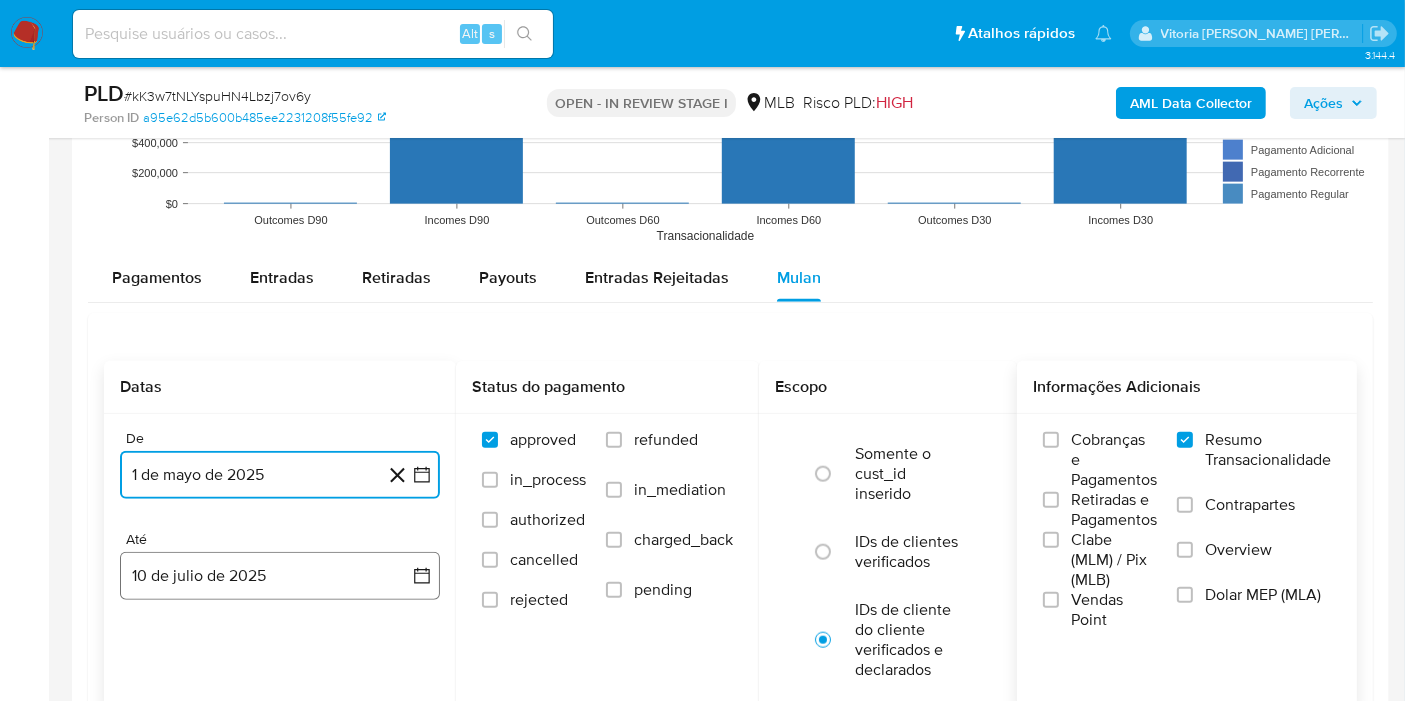 click on "10 de julio de 2025" at bounding box center (280, 576) 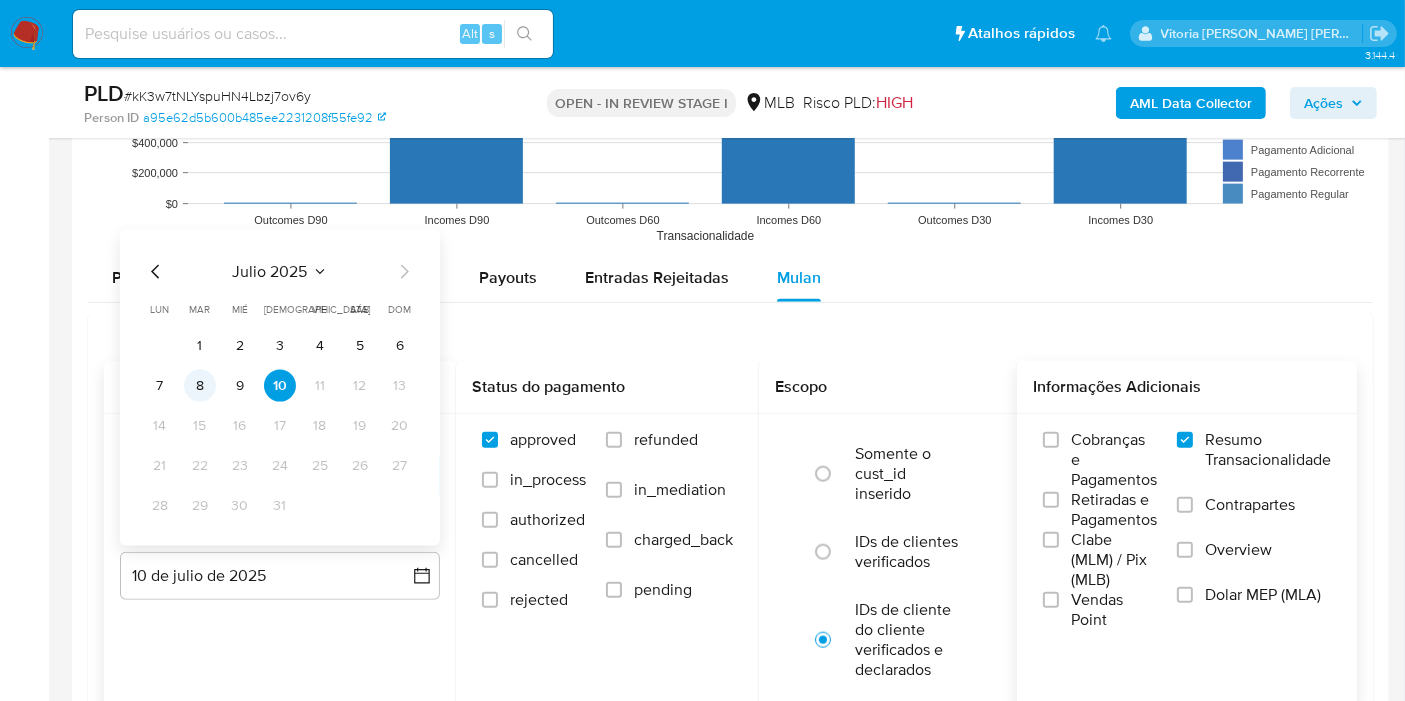 click on "8" at bounding box center [200, 386] 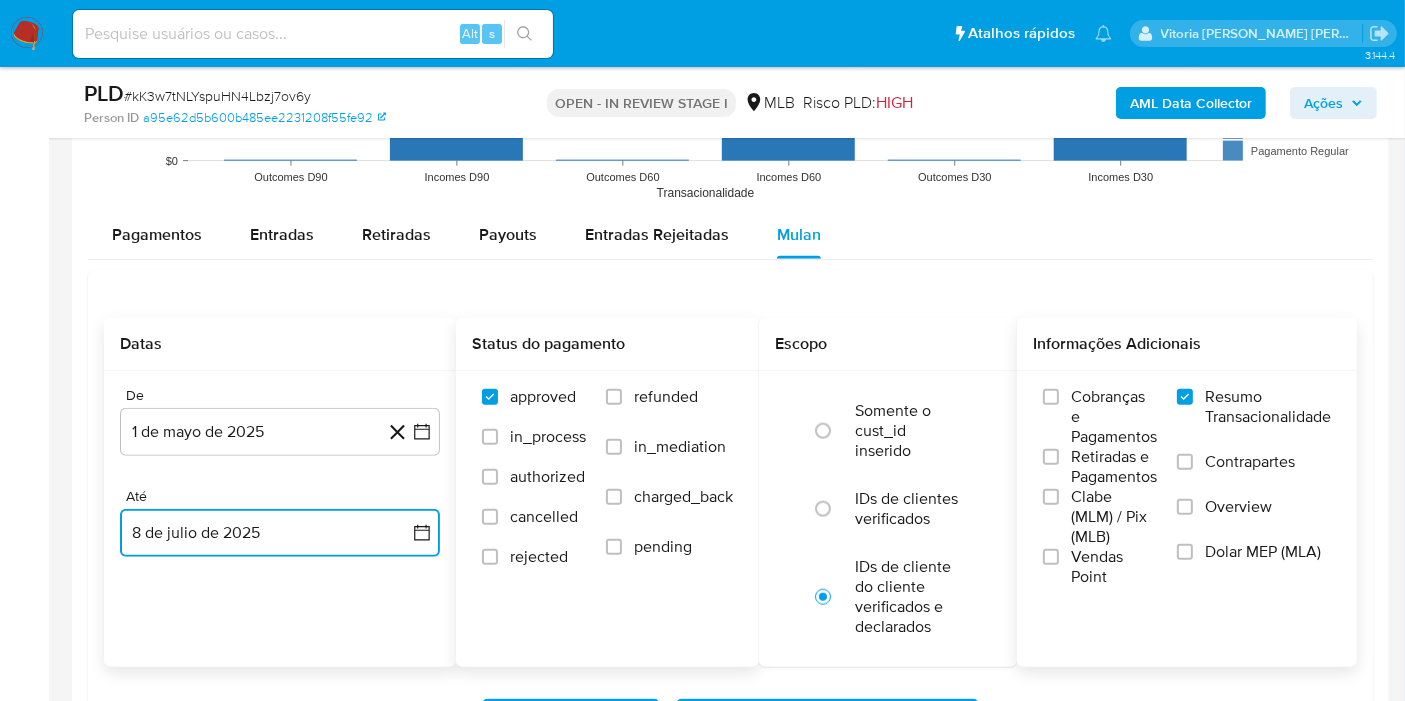 scroll, scrollTop: 2222, scrollLeft: 0, axis: vertical 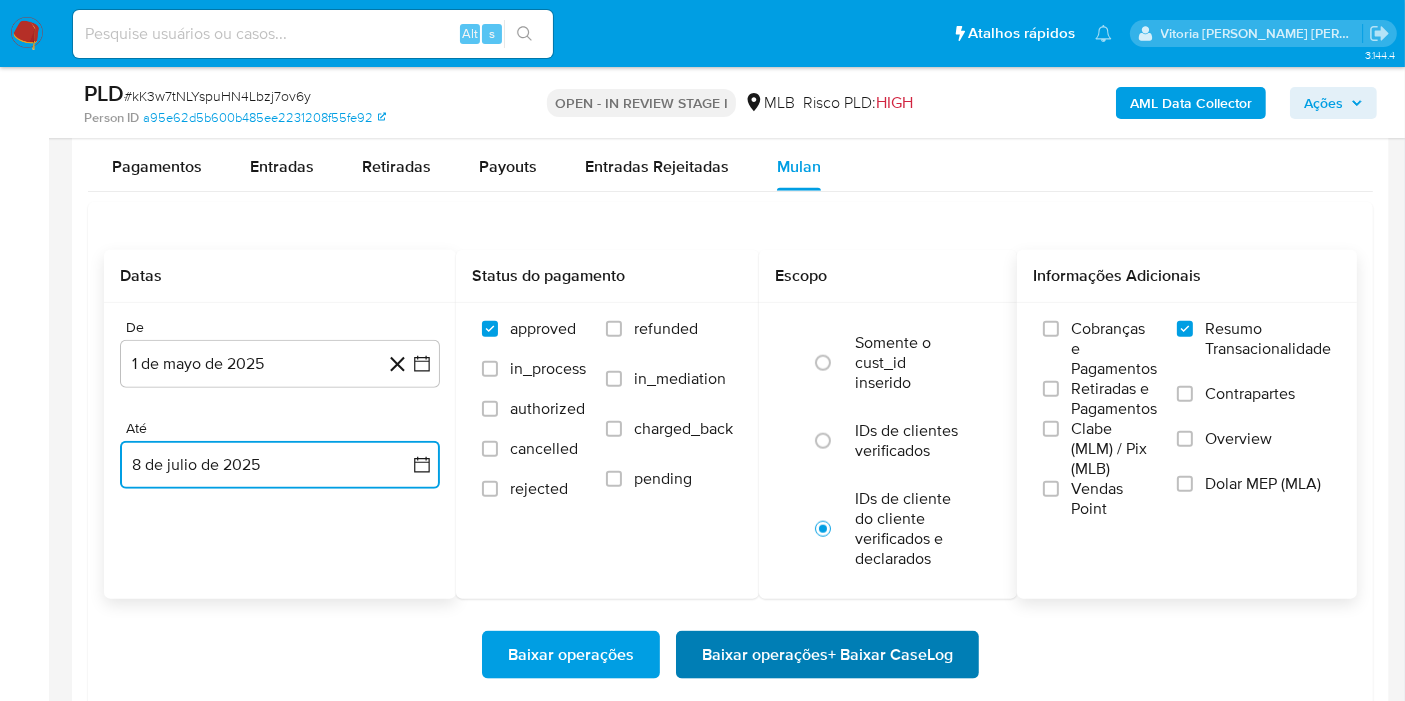 click on "Baixar operações  +   Baixar CaseLog" at bounding box center [827, 655] 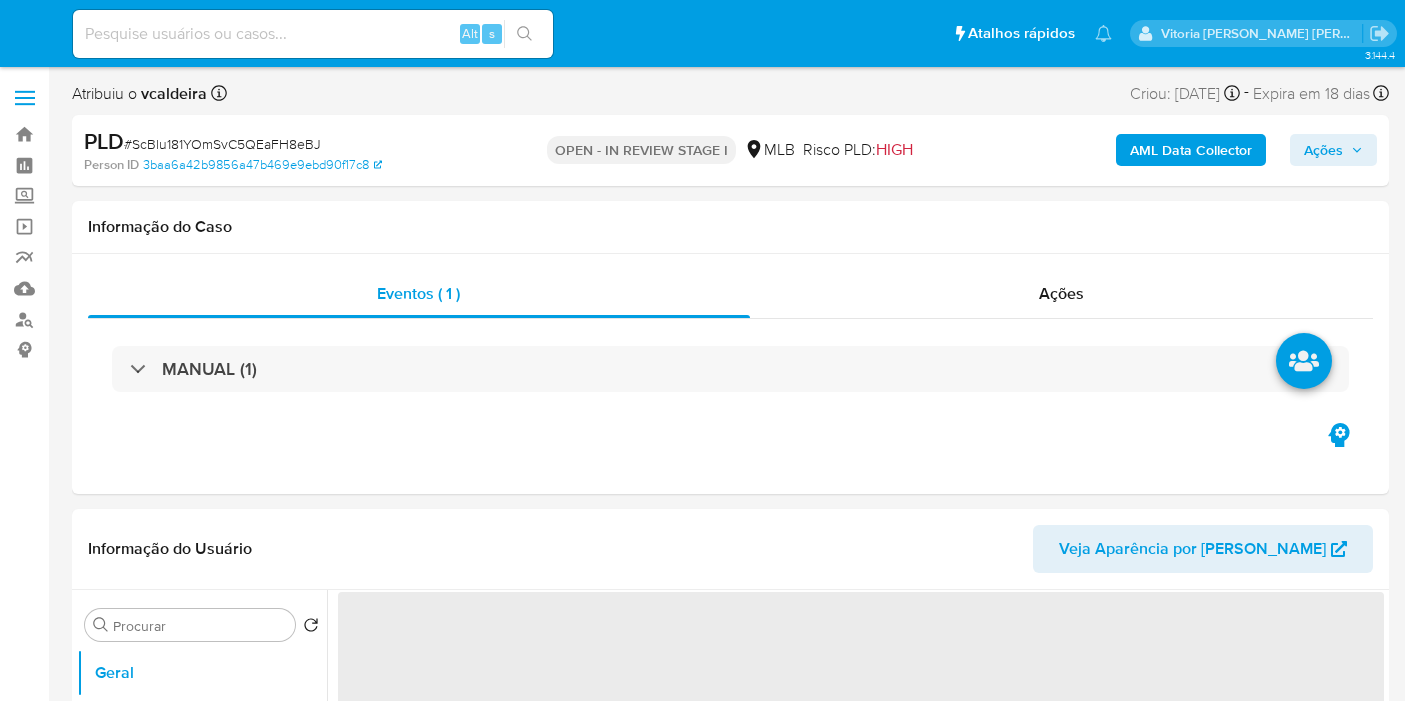select on "10" 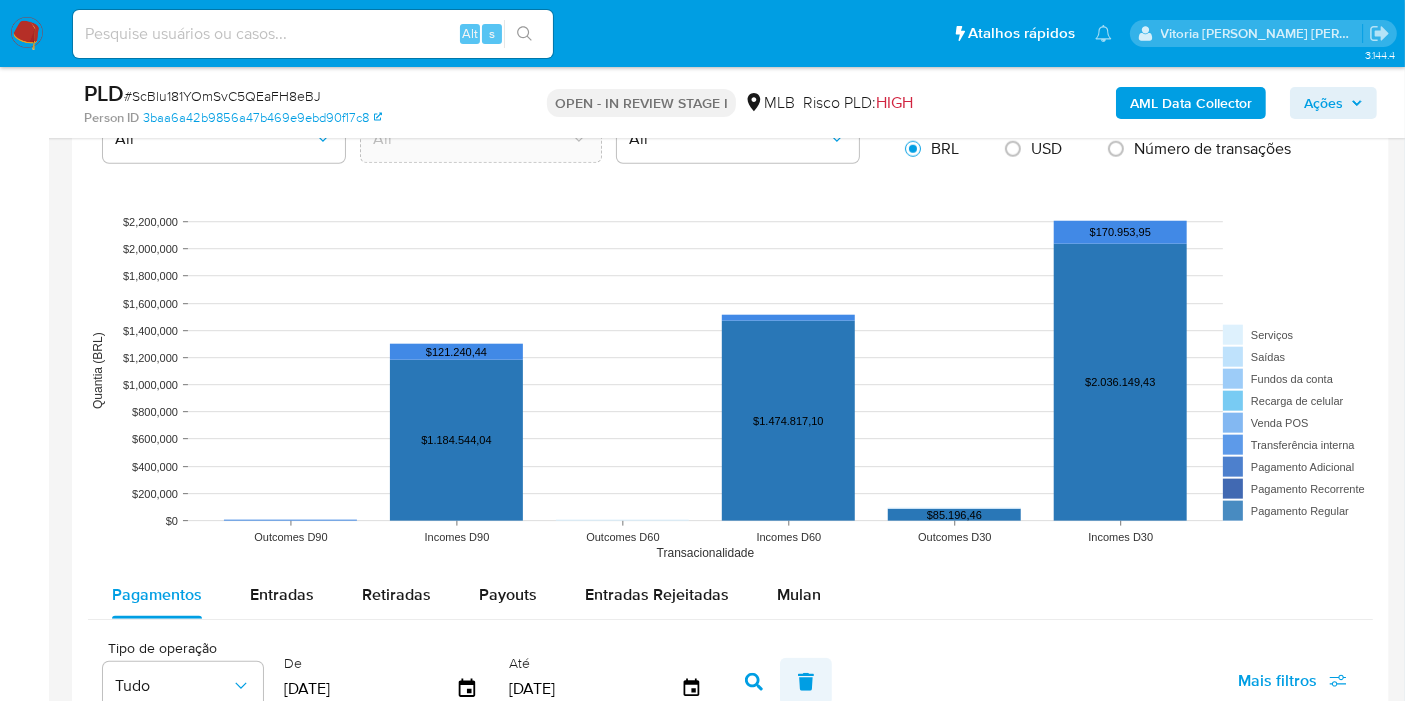 scroll, scrollTop: 2000, scrollLeft: 0, axis: vertical 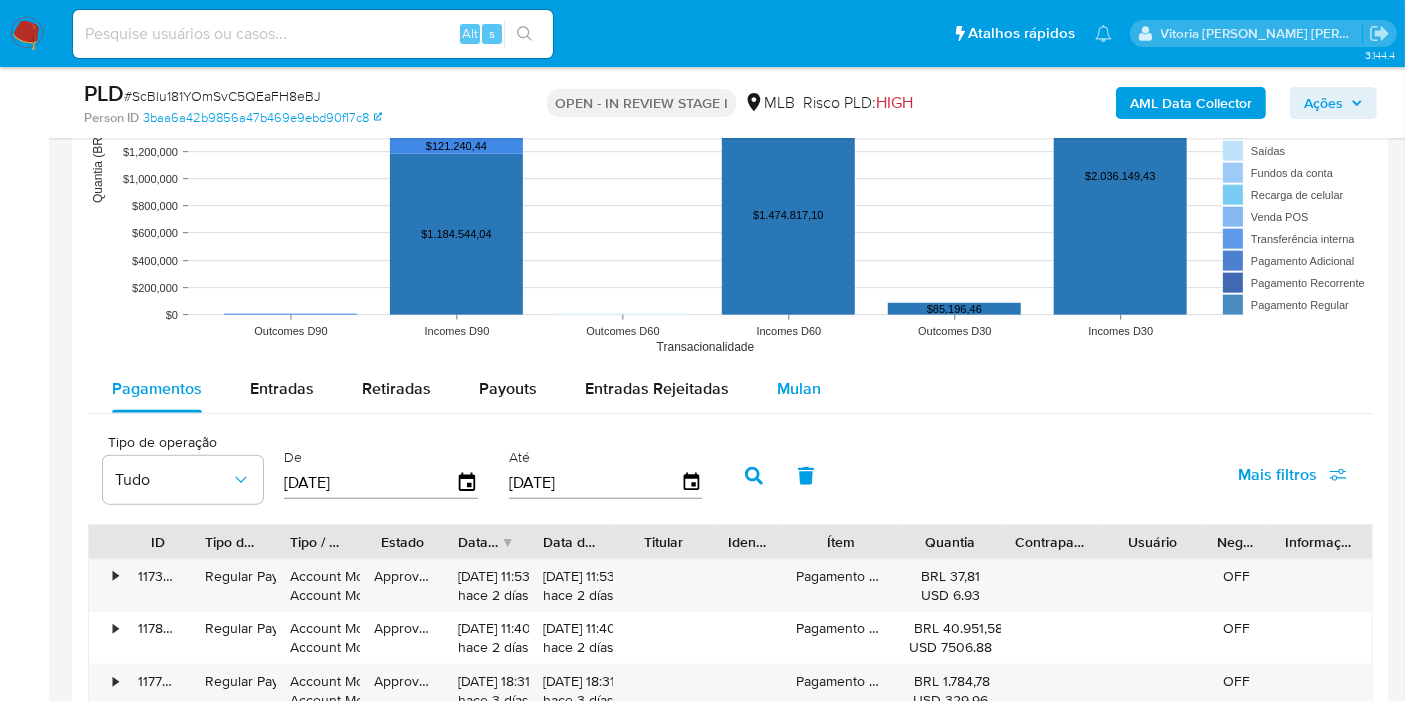 click on "Mulan" at bounding box center (799, 388) 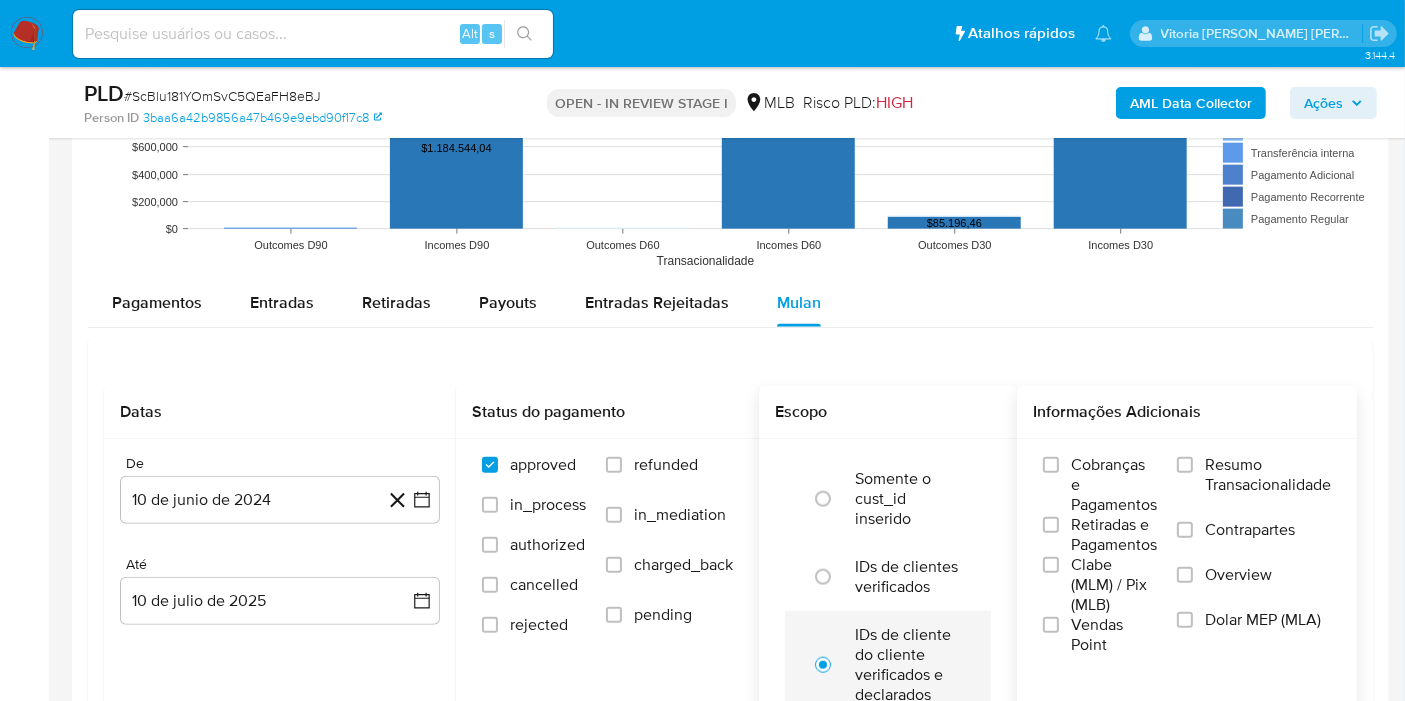scroll, scrollTop: 2222, scrollLeft: 0, axis: vertical 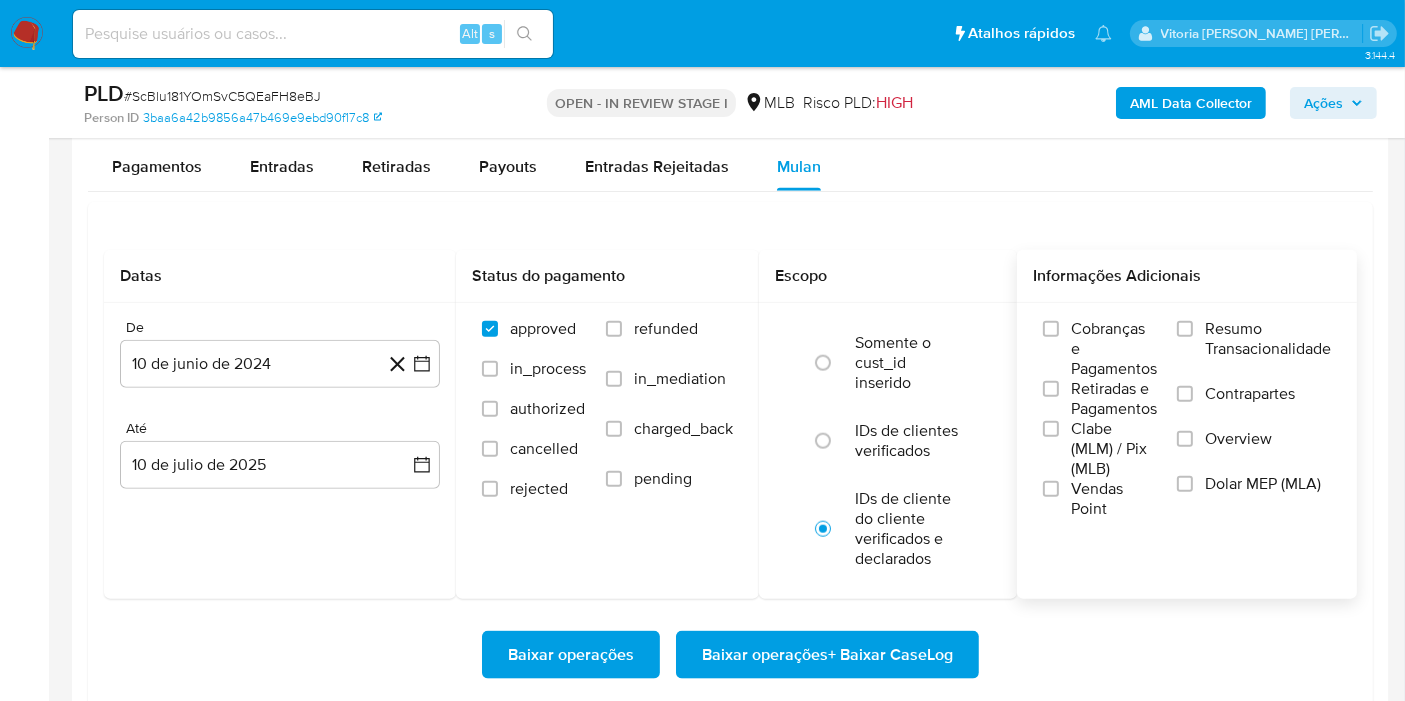 click on "Resumo Transacionalidade" at bounding box center [1254, 351] 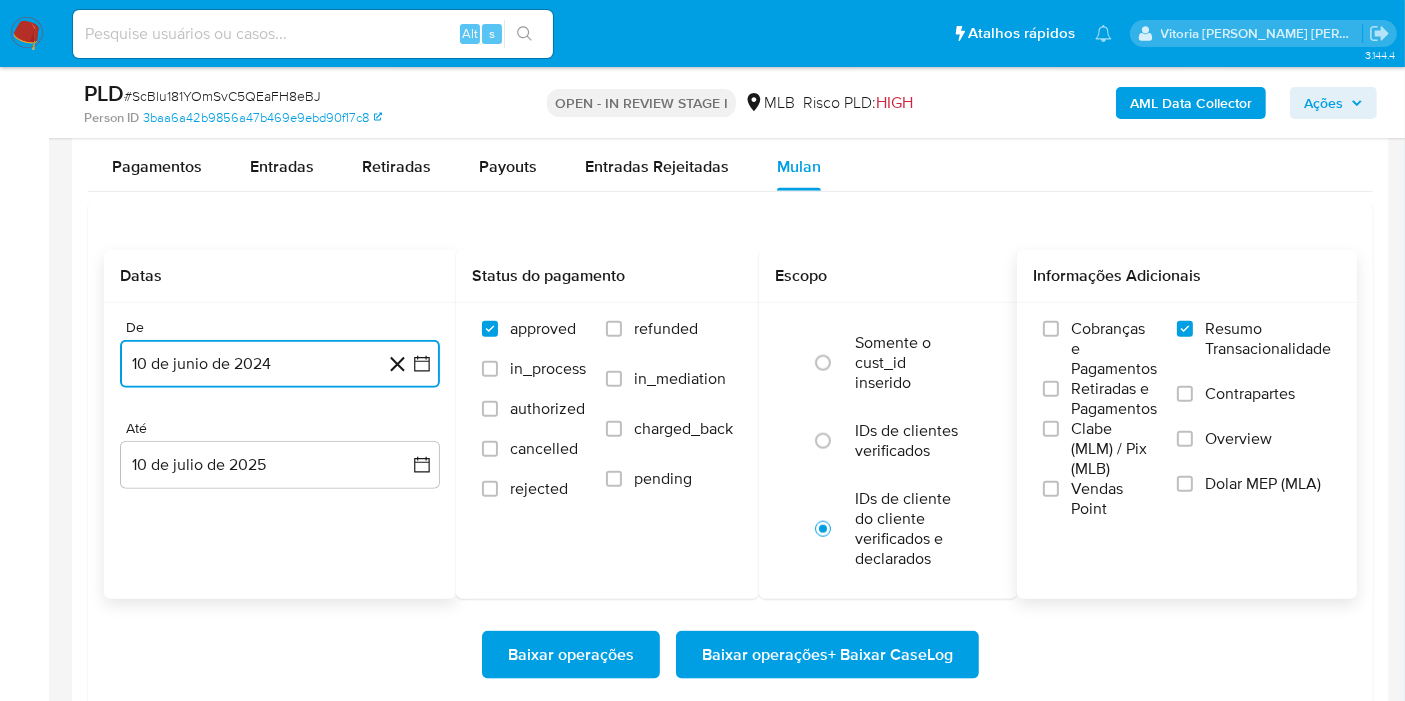 click on "10 de junio de 2024" at bounding box center [280, 364] 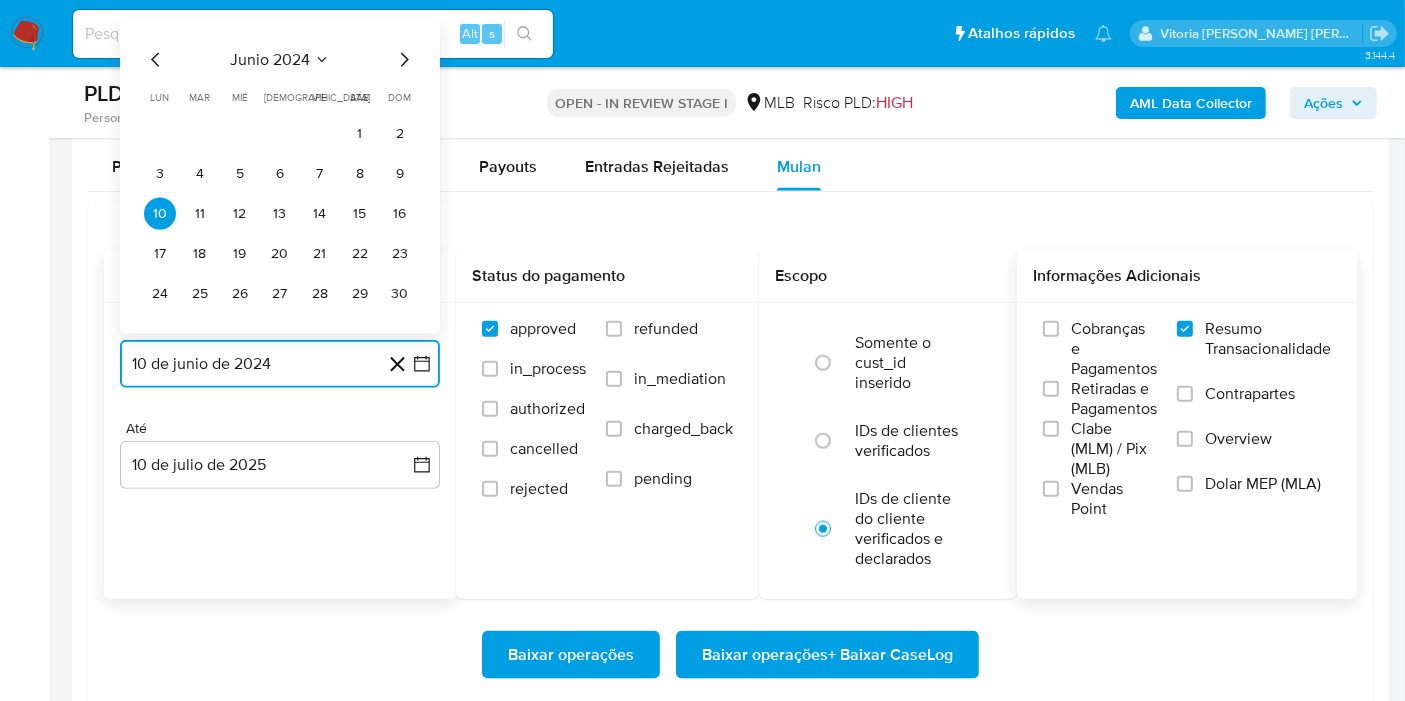 click on "junio 2024" at bounding box center (270, 60) 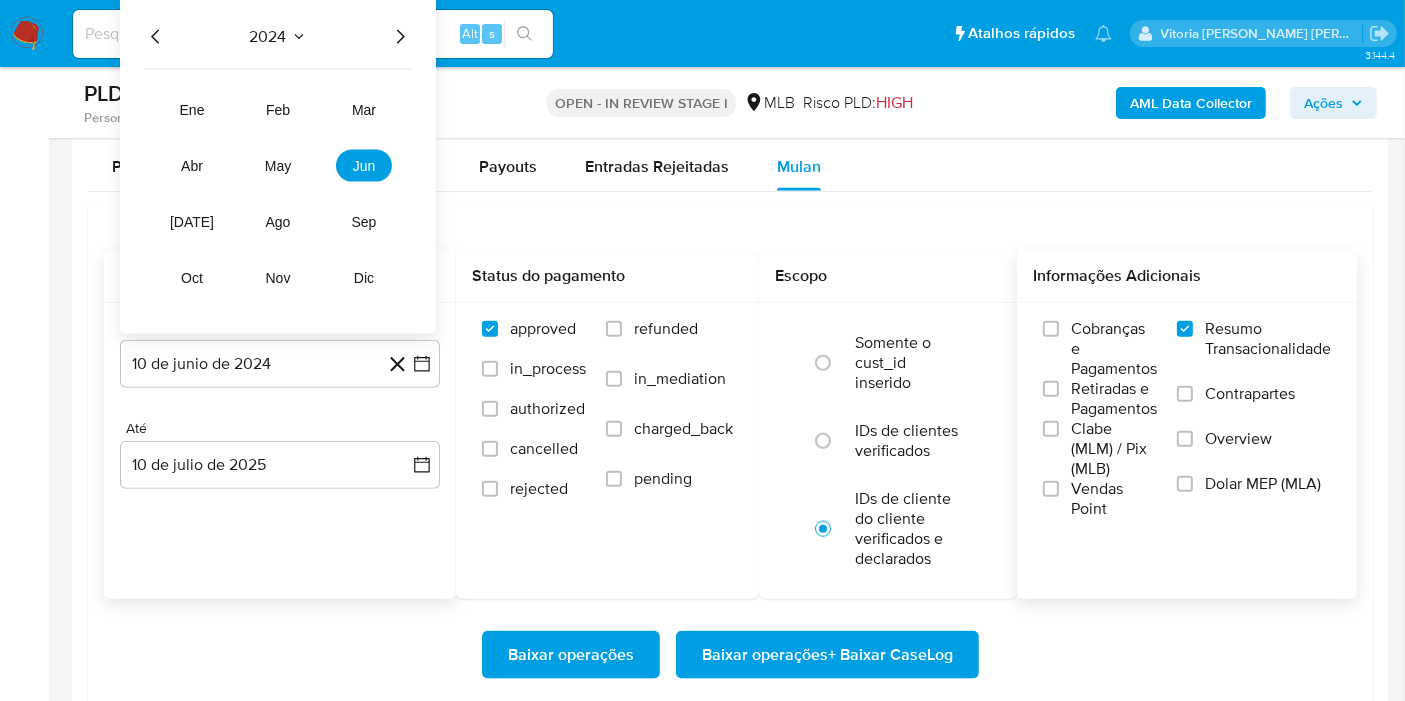 click 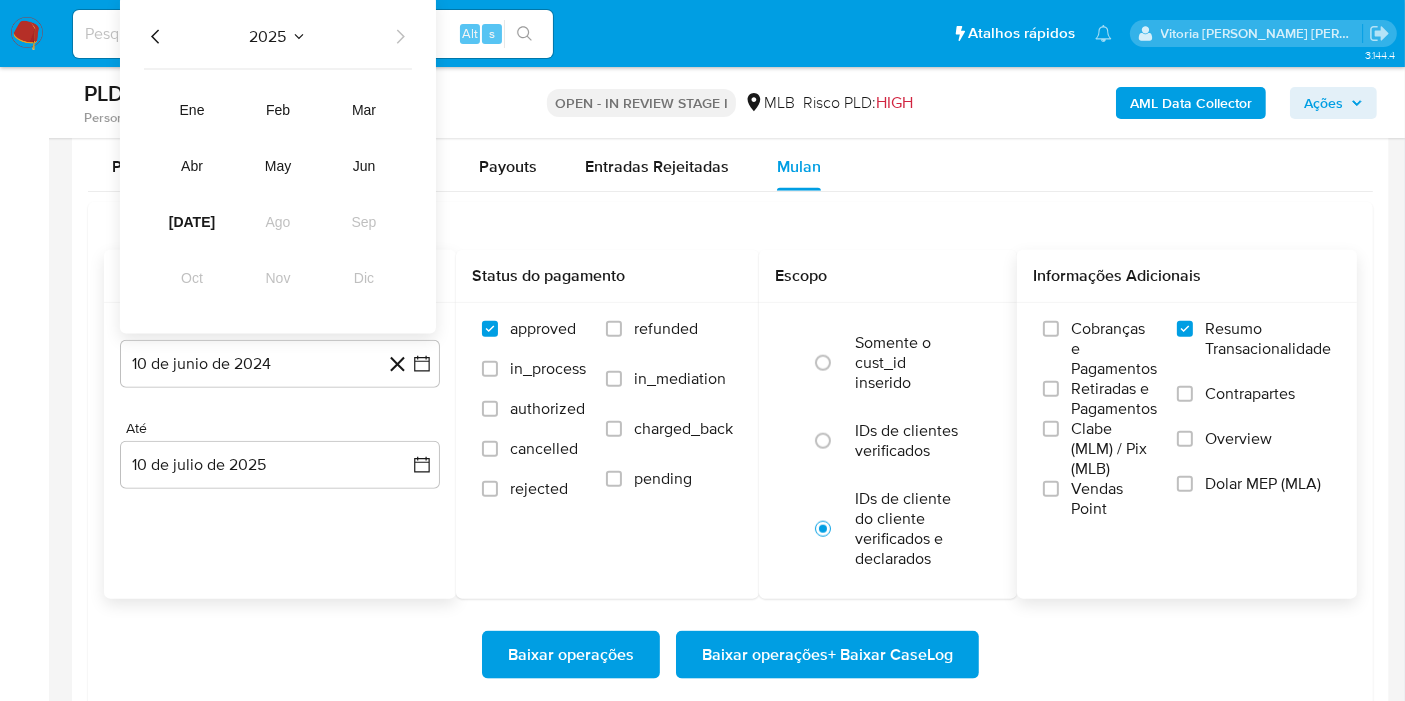 click on "ene feb mar abr may jun jul ago sep oct nov dic" at bounding box center (278, 194) 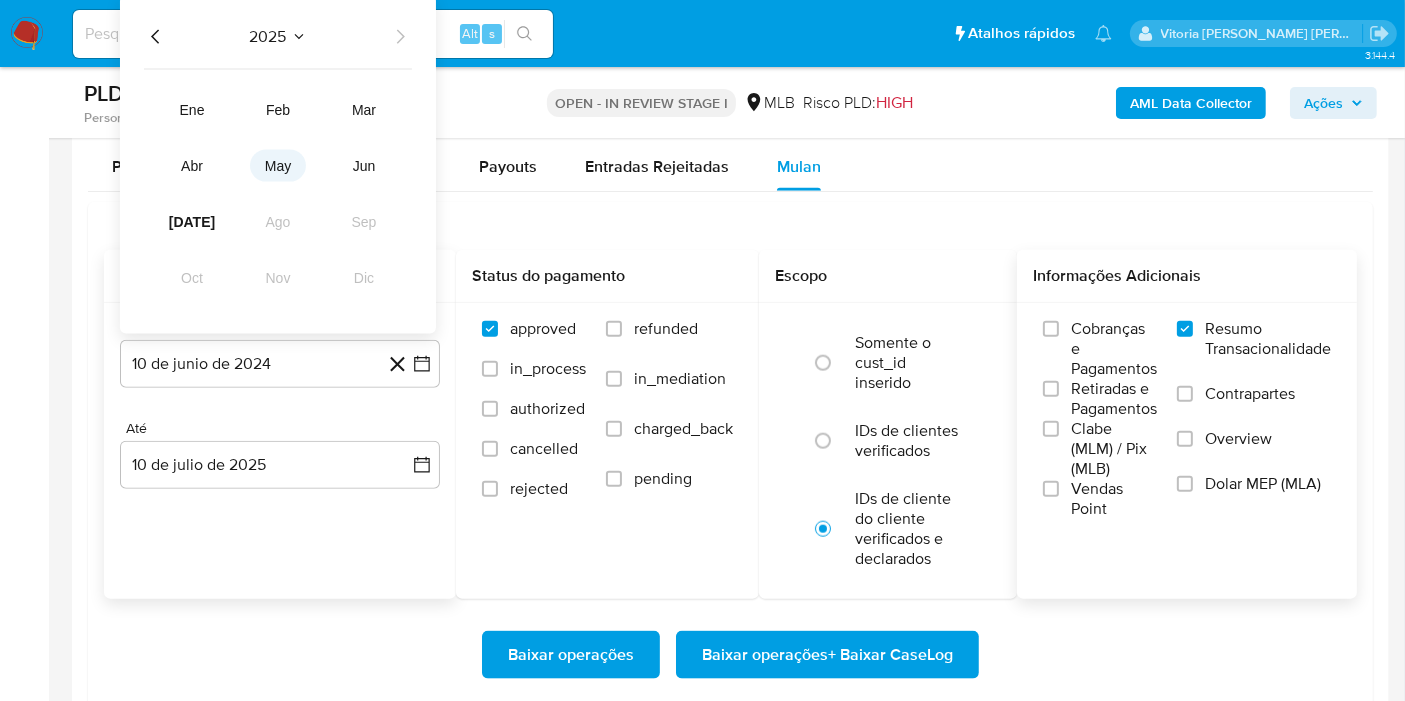 click on "may" at bounding box center [278, 166] 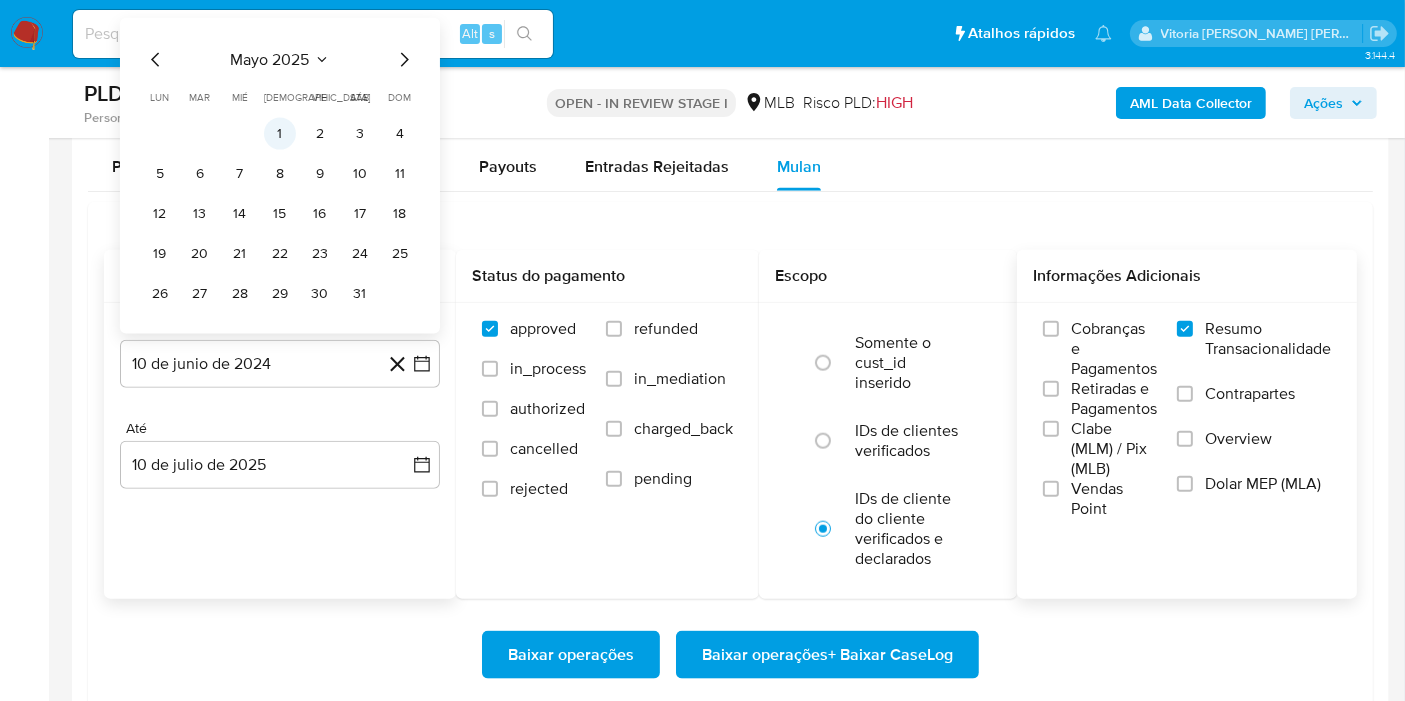 click on "1" at bounding box center [280, 134] 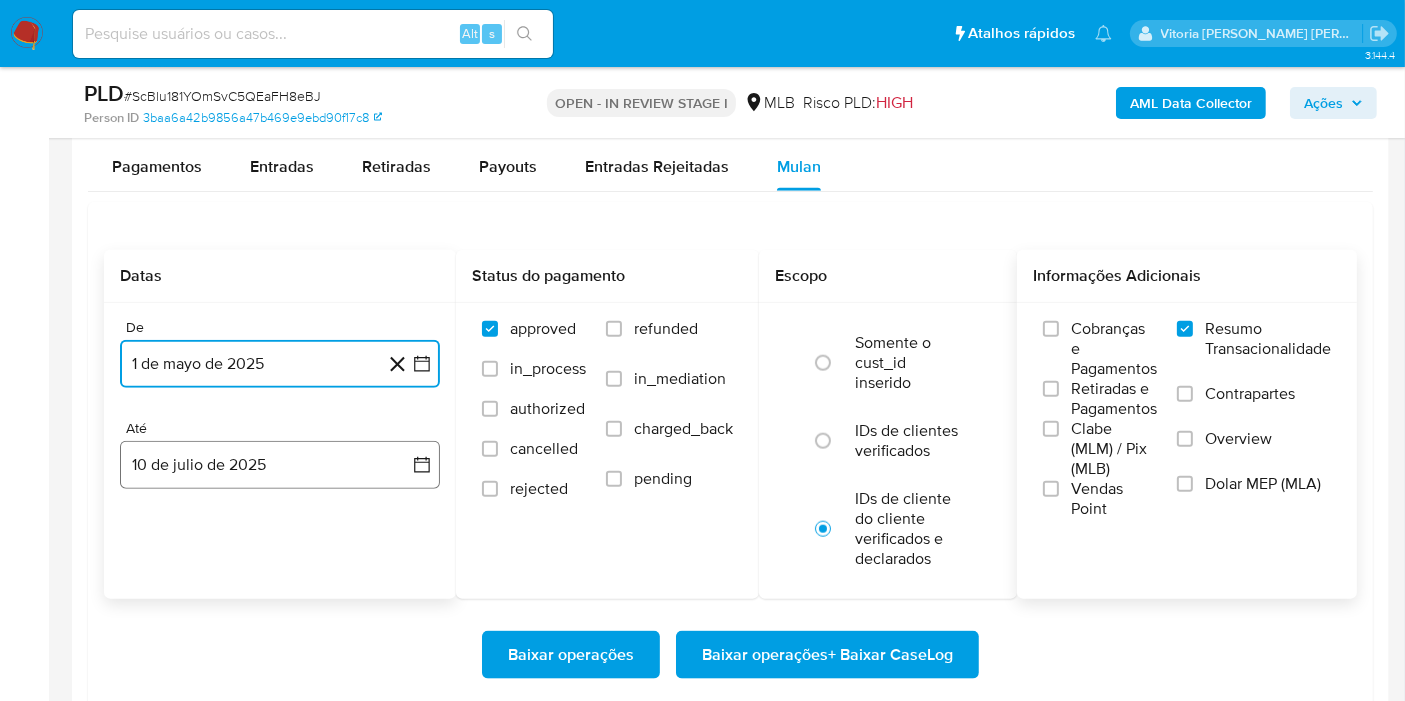 click on "10 de julio de 2025" at bounding box center [280, 465] 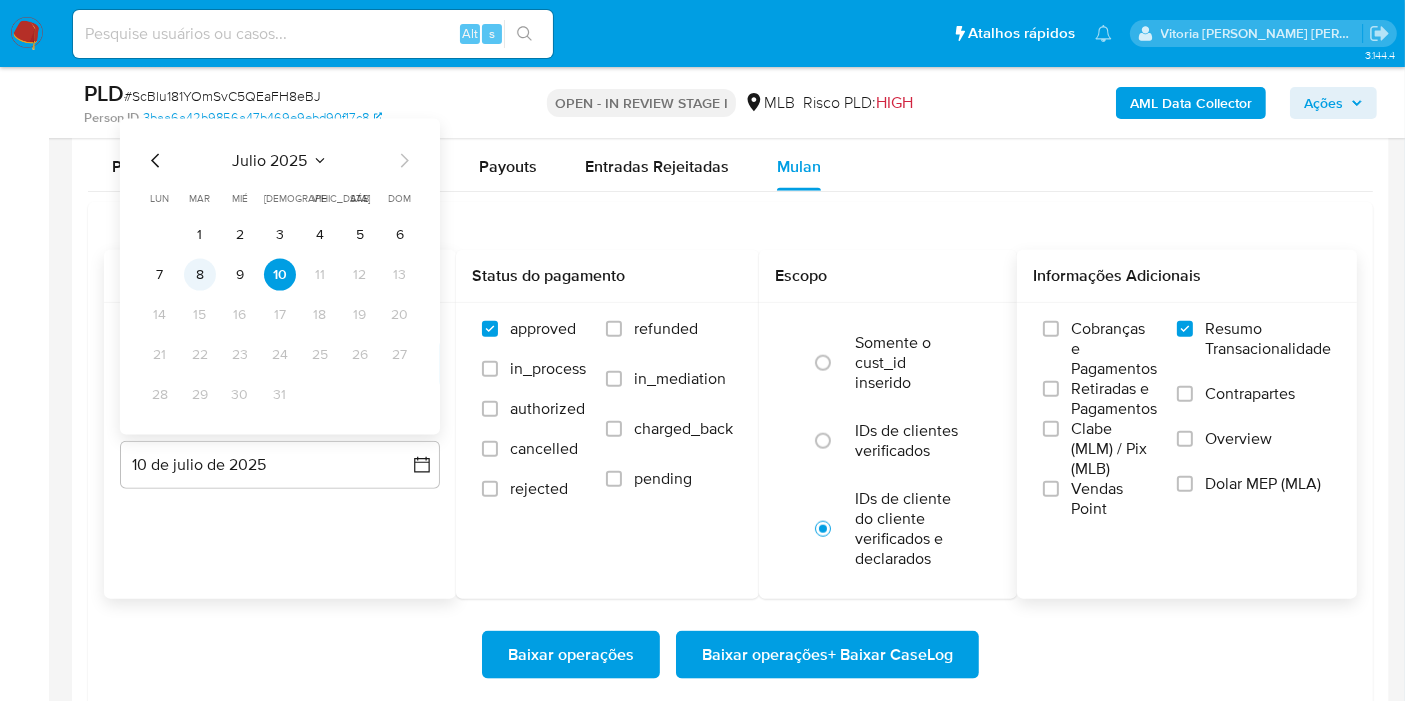 click on "8" at bounding box center (200, 275) 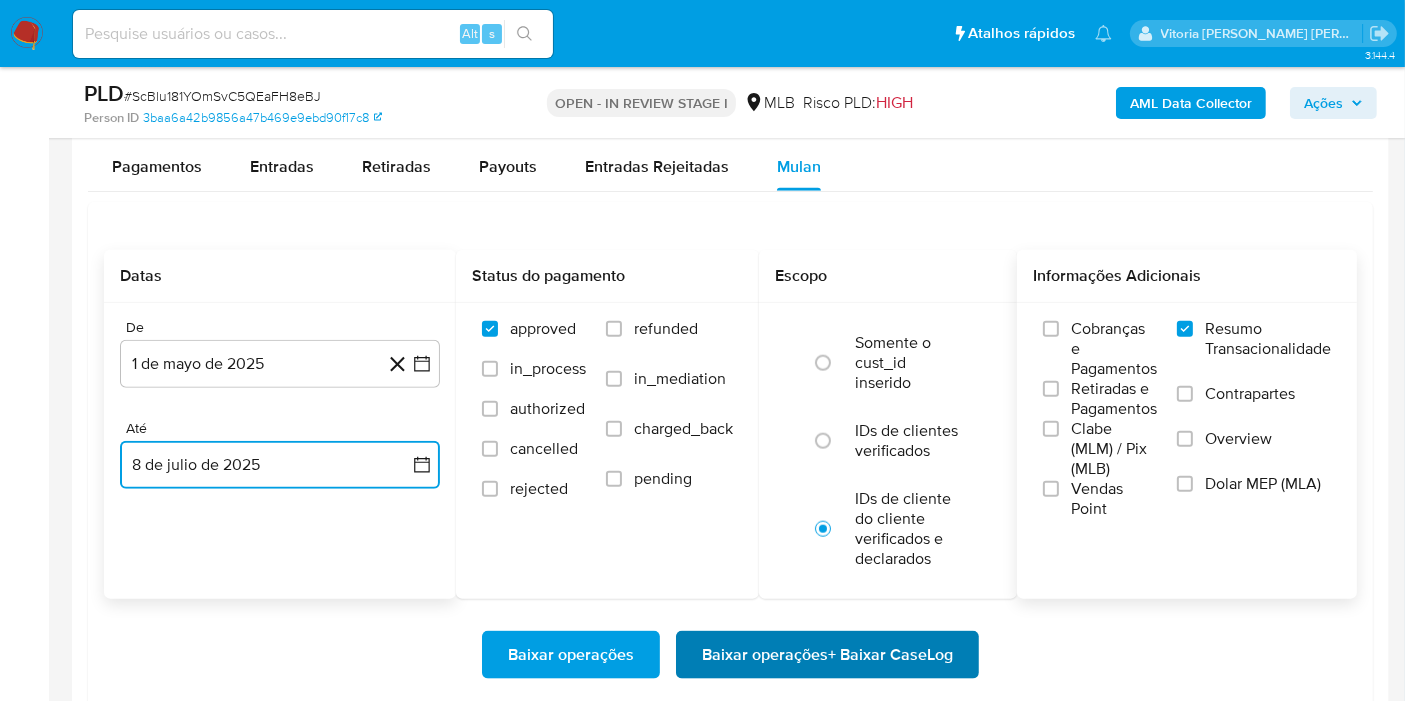 click on "Baixar operações  +   Baixar CaseLog" at bounding box center (827, 655) 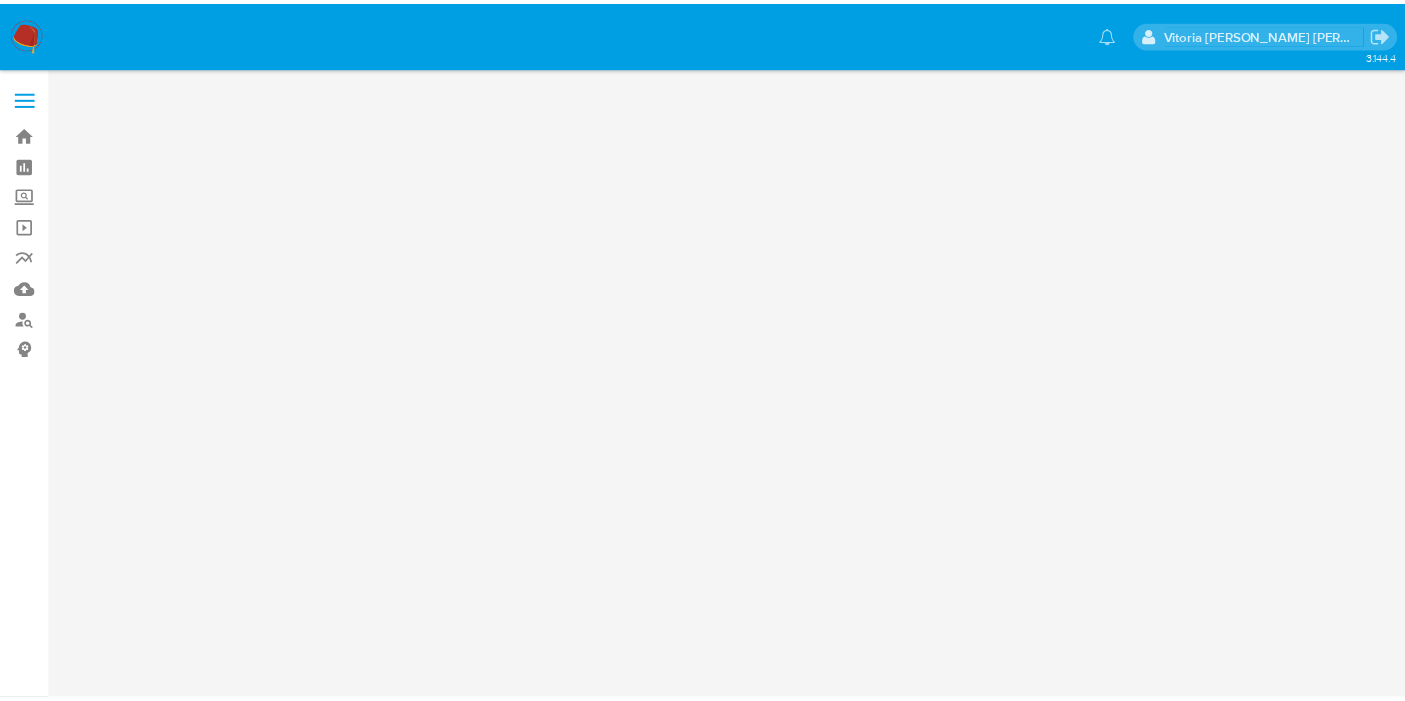scroll, scrollTop: 0, scrollLeft: 0, axis: both 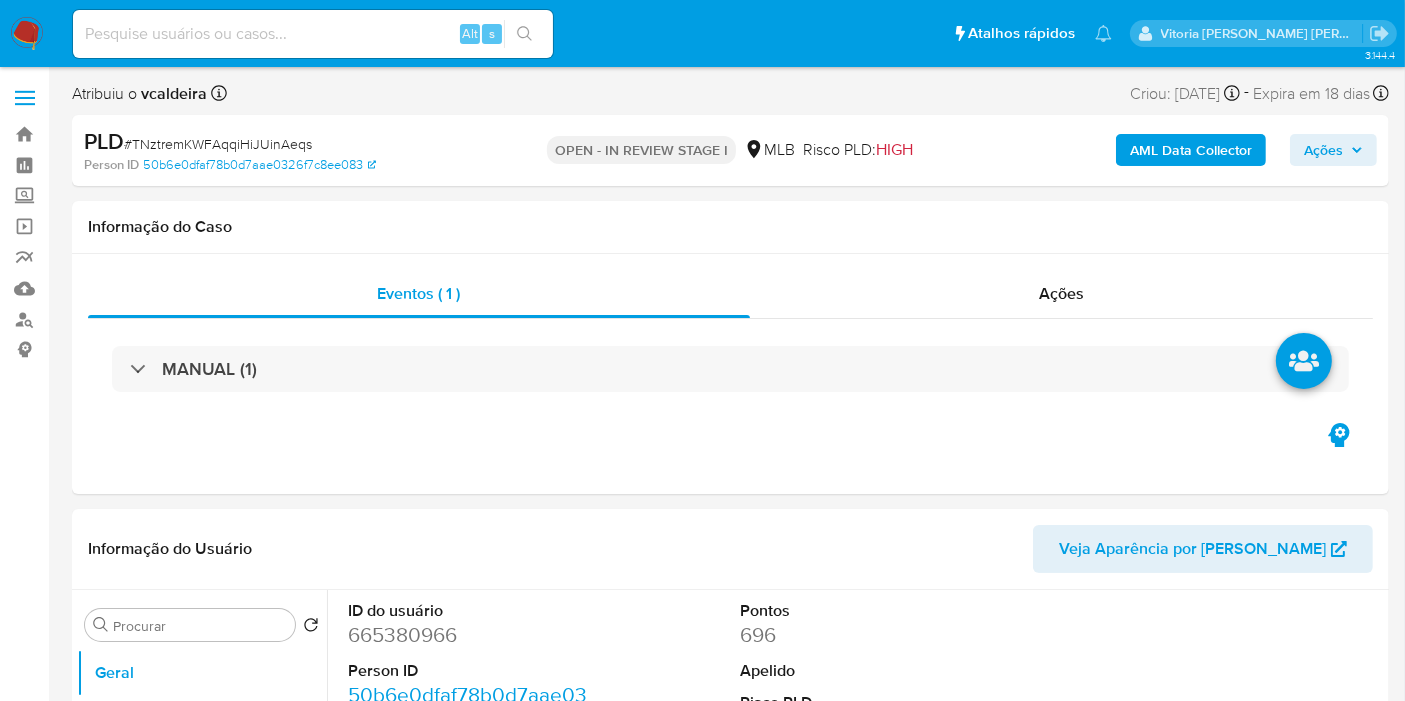 select on "10" 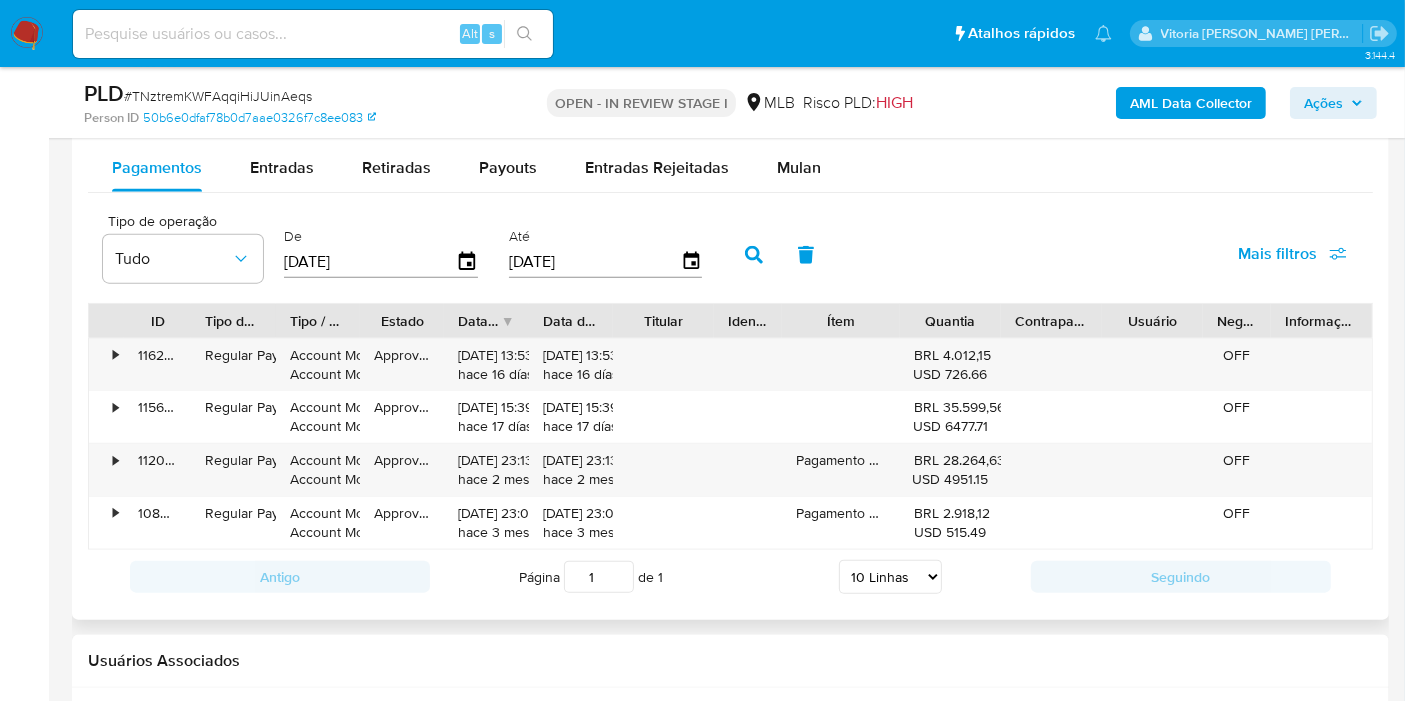 scroll, scrollTop: 2222, scrollLeft: 0, axis: vertical 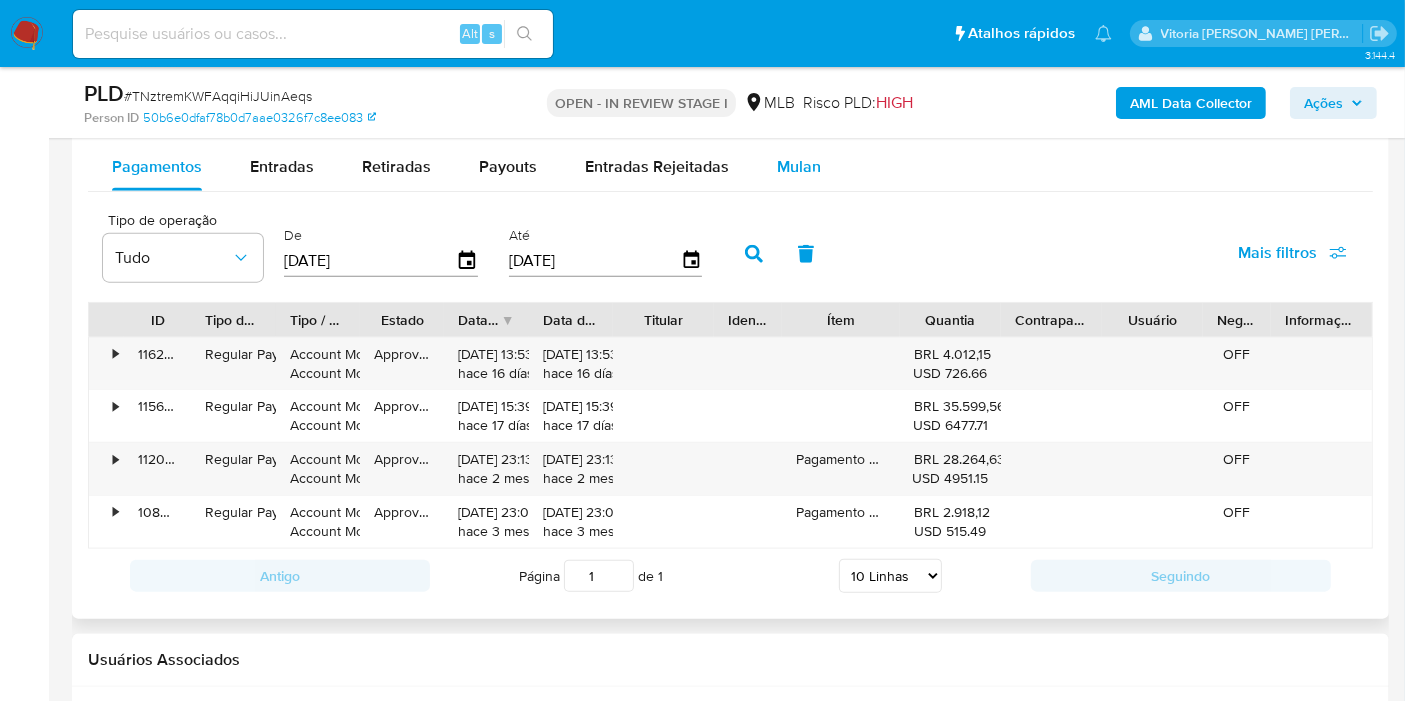 click on "Mulan" at bounding box center [799, 166] 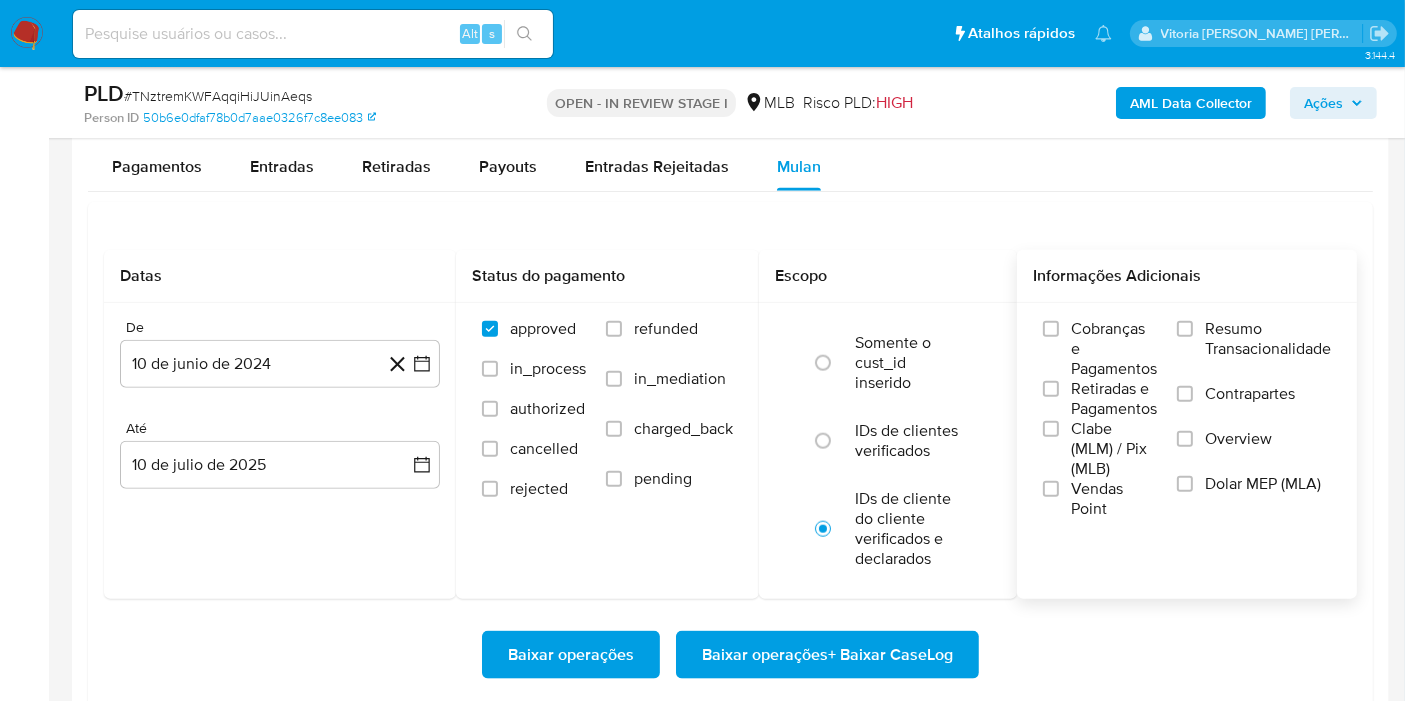 click on "Resumo Transacionalidade" at bounding box center (1268, 339) 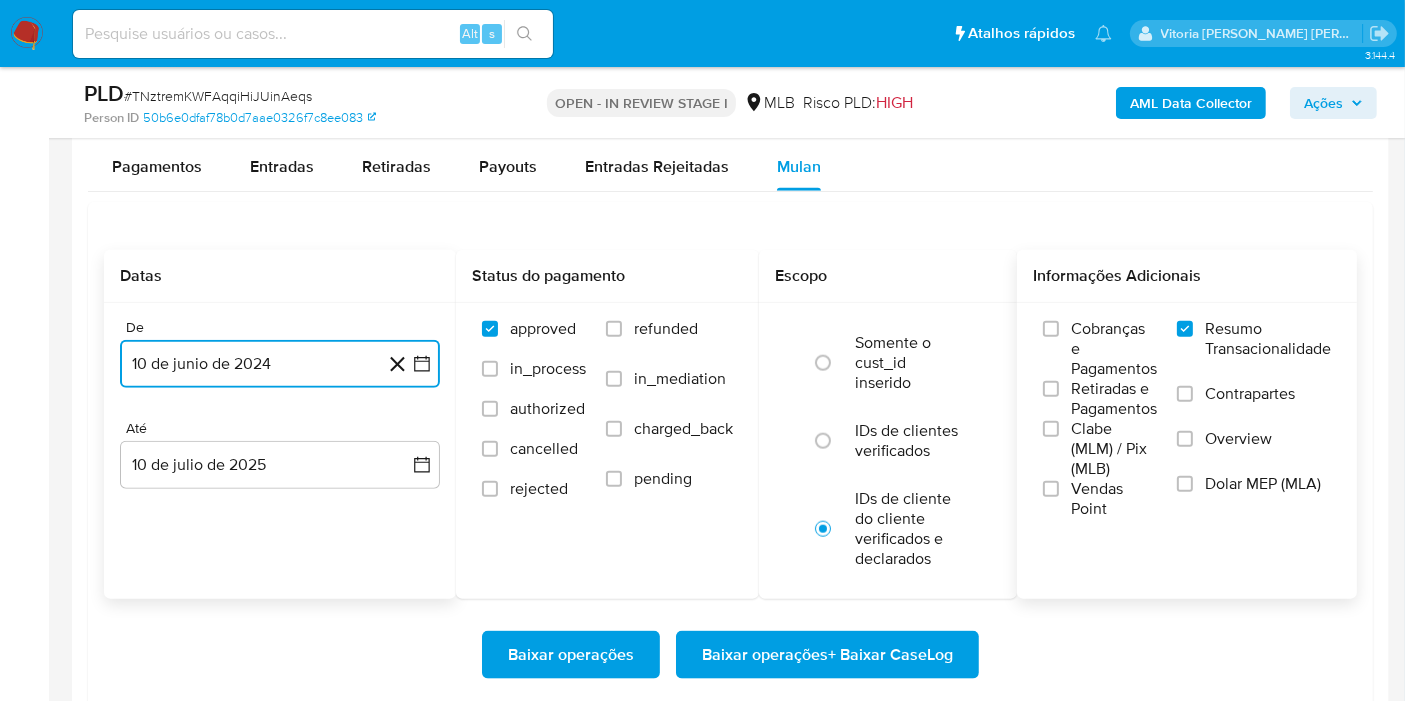click on "10 de junio de 2024" at bounding box center (280, 364) 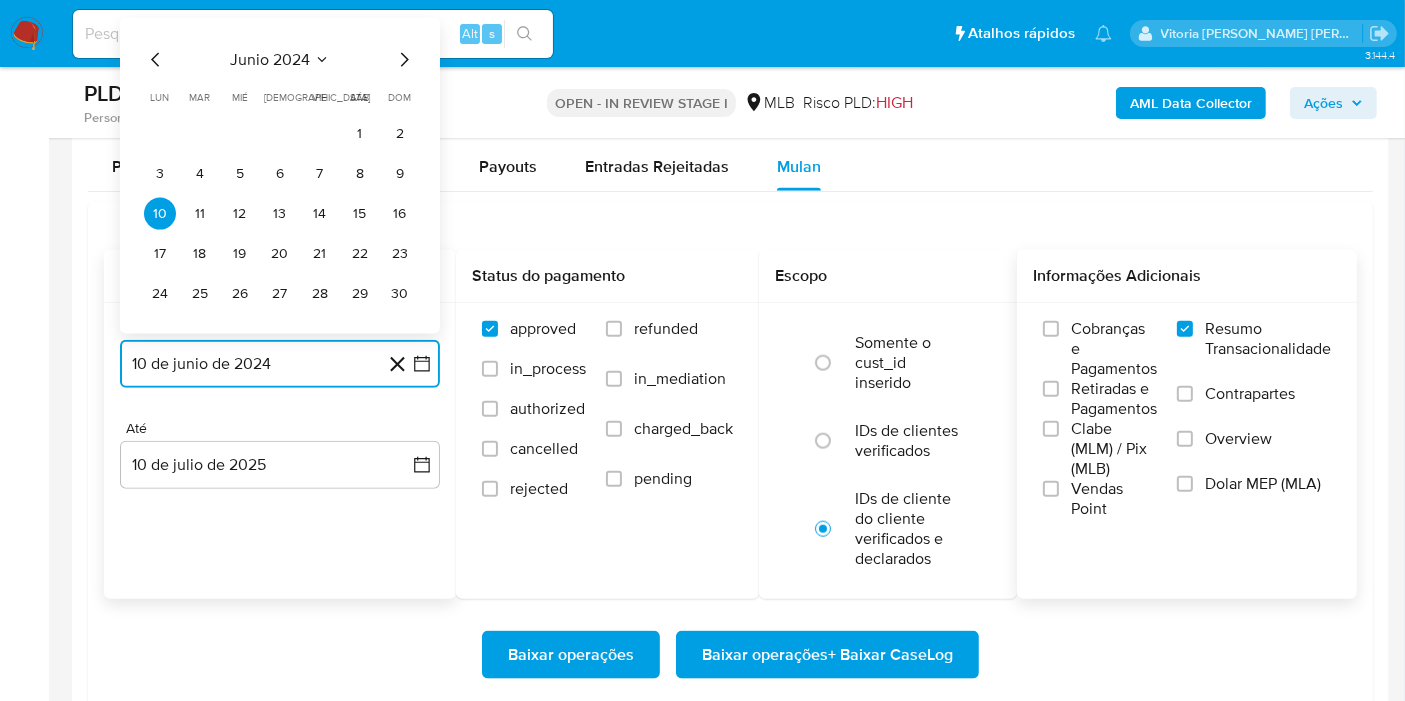 click on "junio 2024" at bounding box center (270, 60) 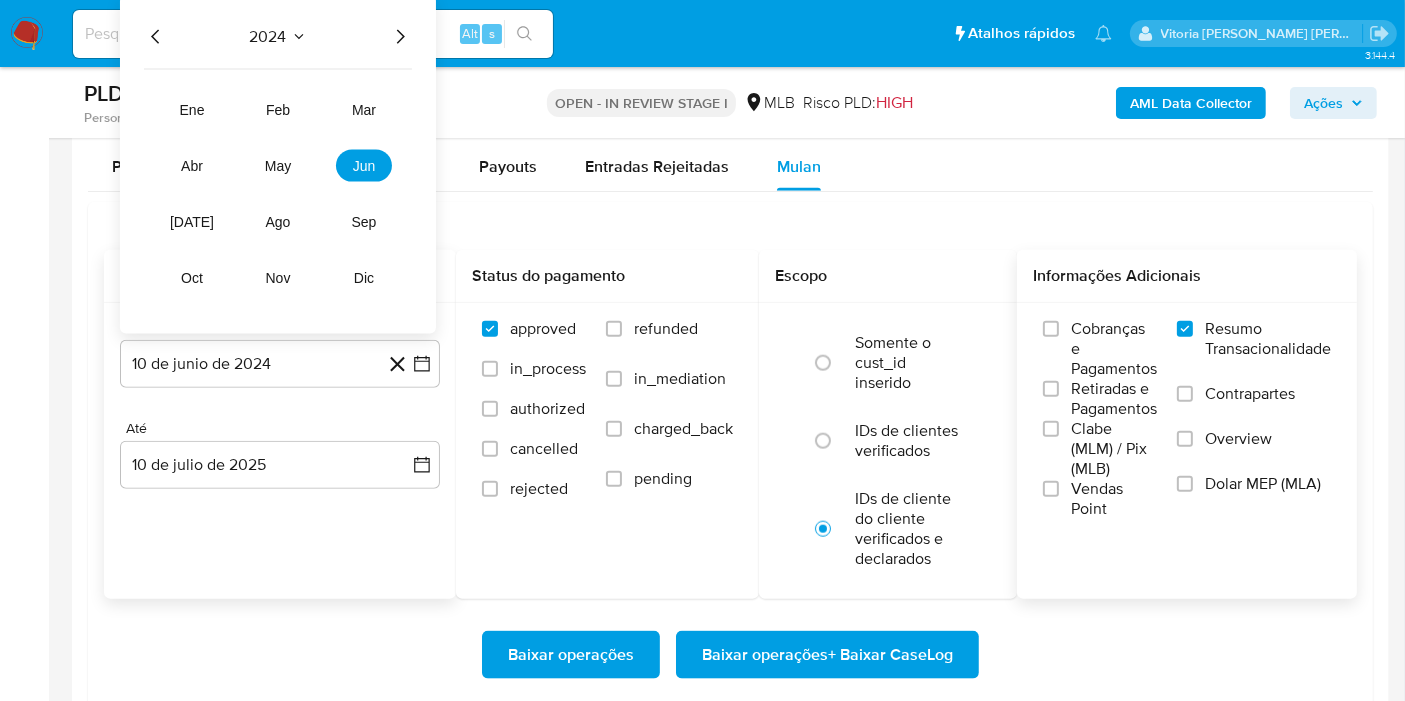 click 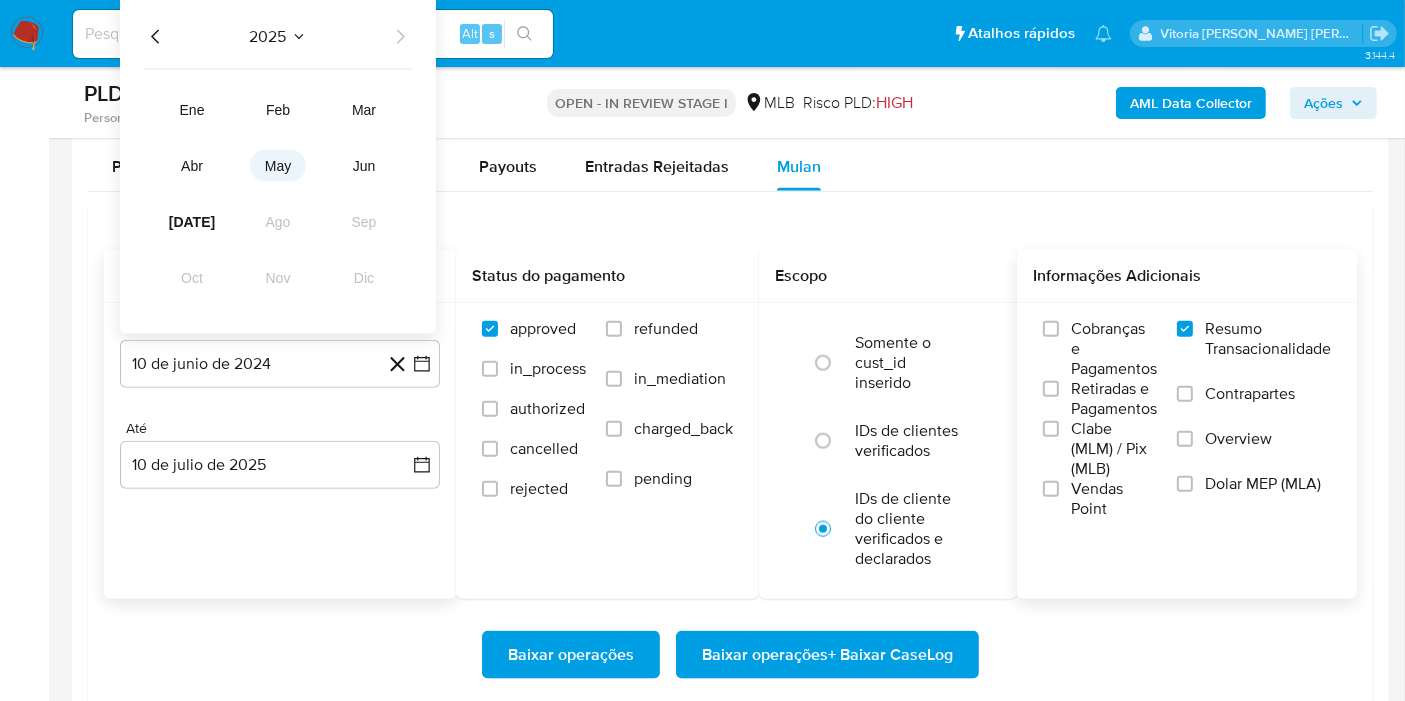 click on "may" at bounding box center (278, 166) 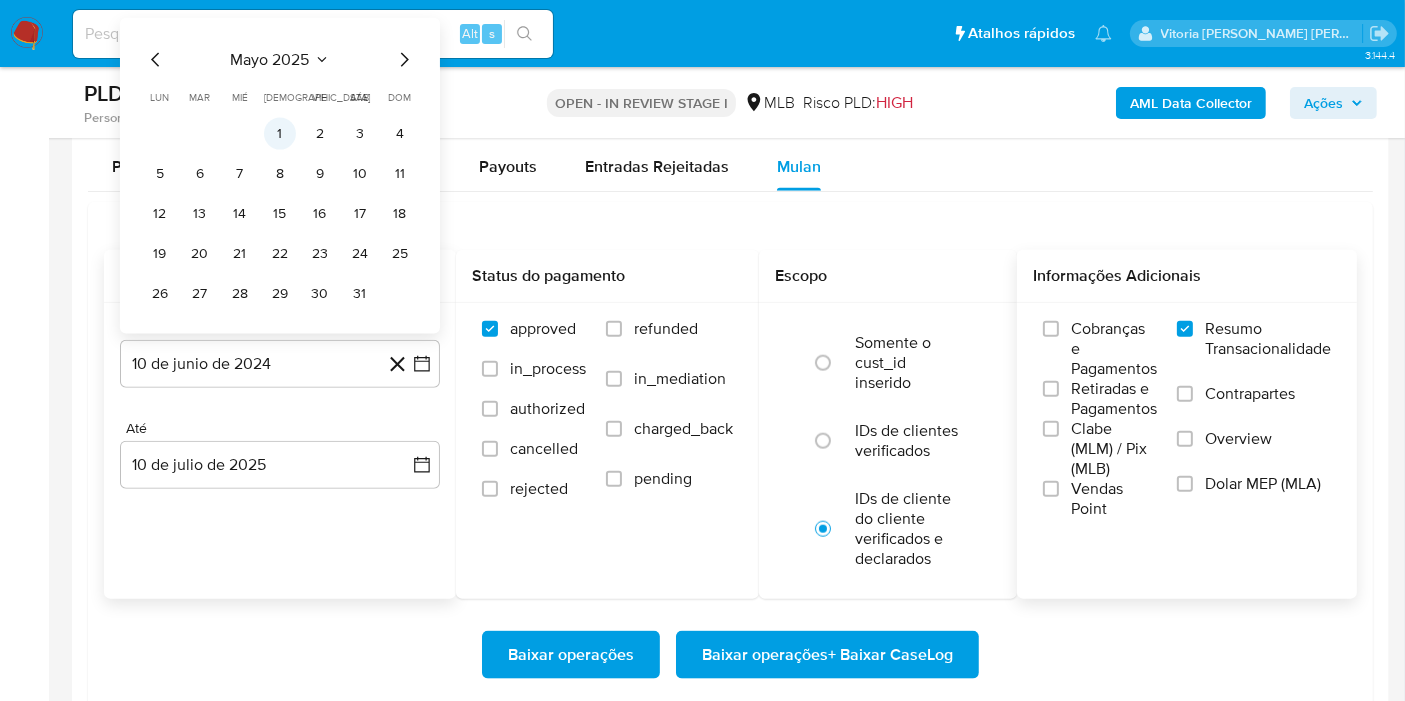 click on "1" at bounding box center (280, 134) 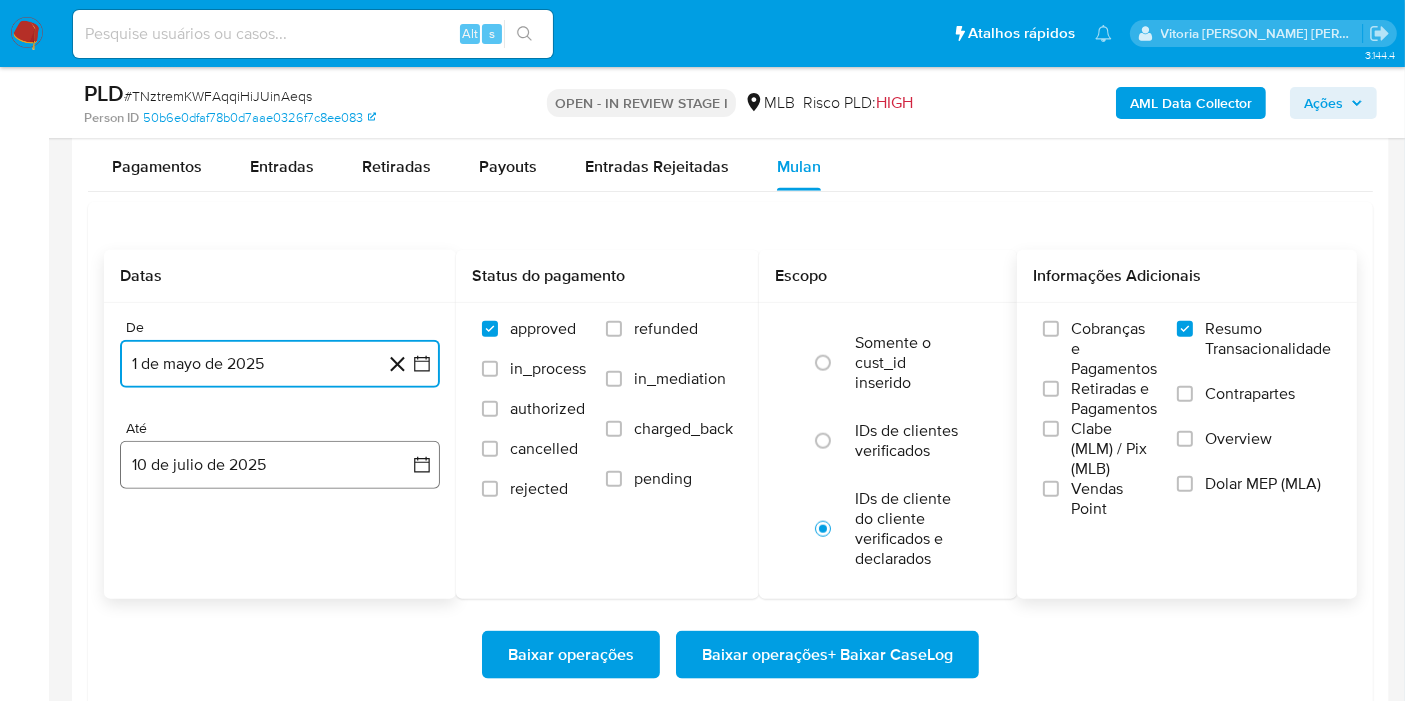 click on "10 de julio de 2025" at bounding box center [280, 465] 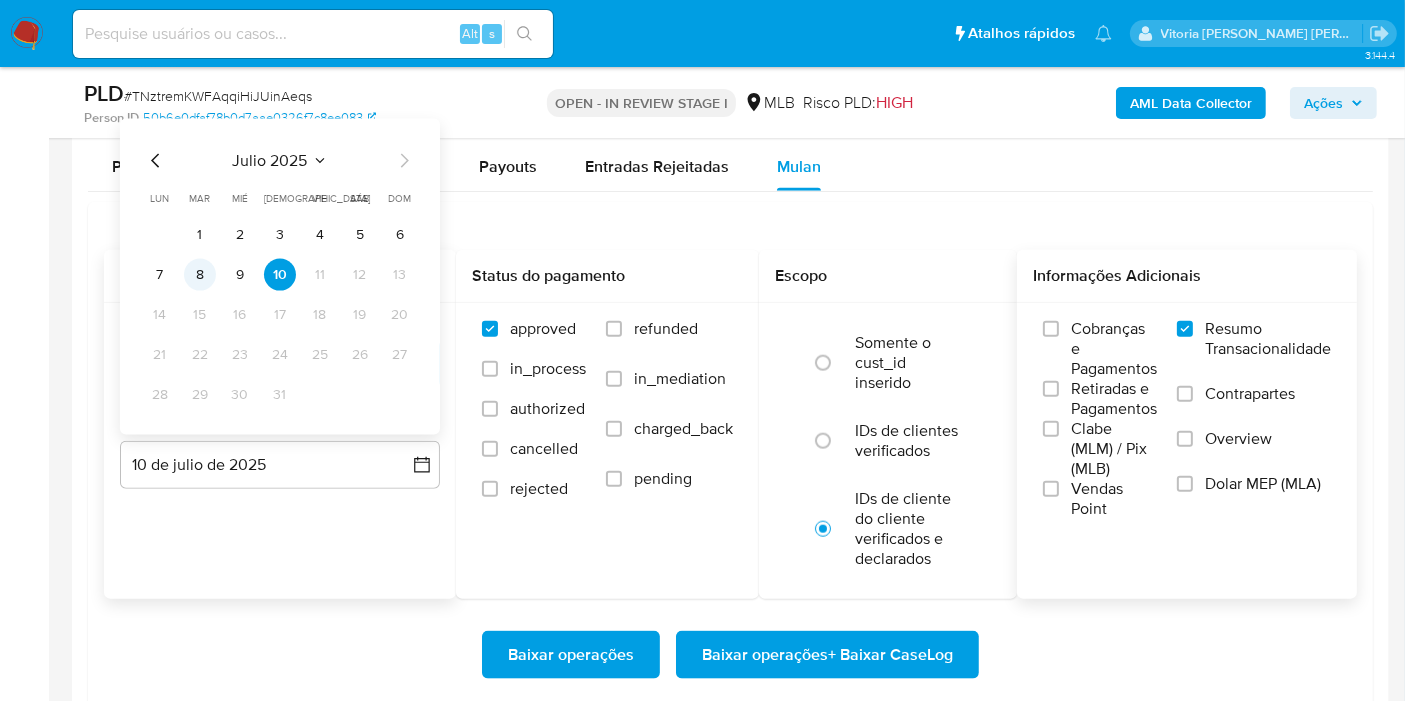 click on "8" at bounding box center (200, 275) 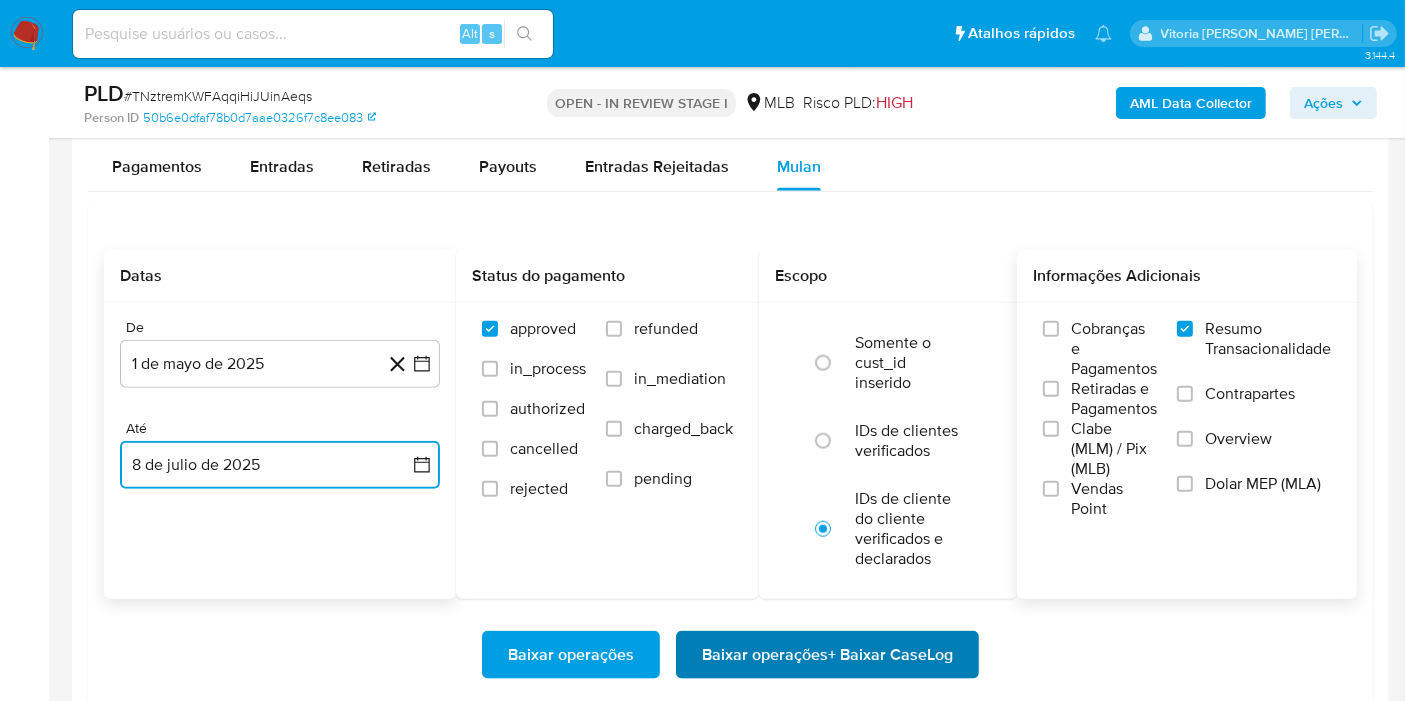 click on "Baixar operações  +   Baixar CaseLog" at bounding box center (827, 655) 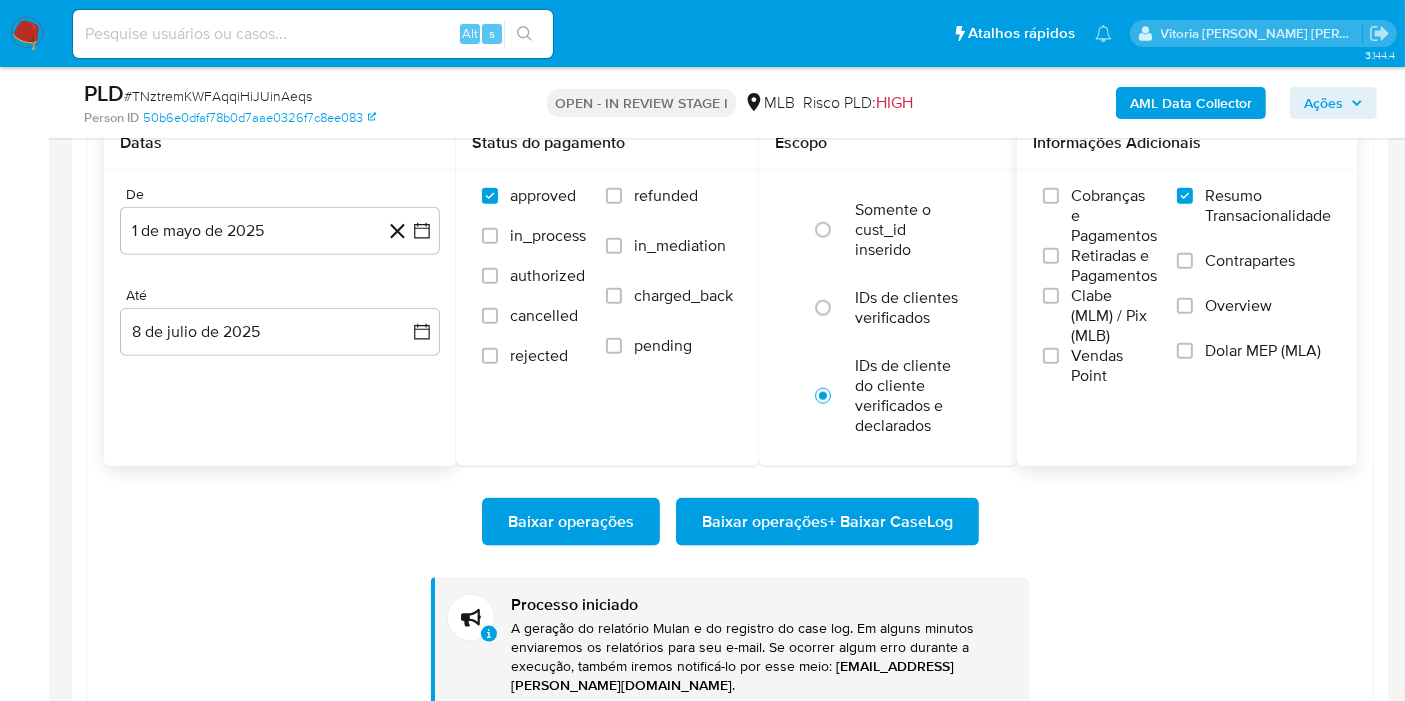 scroll, scrollTop: 2222, scrollLeft: 0, axis: vertical 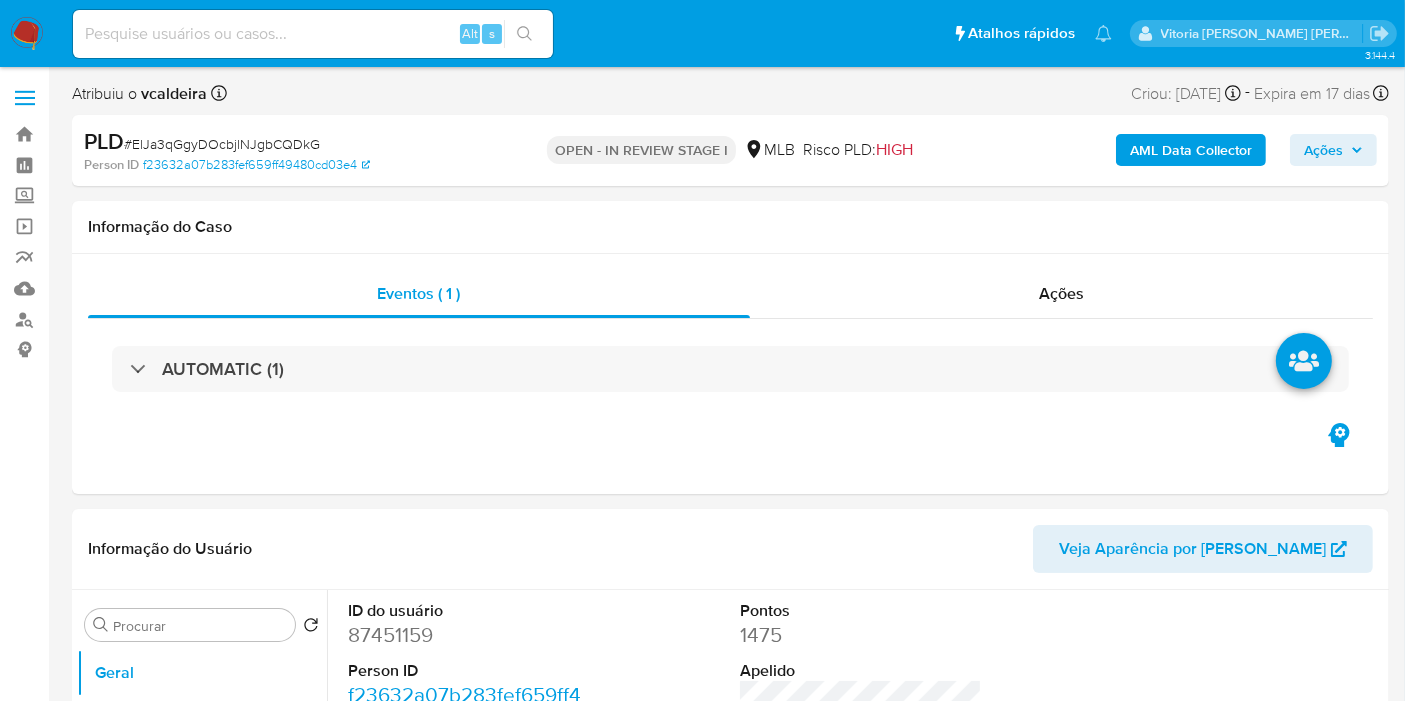 select on "10" 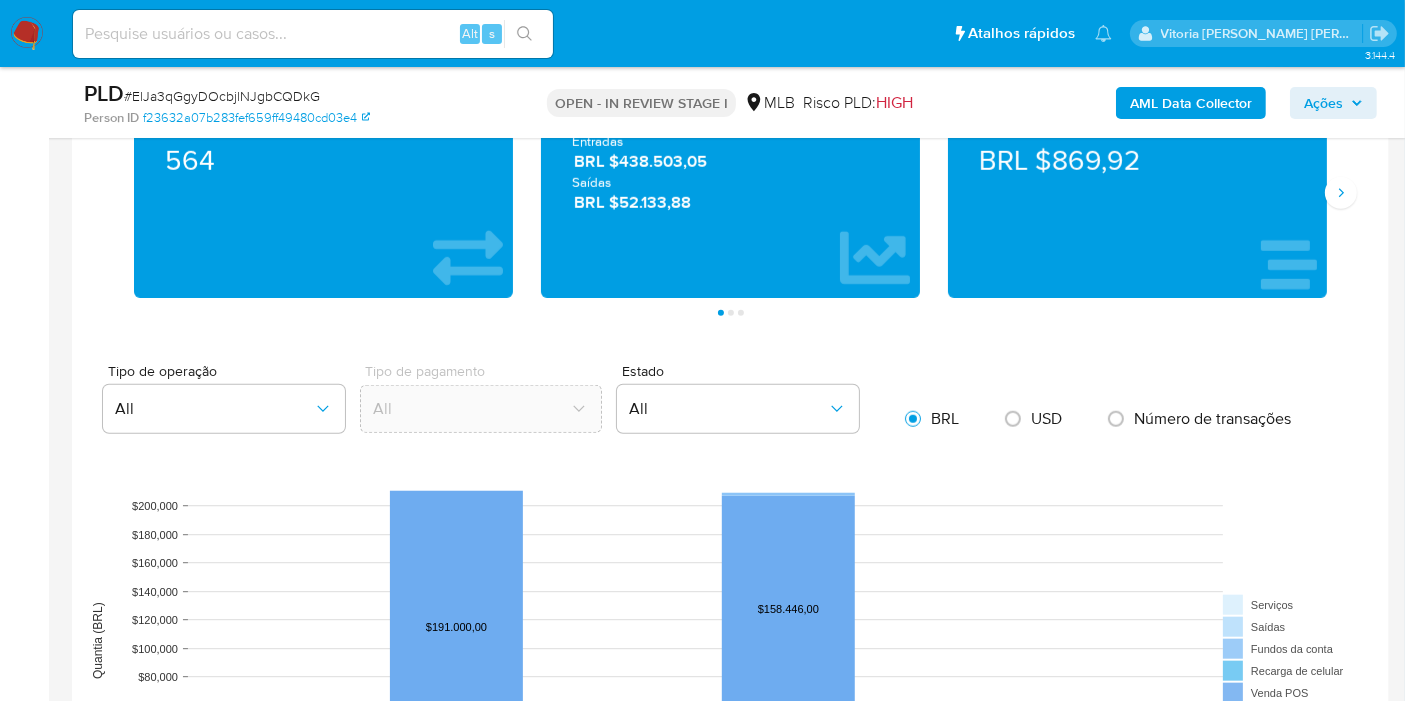 scroll, scrollTop: 1888, scrollLeft: 0, axis: vertical 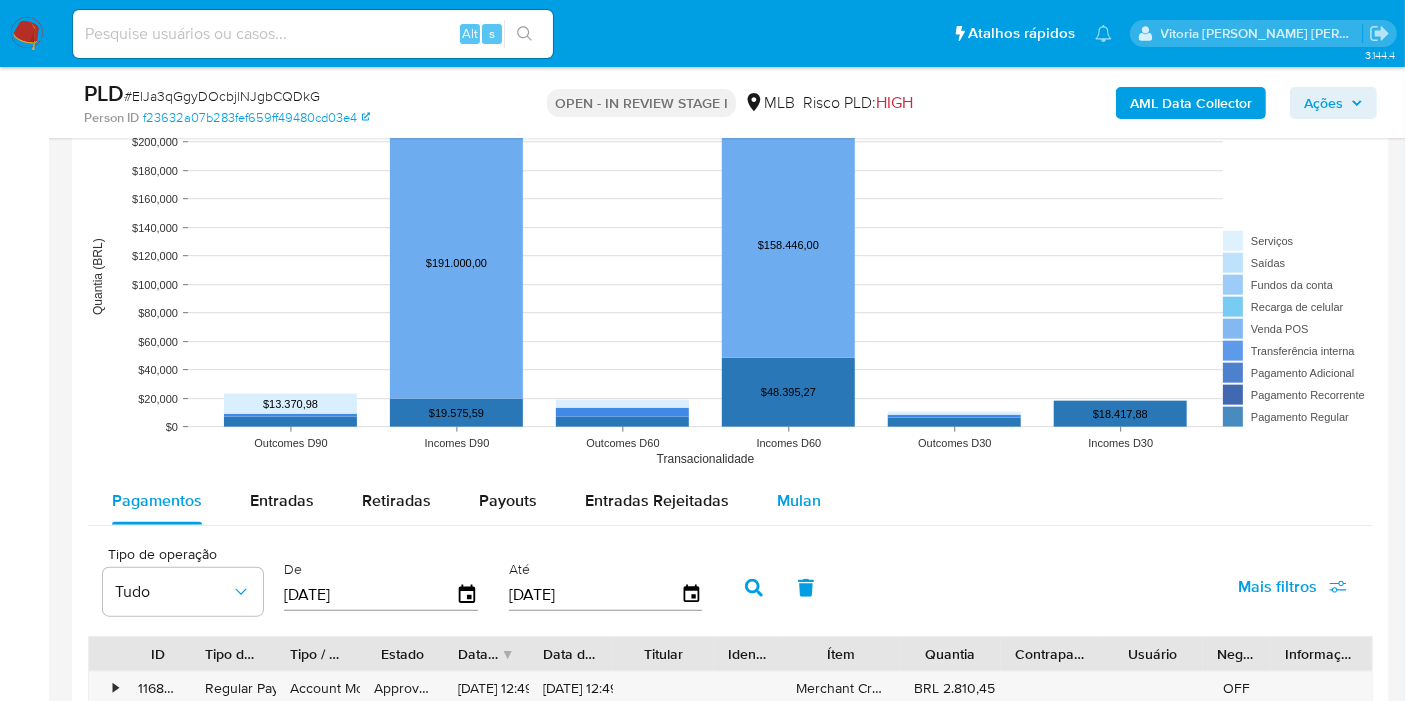 click on "Mulan" at bounding box center (799, 500) 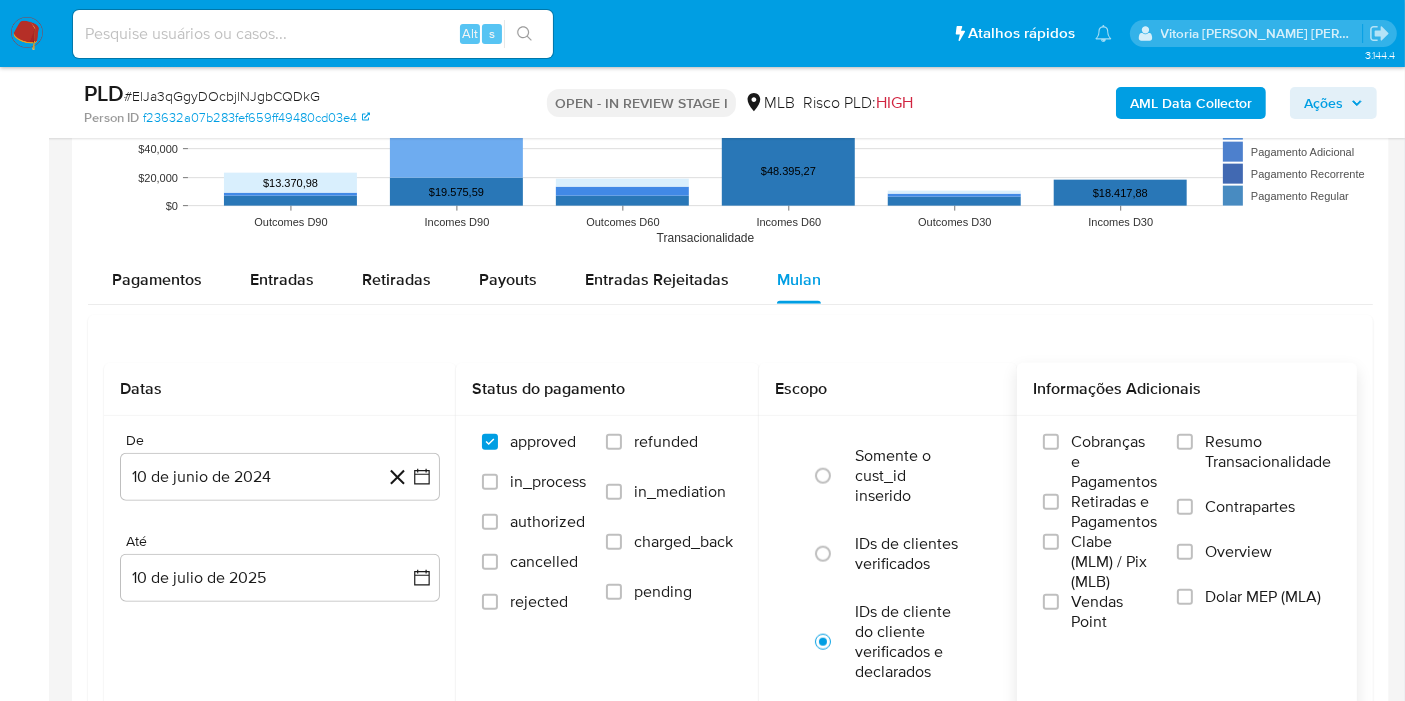 scroll, scrollTop: 2111, scrollLeft: 0, axis: vertical 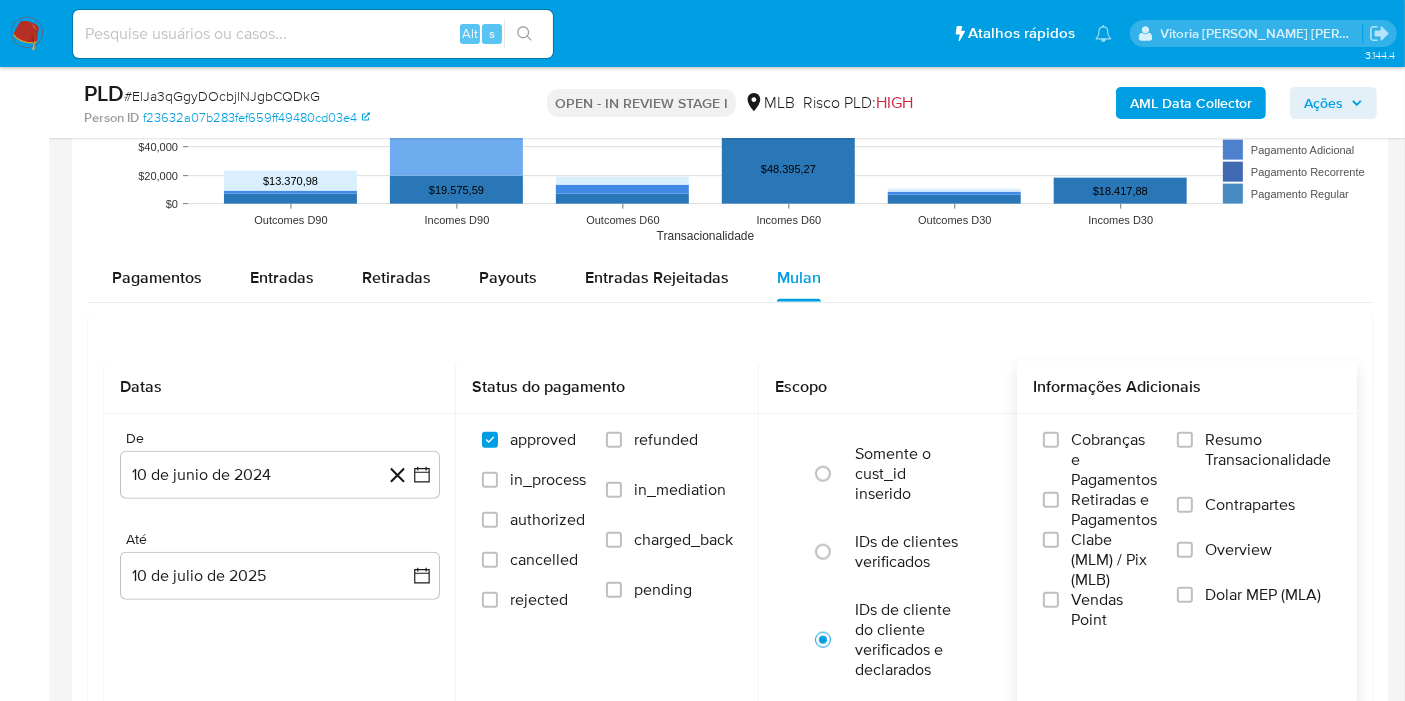 click on "Resumo Transacionalidade" at bounding box center (1268, 450) 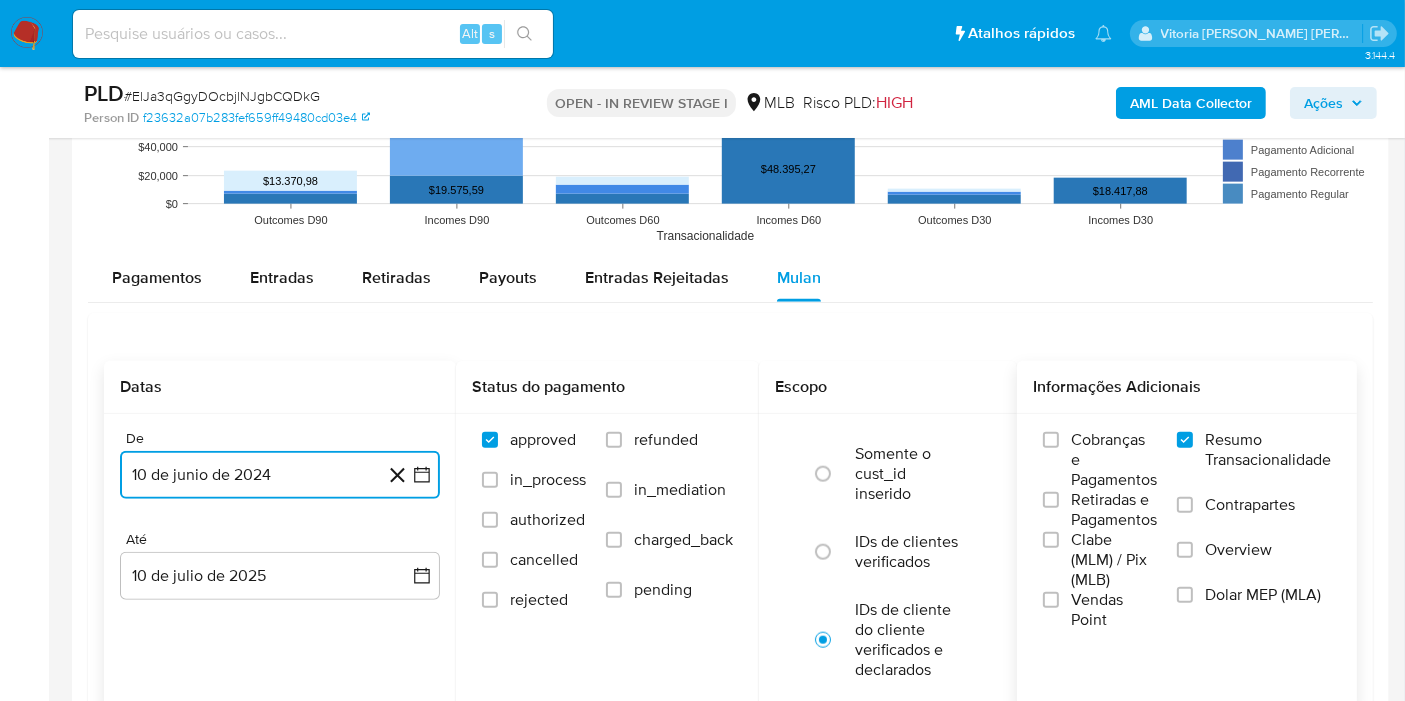 click on "10 de junio de 2024" at bounding box center [280, 475] 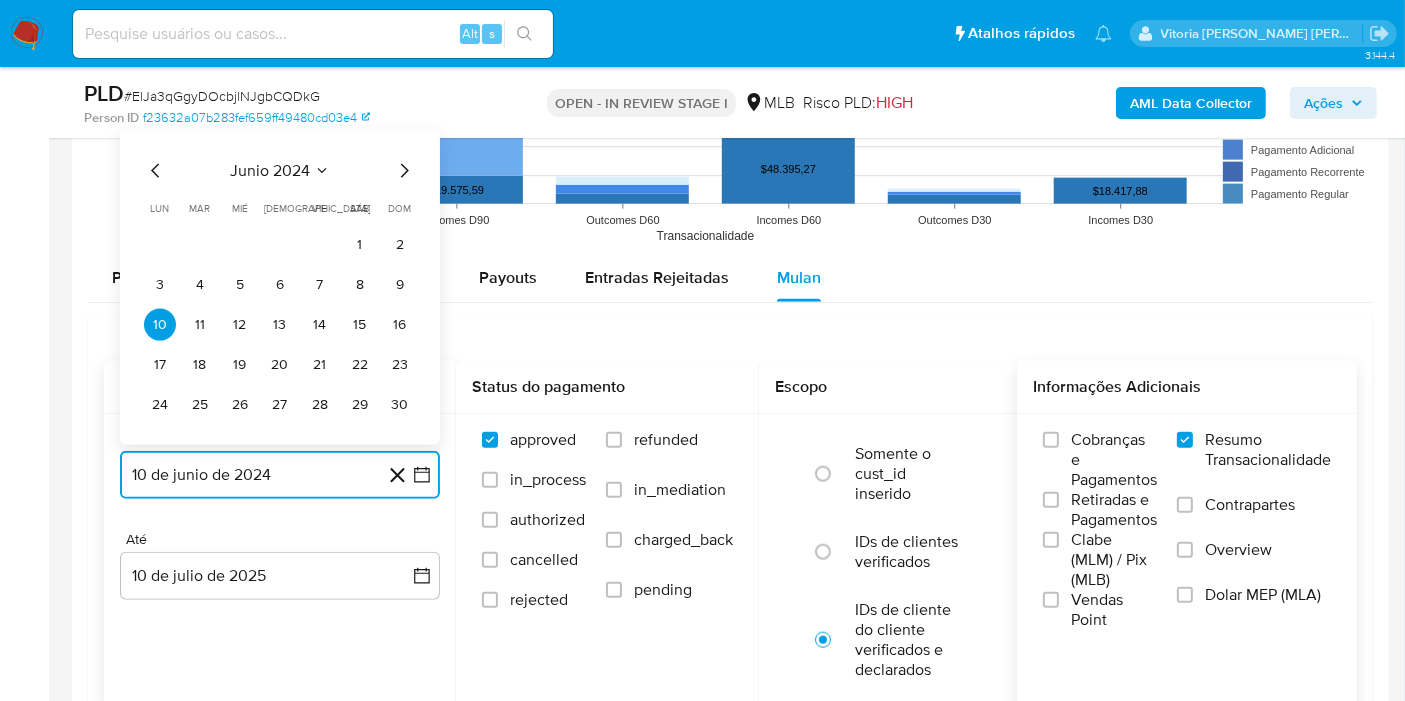 click on "junio 2024" at bounding box center (270, 171) 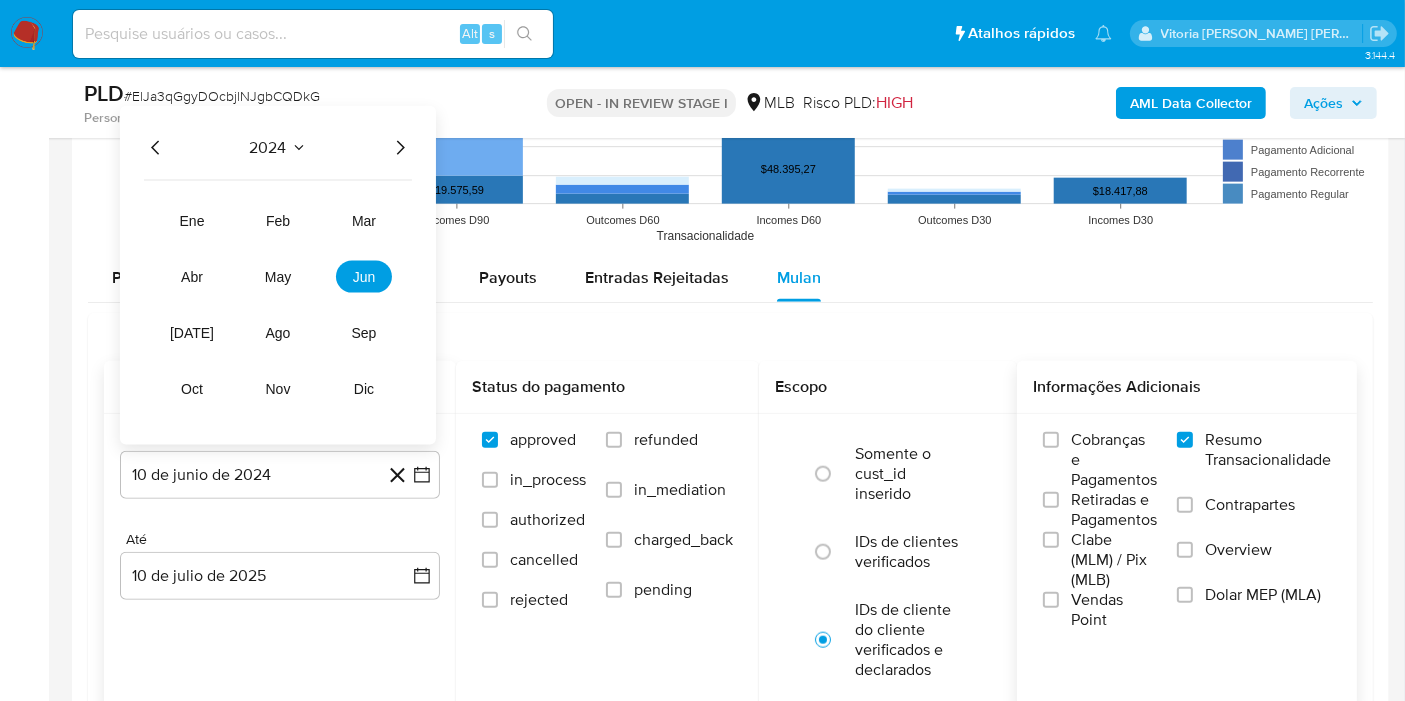 click 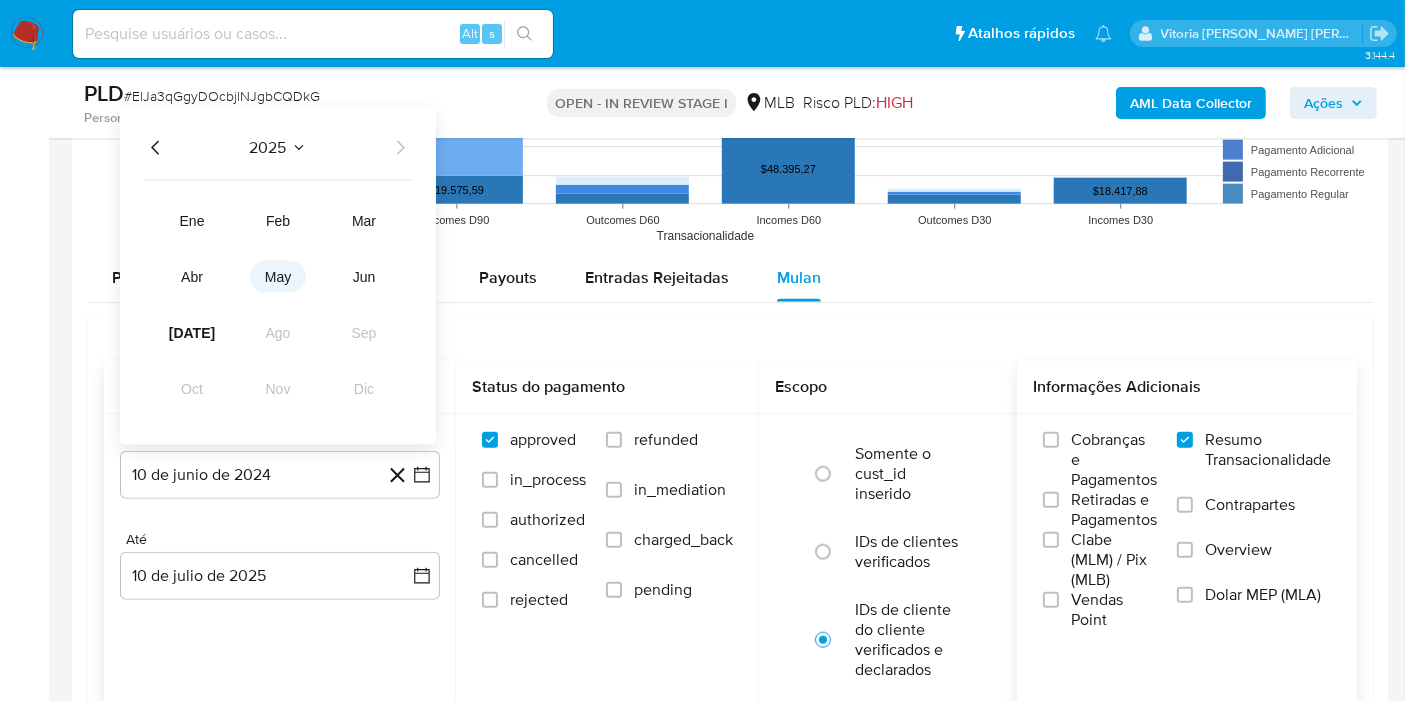 click on "may" at bounding box center (278, 277) 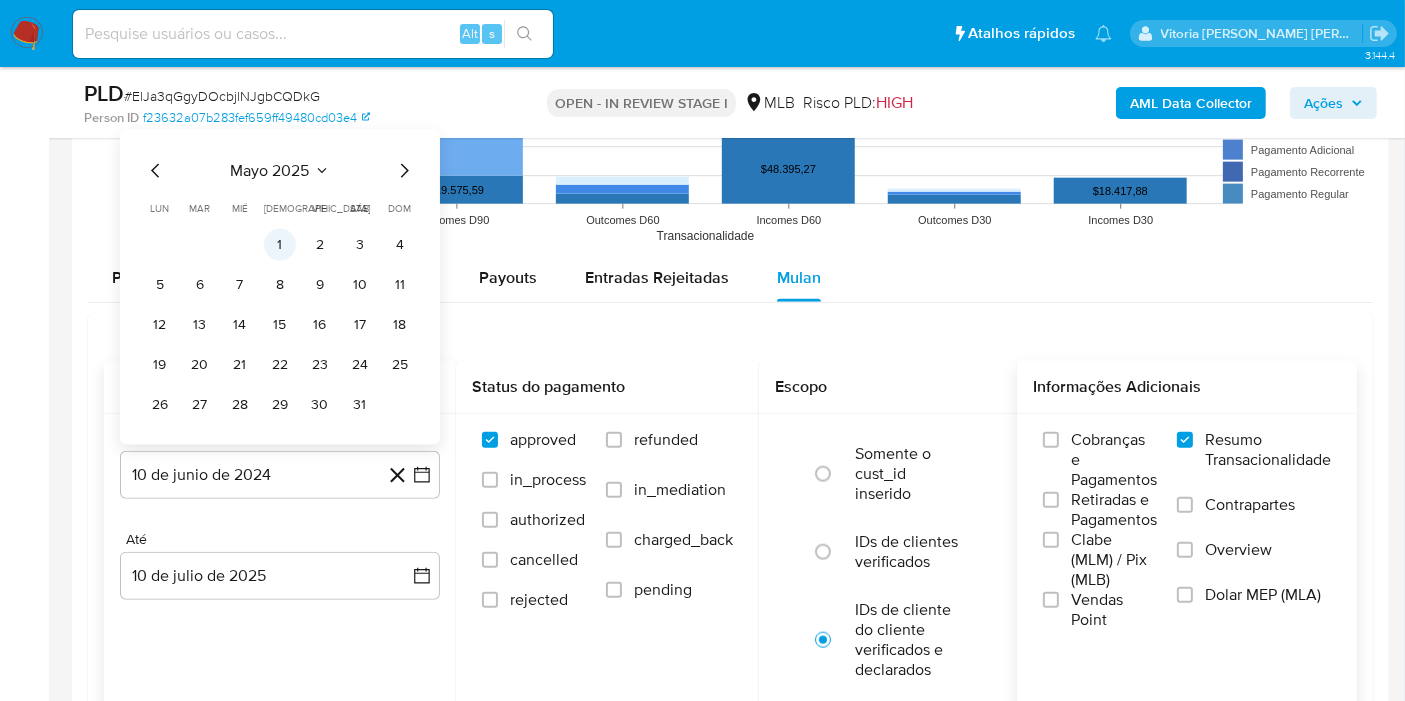 click on "1" at bounding box center [280, 245] 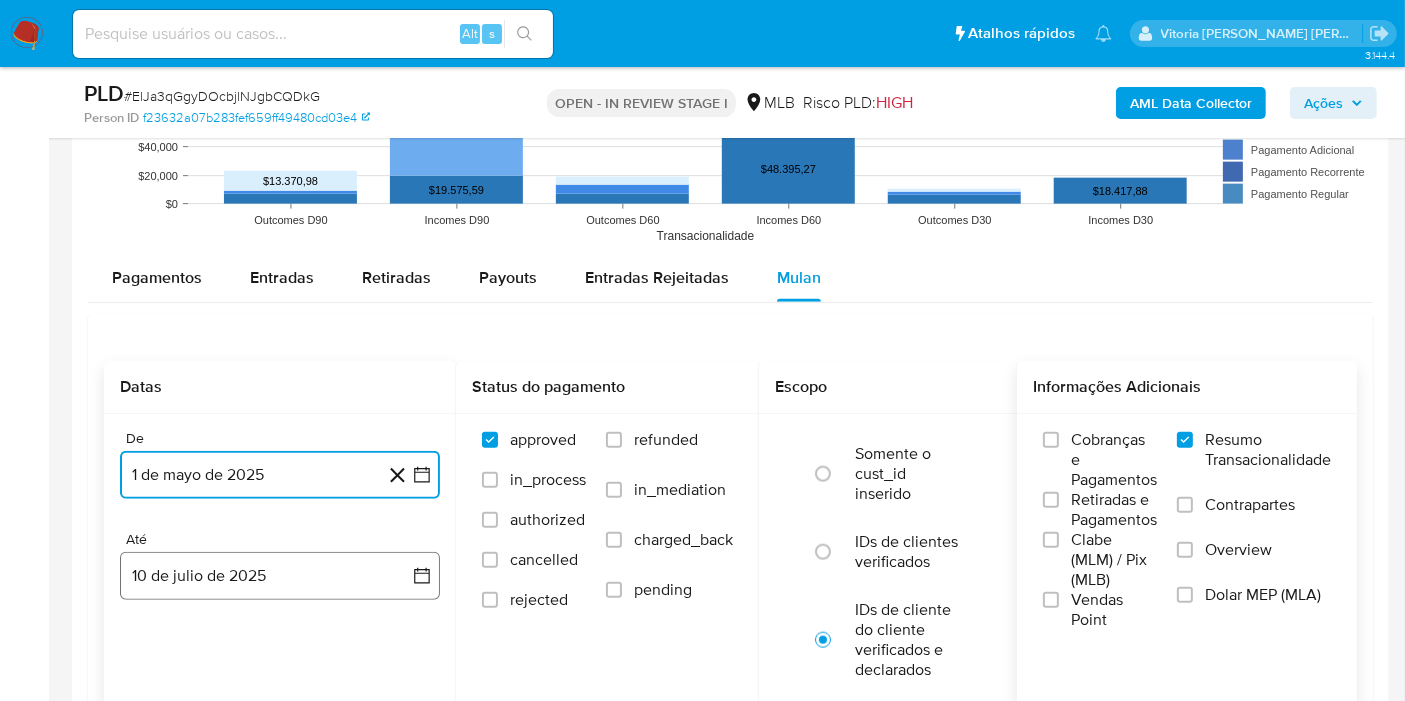 click on "10 de julio de 2025" at bounding box center [280, 576] 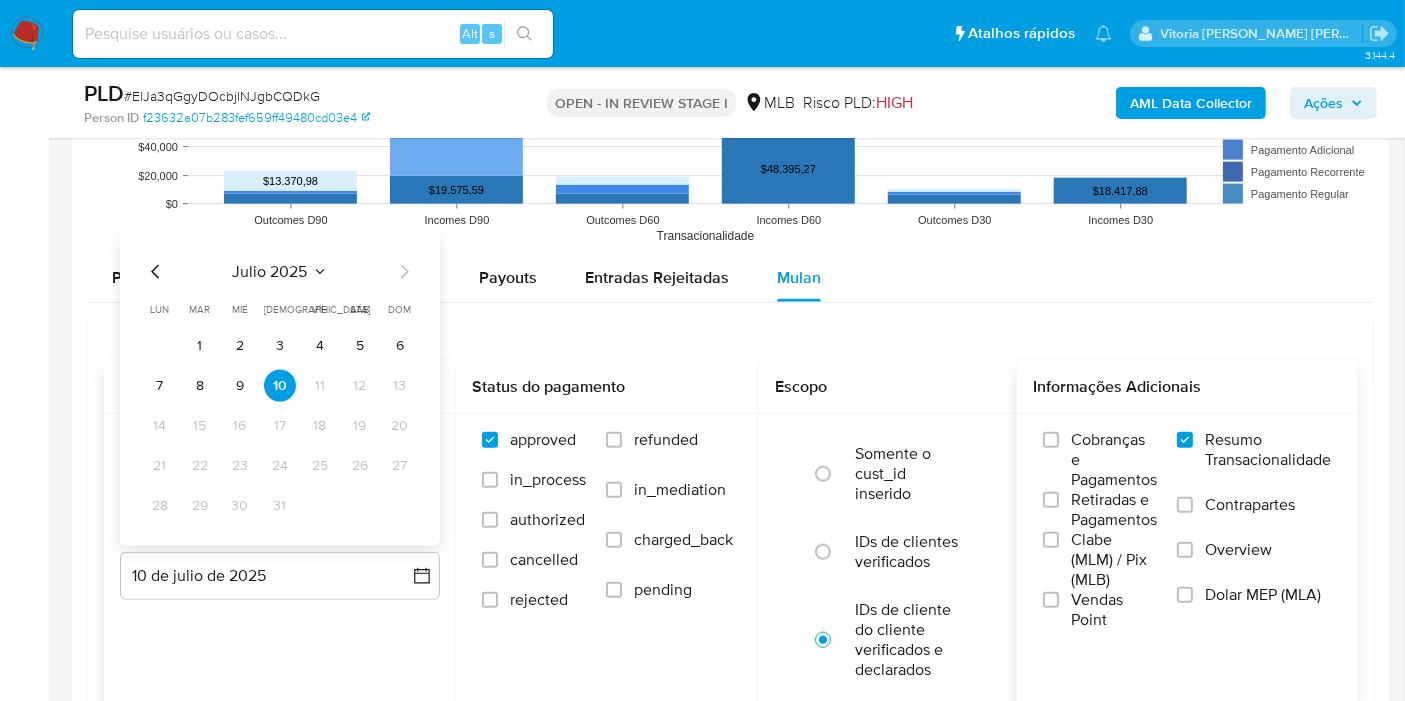 click on "7 8 9 10 11 12 13" at bounding box center [280, 386] 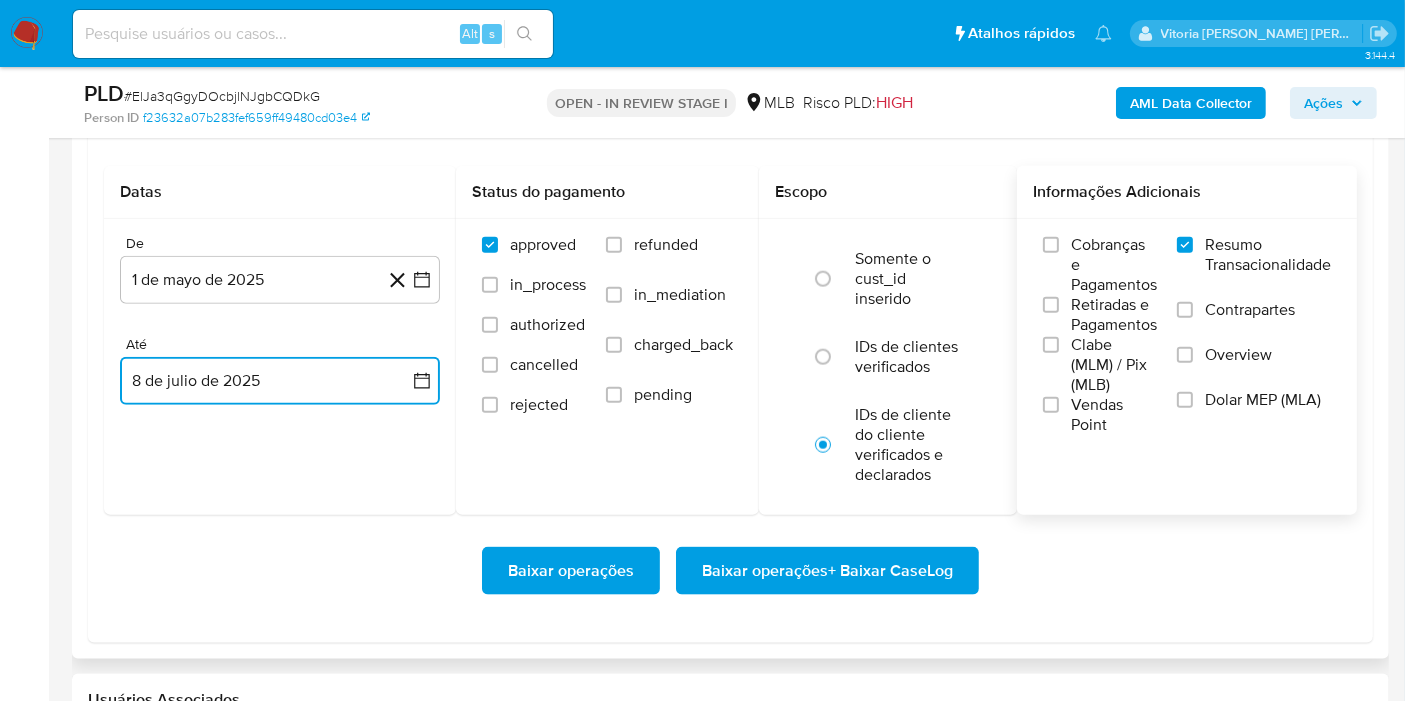 scroll, scrollTop: 2333, scrollLeft: 0, axis: vertical 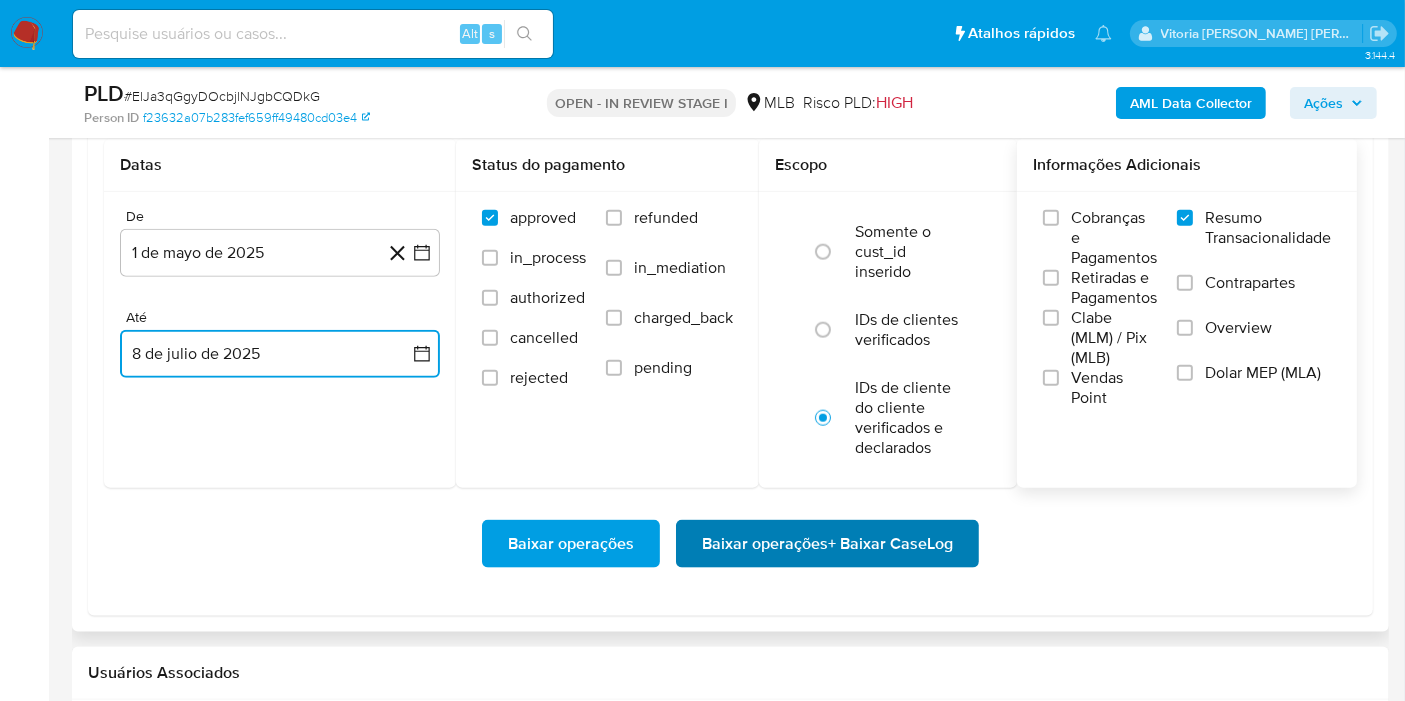 click on "Baixar operações  +   Baixar CaseLog" at bounding box center [827, 544] 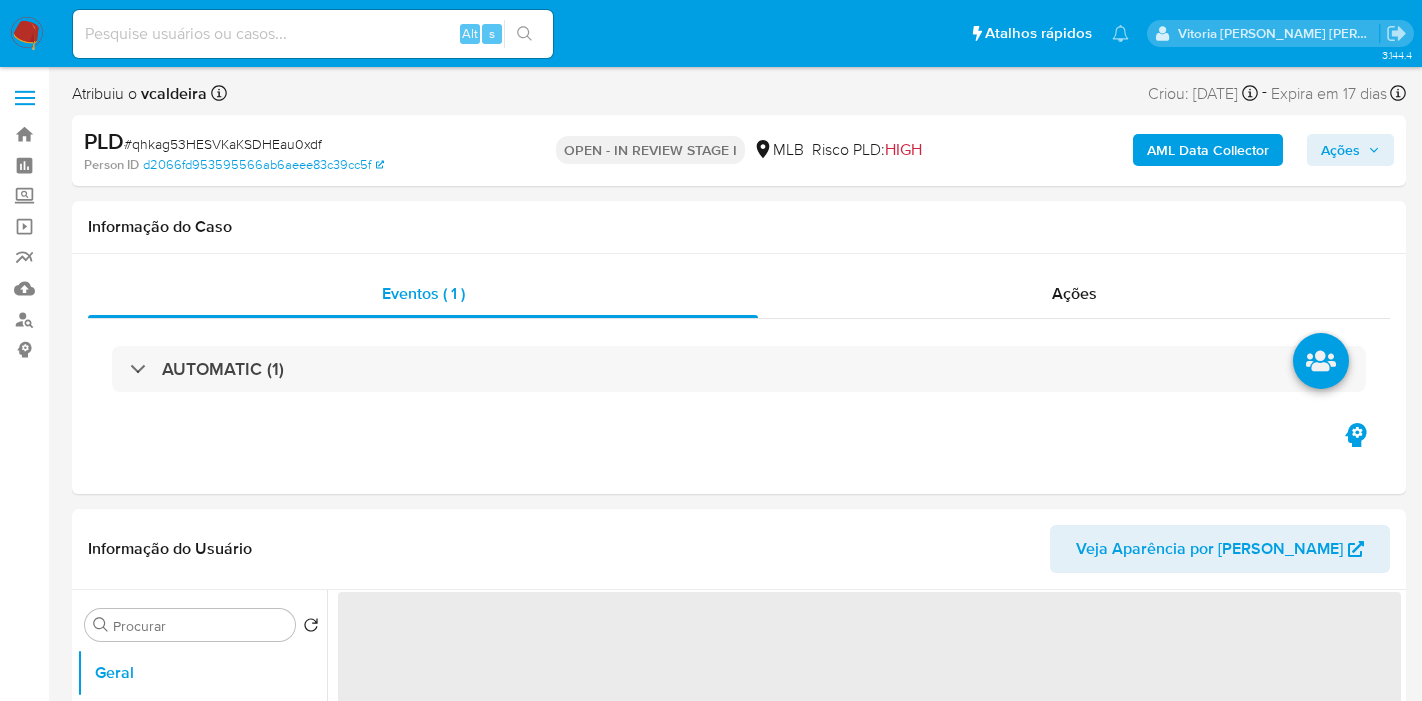 select on "10" 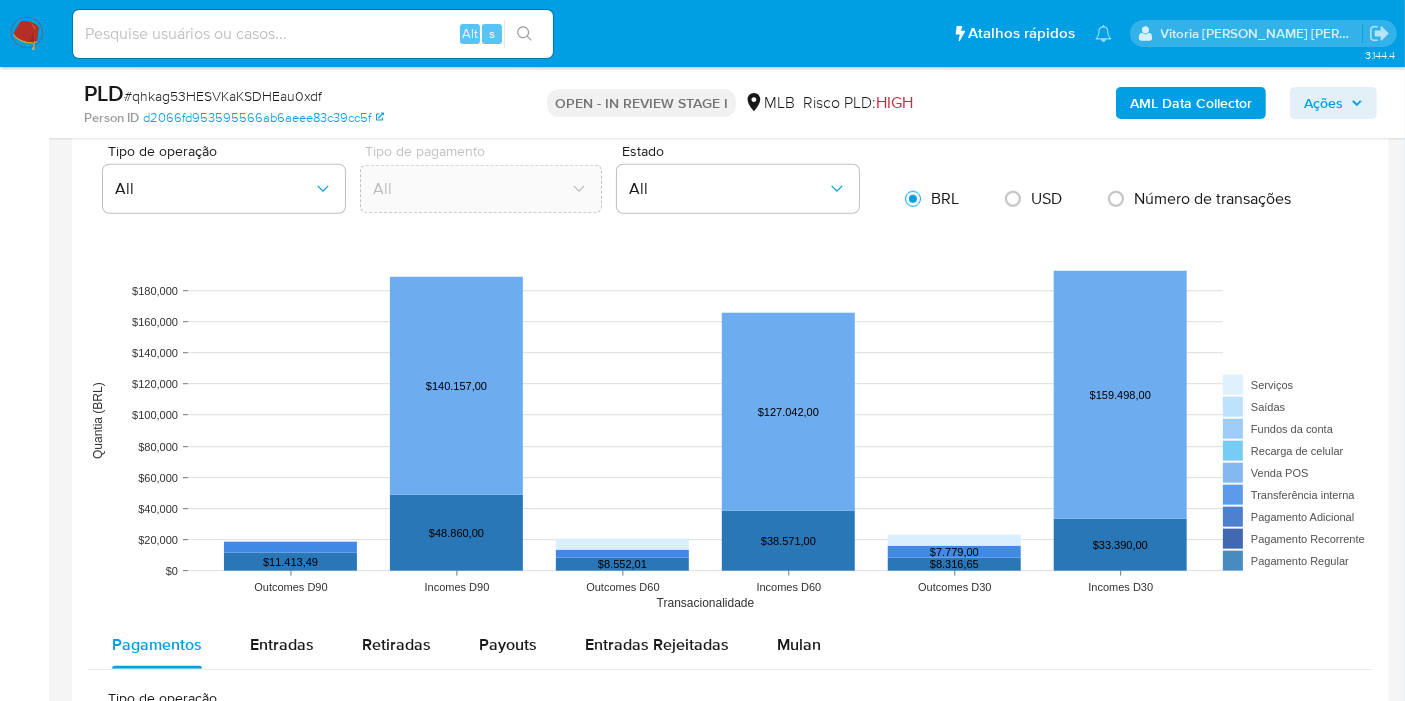 scroll, scrollTop: 2000, scrollLeft: 0, axis: vertical 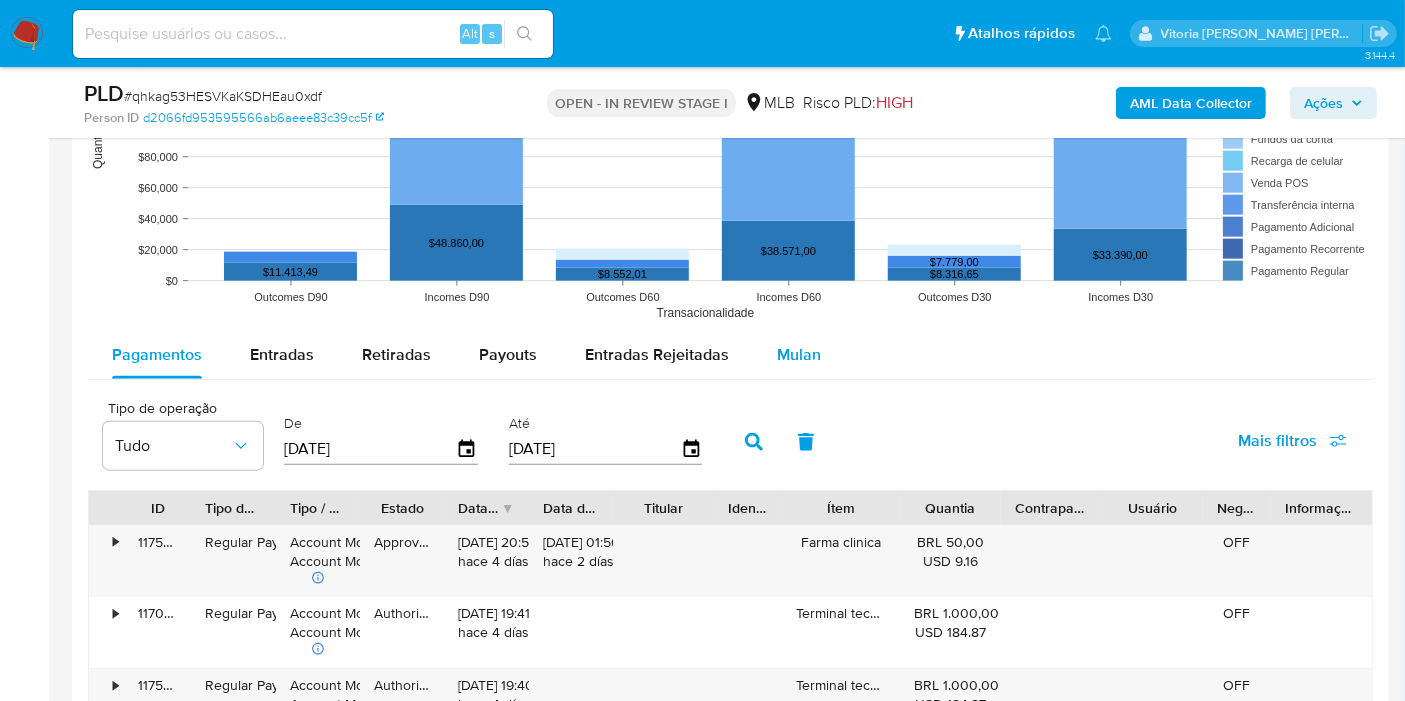 click on "Mulan" at bounding box center (799, 354) 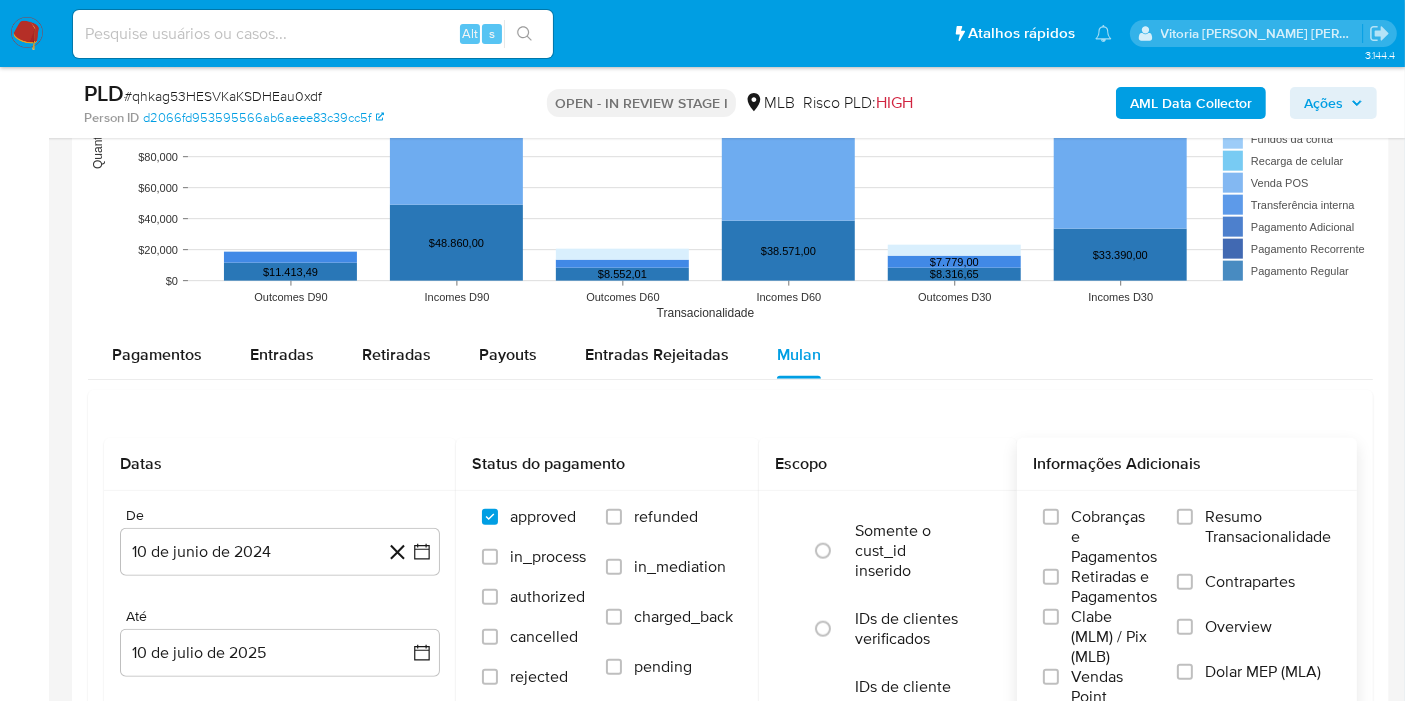 click on "Resumo Transacionalidade" at bounding box center (1268, 527) 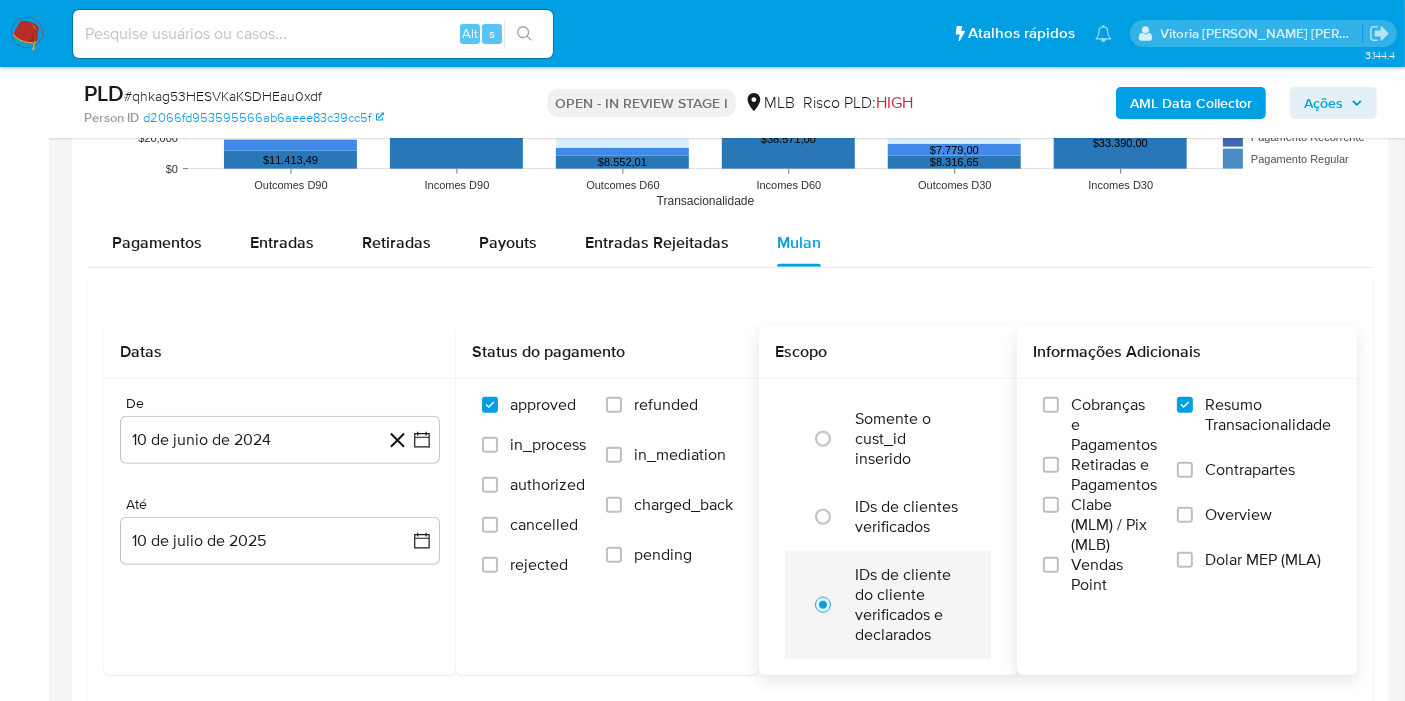 scroll, scrollTop: 2222, scrollLeft: 0, axis: vertical 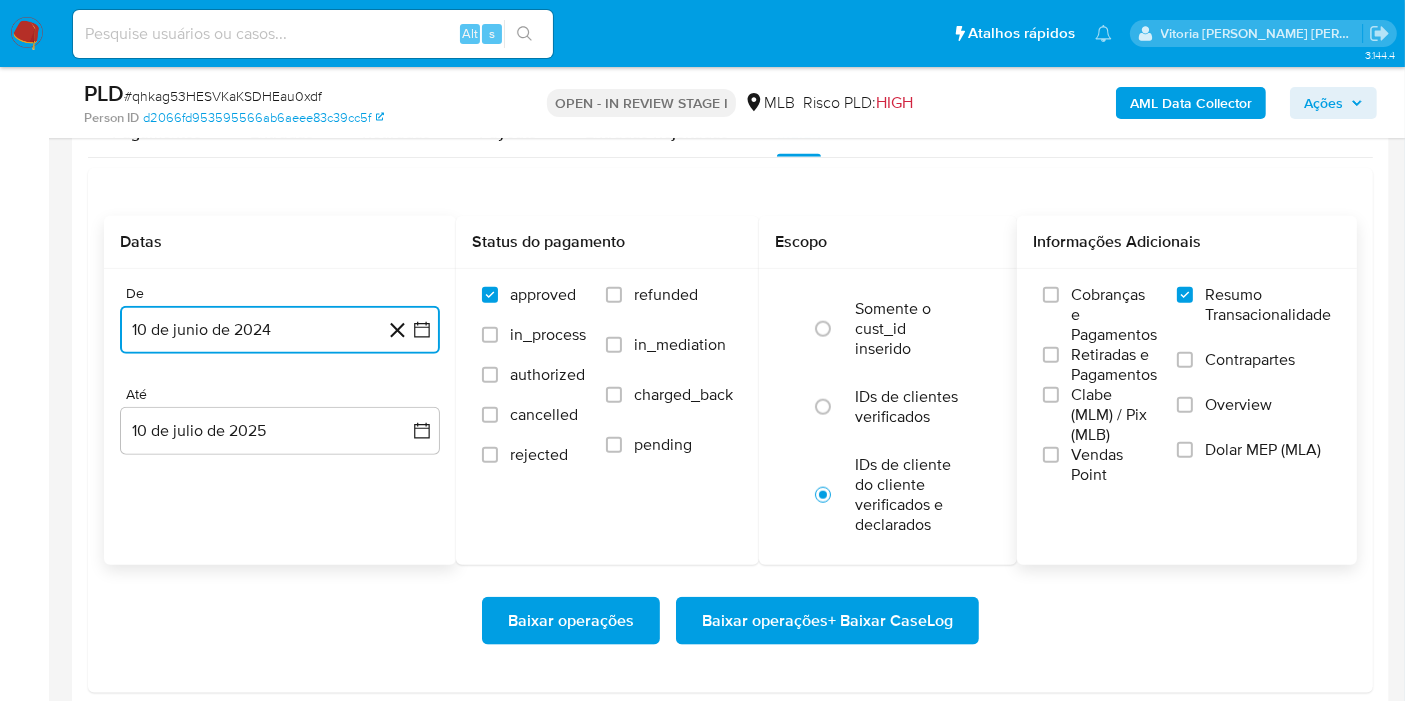 click on "10 de junio de 2024" at bounding box center [280, 330] 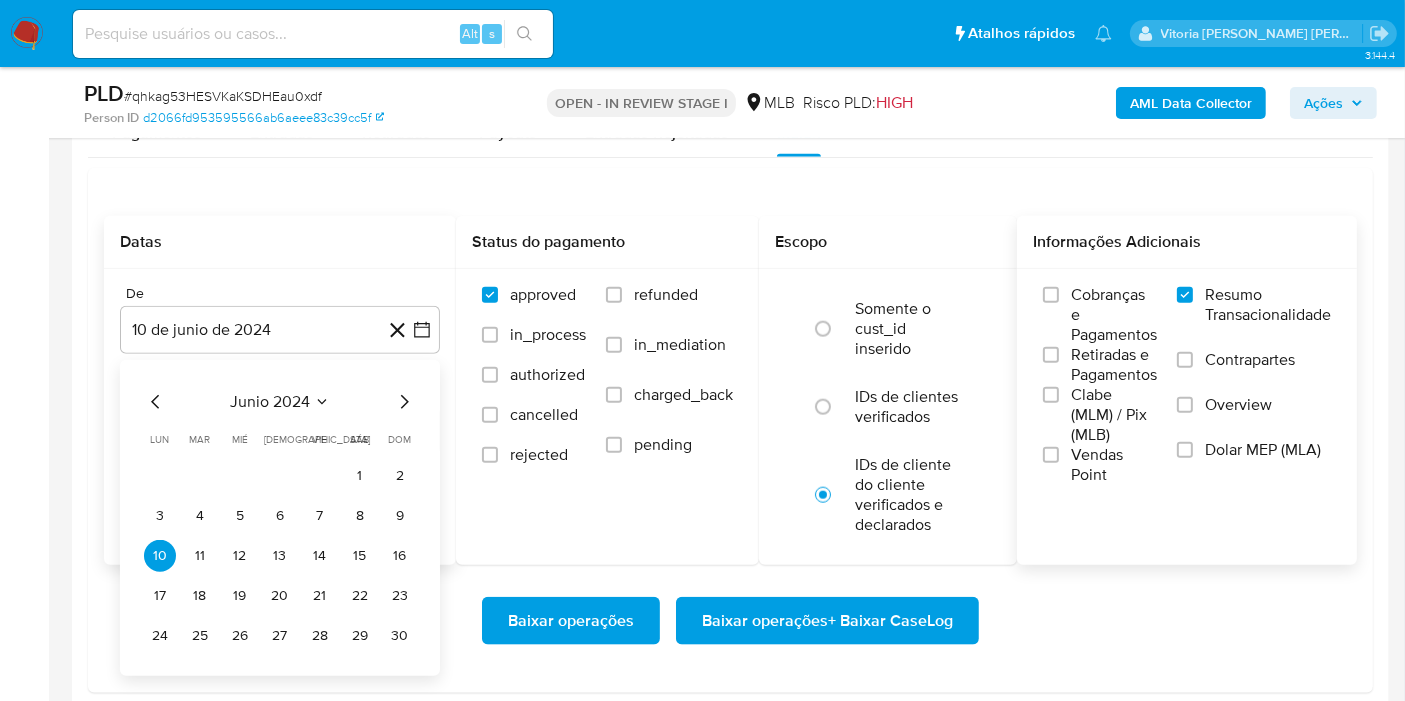 click on "junio 2024" at bounding box center [280, 402] 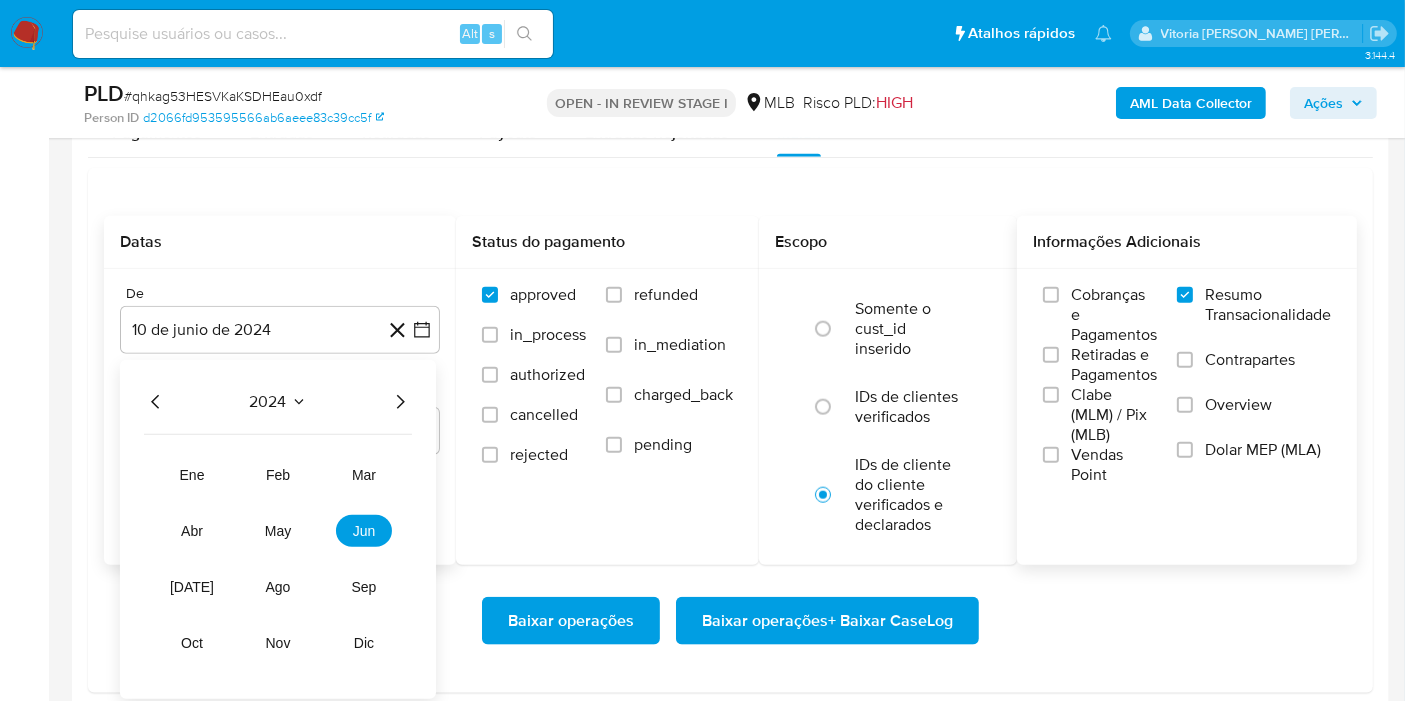 click on "2024 2024 ene feb mar abr may jun jul ago sep oct nov dic" at bounding box center (278, 529) 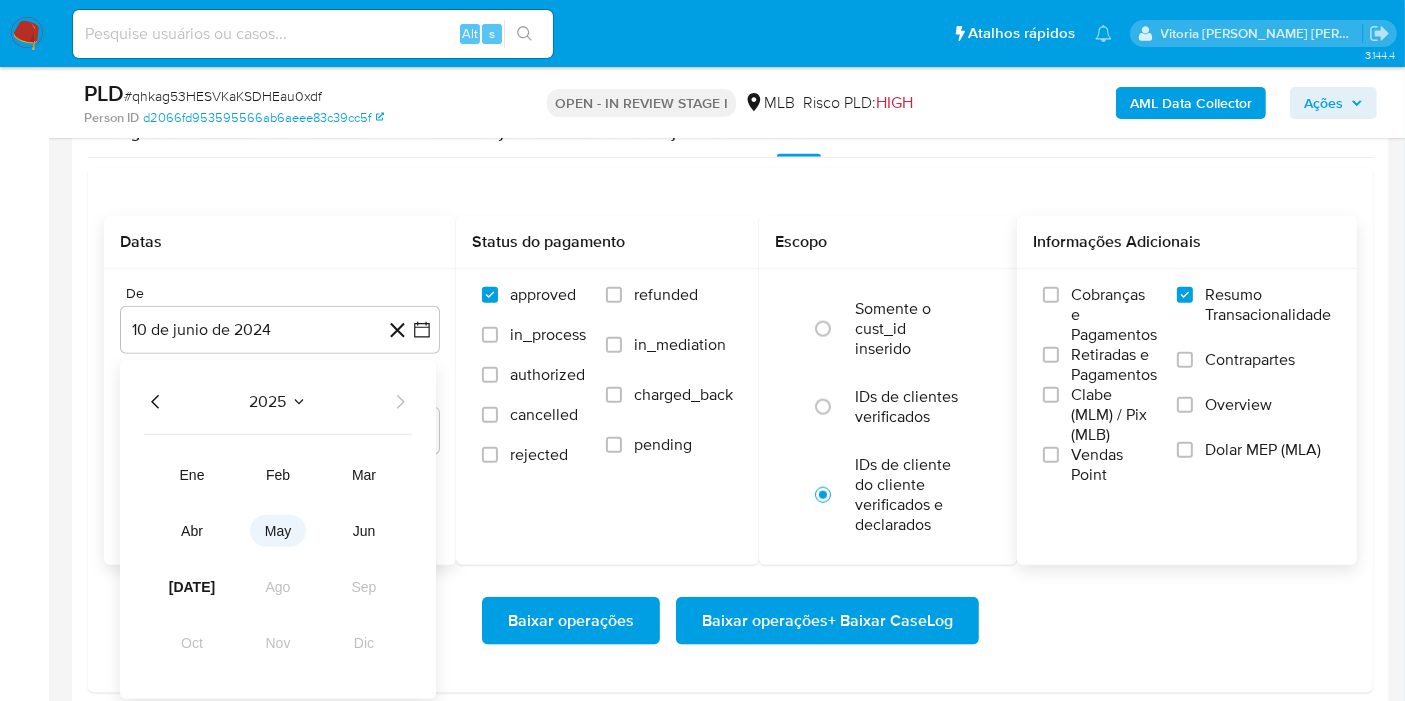 click on "may" at bounding box center (278, 531) 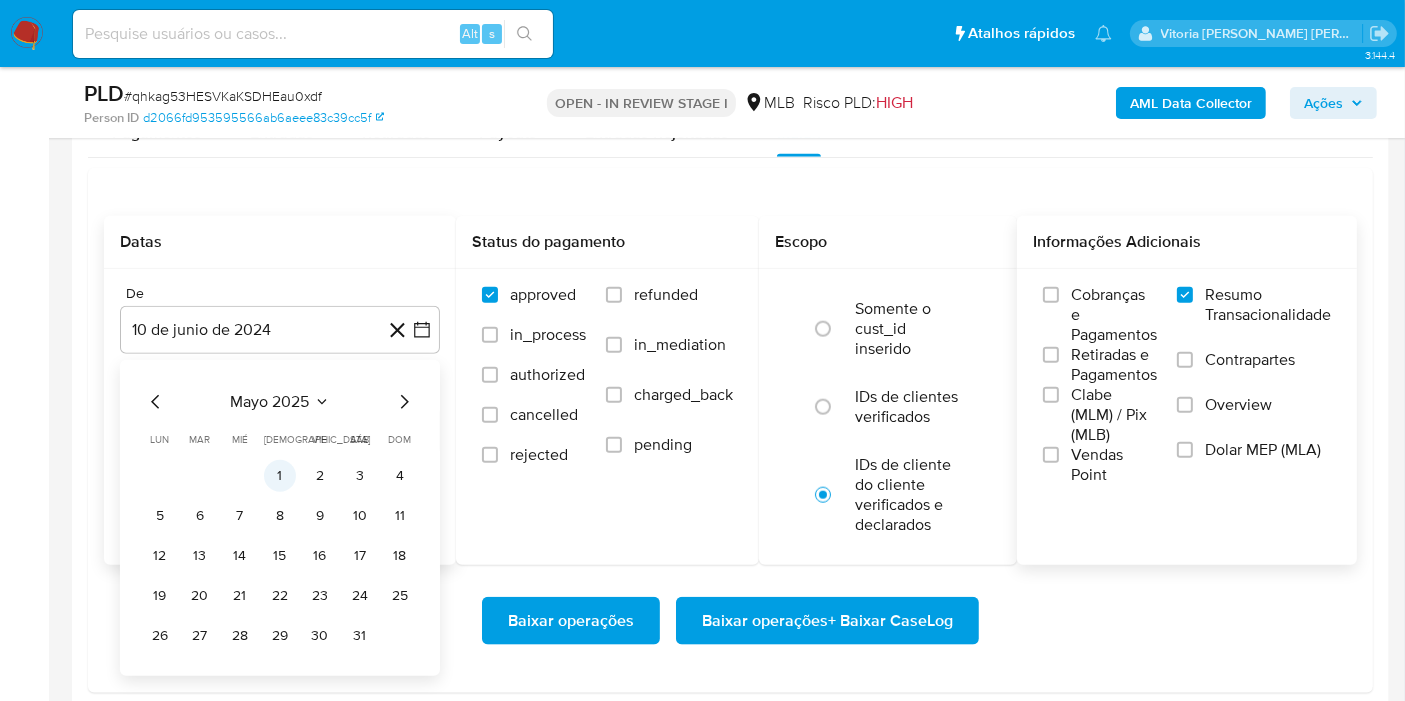 click on "1" at bounding box center (280, 476) 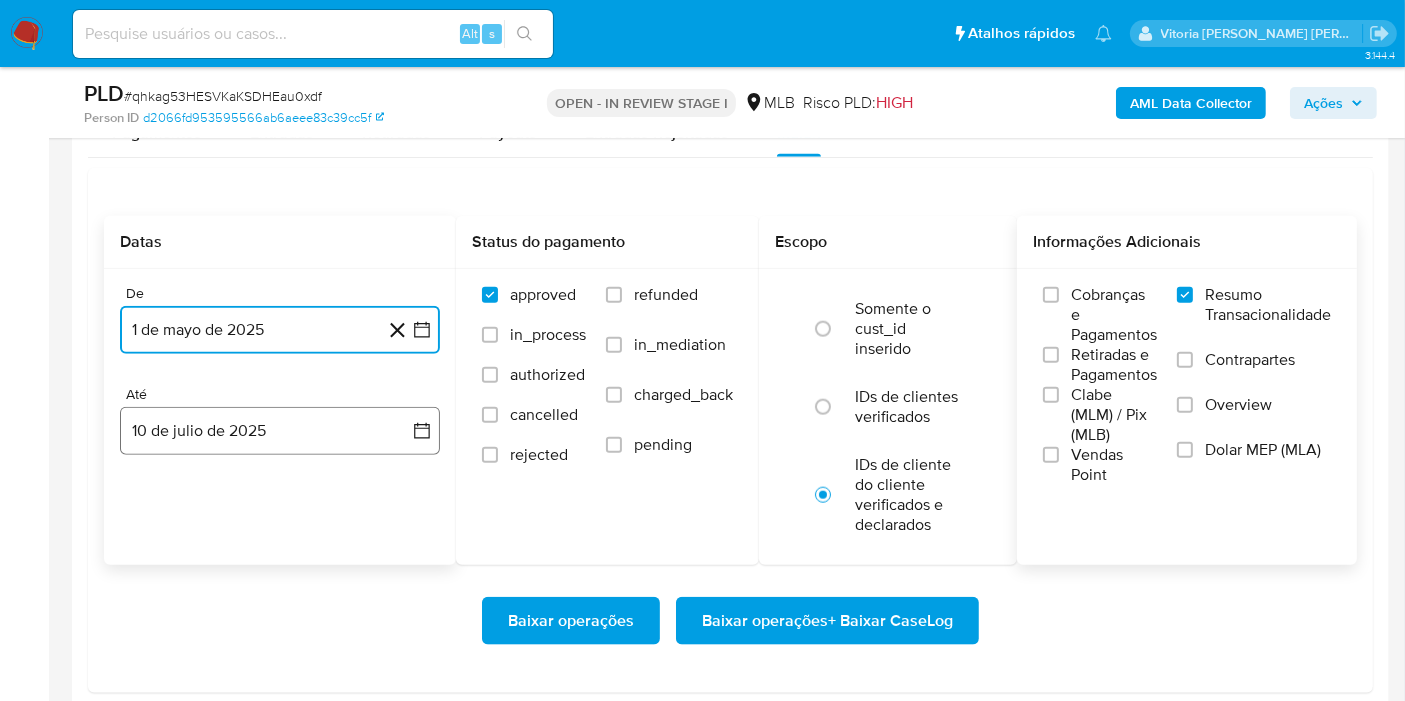 click on "10 de julio de 2025" at bounding box center [280, 431] 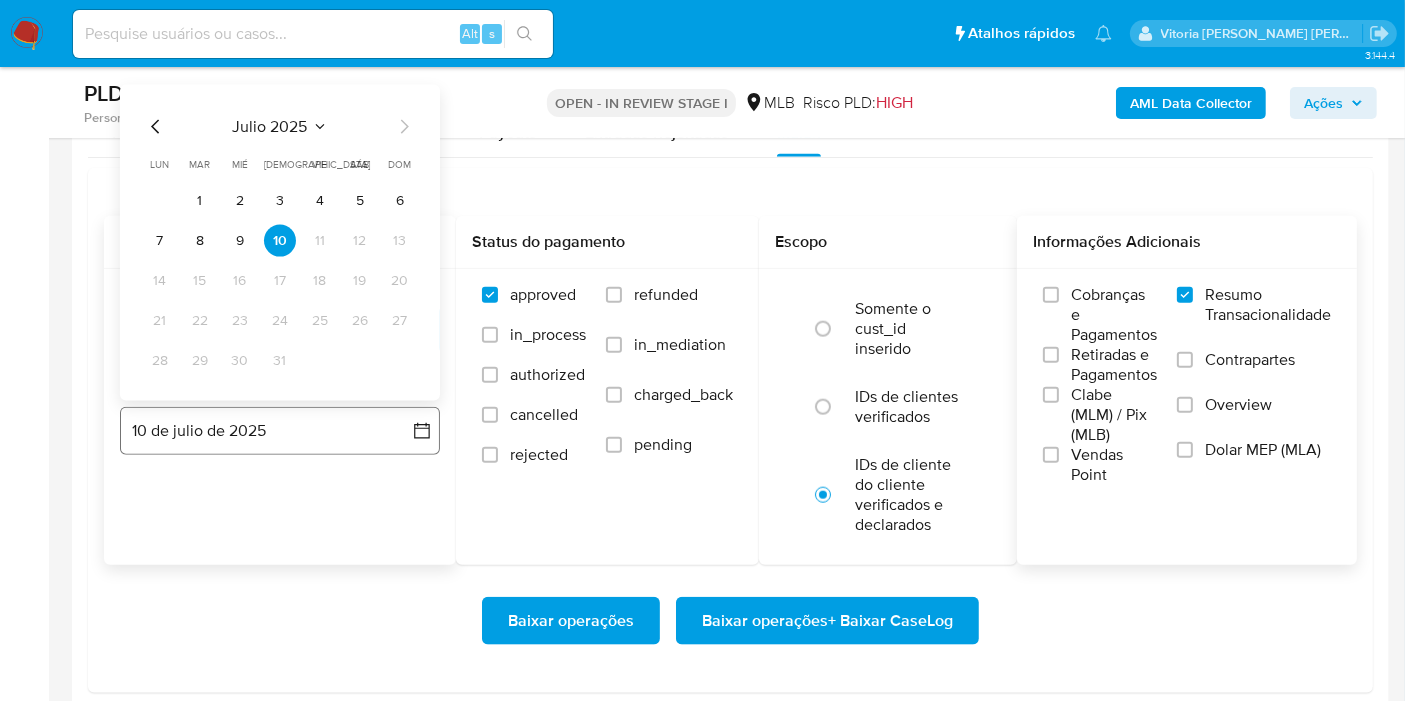 click on "10 de julio de 2025" at bounding box center (280, 431) 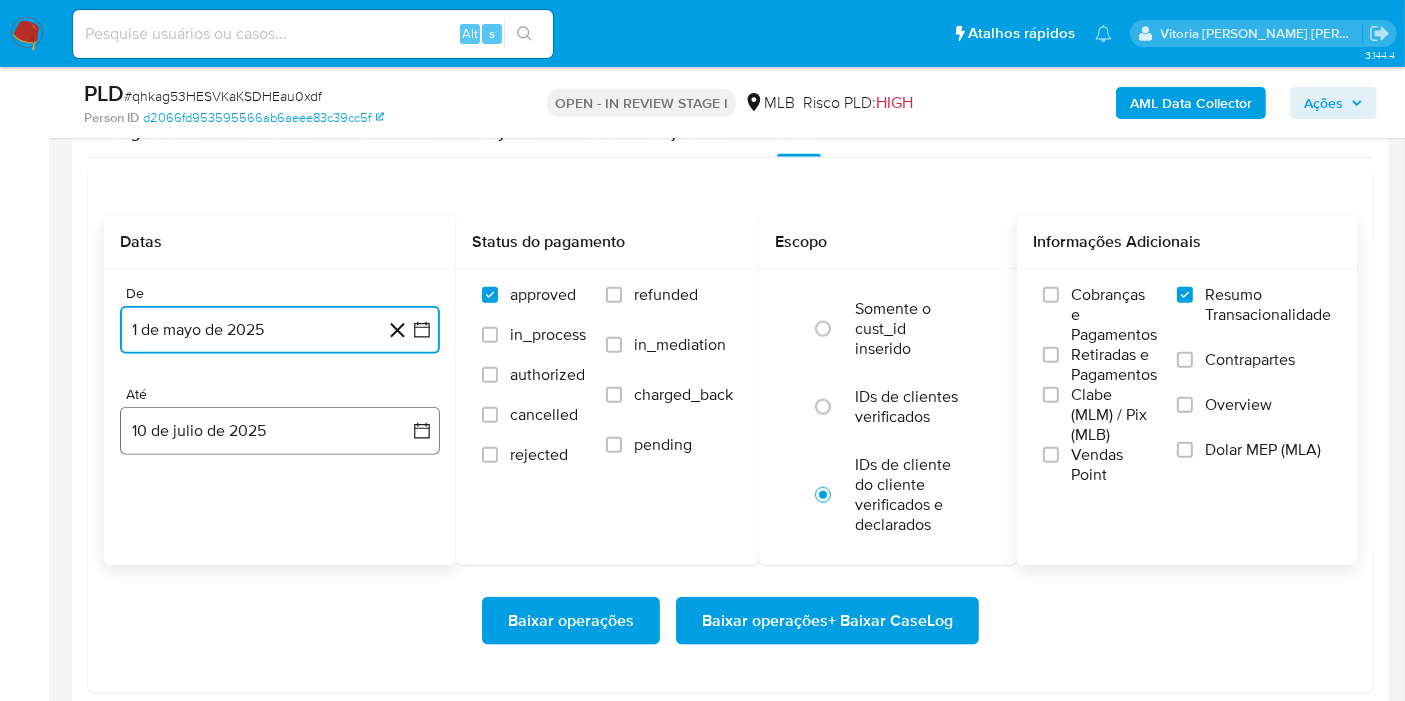 click on "10 de julio de 2025" at bounding box center (280, 431) 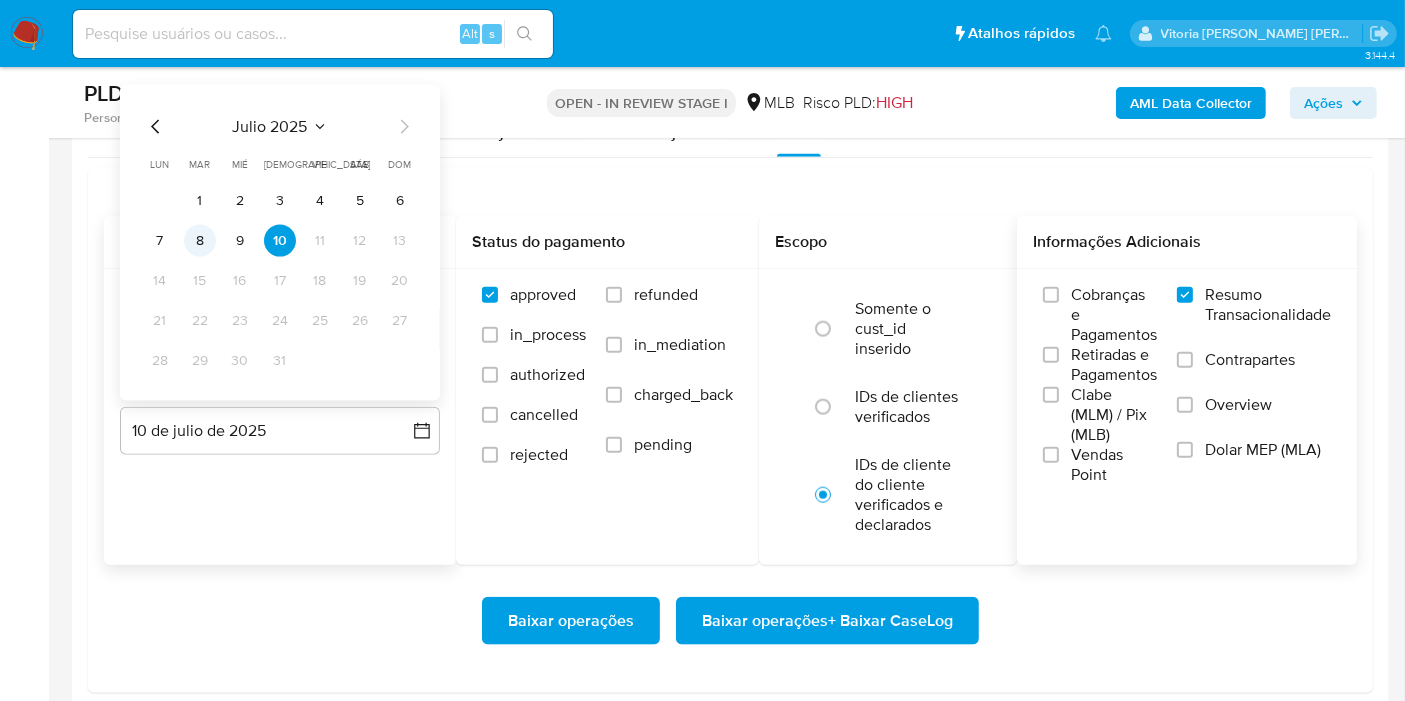 click on "8" at bounding box center (200, 241) 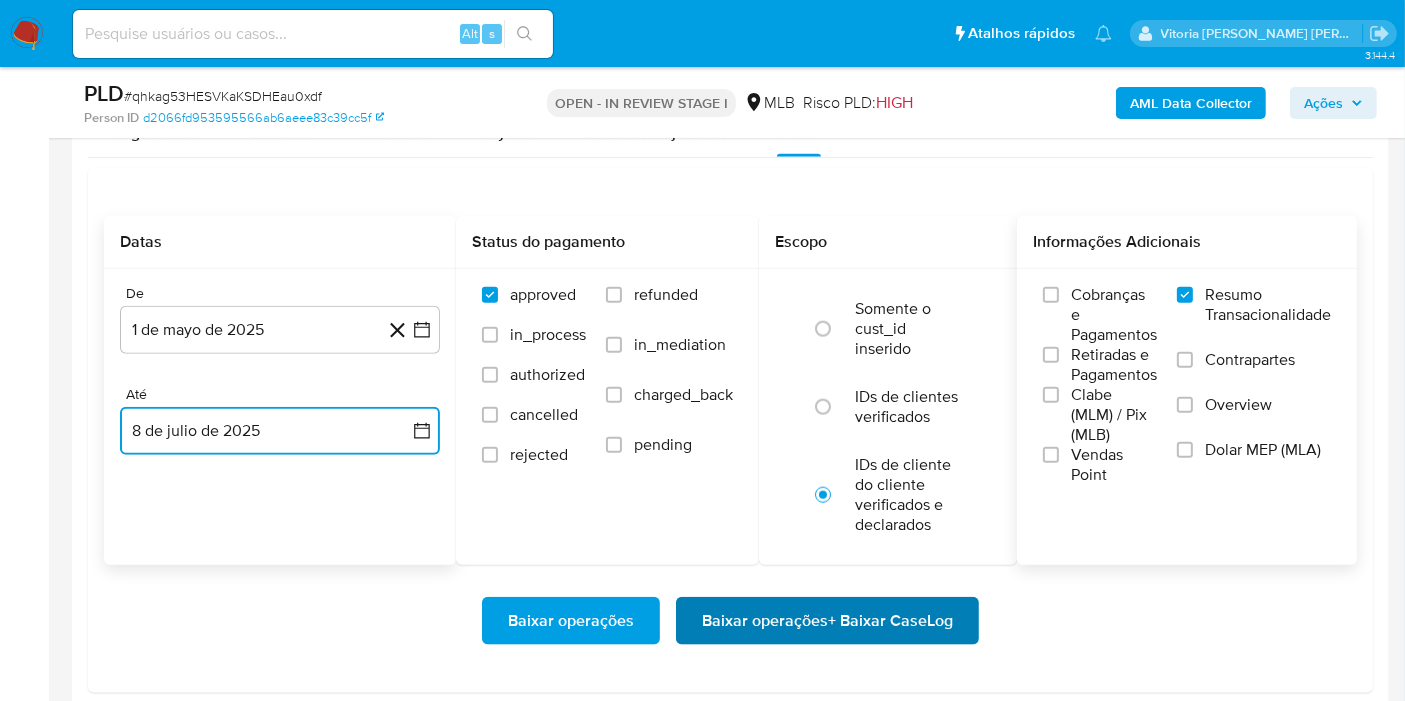 click on "Baixar operações  +   Baixar CaseLog" at bounding box center (827, 621) 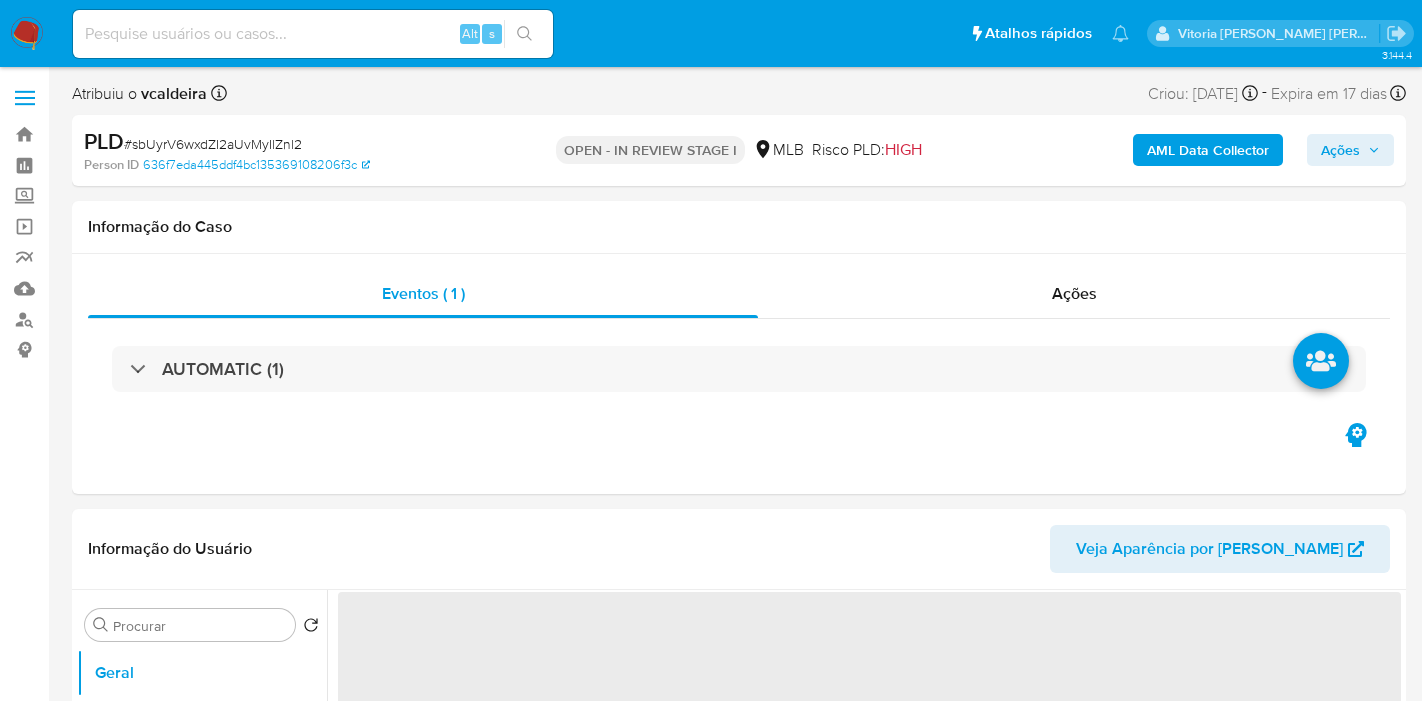 select on "10" 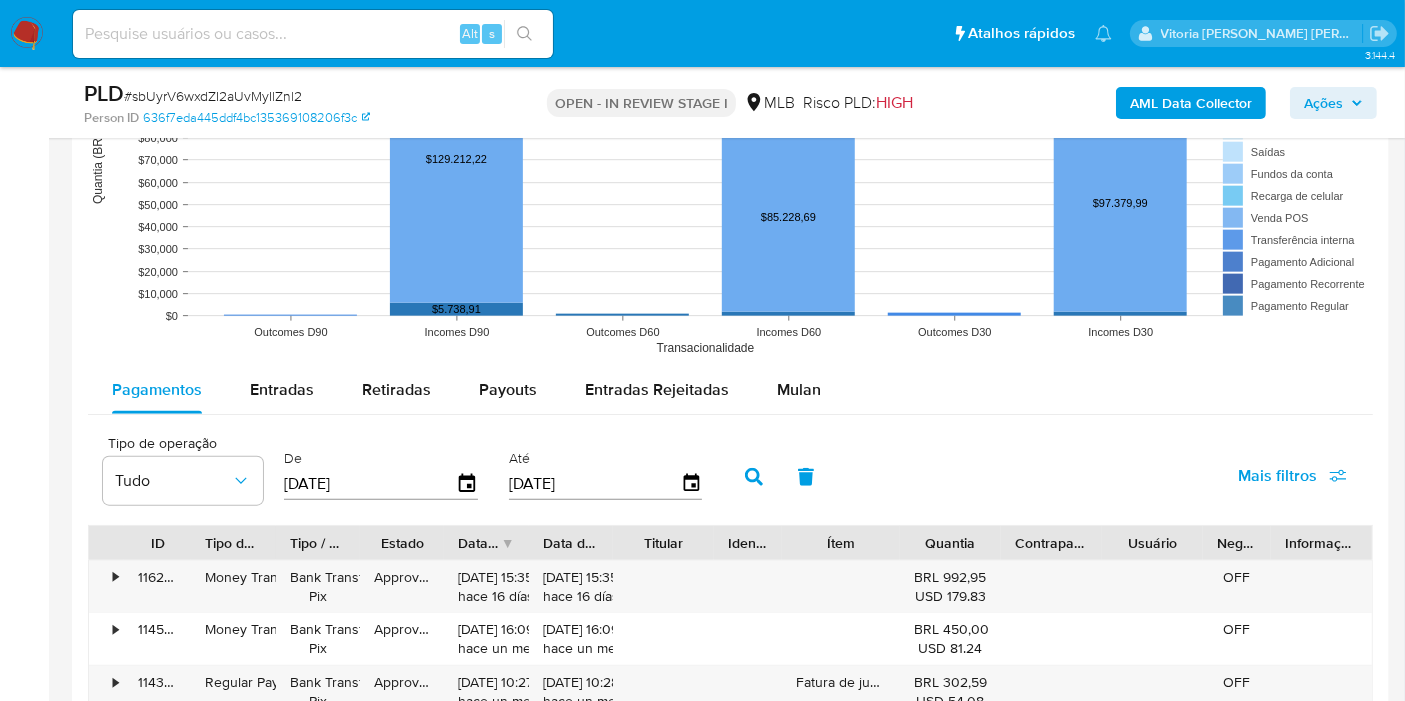 scroll, scrollTop: 2000, scrollLeft: 0, axis: vertical 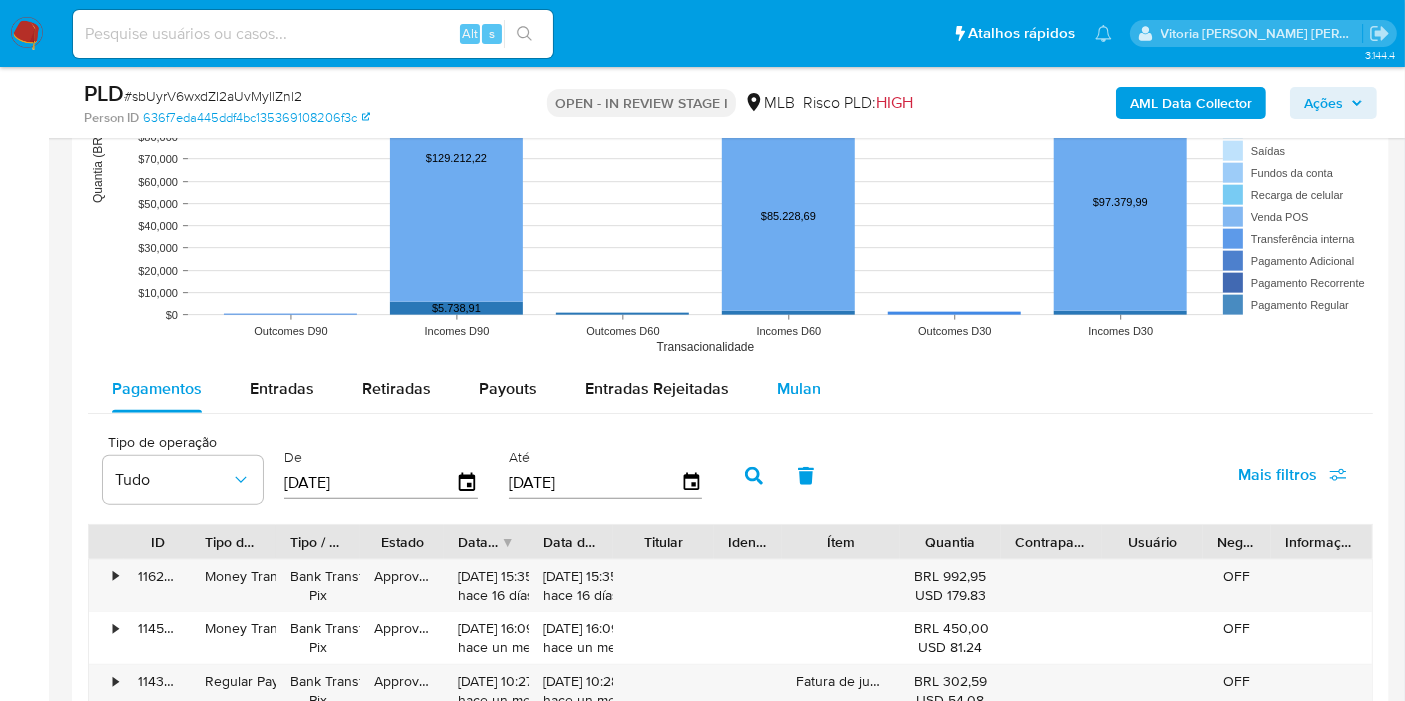 click on "Mulan" at bounding box center (799, 388) 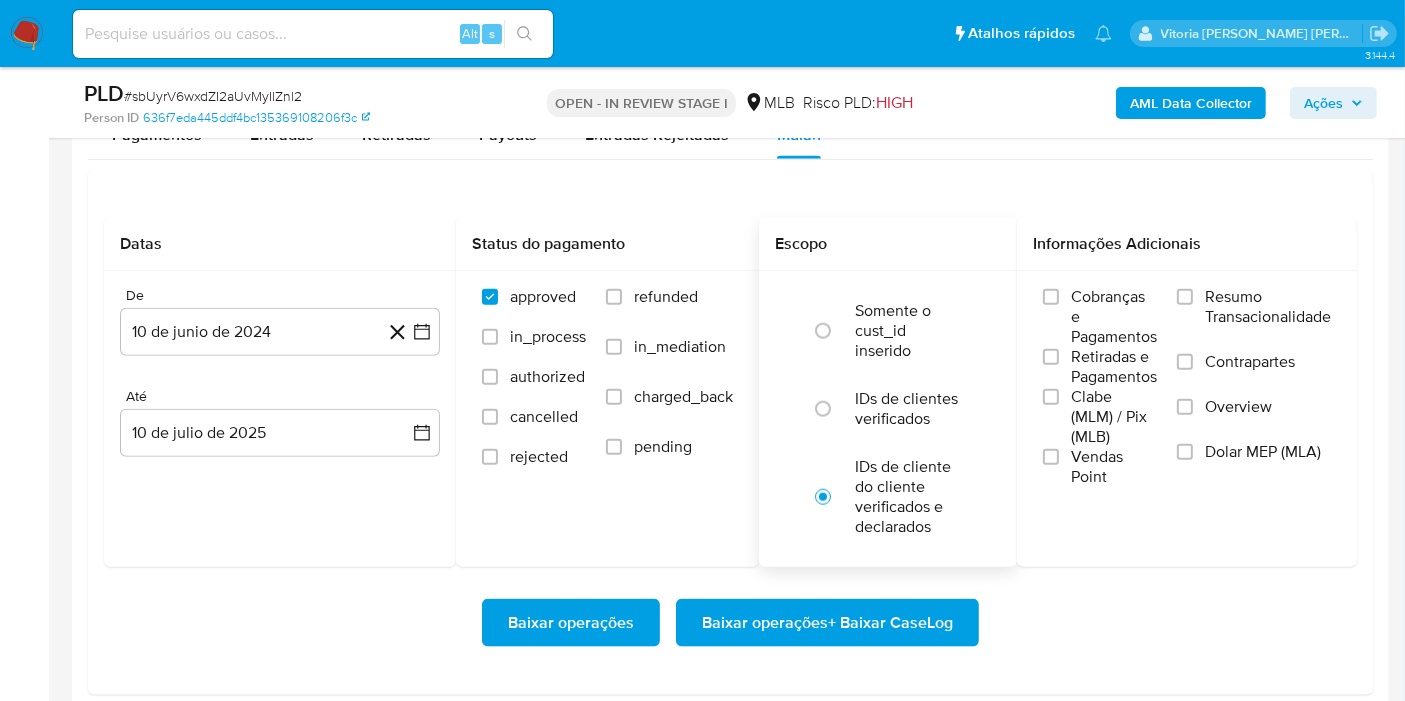 scroll, scrollTop: 2222, scrollLeft: 0, axis: vertical 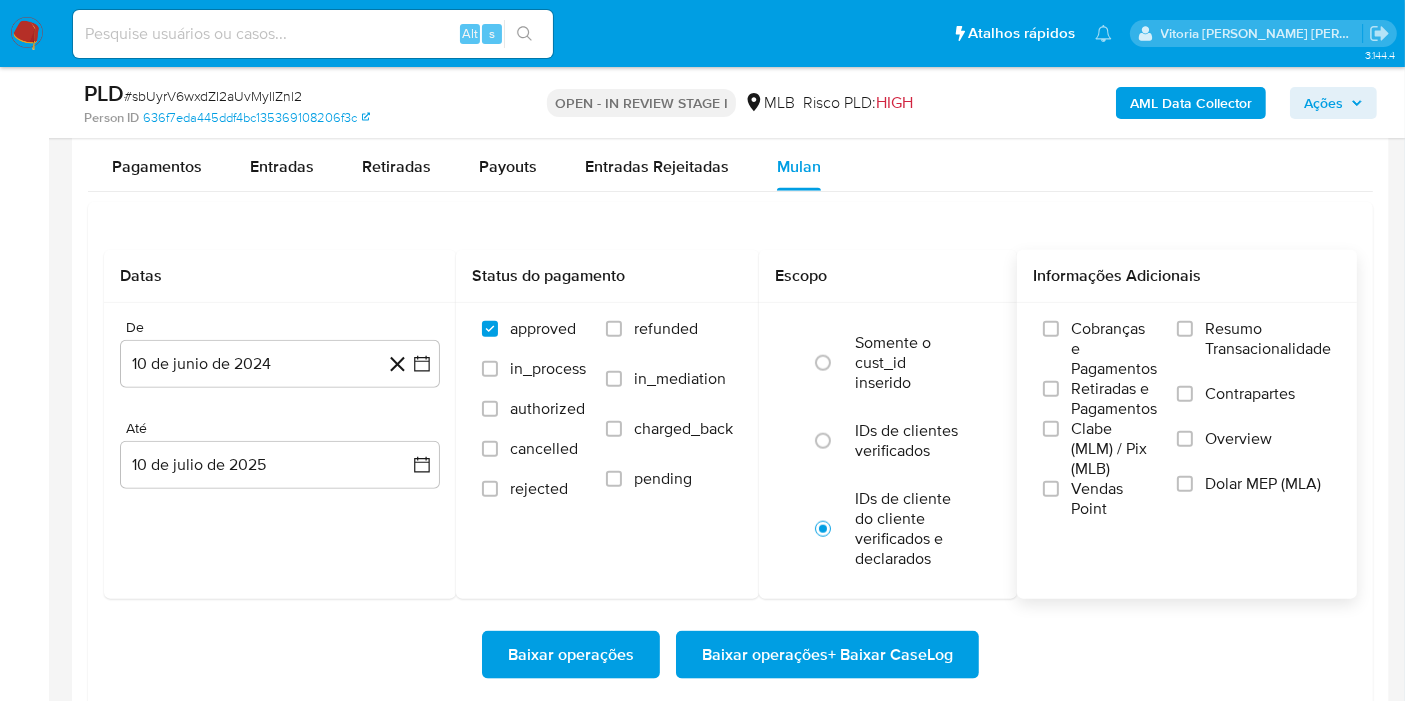 click on "Resumo Transacionalidade" at bounding box center [1268, 339] 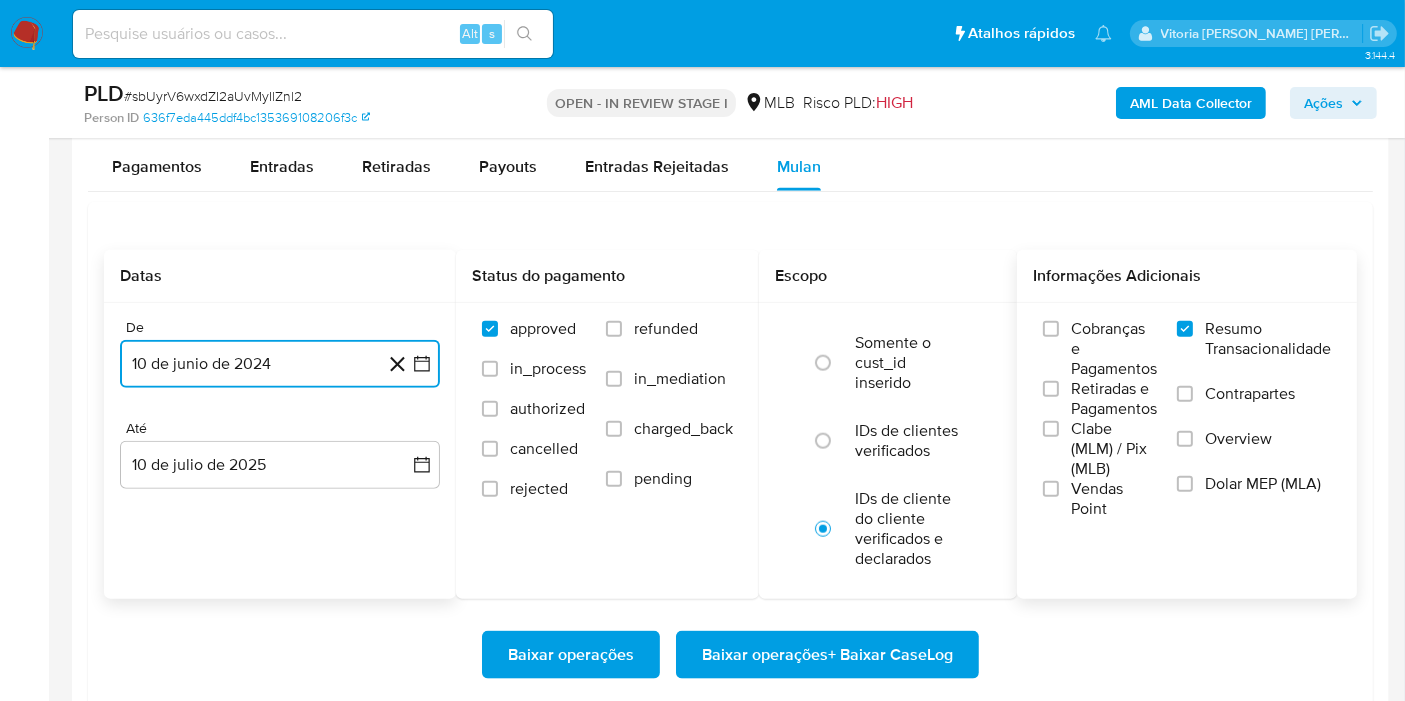 click on "10 de junio de 2024" at bounding box center [280, 364] 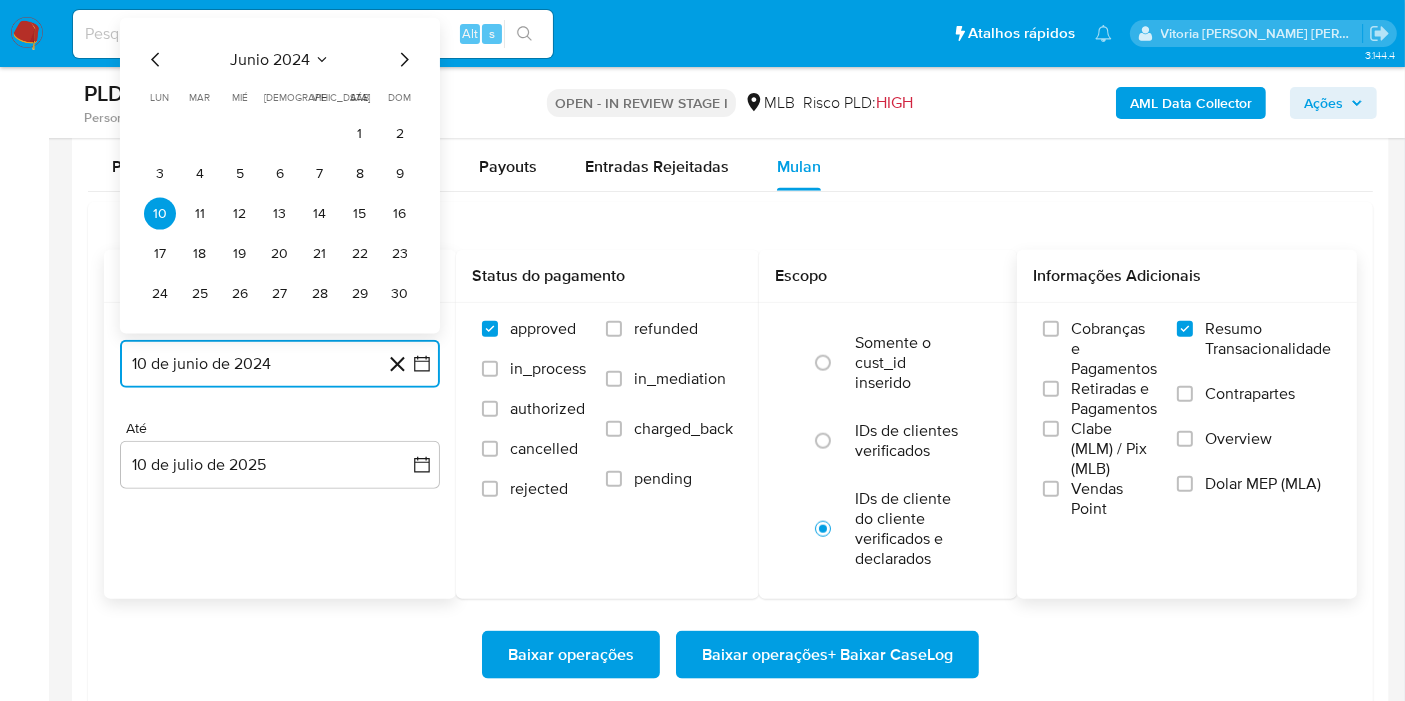 click on "junio 2024" at bounding box center [270, 60] 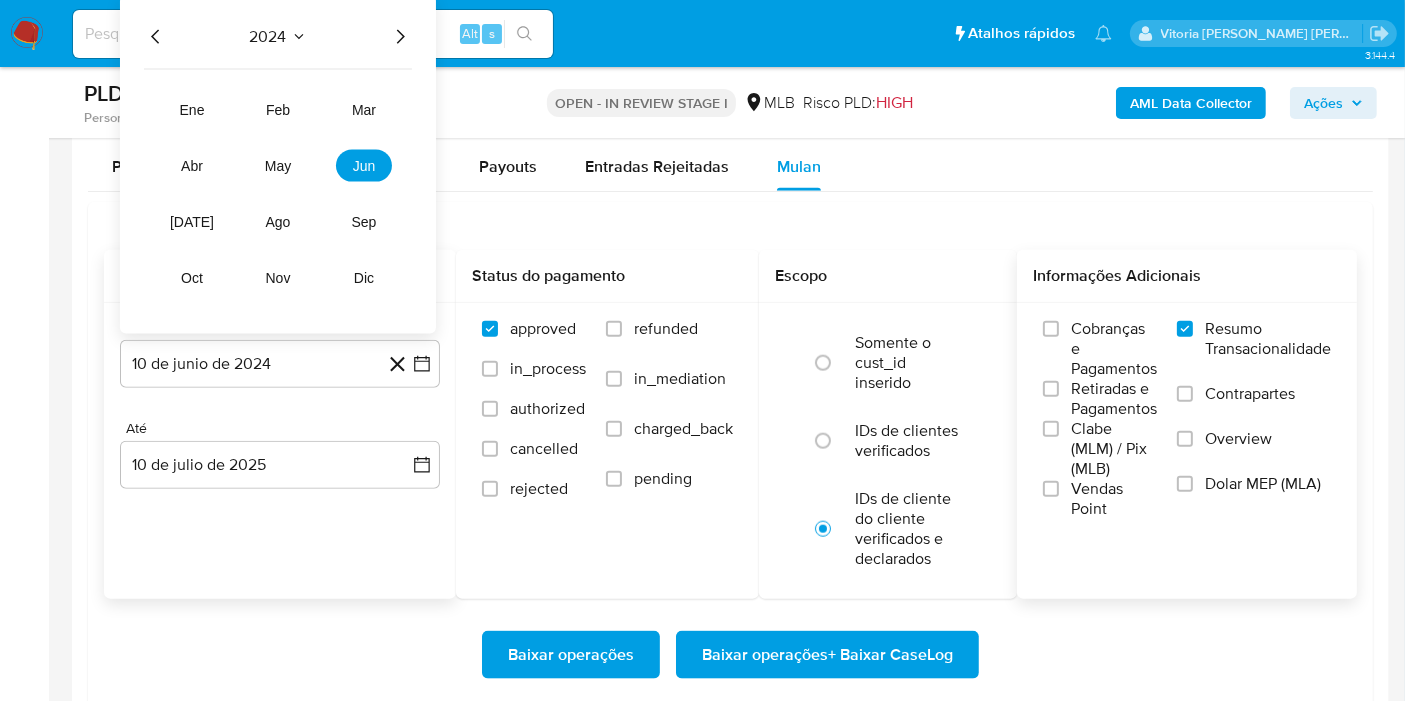 click 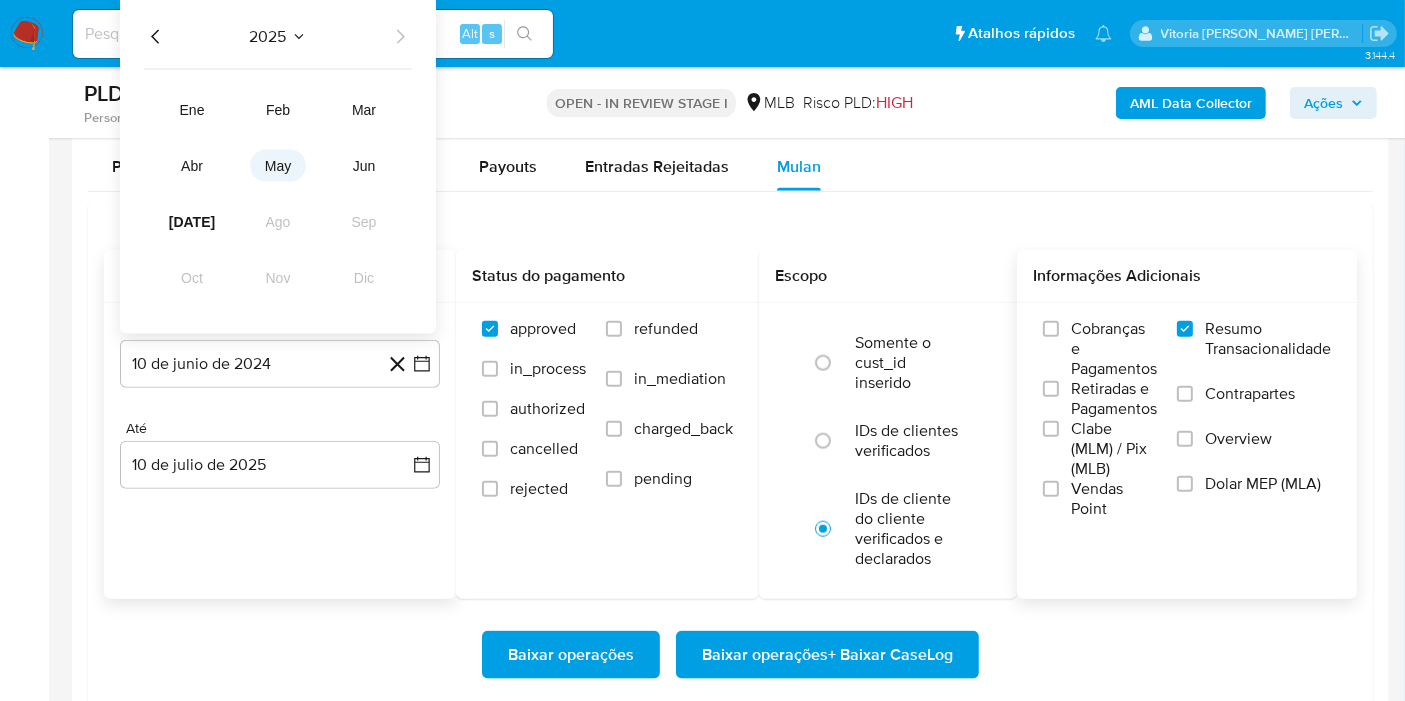 click on "may" at bounding box center (278, 166) 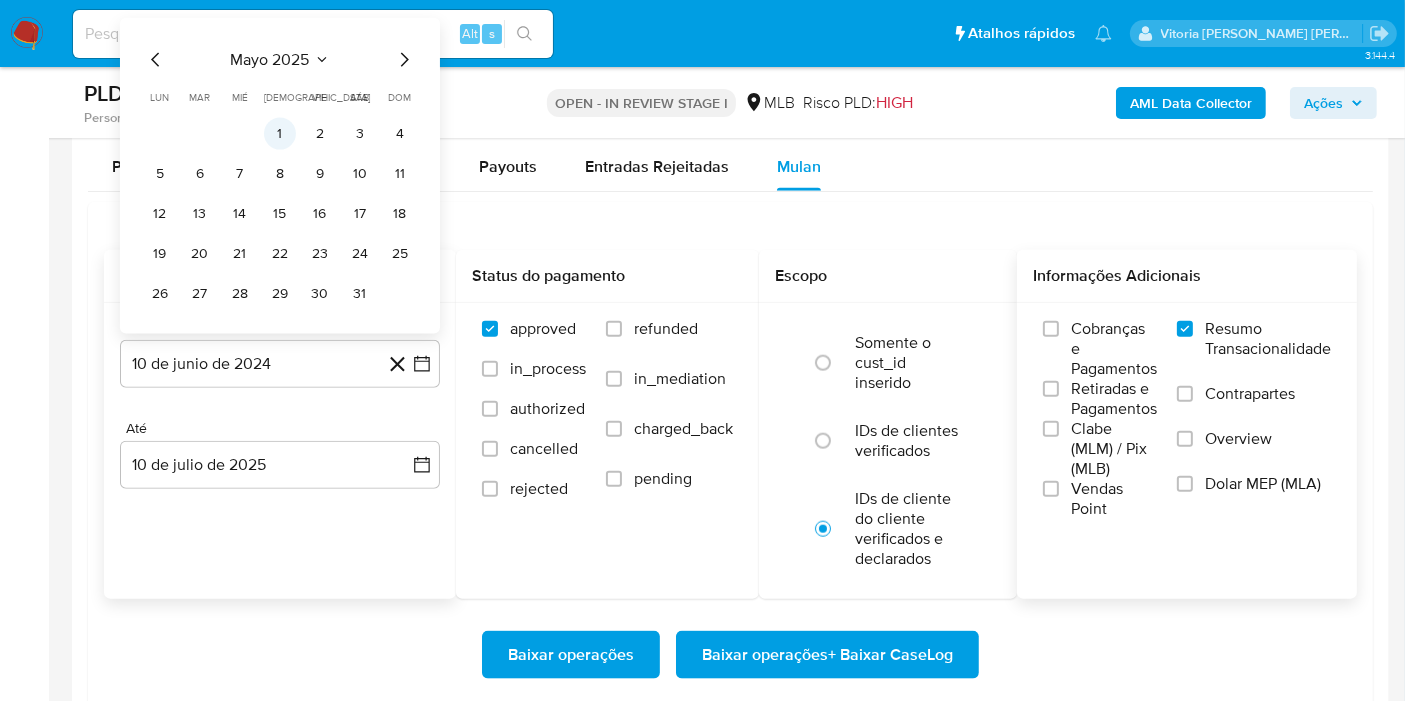 click on "1" at bounding box center (280, 134) 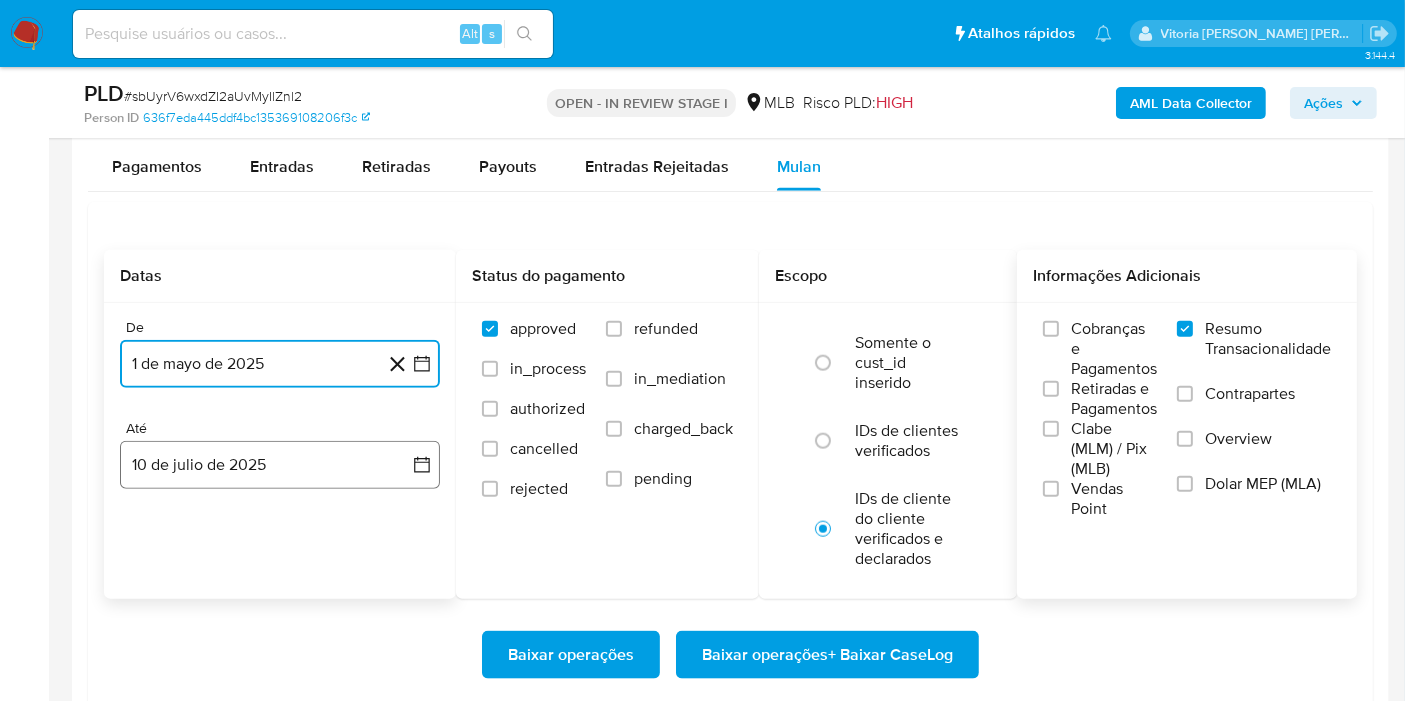 click on "10 de julio de 2025" at bounding box center (280, 465) 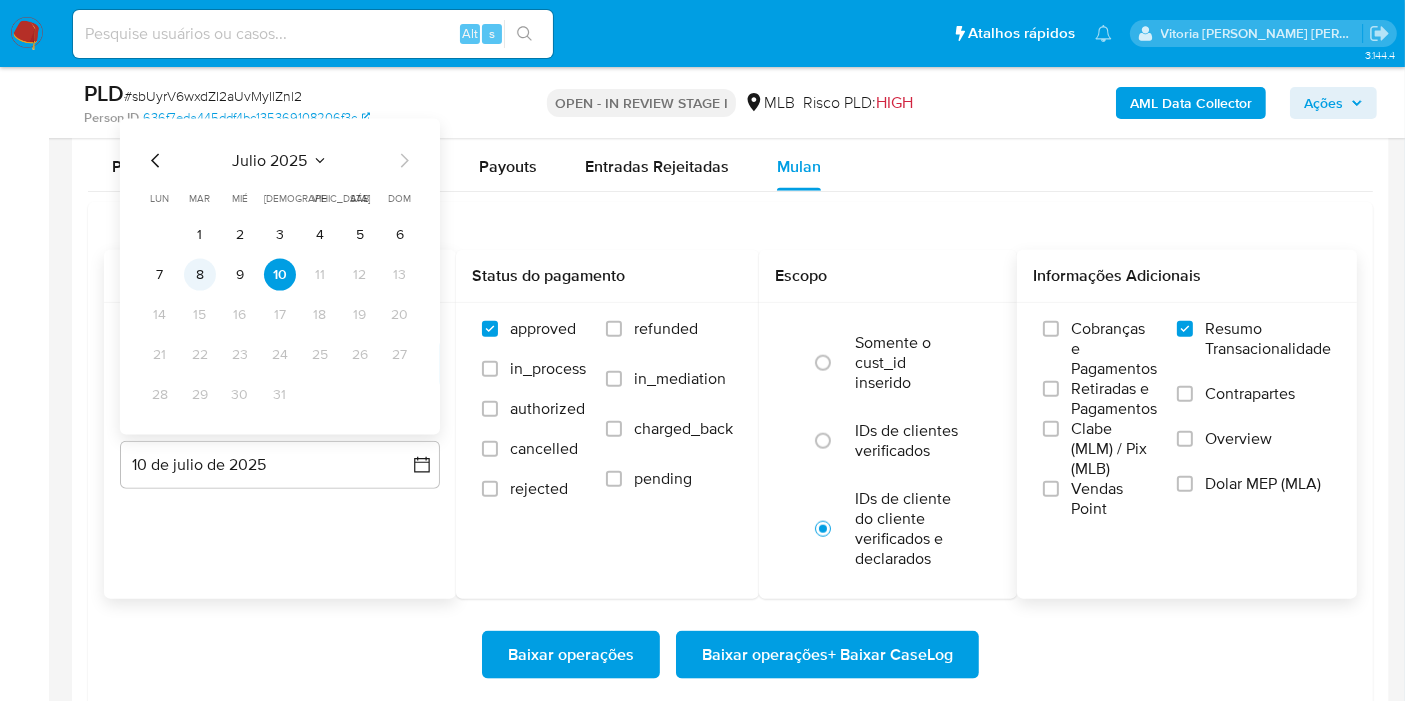 click on "8" at bounding box center (200, 275) 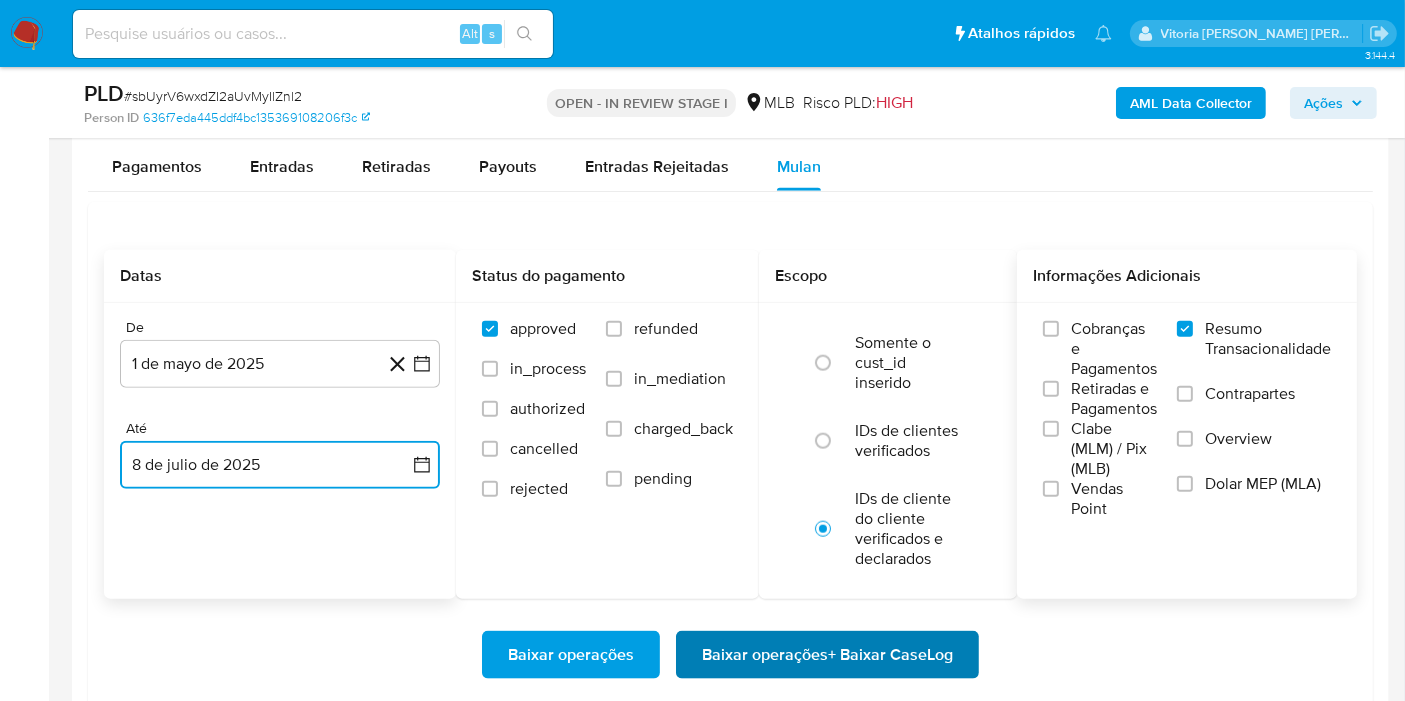 click on "Baixar operações  +   Baixar CaseLog" at bounding box center [827, 655] 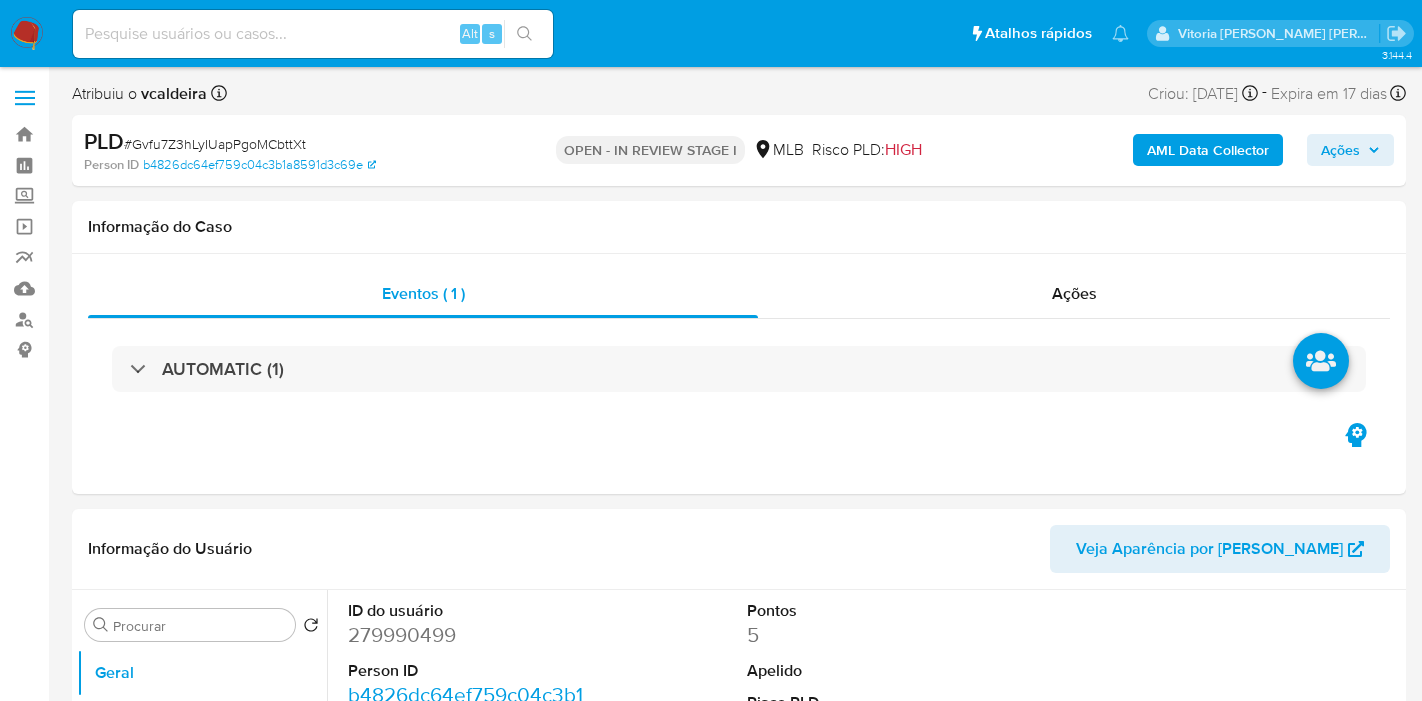 select on "10" 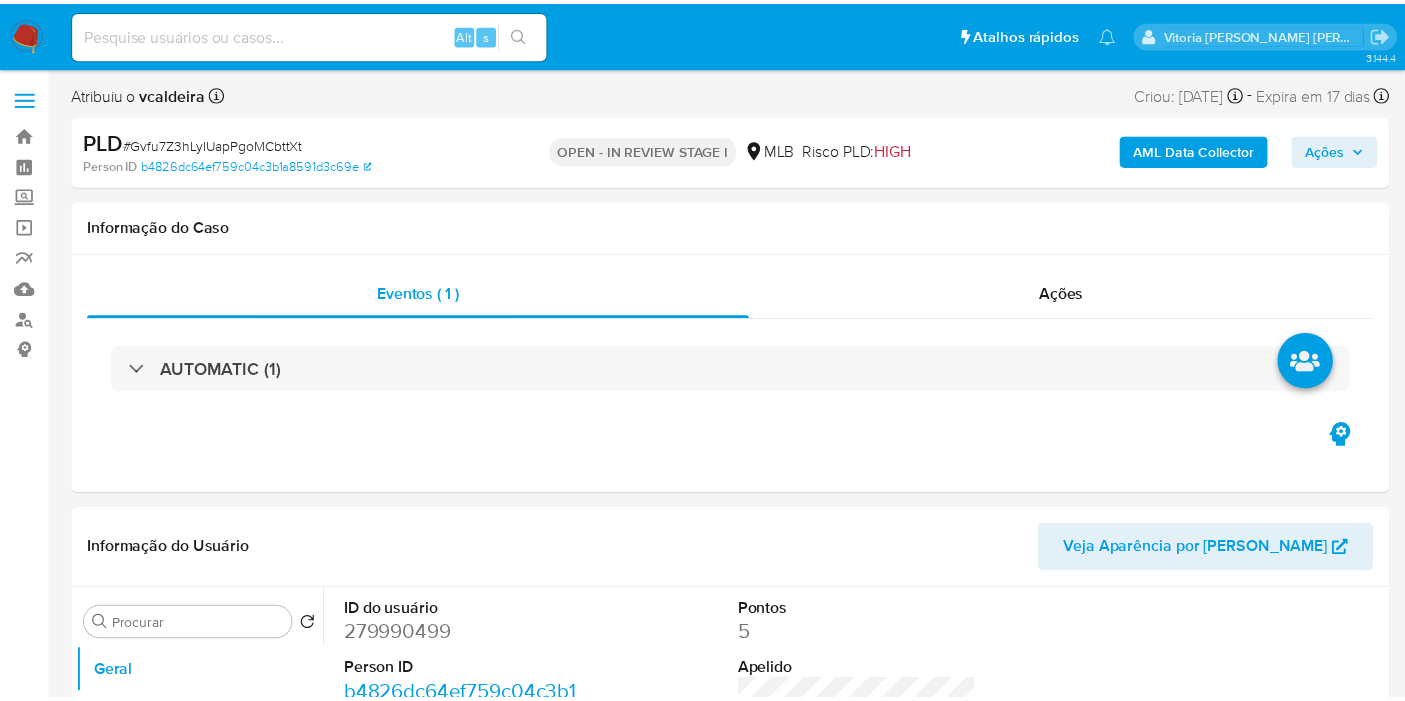 scroll, scrollTop: 0, scrollLeft: 0, axis: both 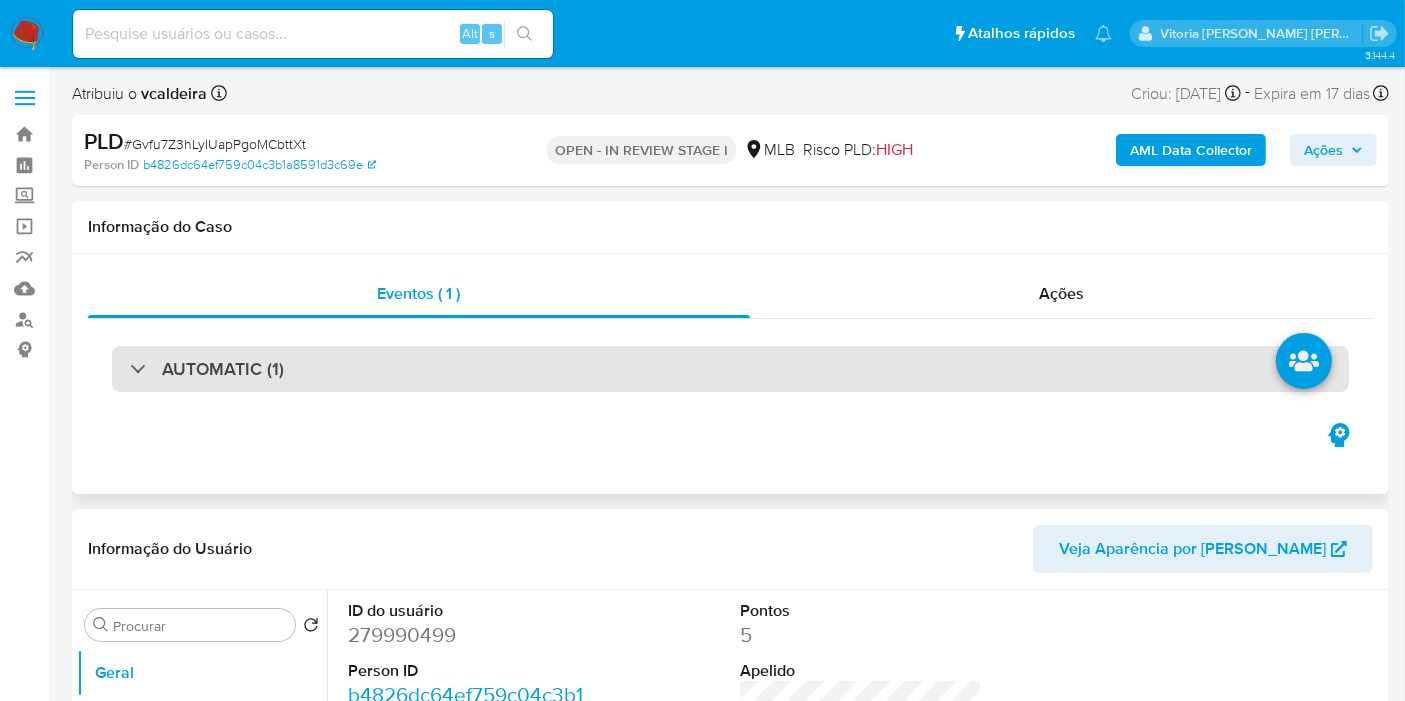click on "AUTOMATIC (1)" at bounding box center (223, 369) 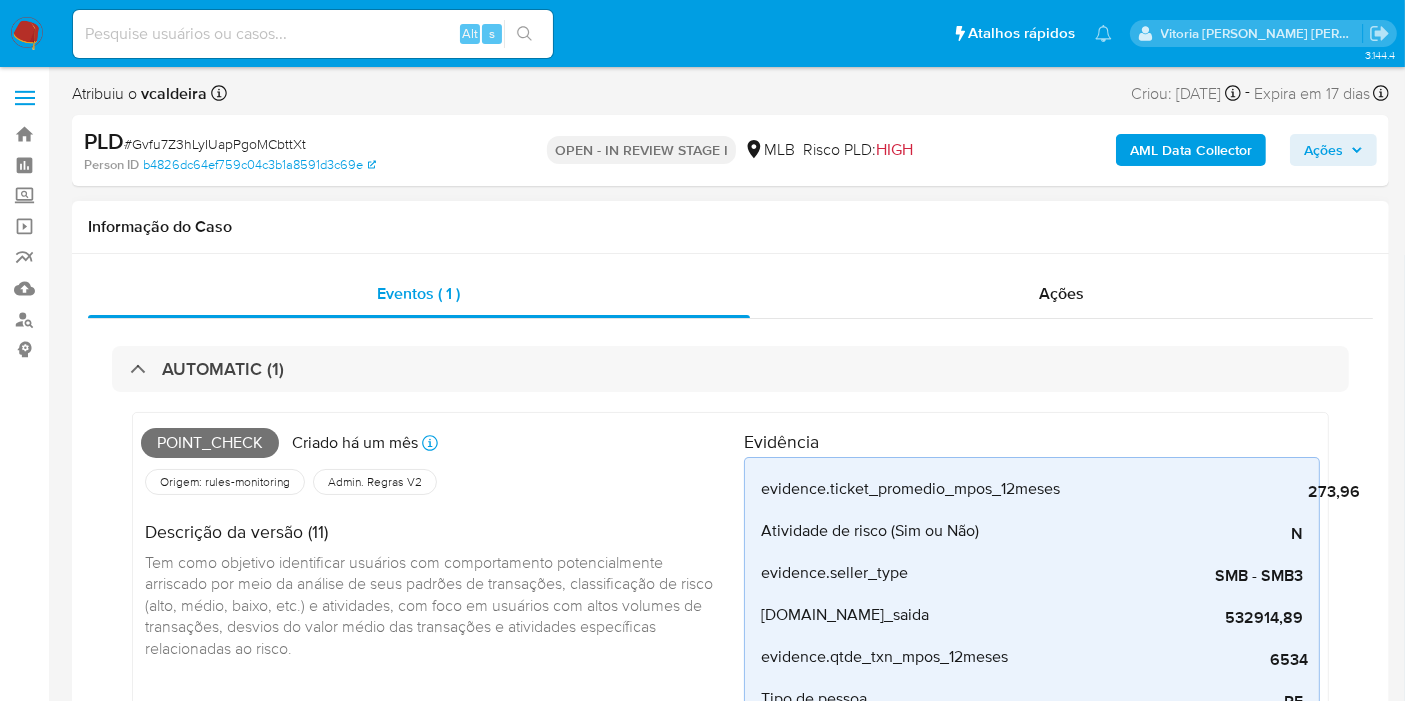 click on "Point_check" at bounding box center (210, 443) 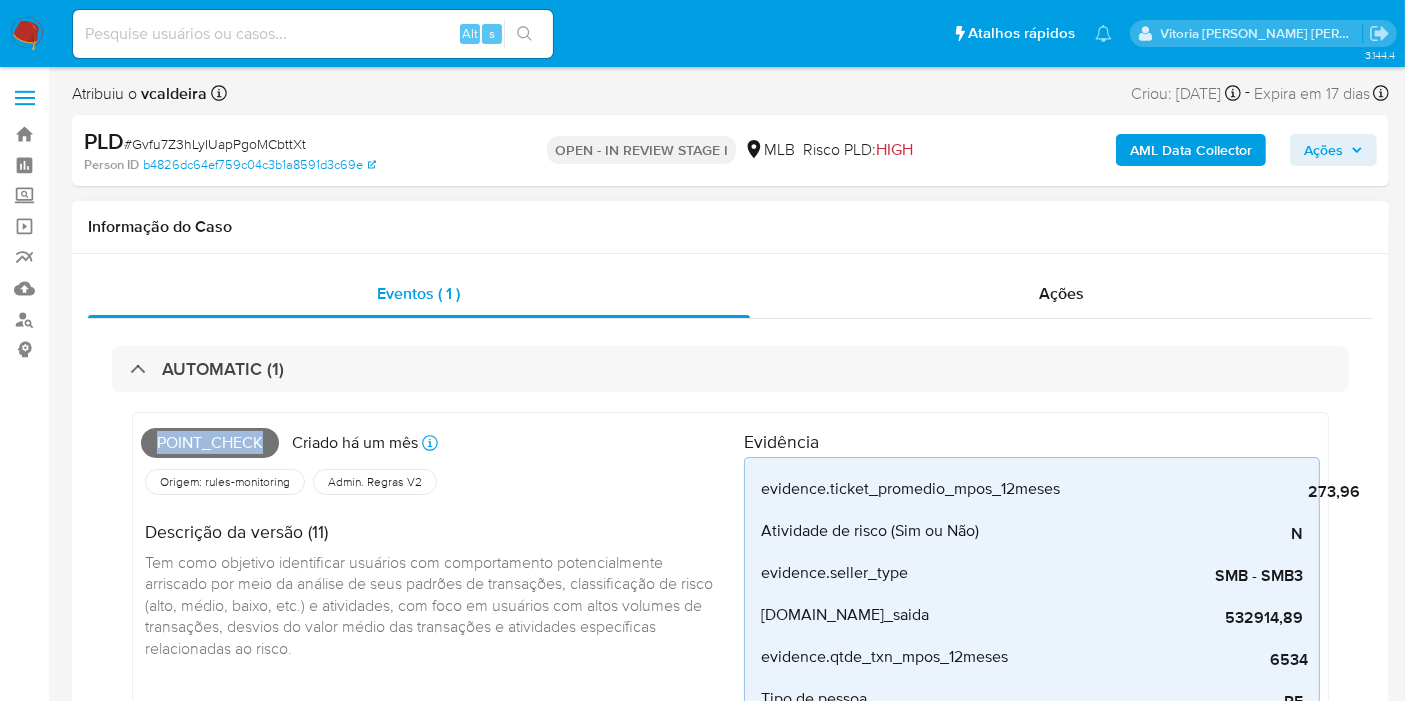 click on "Point_check" at bounding box center (210, 443) 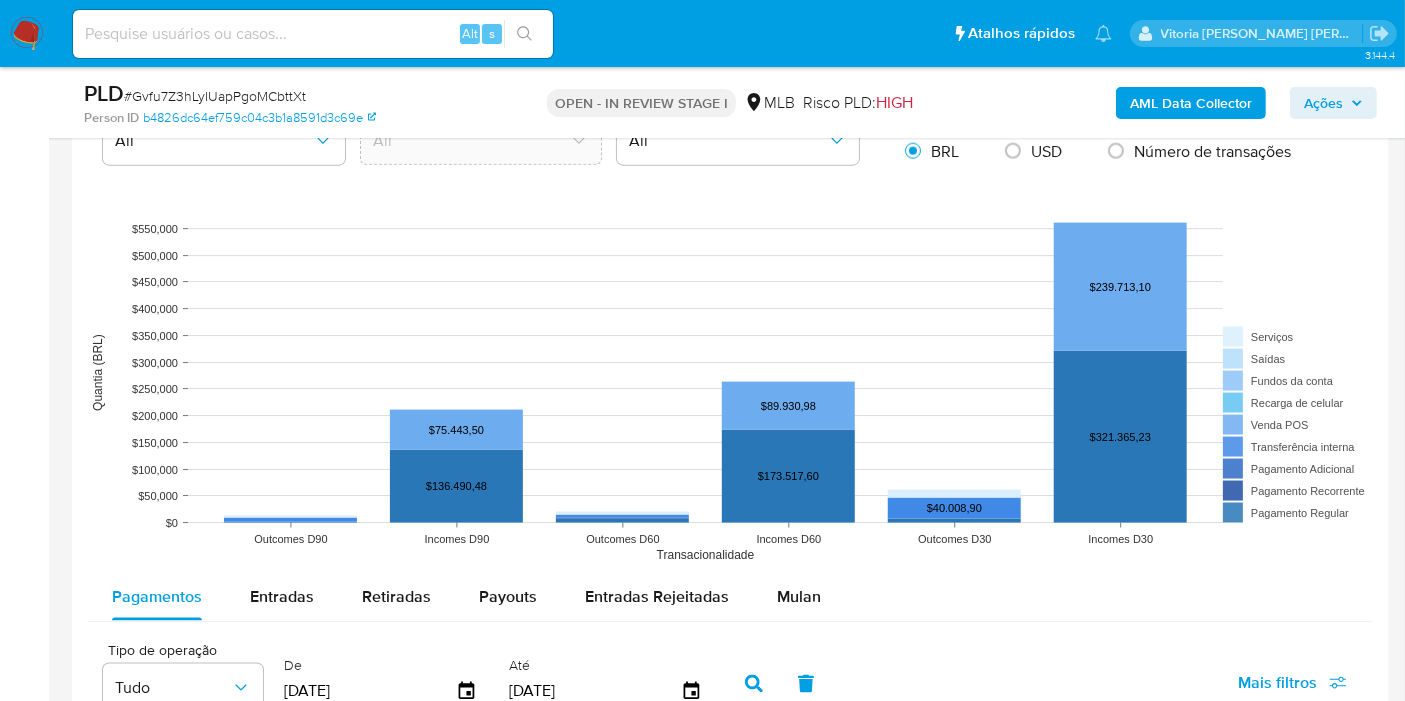scroll, scrollTop: 2777, scrollLeft: 0, axis: vertical 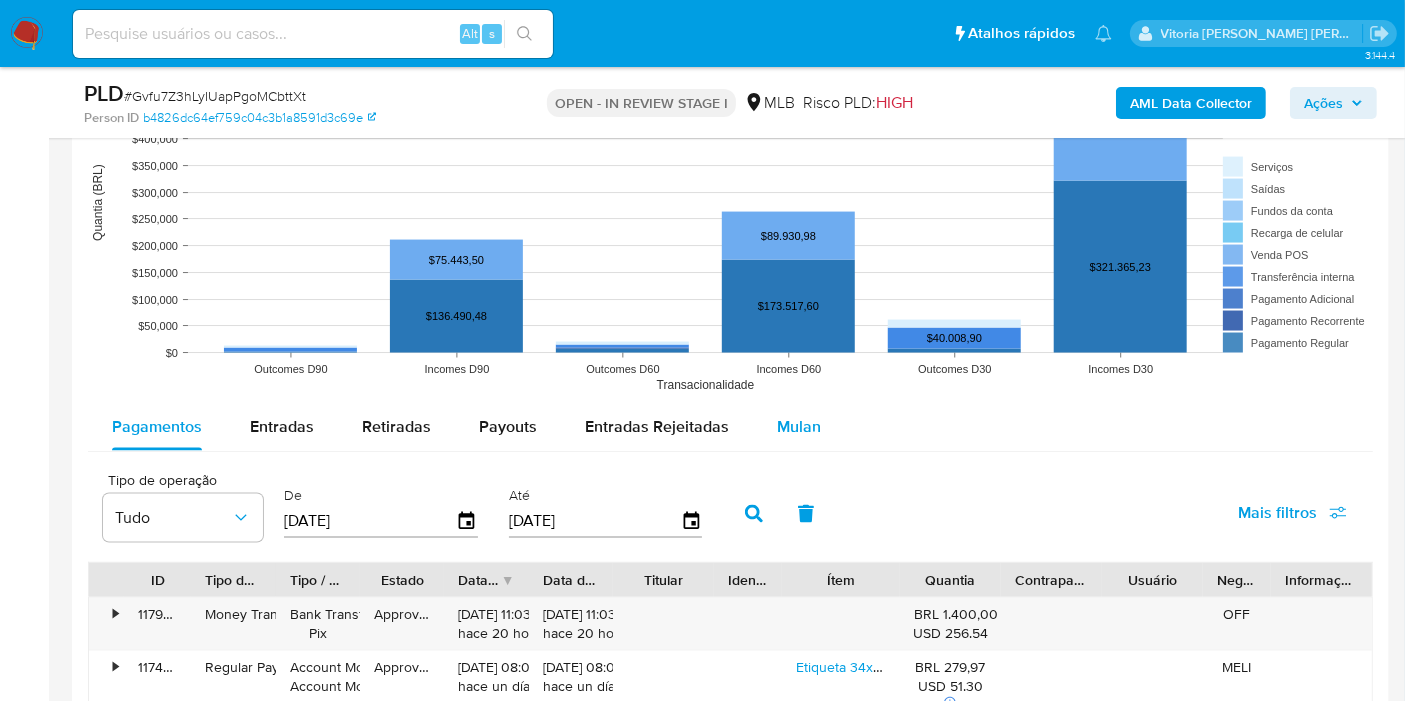 click on "Mulan" at bounding box center (799, 426) 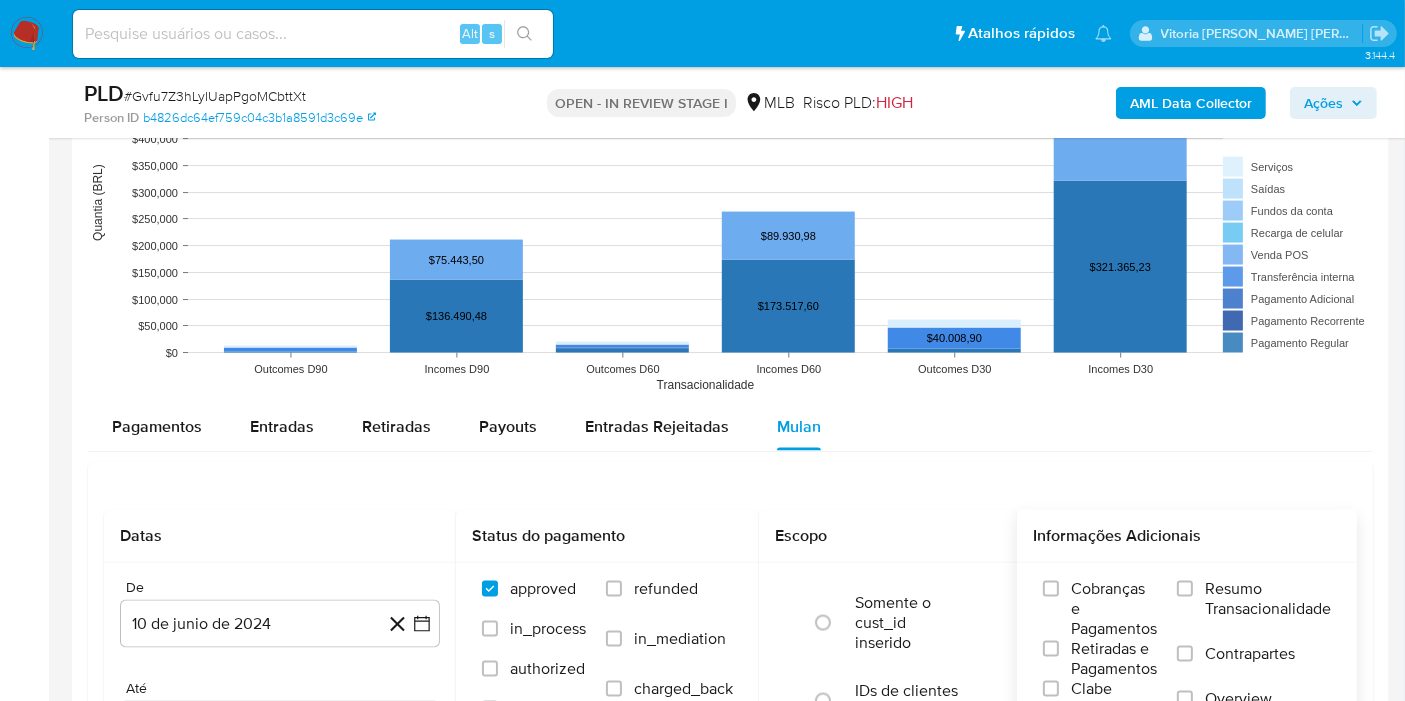 drag, startPoint x: 1235, startPoint y: 596, endPoint x: 1174, endPoint y: 594, distance: 61.03278 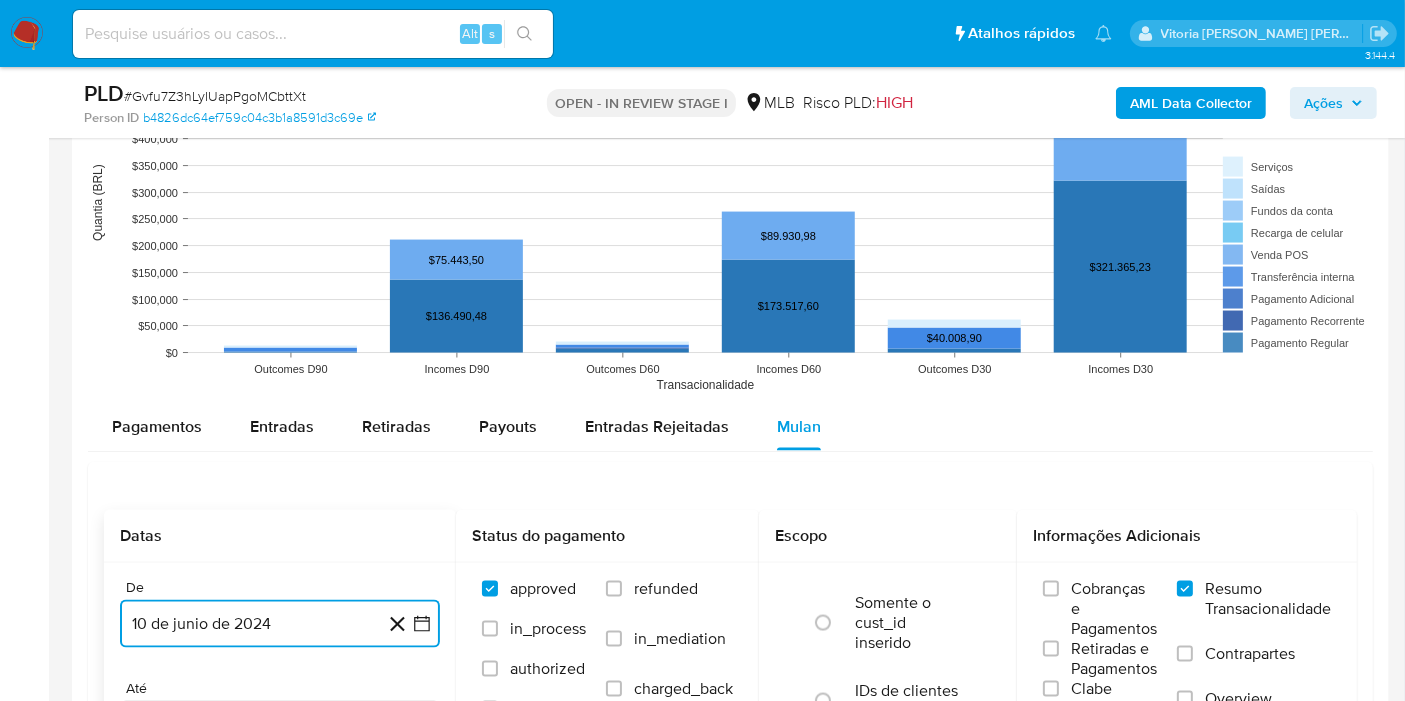 click on "10 de junio de 2024" at bounding box center (280, 624) 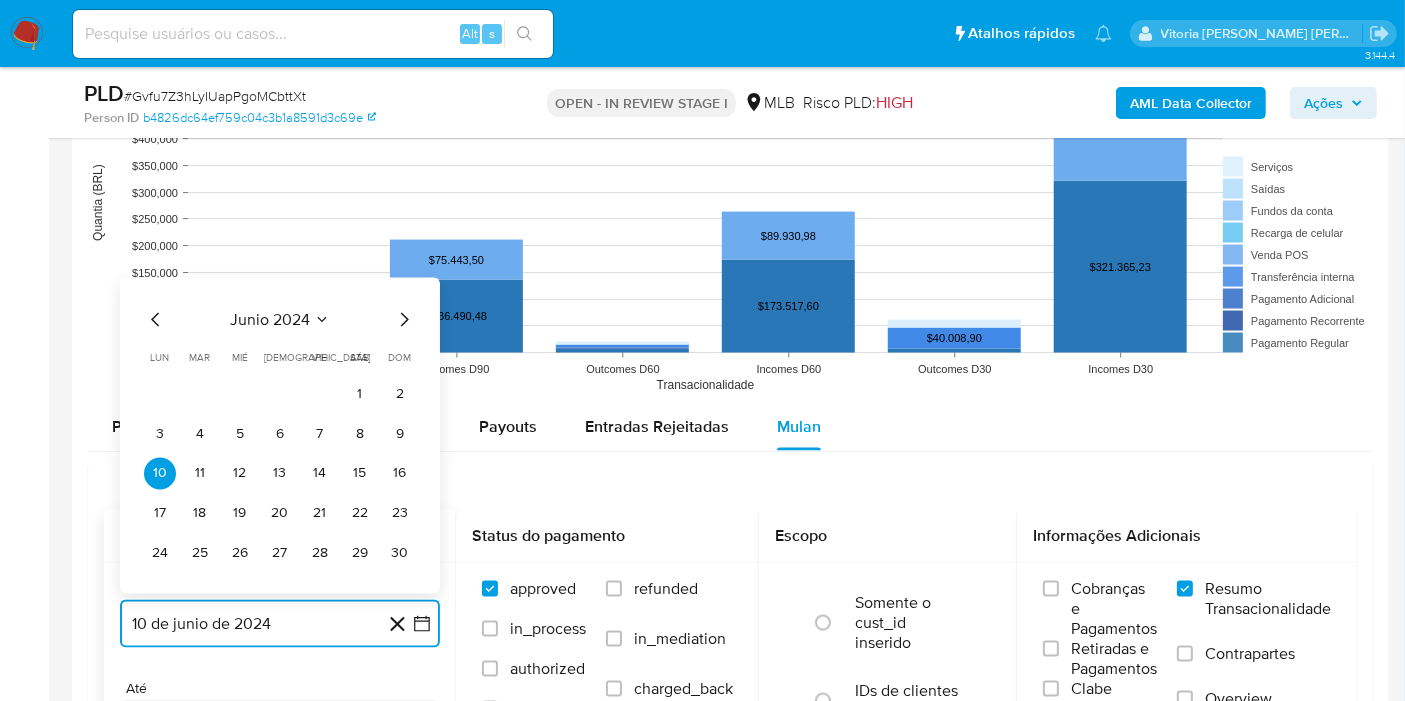 click on "junio 2024" at bounding box center (270, 320) 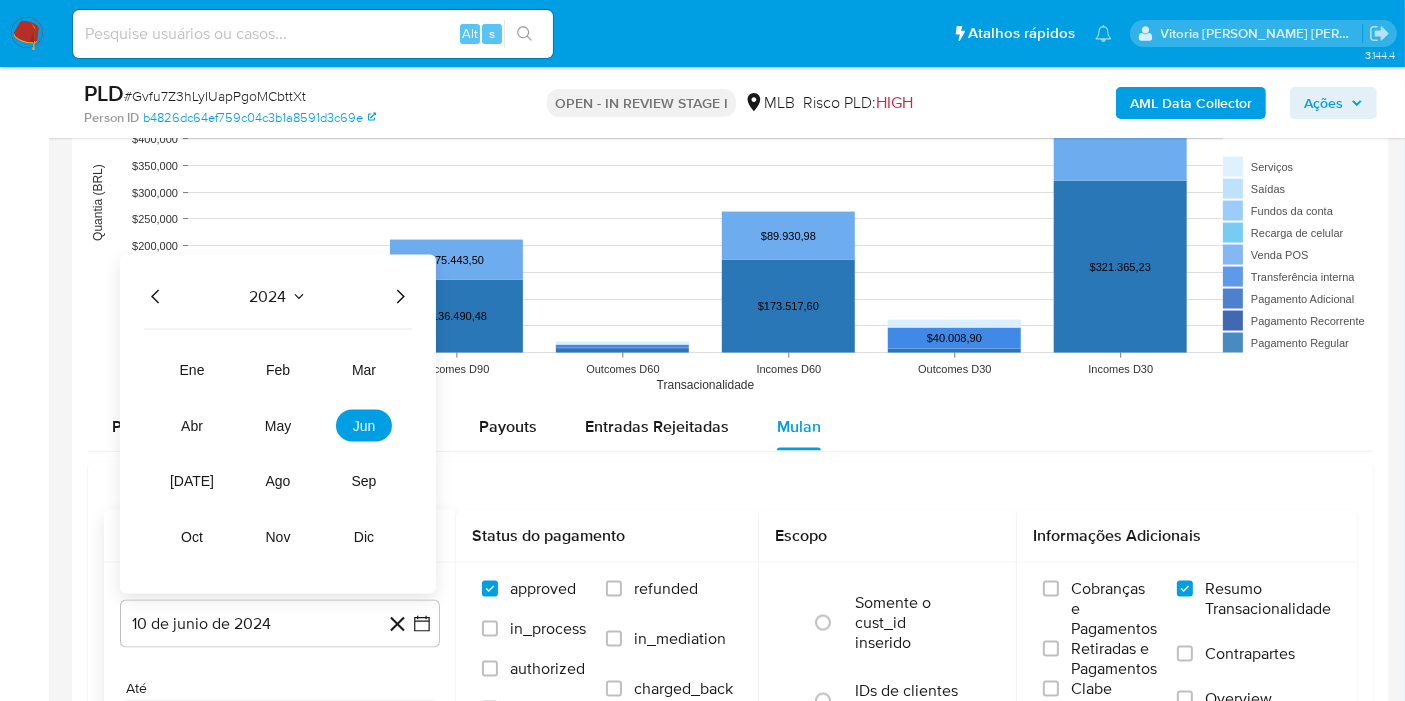 click 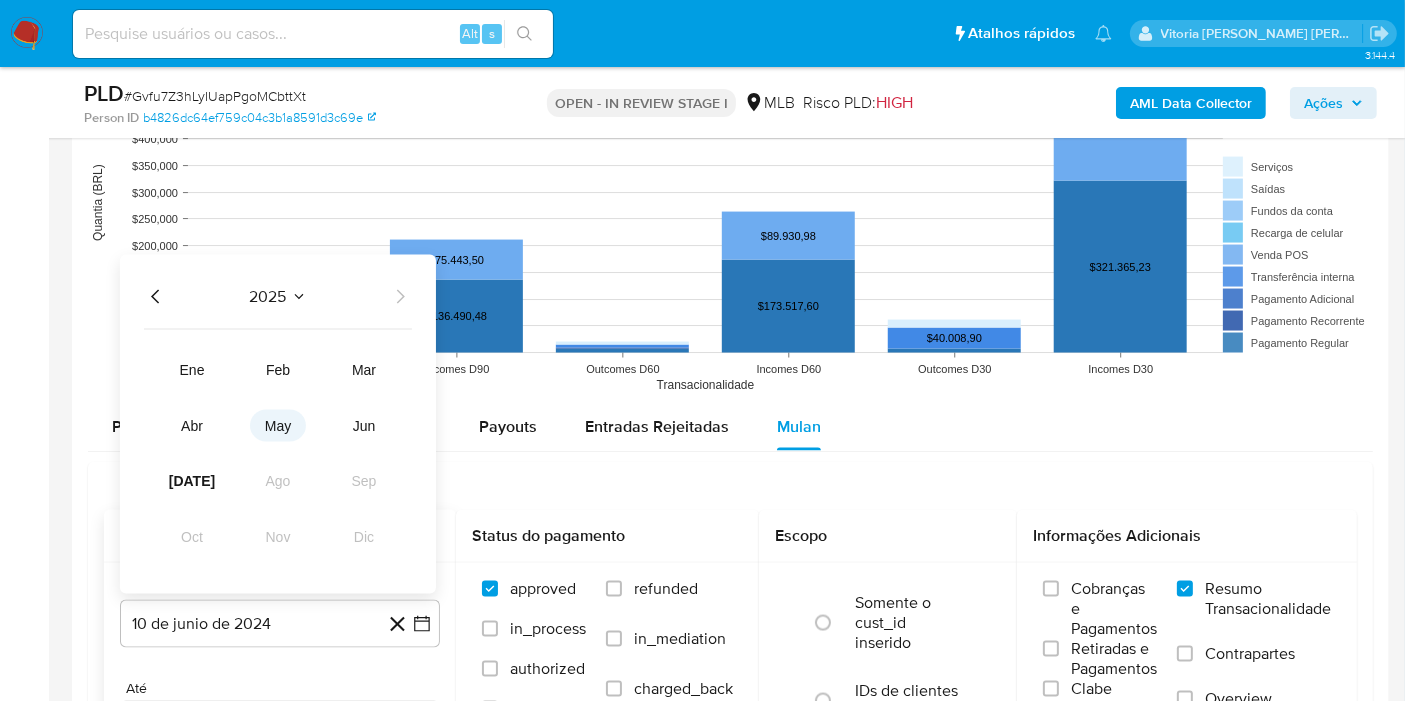 click on "may" at bounding box center (278, 426) 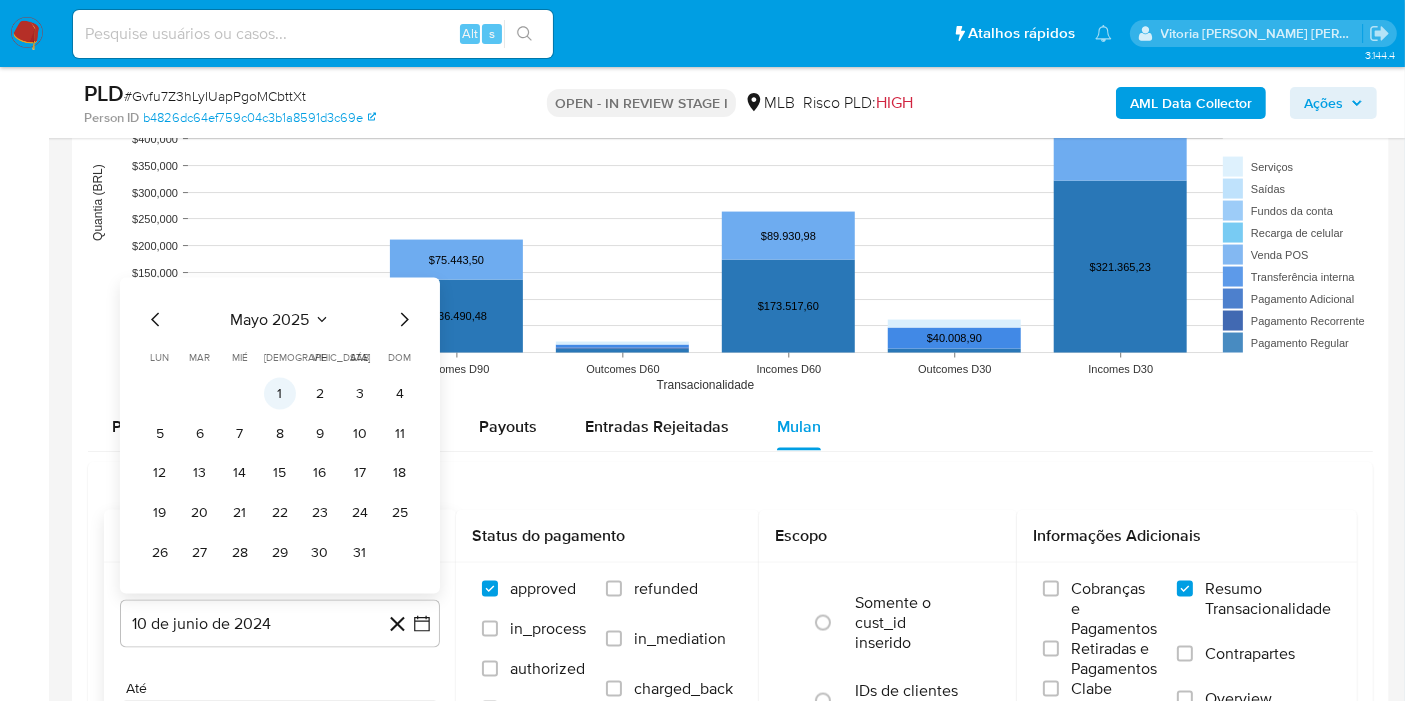 click on "1" at bounding box center [280, 394] 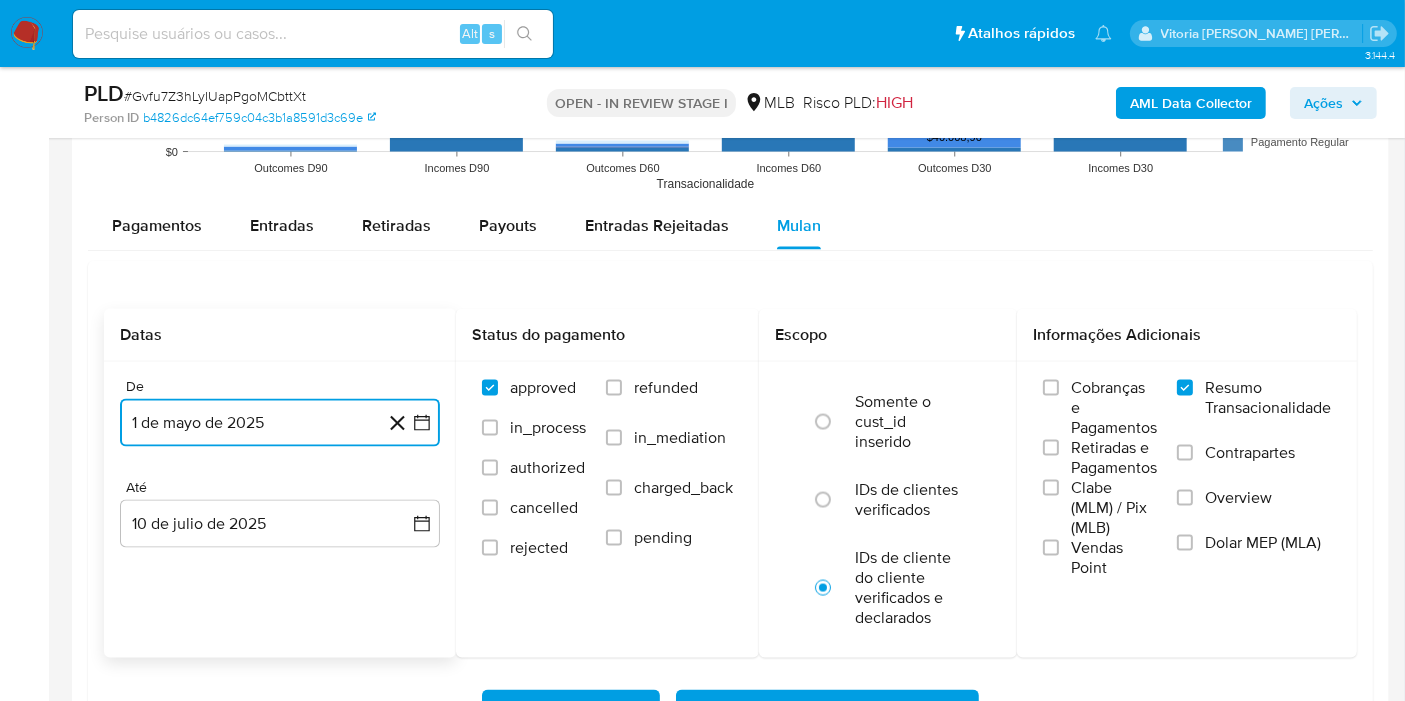 scroll, scrollTop: 3000, scrollLeft: 0, axis: vertical 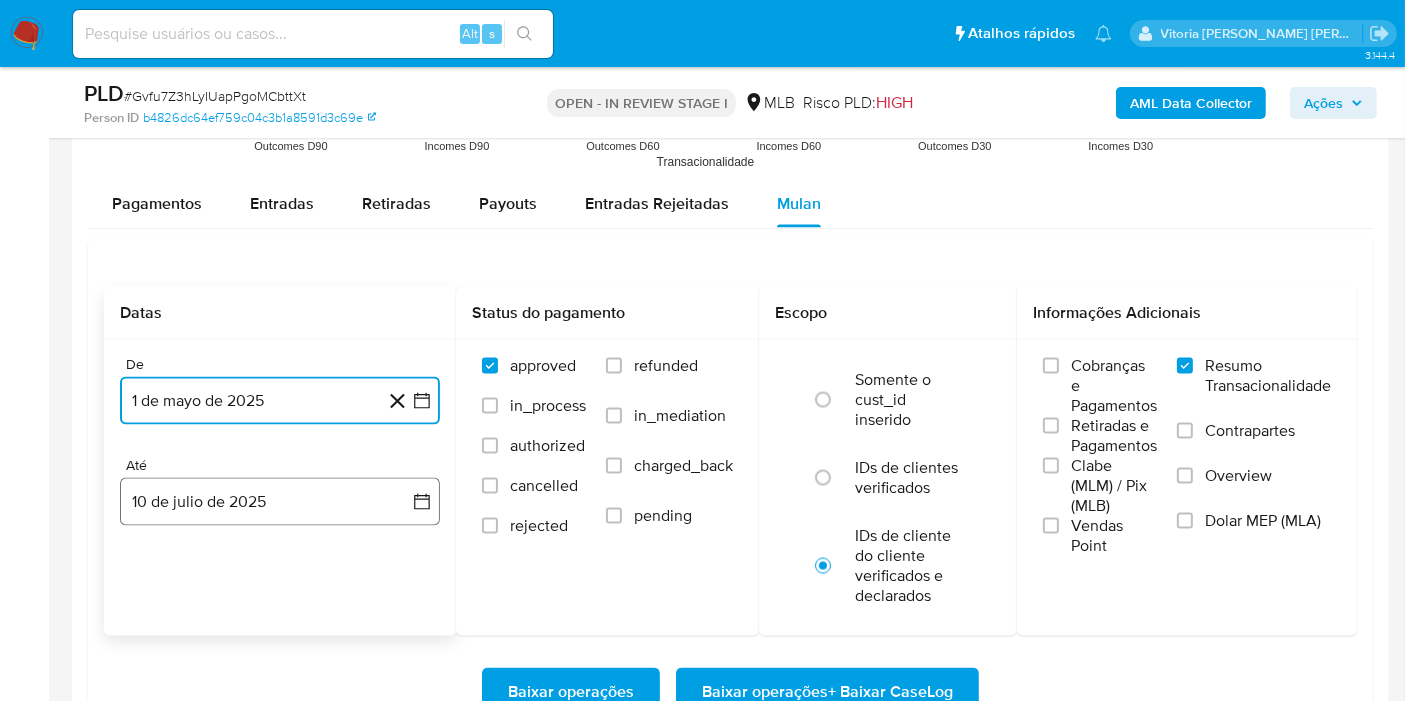 click on "10 de julio de 2025" at bounding box center (280, 502) 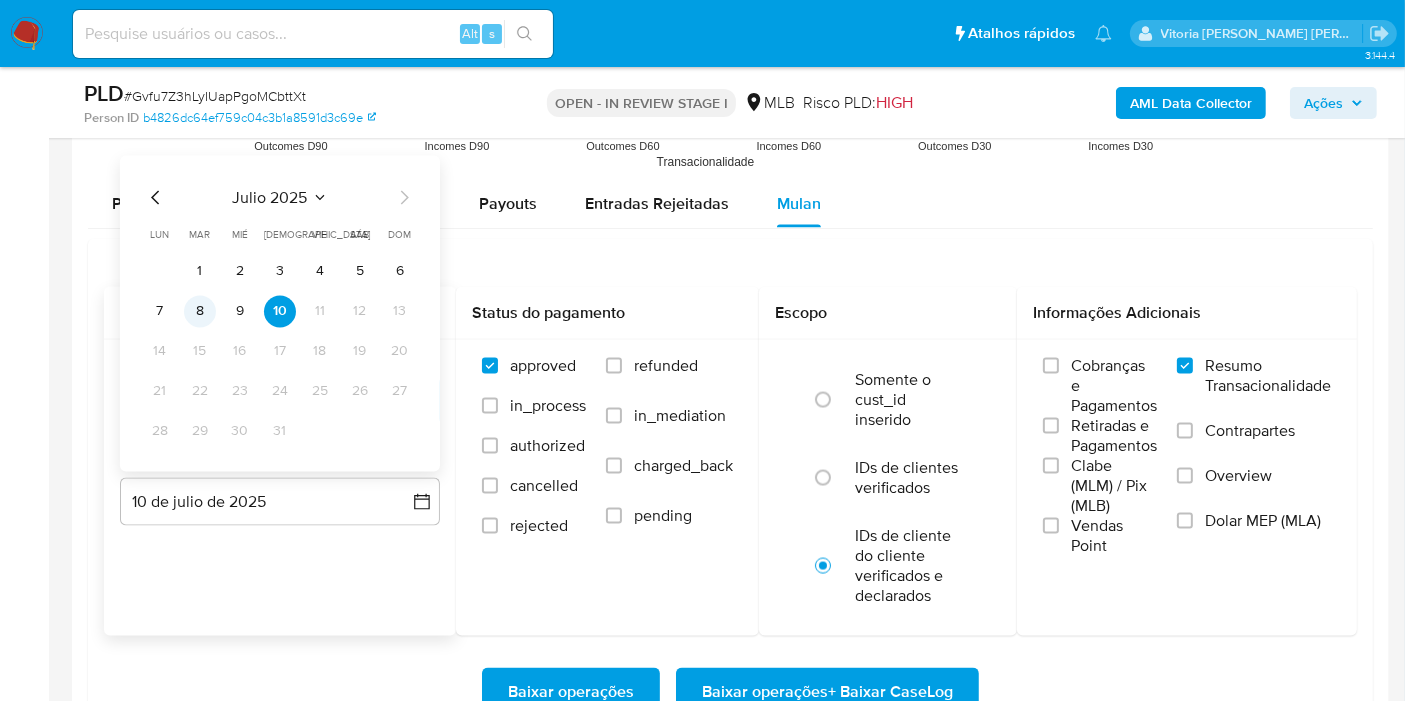 click on "8" at bounding box center (200, 312) 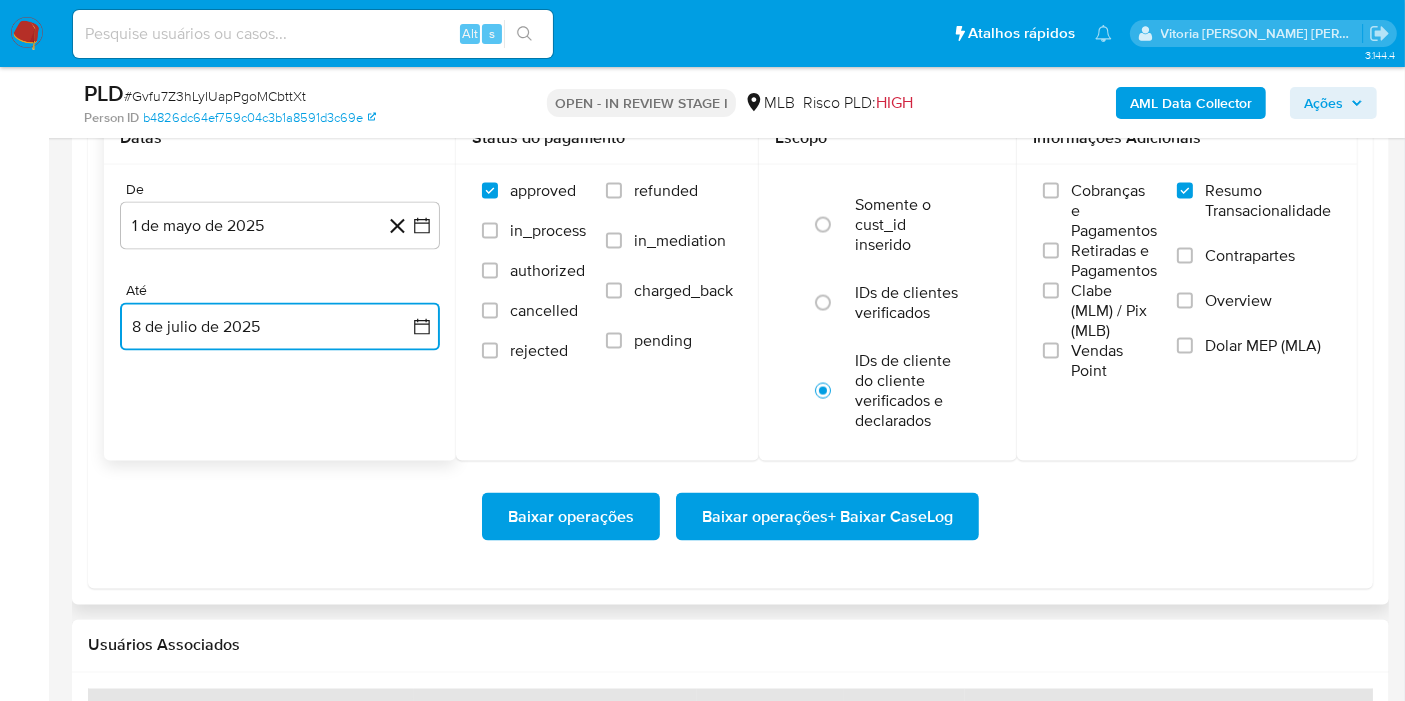 scroll, scrollTop: 3222, scrollLeft: 0, axis: vertical 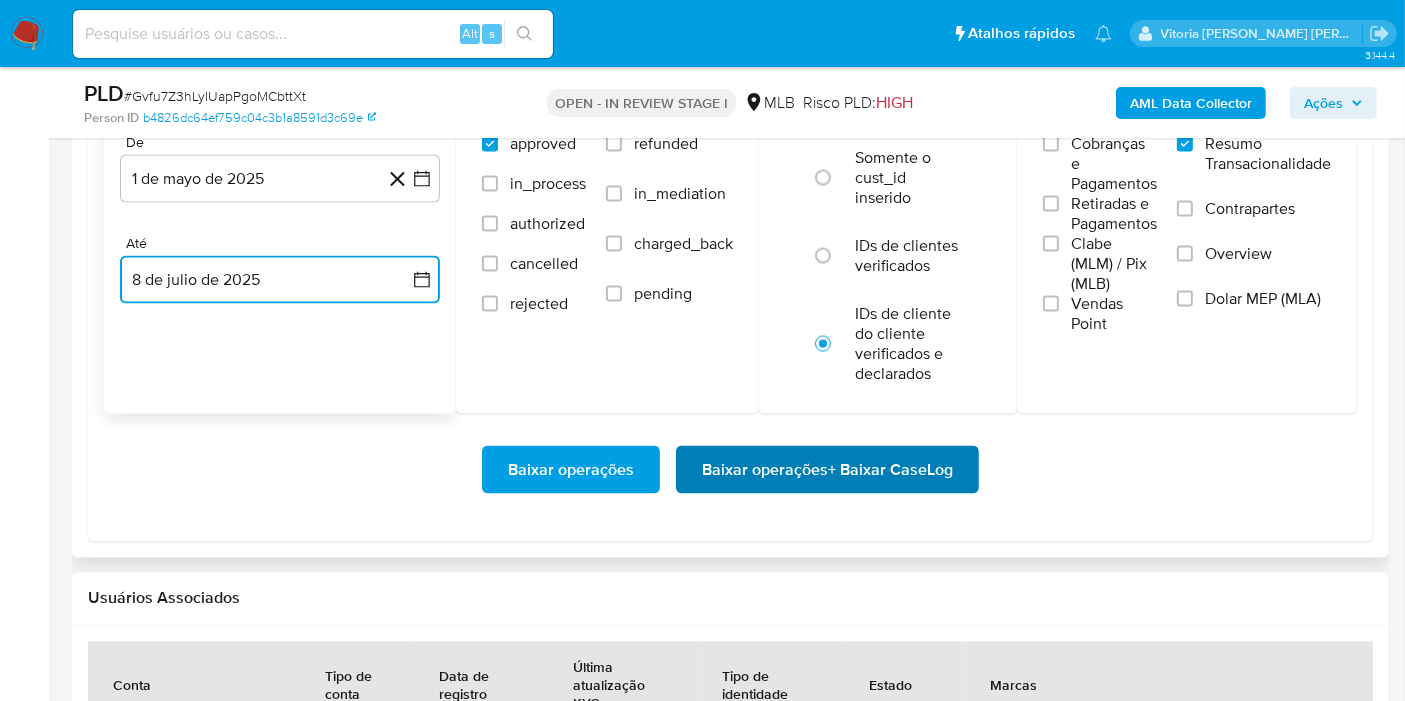click on "Baixar operações  +   Baixar CaseLog" at bounding box center (827, 470) 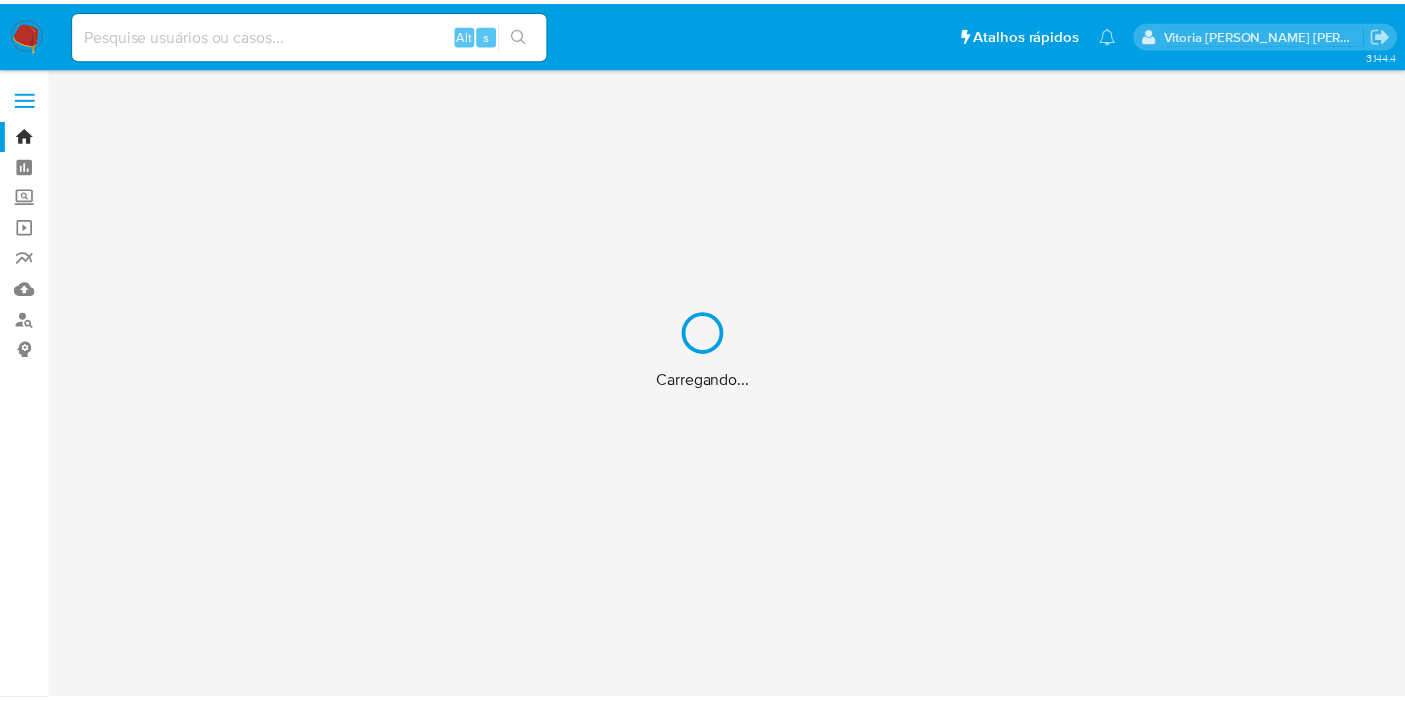 scroll, scrollTop: 0, scrollLeft: 0, axis: both 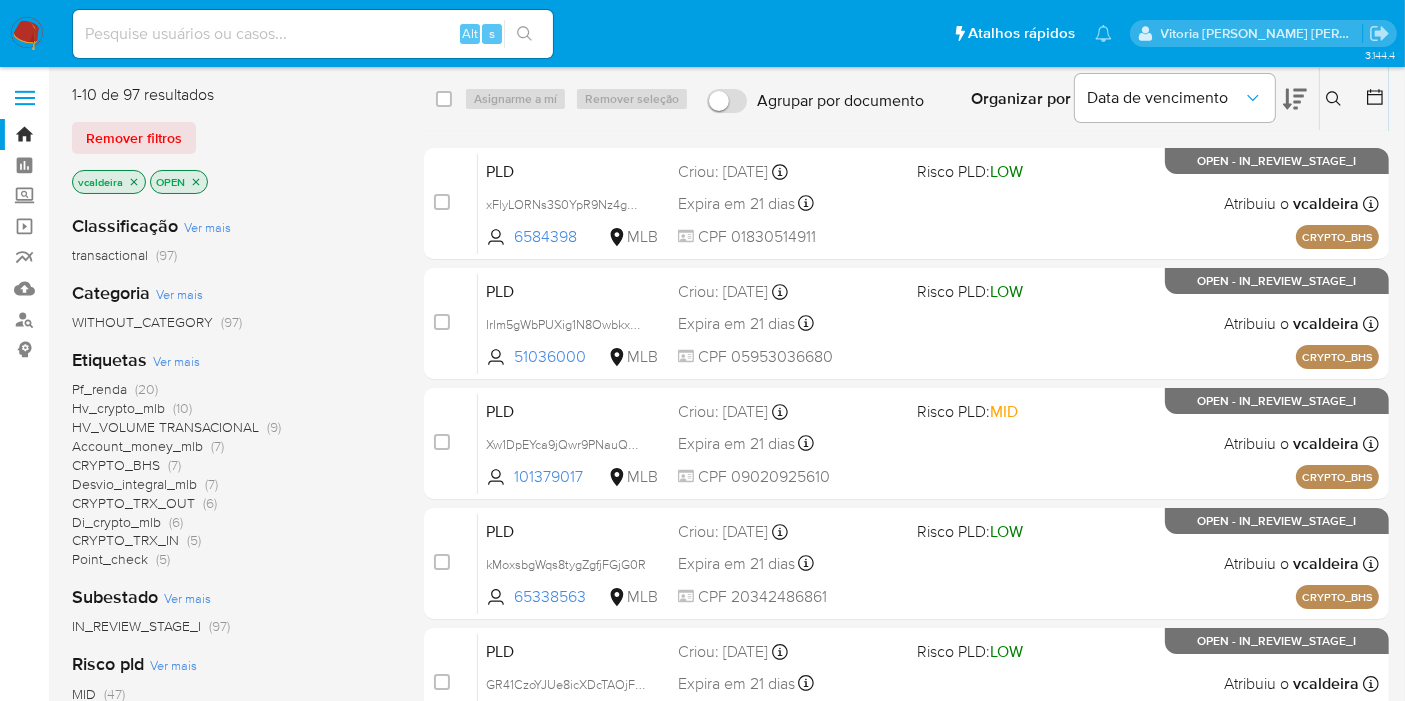 click at bounding box center (313, 34) 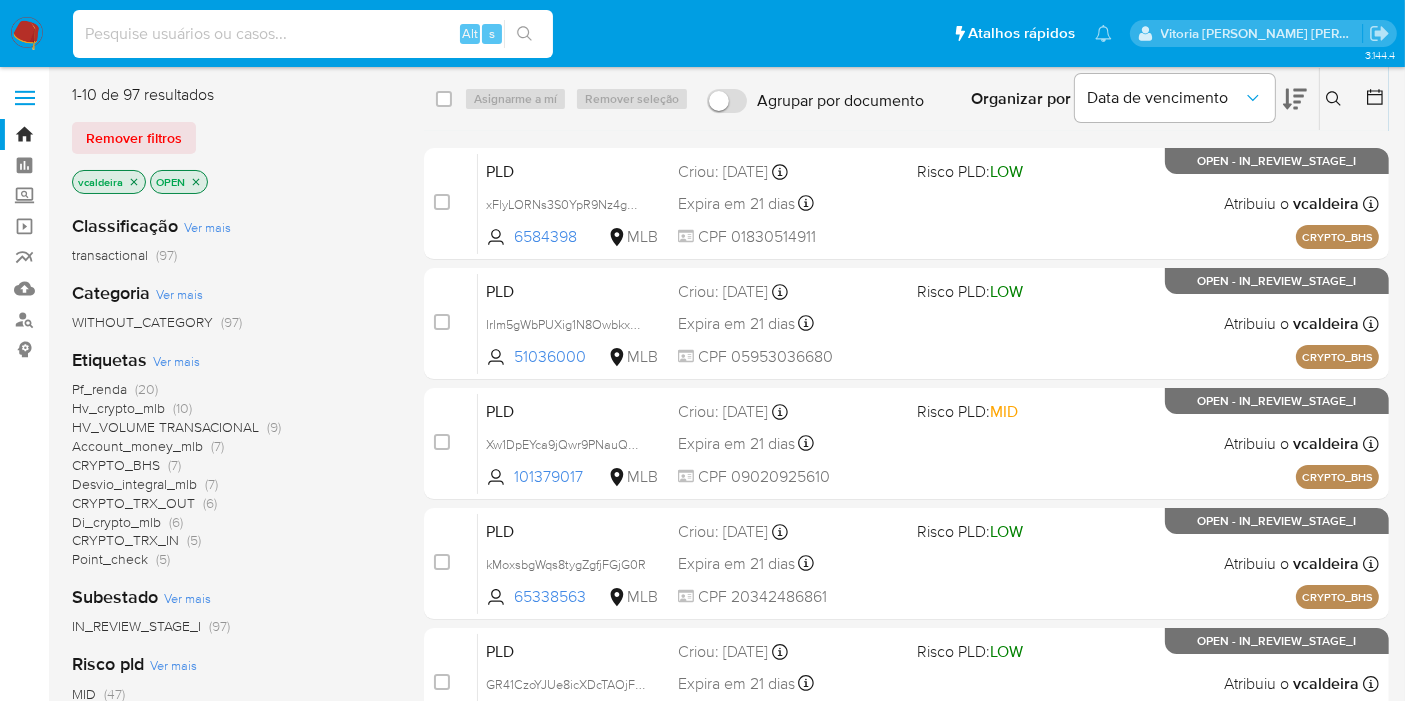 paste on "TNztremKWFAqqiHiJUinAeqs" 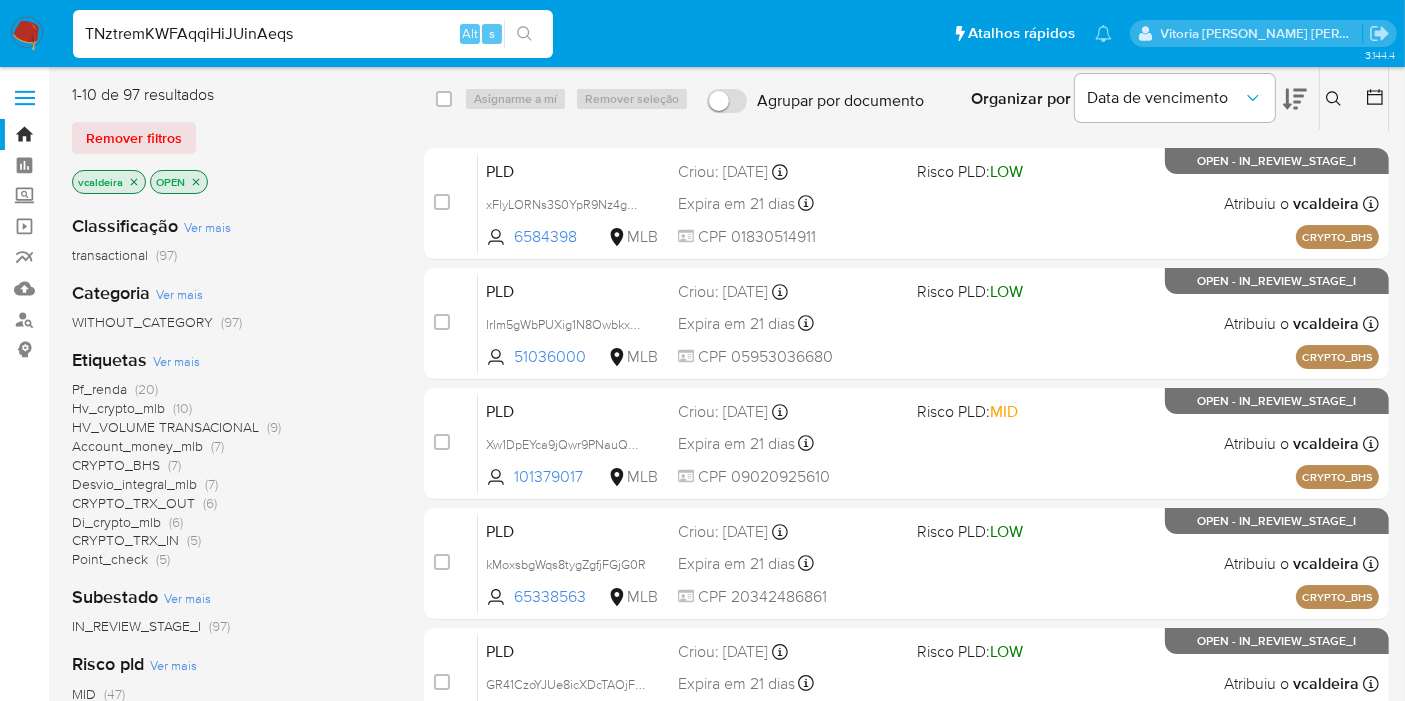 type on "TNztremKWFAqqiHiJUinAeqs" 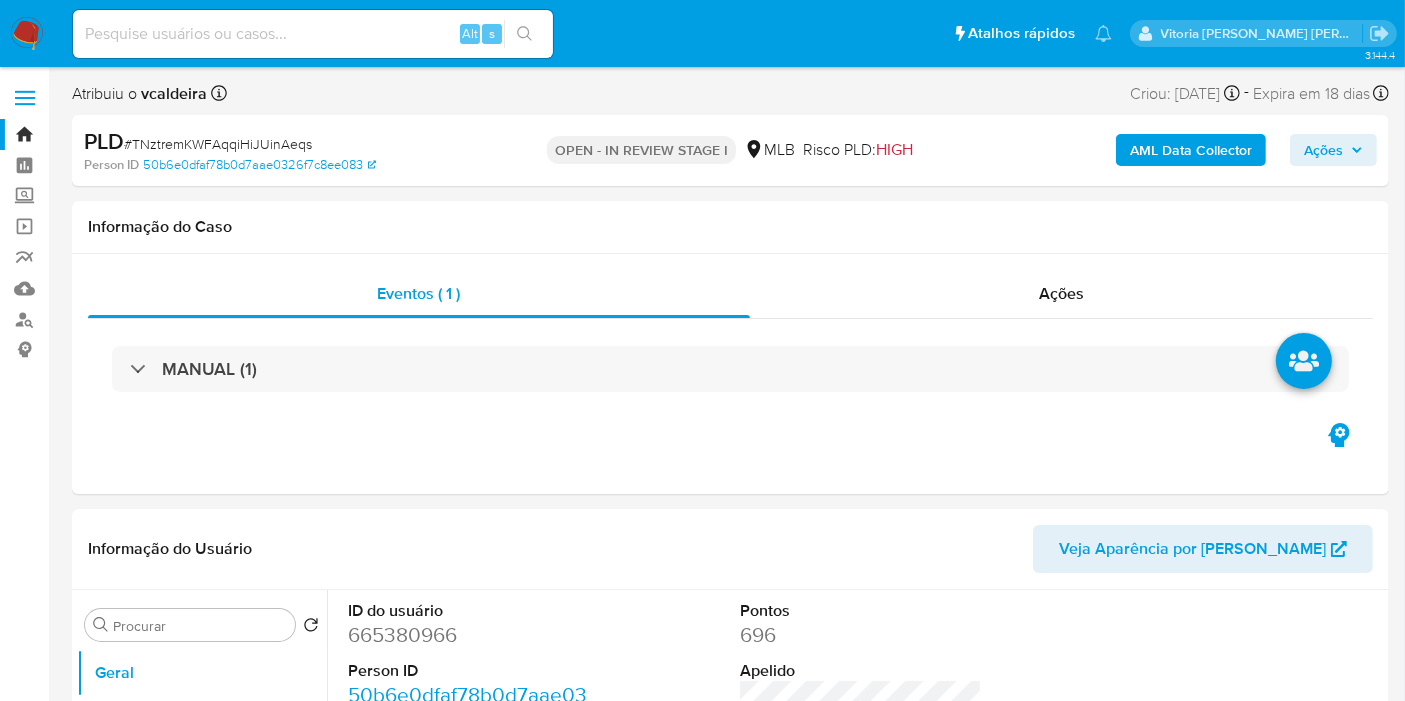 select on "10" 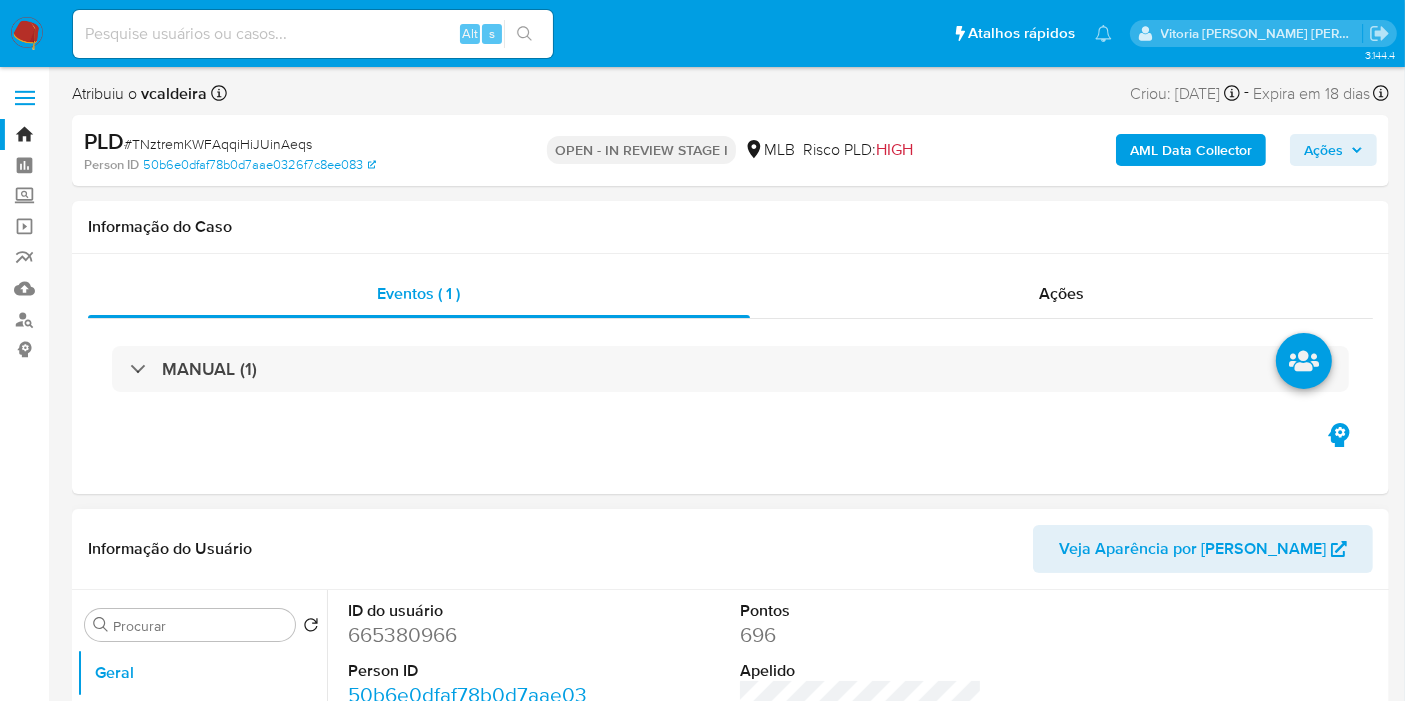 click on "665380966" at bounding box center [469, 635] 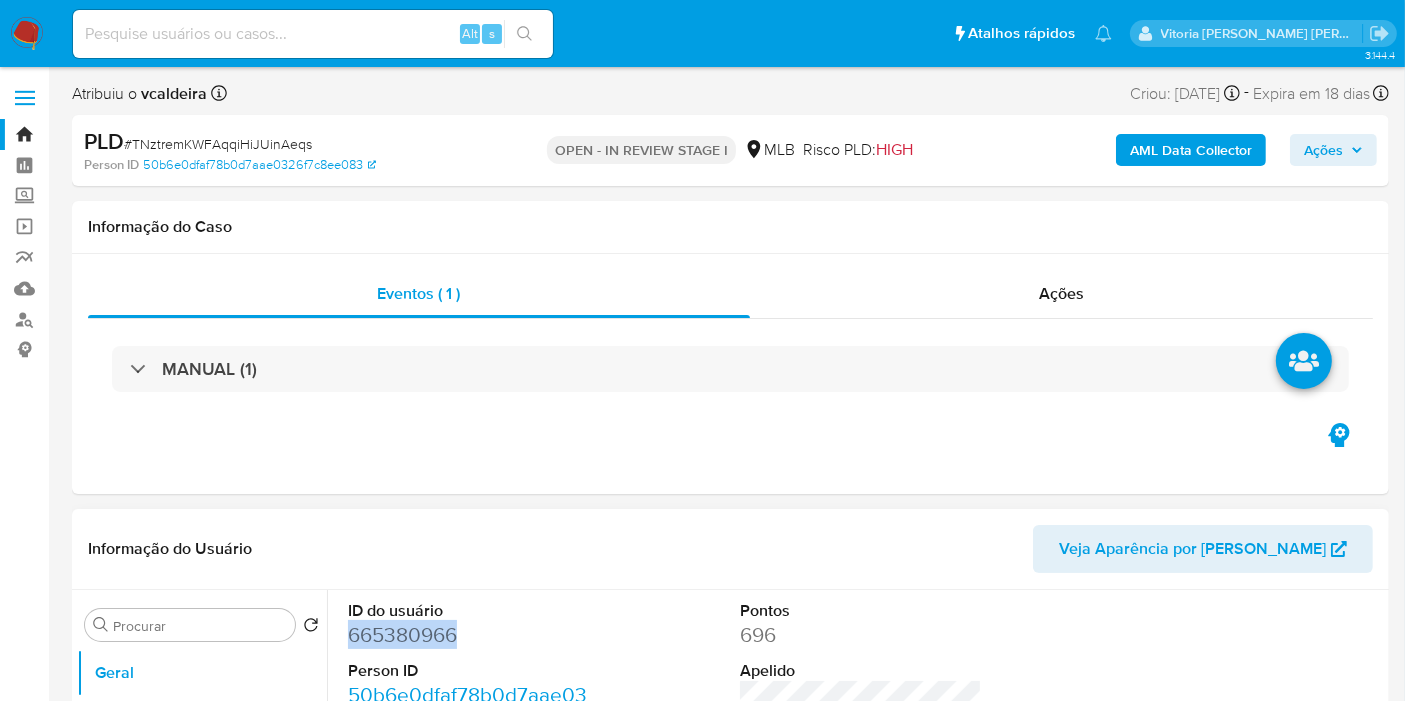 click on "665380966" at bounding box center [469, 635] 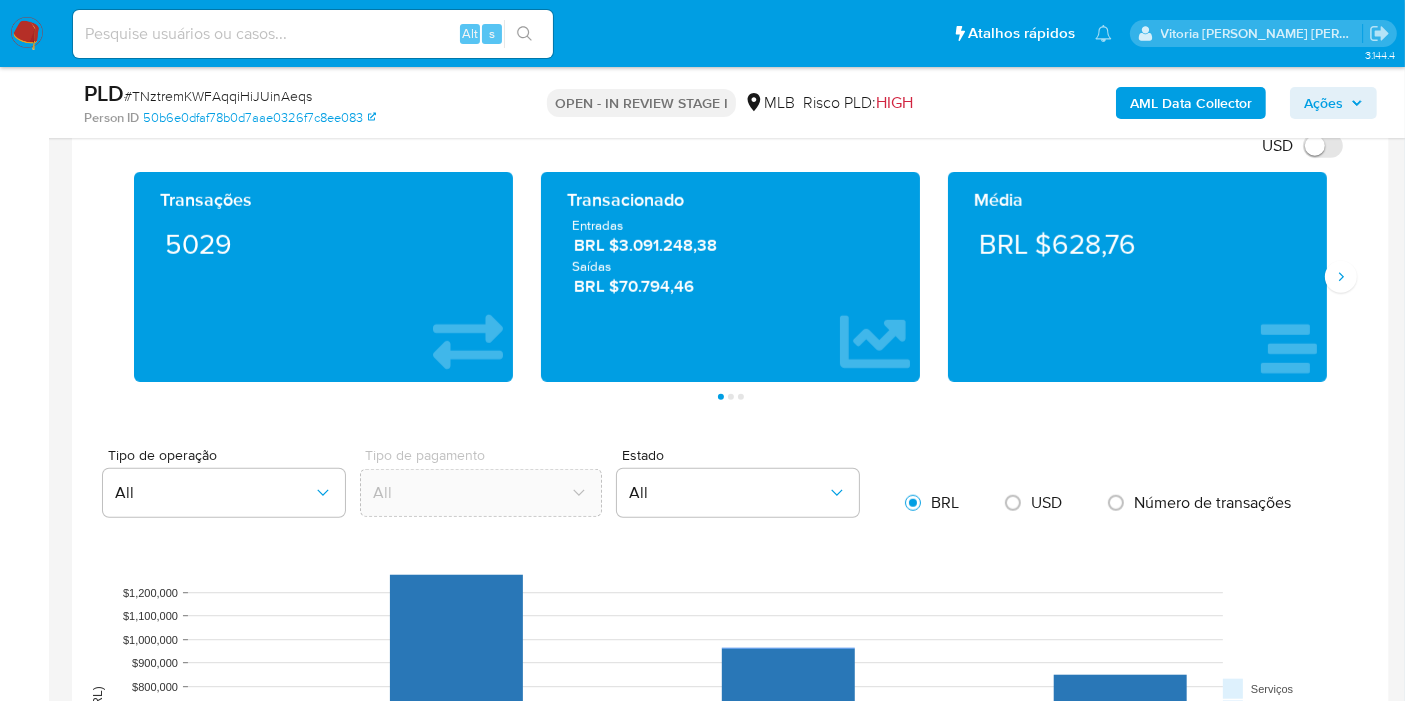scroll, scrollTop: 1444, scrollLeft: 0, axis: vertical 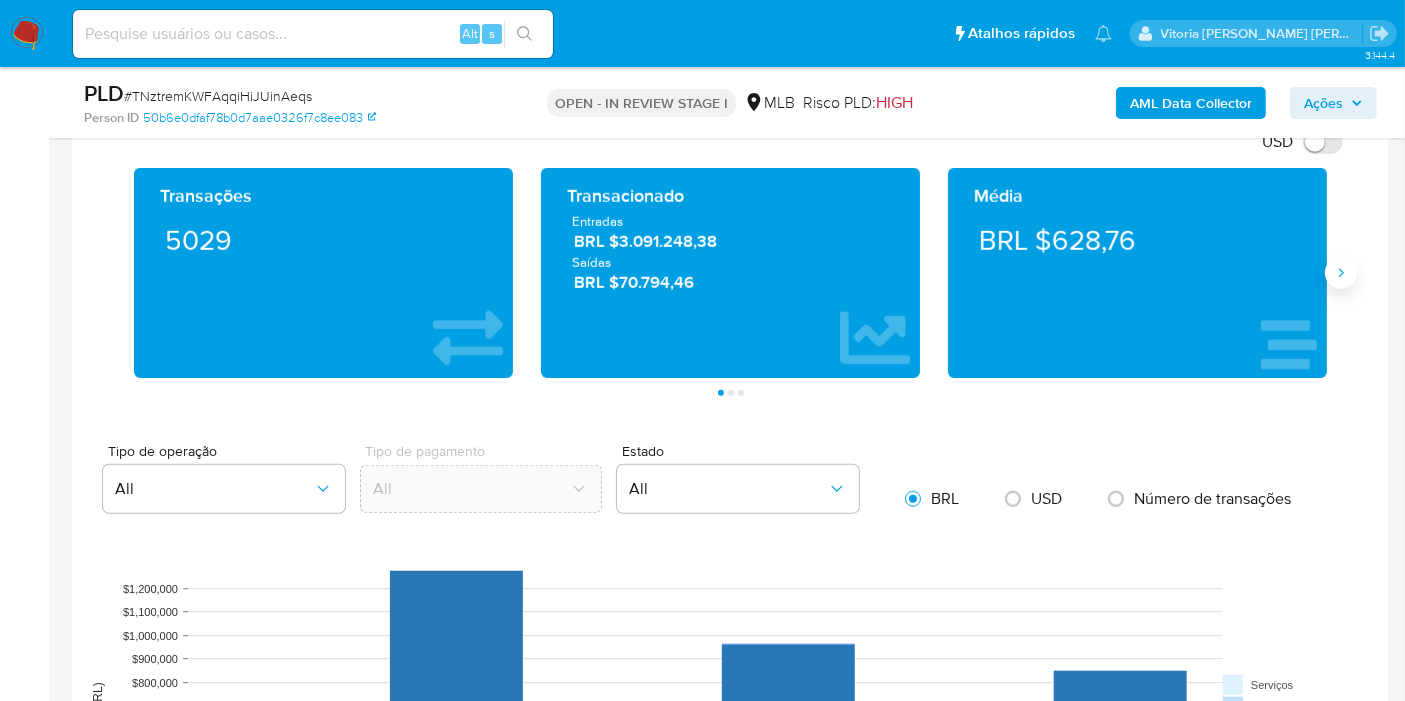 click at bounding box center [1341, 273] 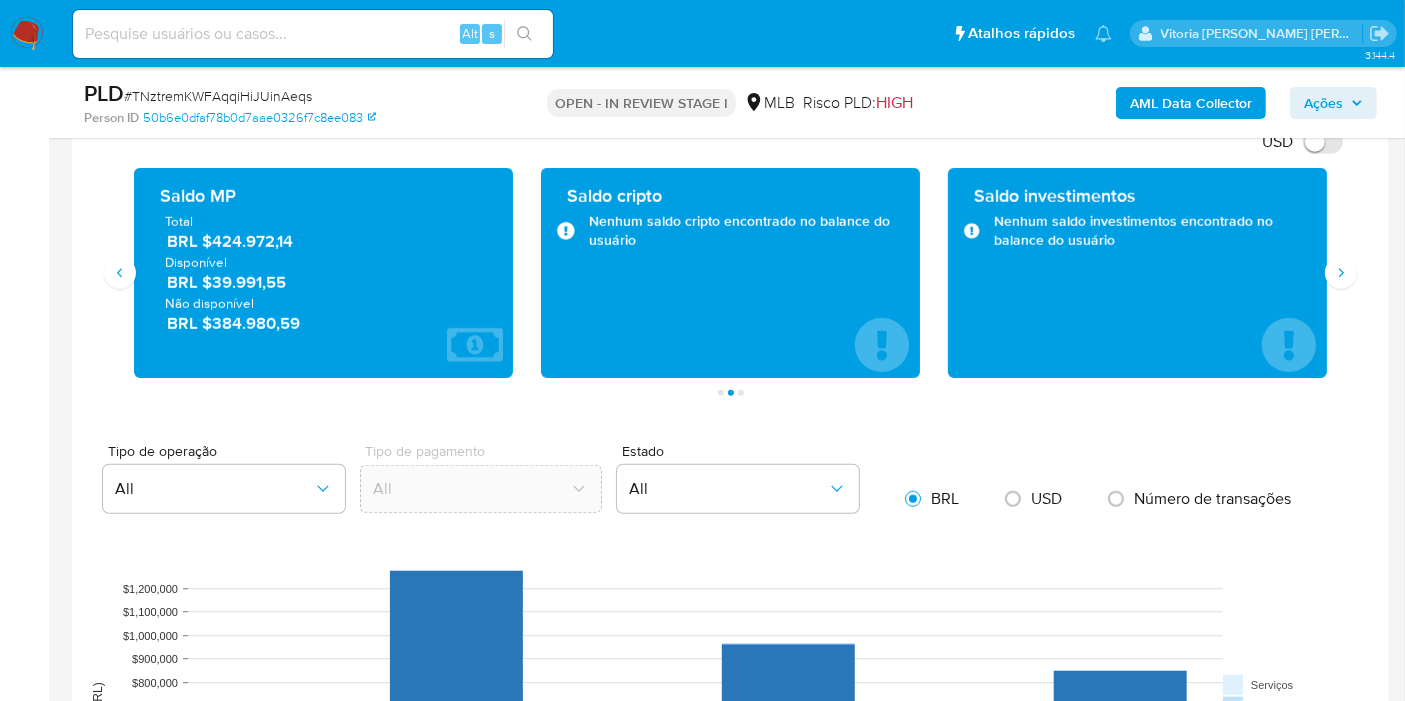 click on "Saldo investimentos Nenhum saldo investimentos encontrado no balance do usuário" at bounding box center [1137, 273] 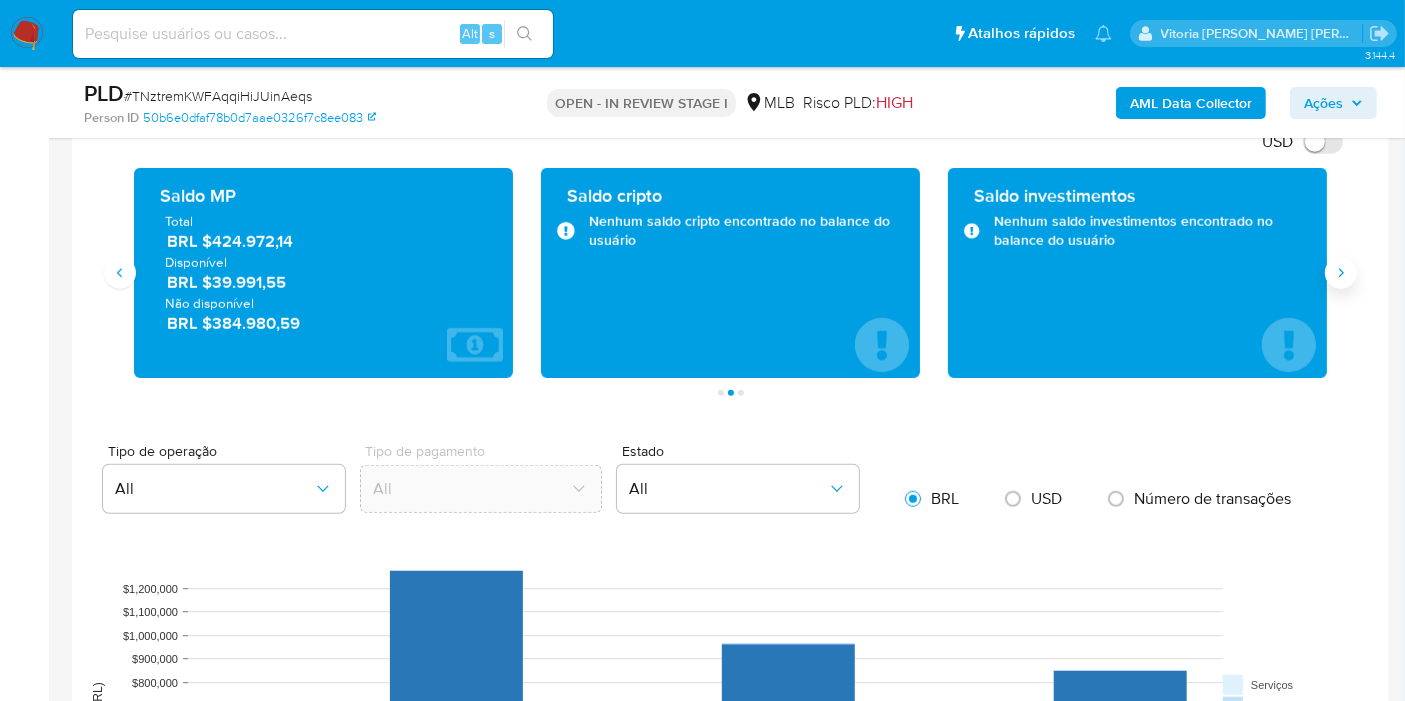 click at bounding box center (1341, 273) 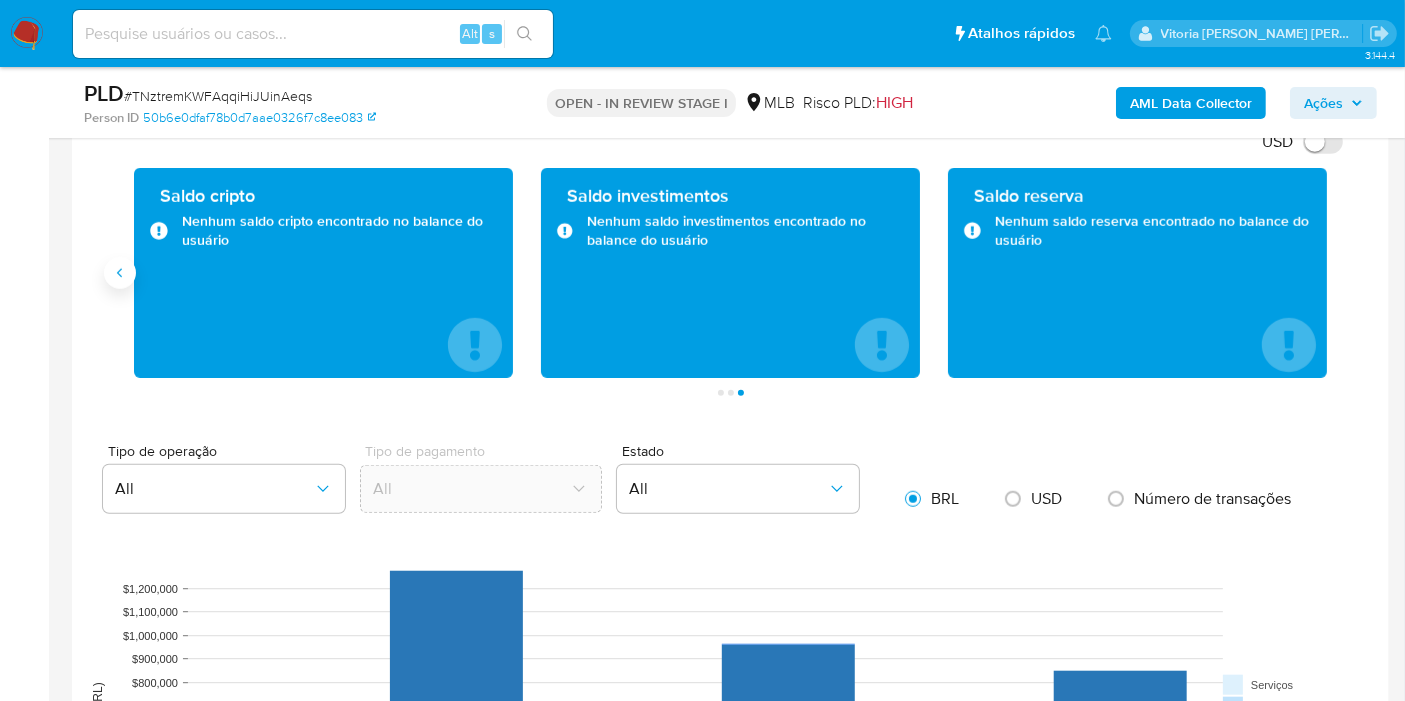 click at bounding box center [120, 273] 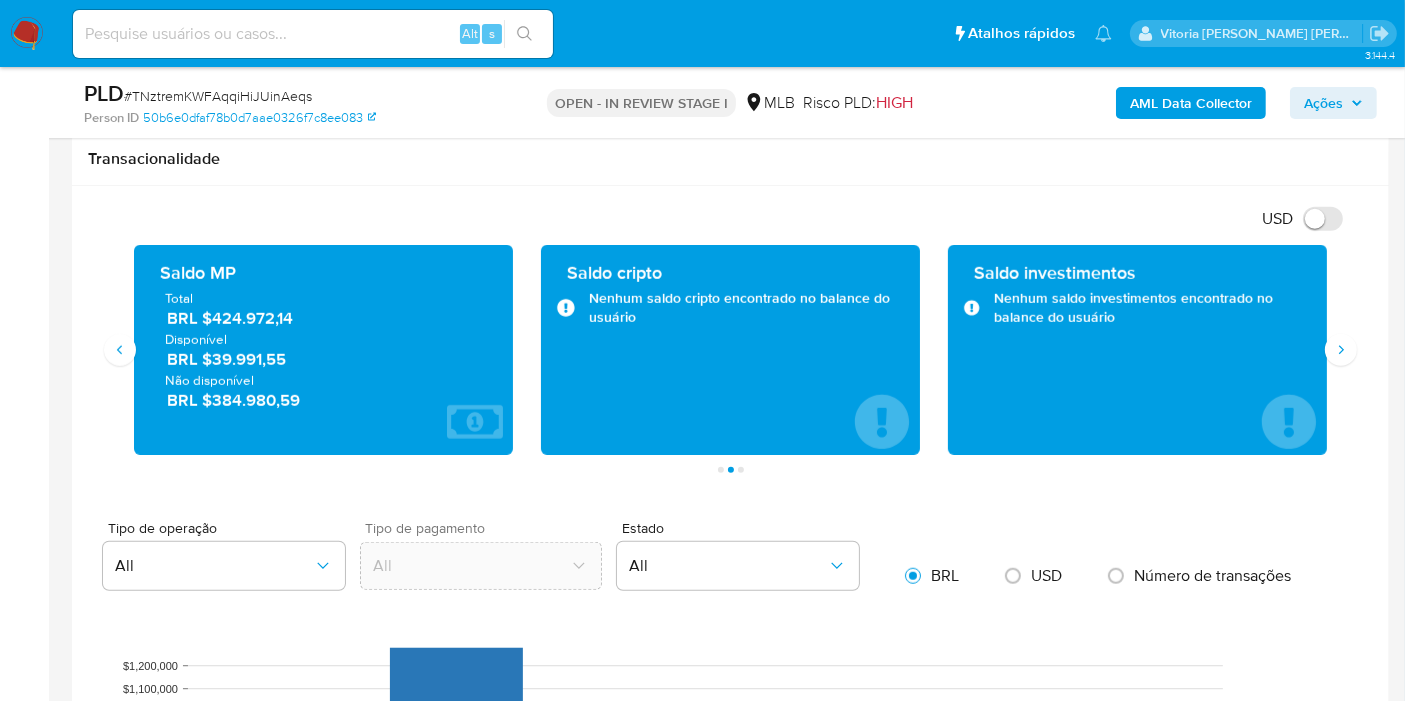 scroll, scrollTop: 1333, scrollLeft: 0, axis: vertical 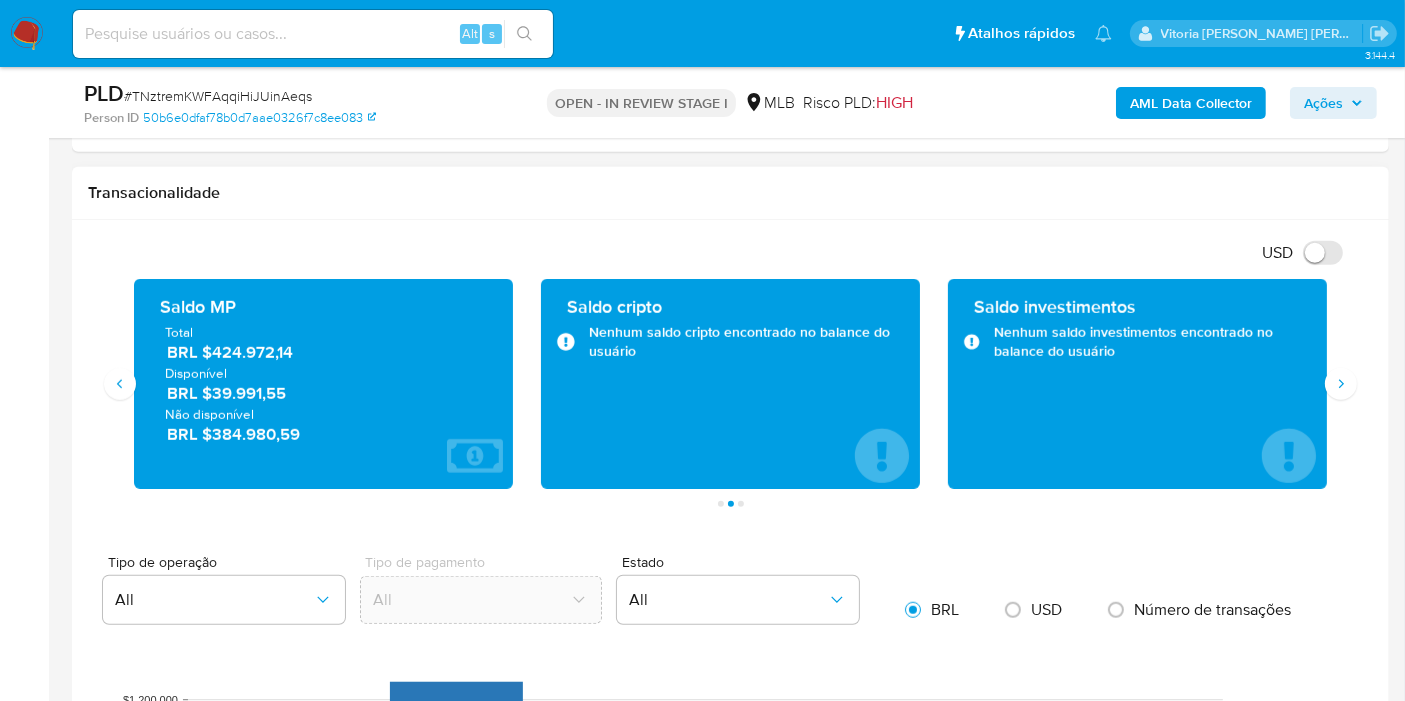 type 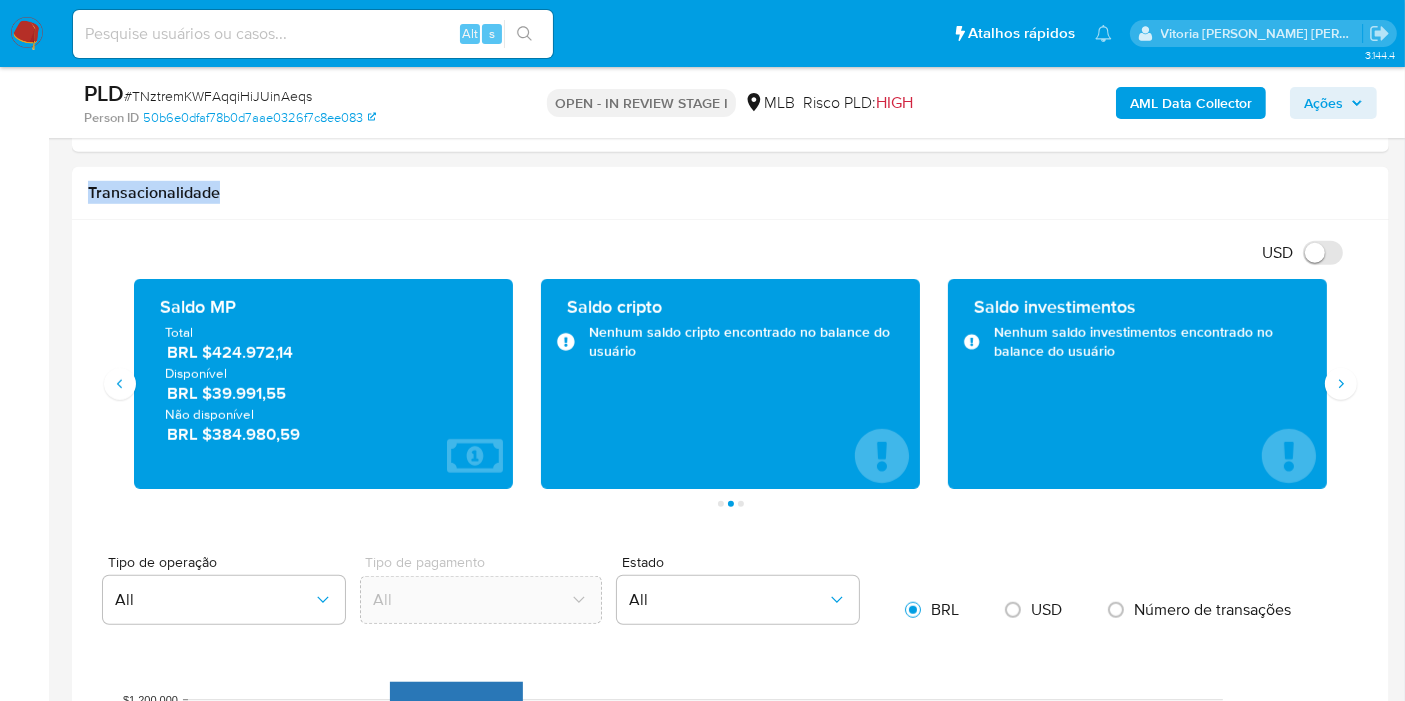 drag, startPoint x: 685, startPoint y: 148, endPoint x: 686, endPoint y: 89, distance: 59.008472 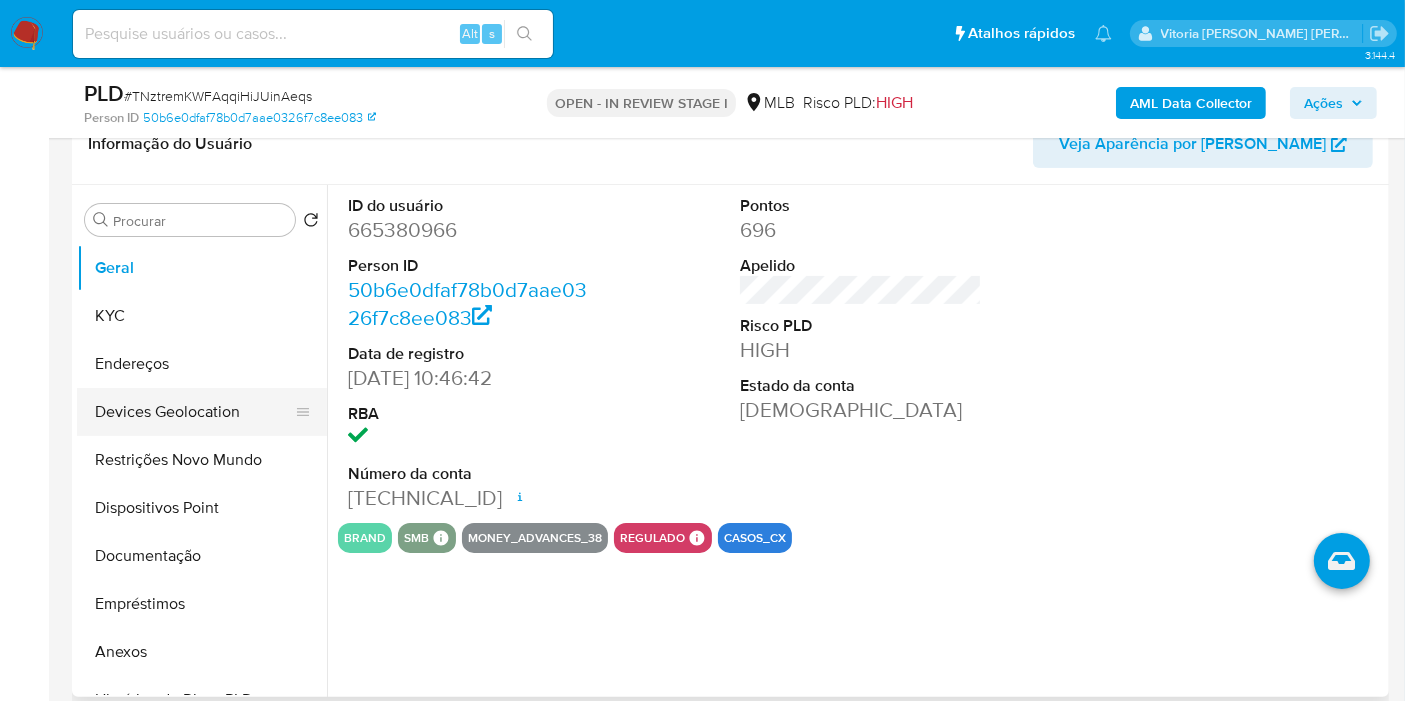 scroll, scrollTop: 333, scrollLeft: 0, axis: vertical 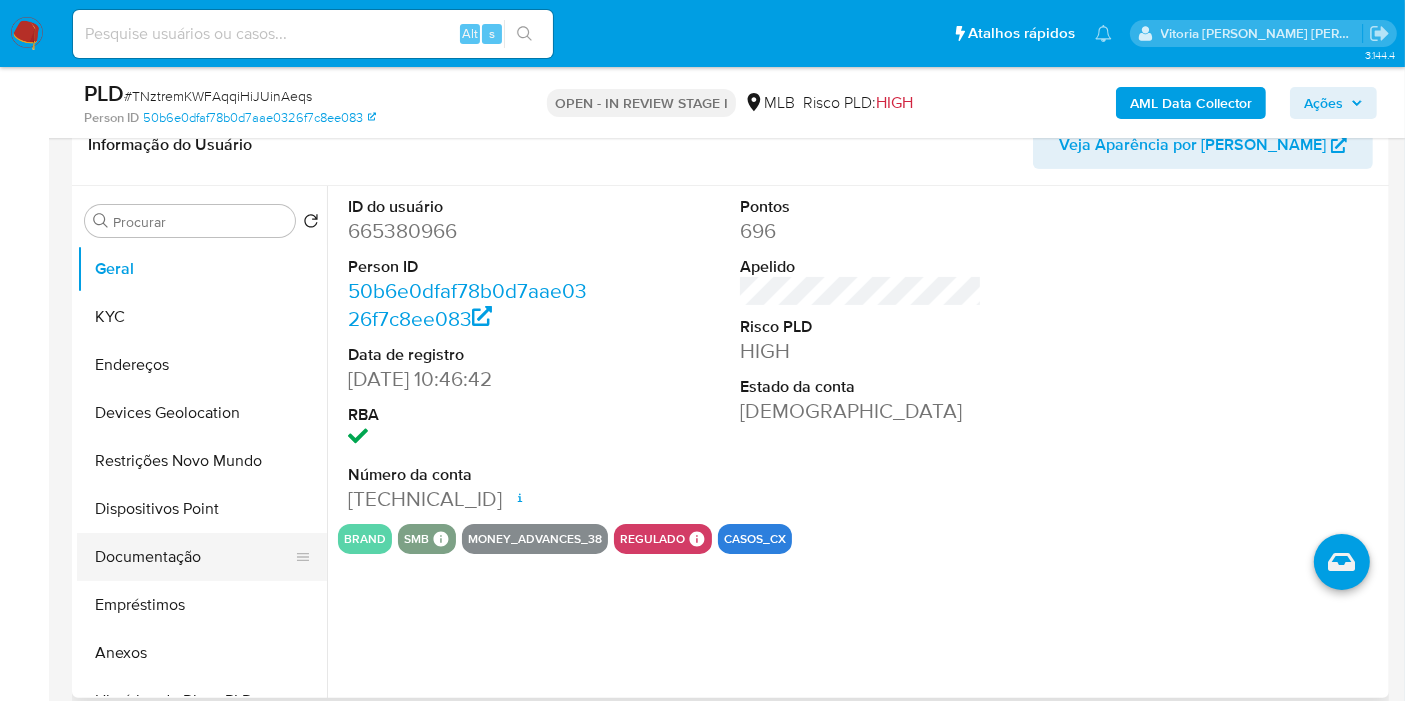 click on "Documentação" at bounding box center (194, 557) 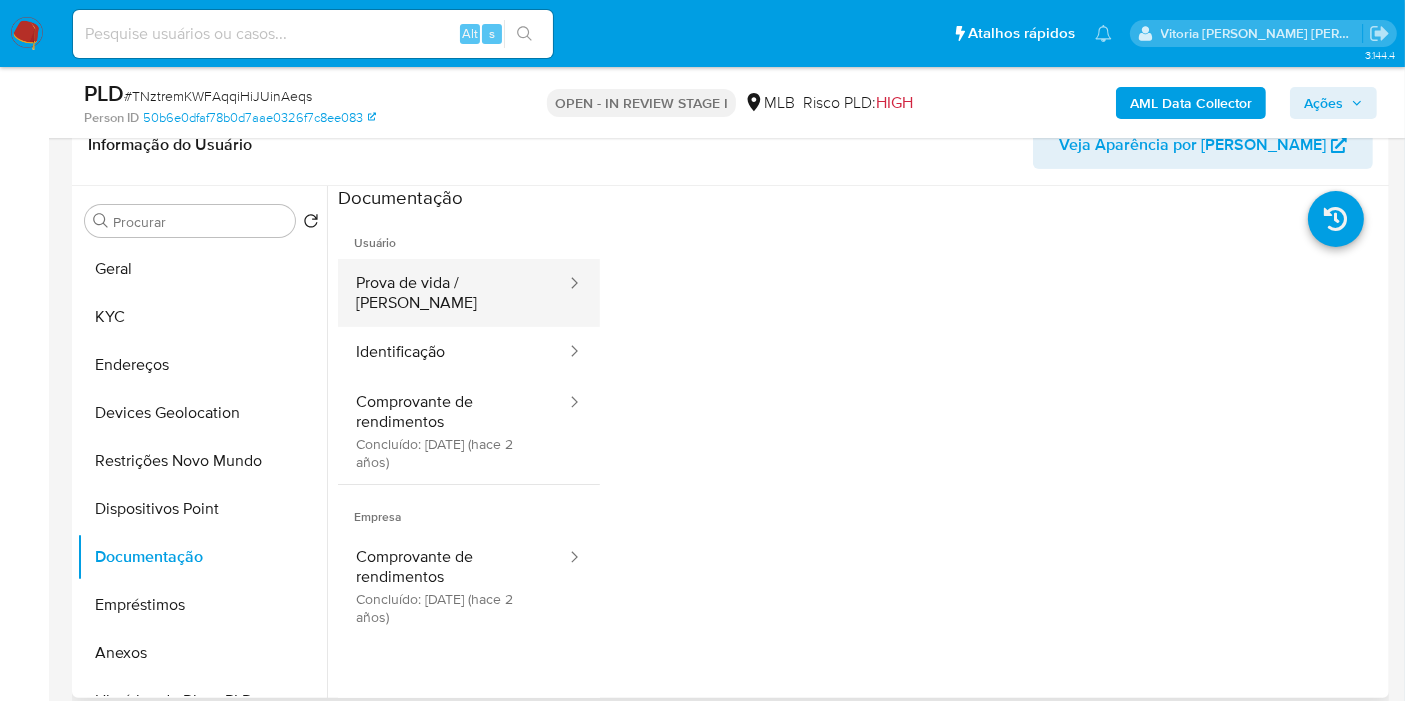 click on "Prova de vida / Selfie" at bounding box center (453, 293) 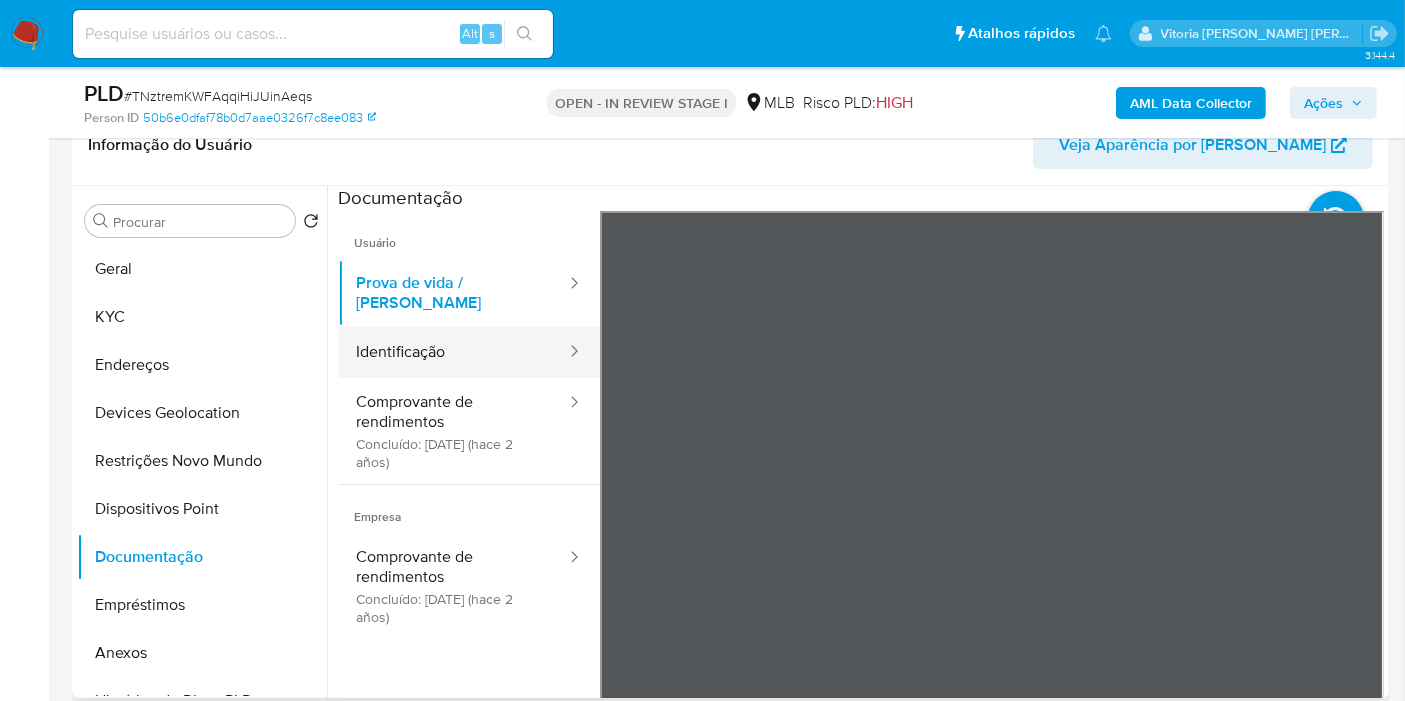 click on "Prova de vida / Selfie Identificação Comprovante de rendimentos Concluído: 12/05/2023 (hace 2 años)" at bounding box center (469, 371) 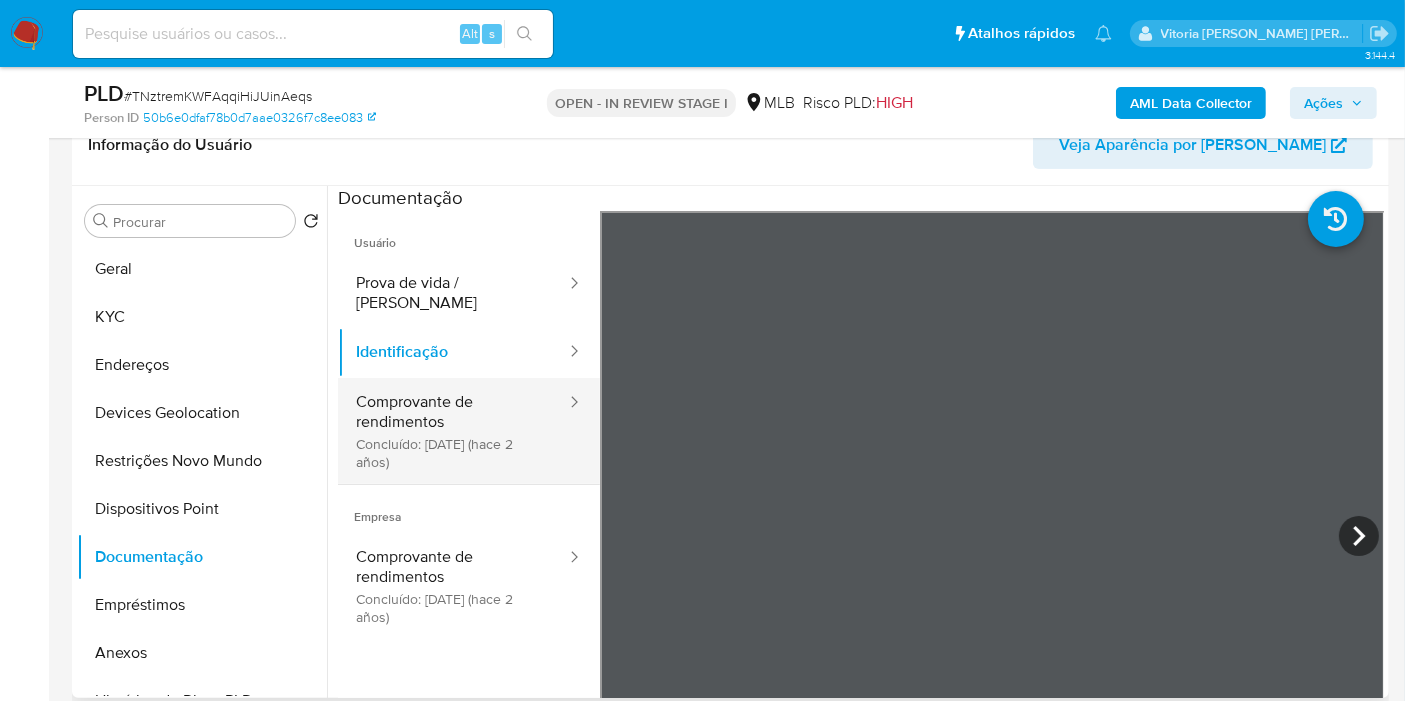 click on "Comprovante de rendimentos Concluído: 12/05/2023 (hace 2 años)" at bounding box center (453, 431) 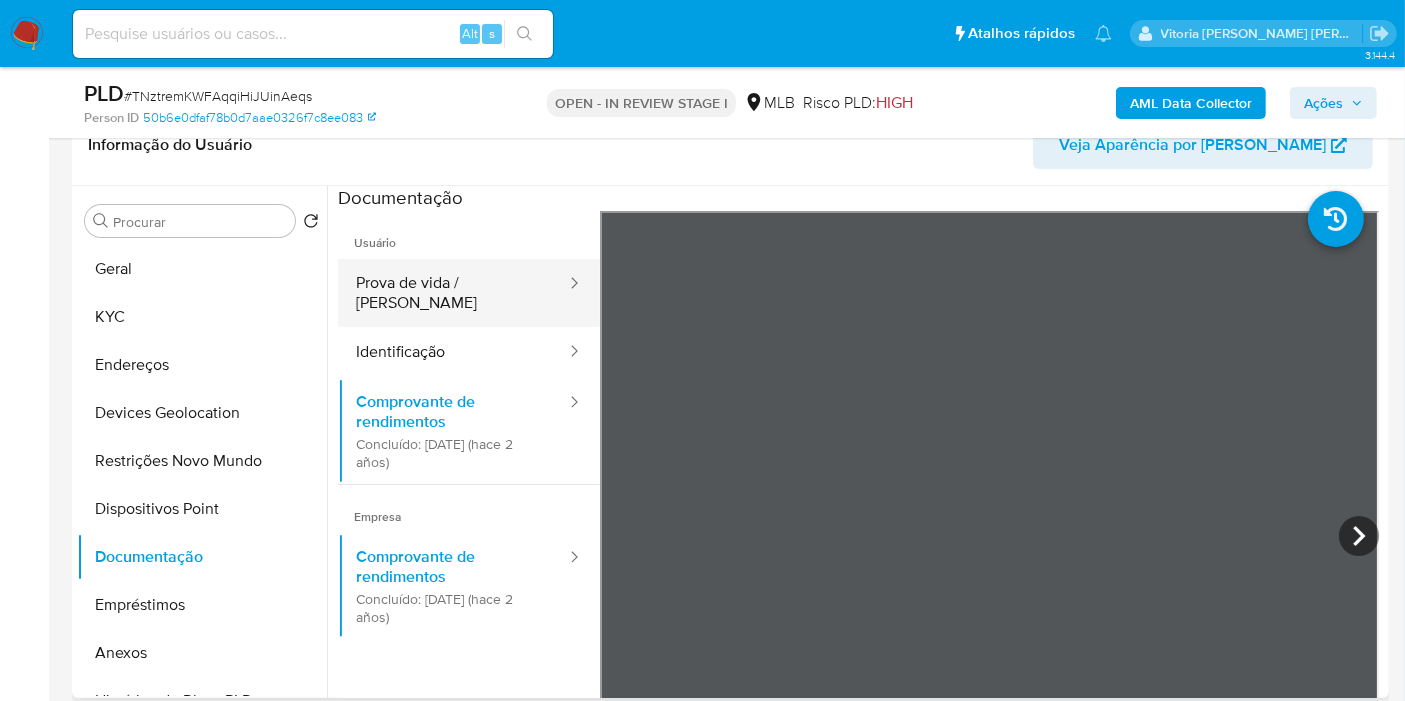 click on "Prova de vida / Selfie" at bounding box center [453, 293] 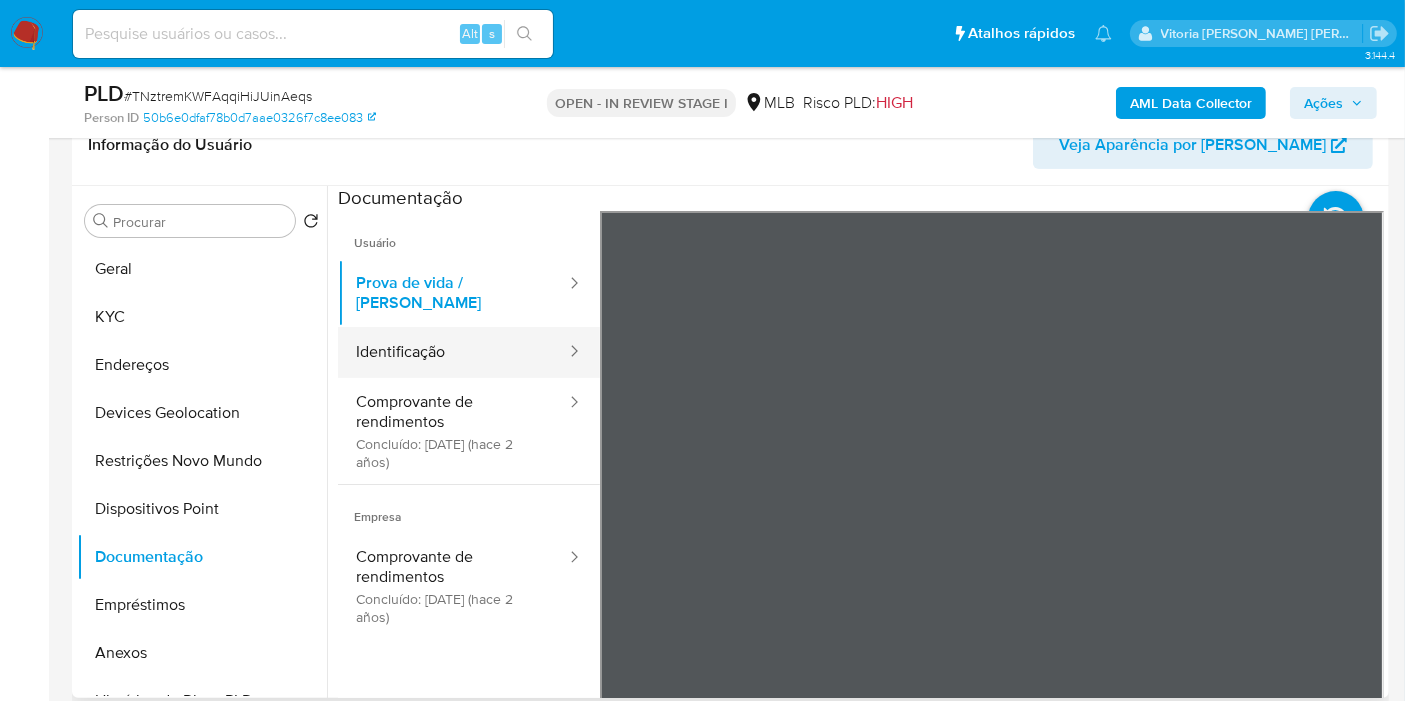 click on "Identificação" at bounding box center (453, 352) 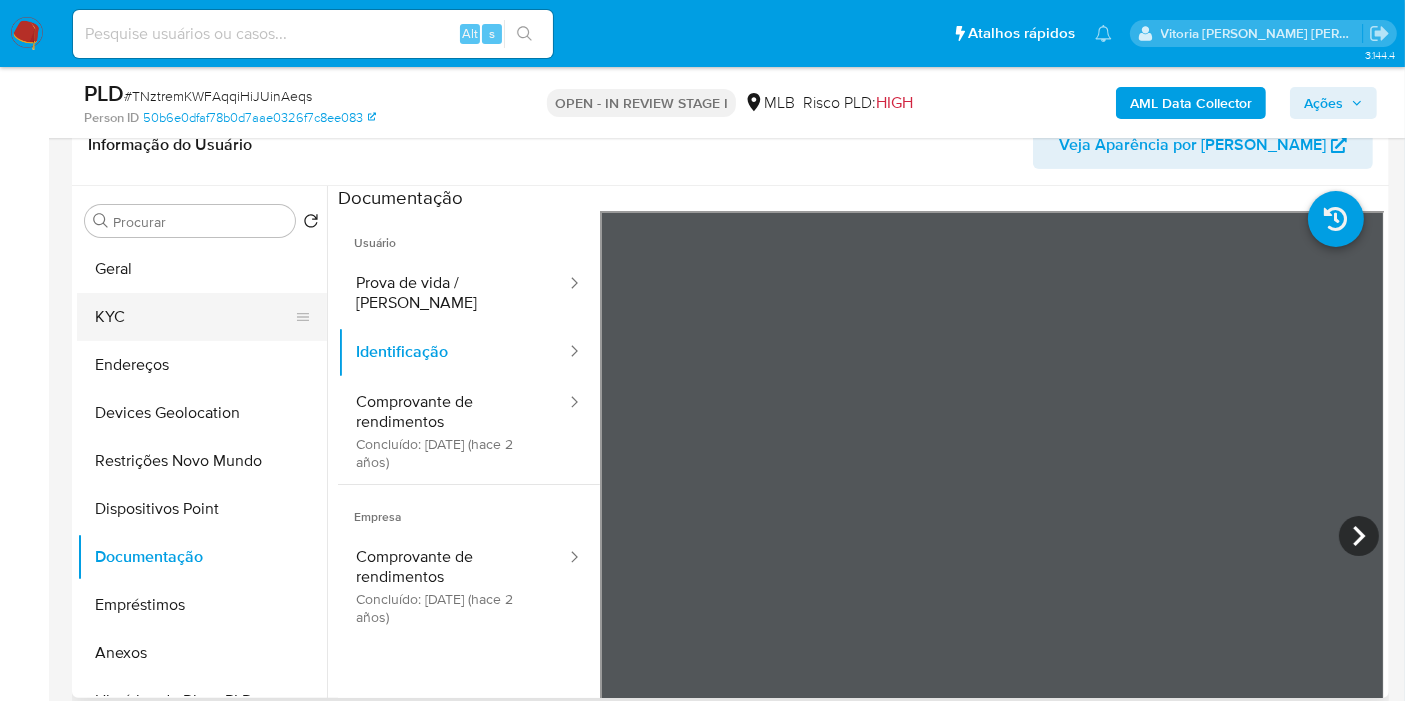 click on "KYC" at bounding box center [194, 317] 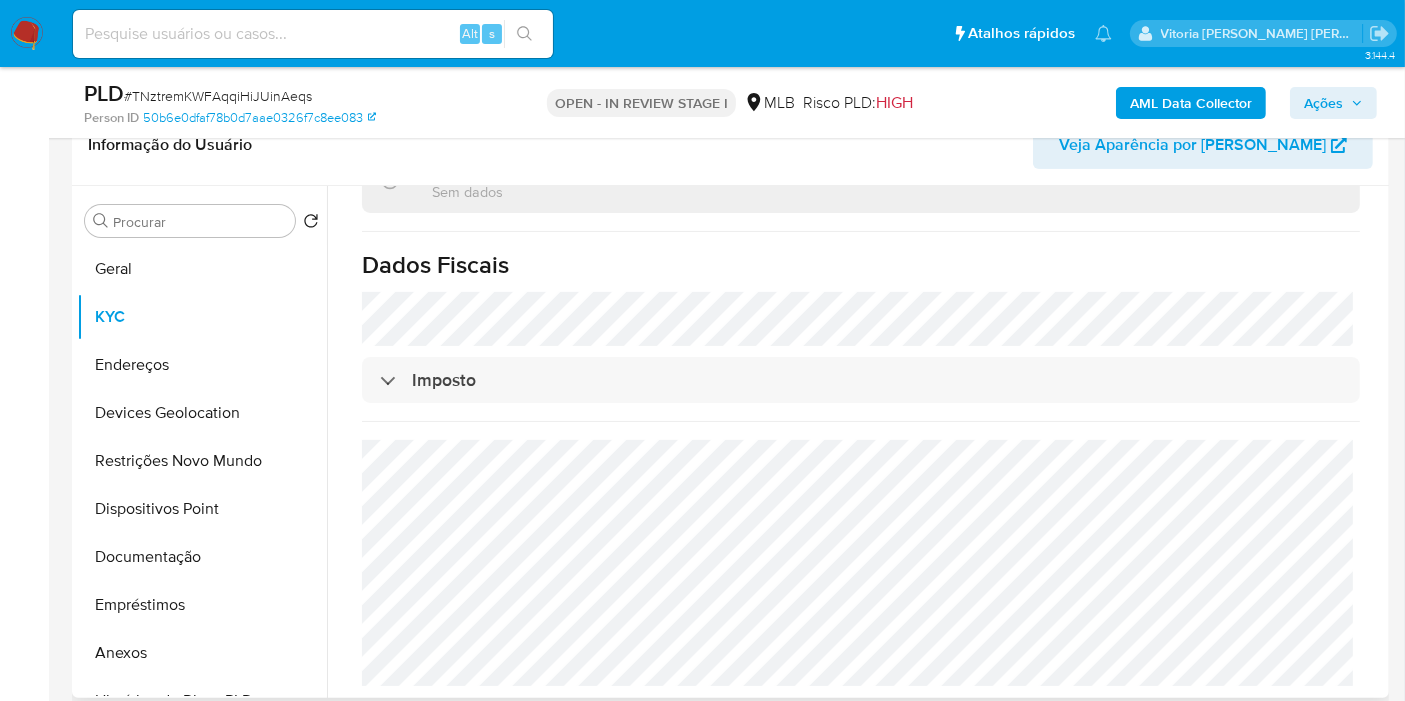 scroll, scrollTop: 706, scrollLeft: 0, axis: vertical 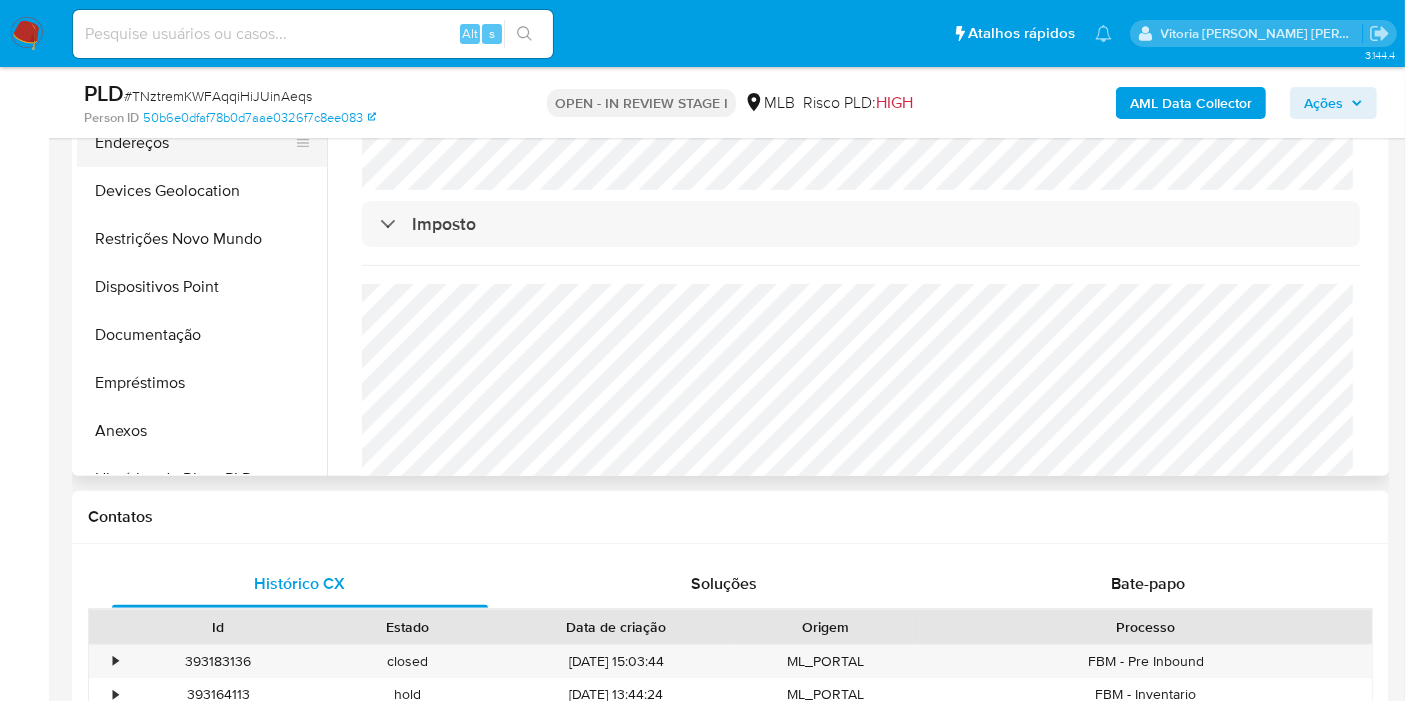 click on "Endereços" at bounding box center [194, 143] 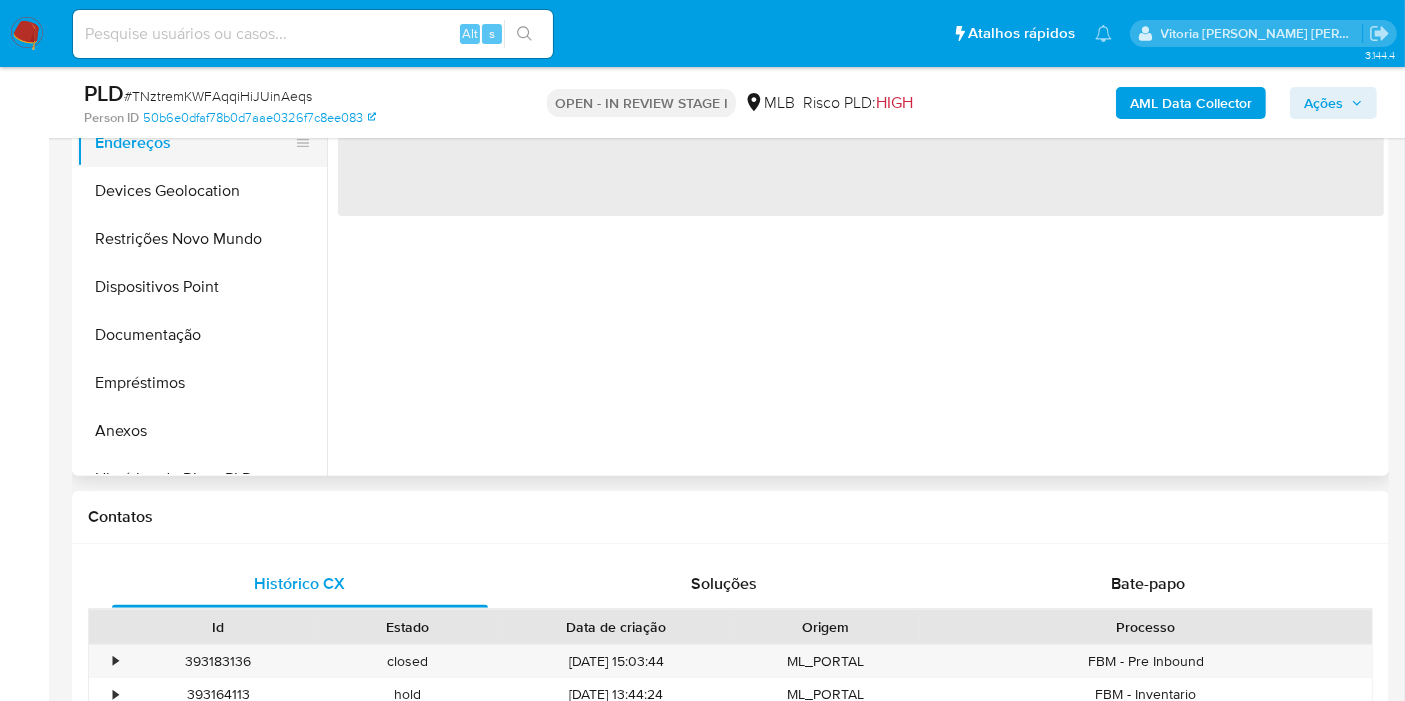 scroll, scrollTop: 0, scrollLeft: 0, axis: both 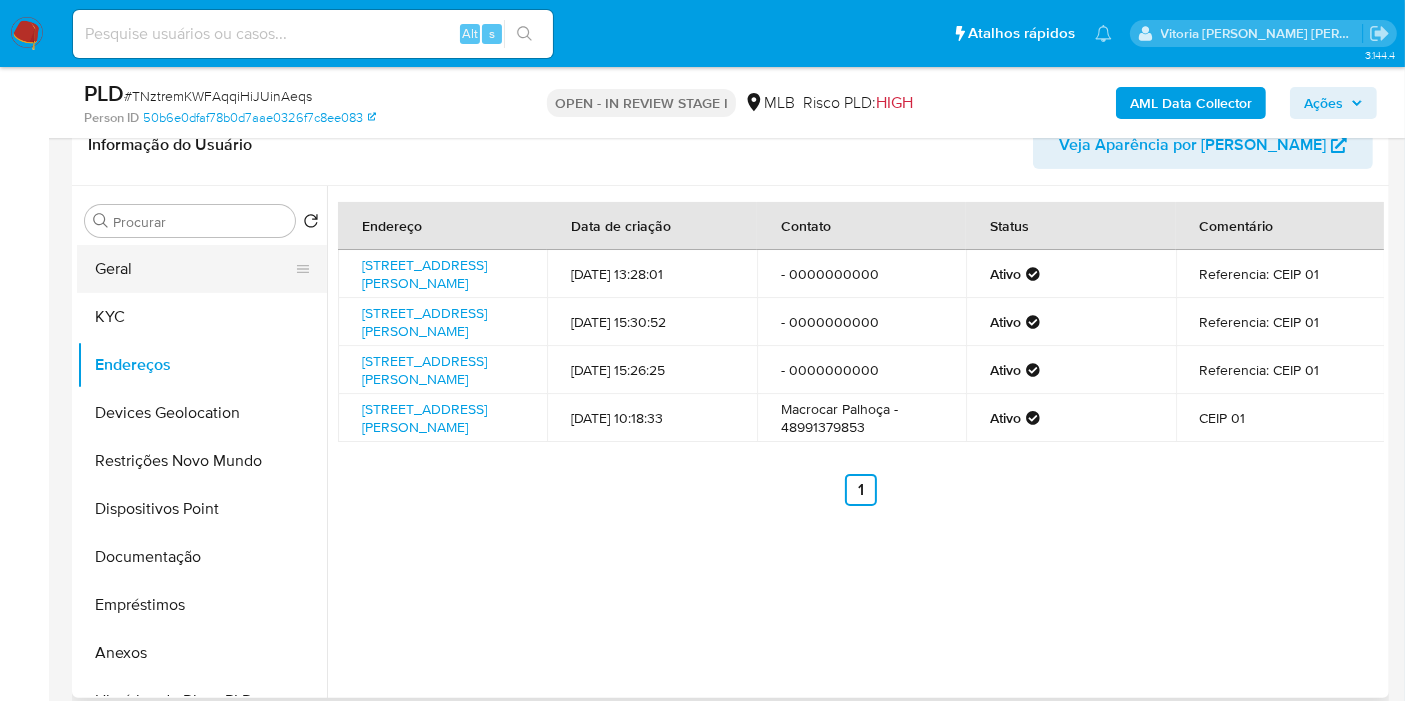 click on "Geral" at bounding box center [194, 269] 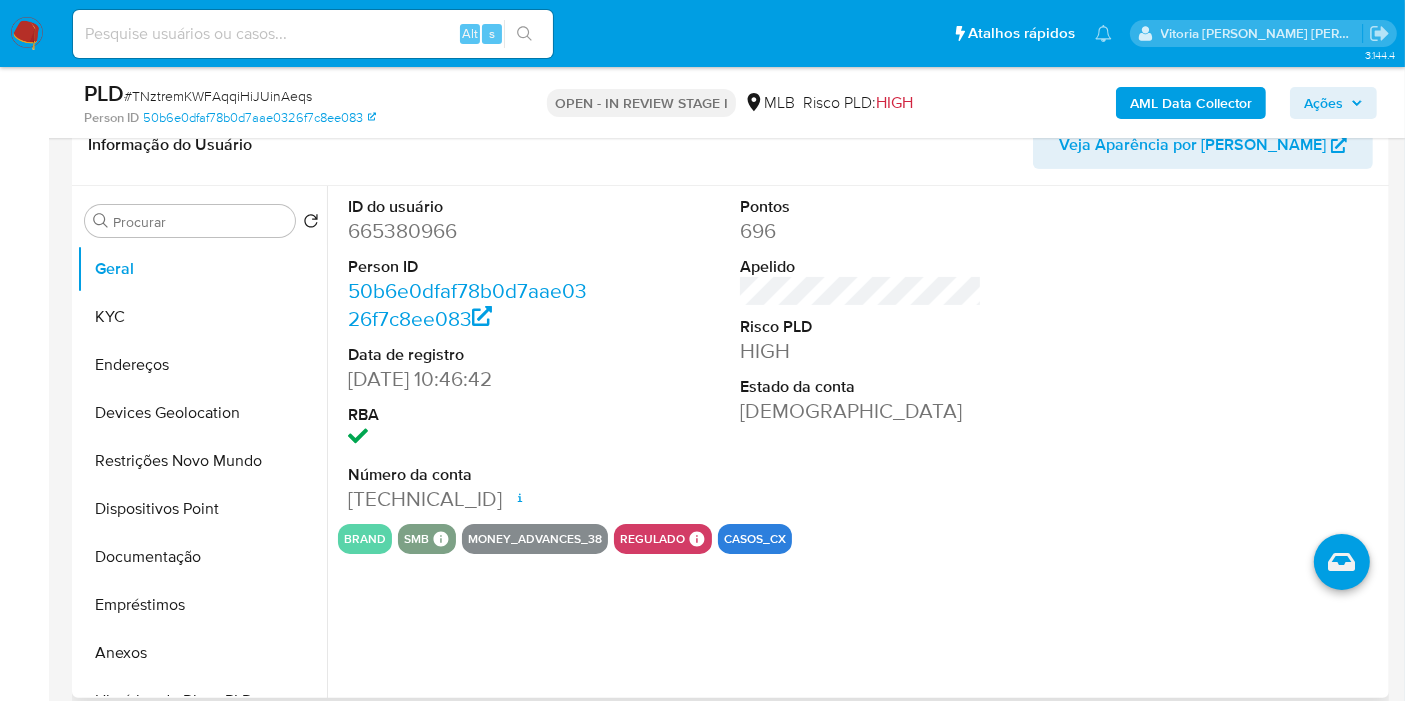 click on "665380966" at bounding box center (469, 231) 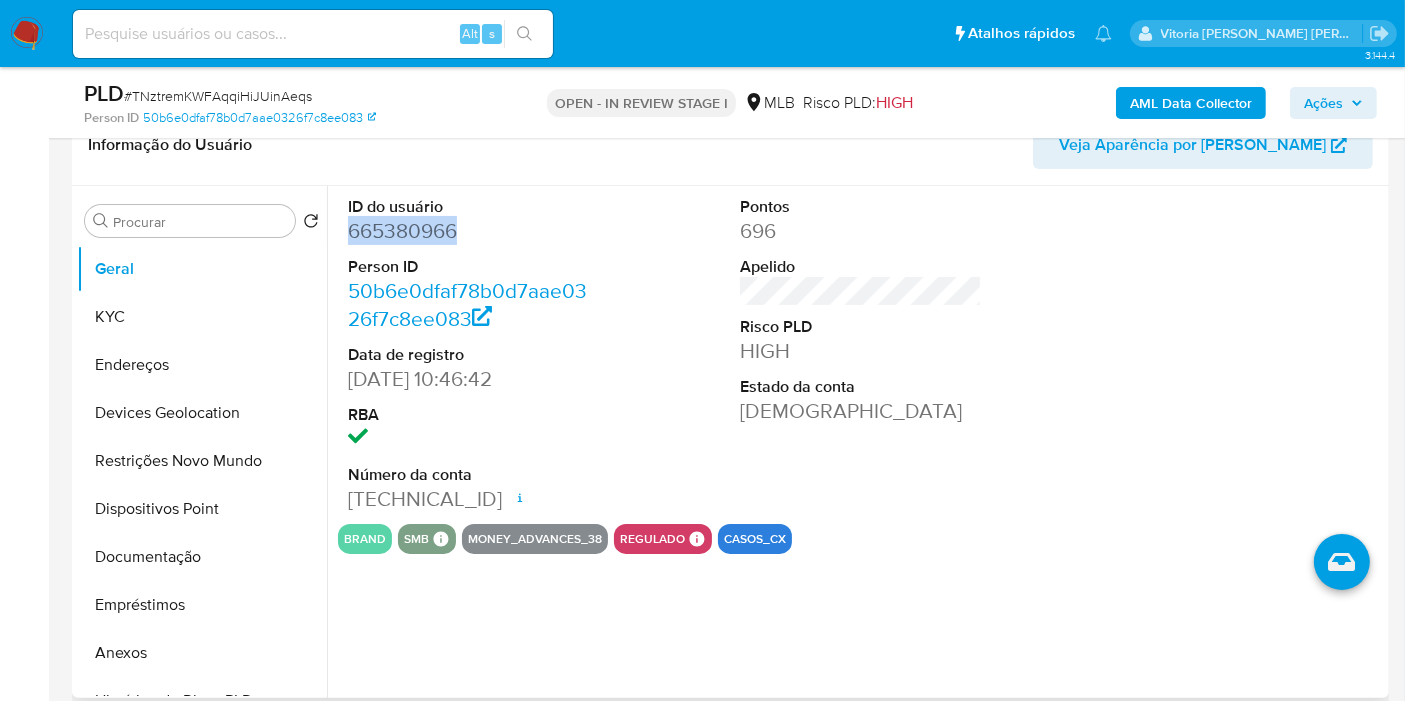 click on "665380966" at bounding box center (469, 231) 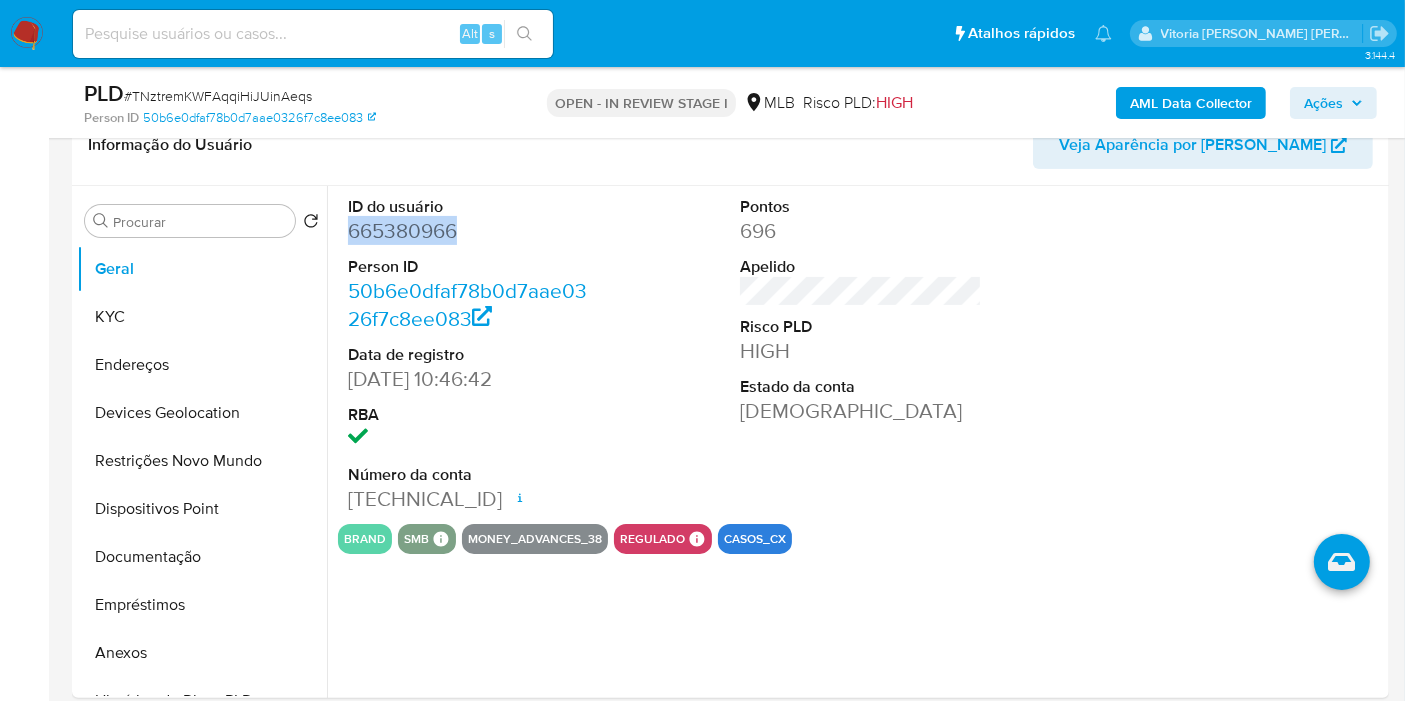 copy on "665380966" 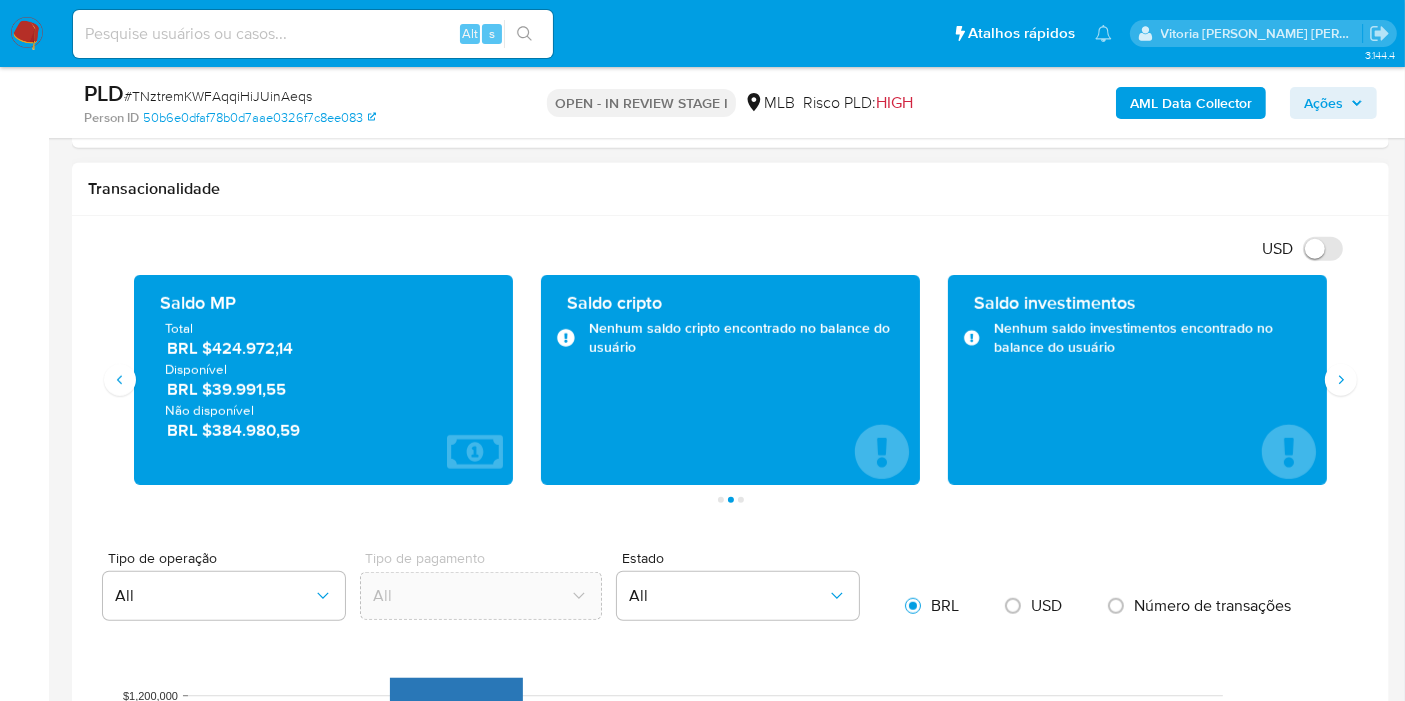 scroll, scrollTop: 1333, scrollLeft: 0, axis: vertical 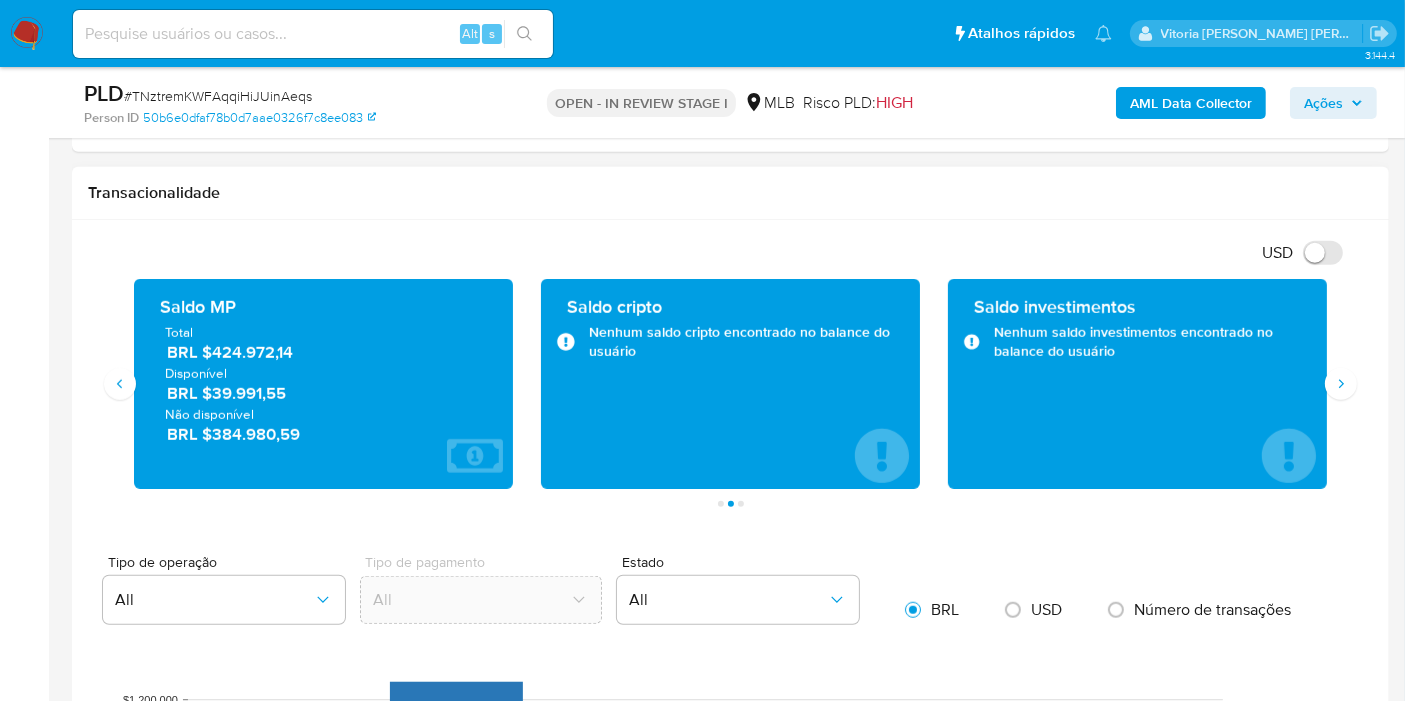drag, startPoint x: 276, startPoint y: 383, endPoint x: 217, endPoint y: 382, distance: 59.008472 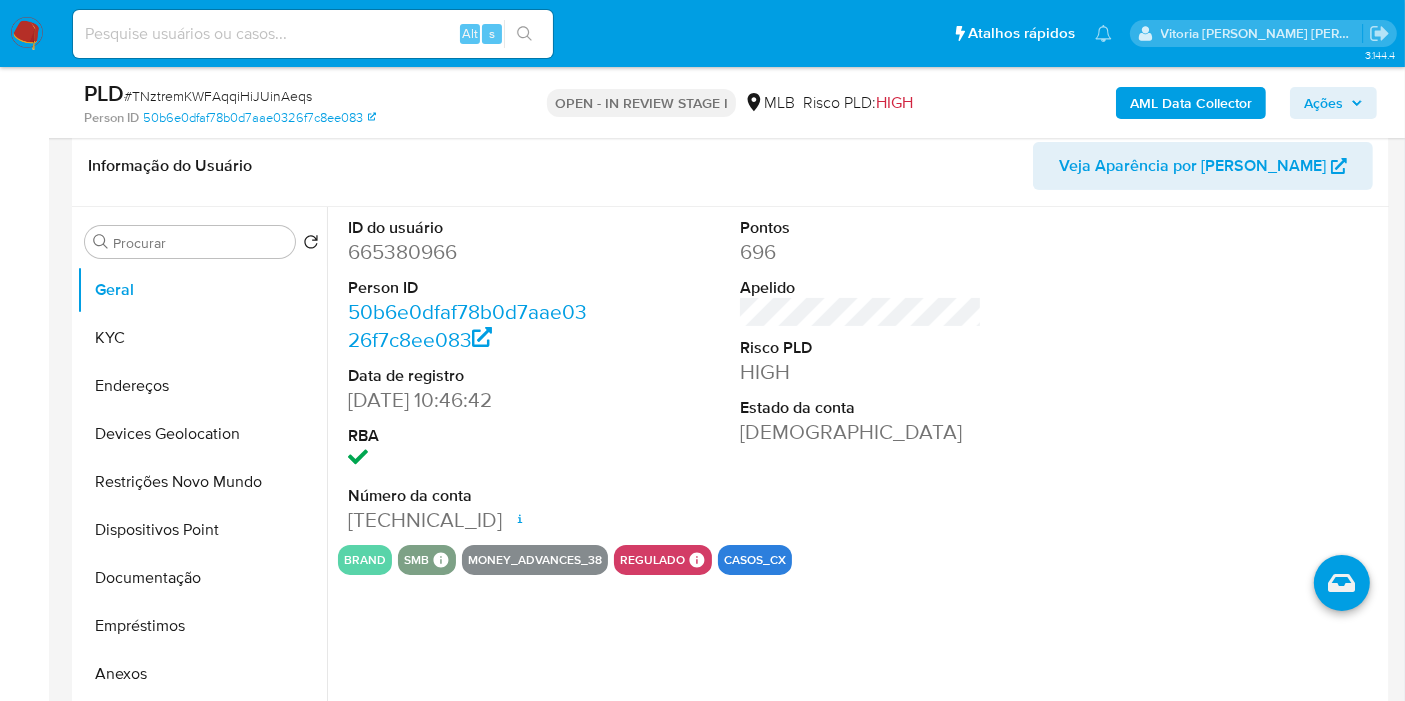 scroll, scrollTop: 111, scrollLeft: 0, axis: vertical 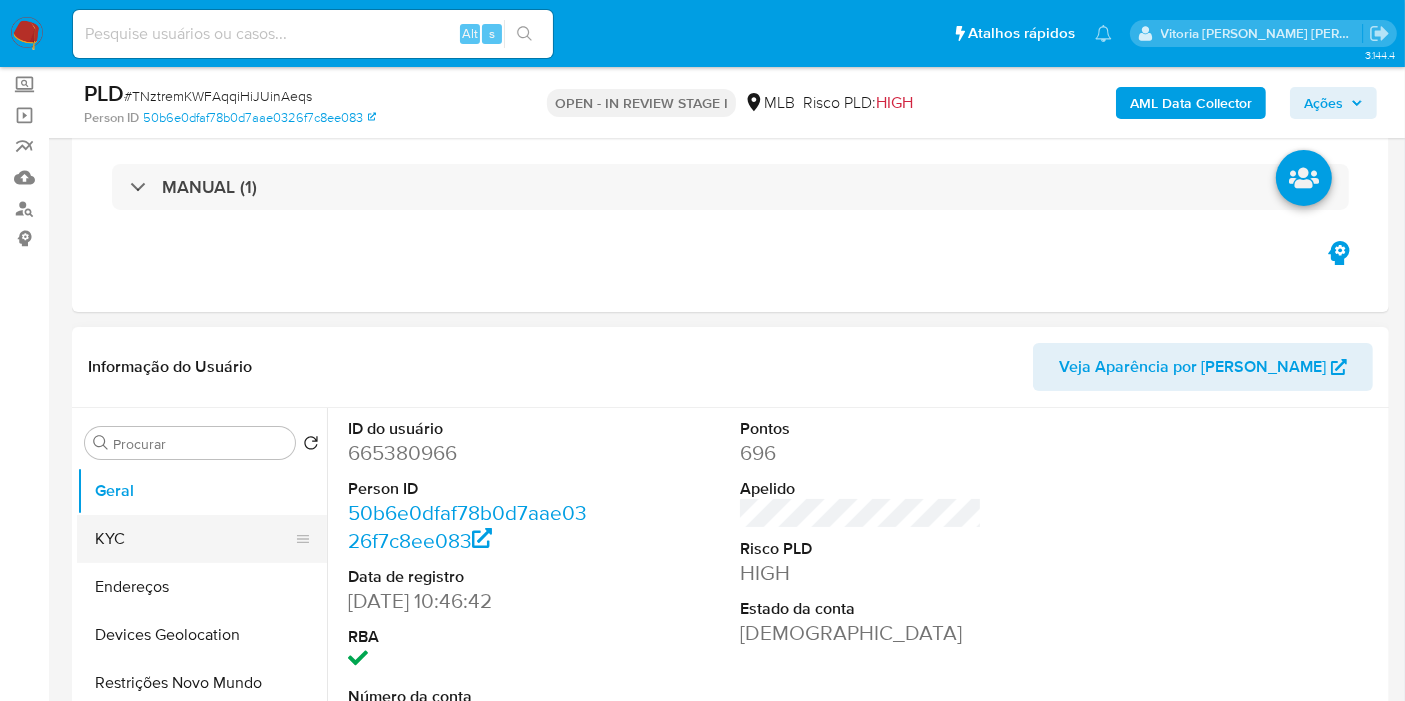 drag, startPoint x: 133, startPoint y: 551, endPoint x: 180, endPoint y: 531, distance: 51.078373 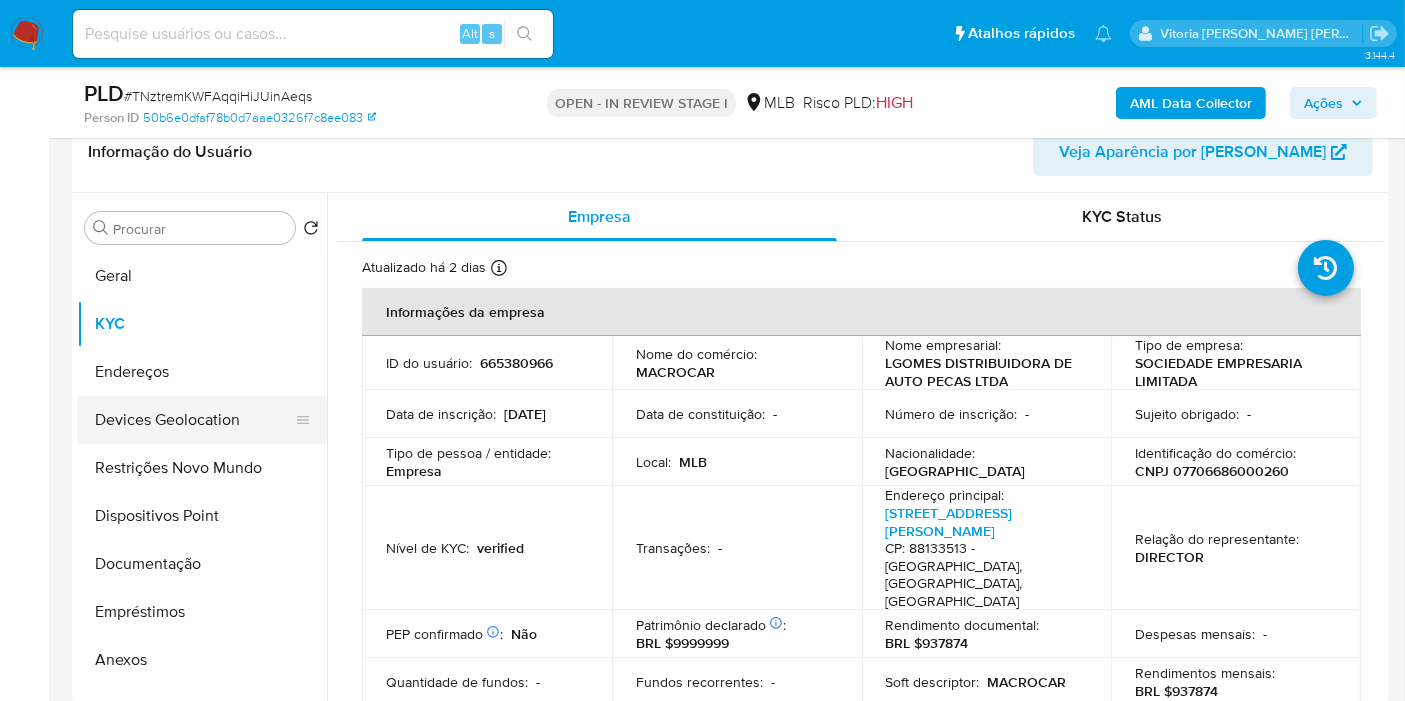 scroll, scrollTop: 444, scrollLeft: 0, axis: vertical 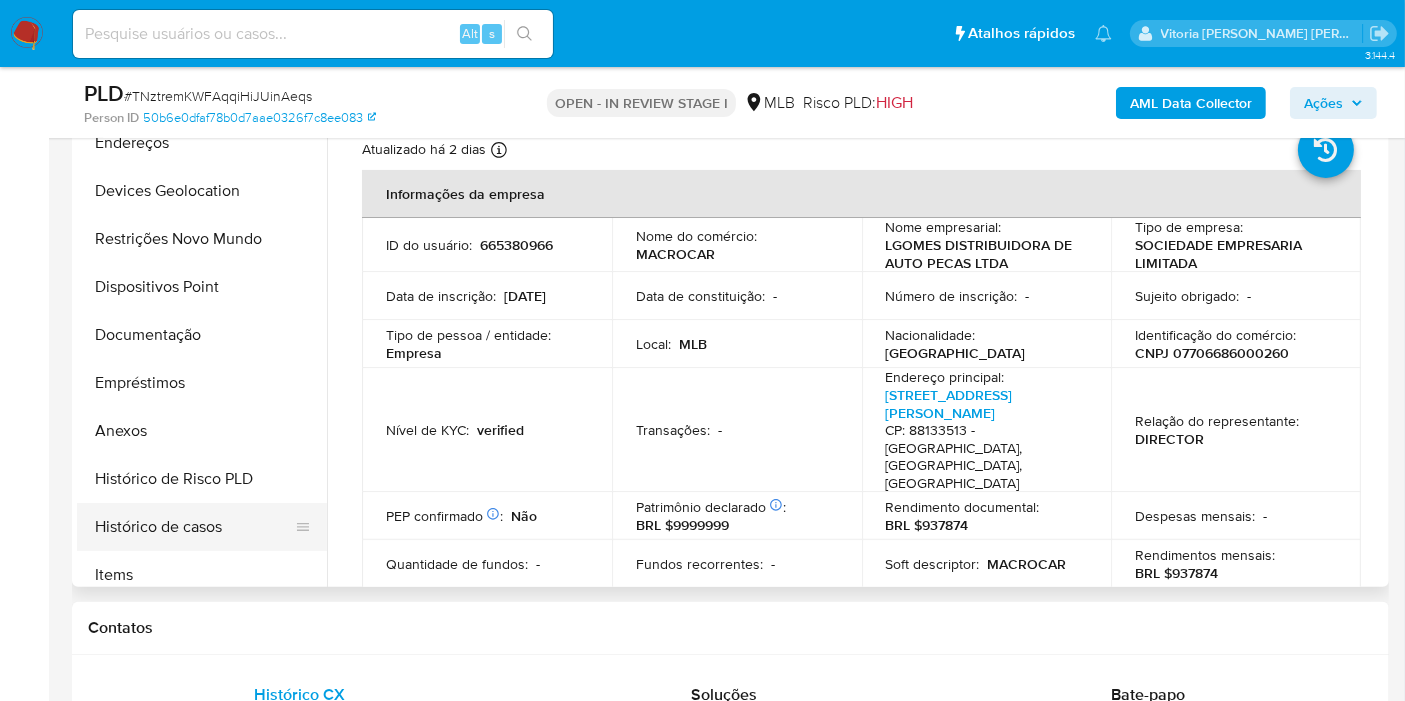 click on "Histórico de casos" at bounding box center (194, 527) 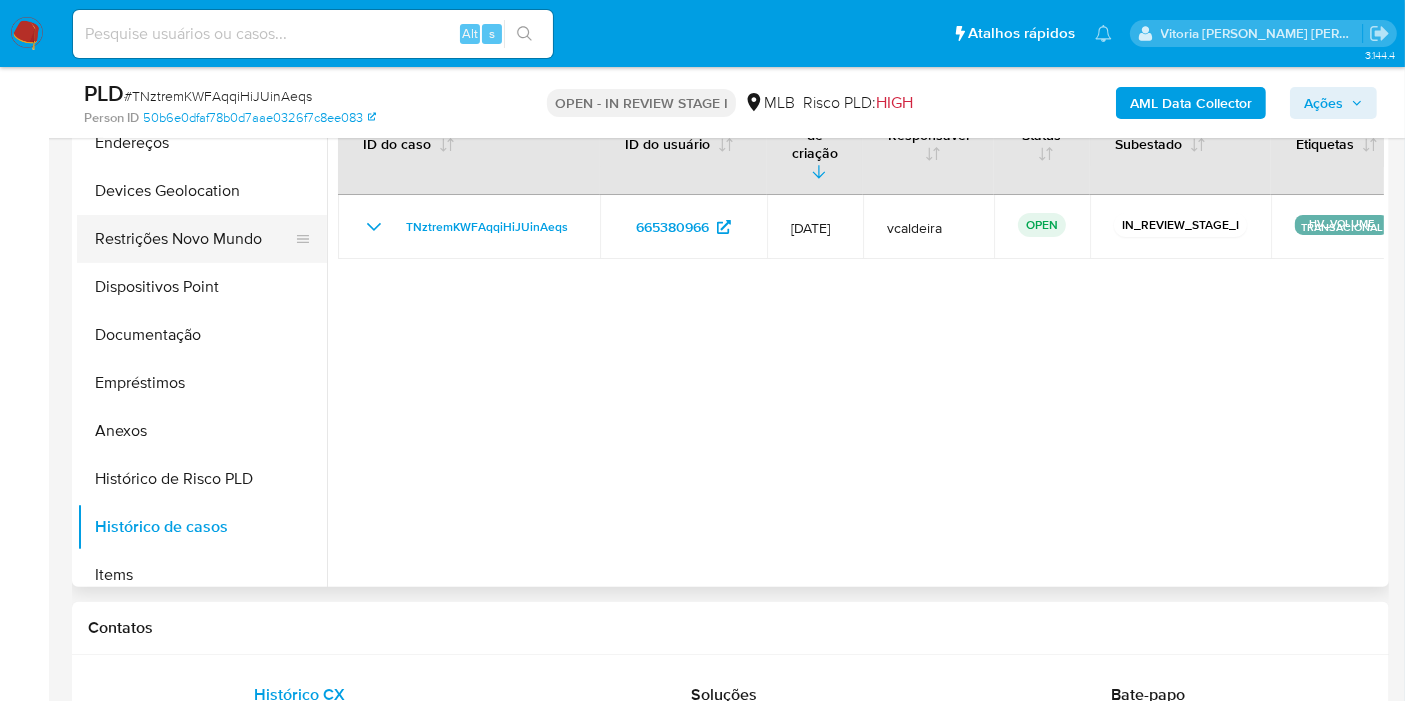 click on "Restrições Novo Mundo" at bounding box center [194, 239] 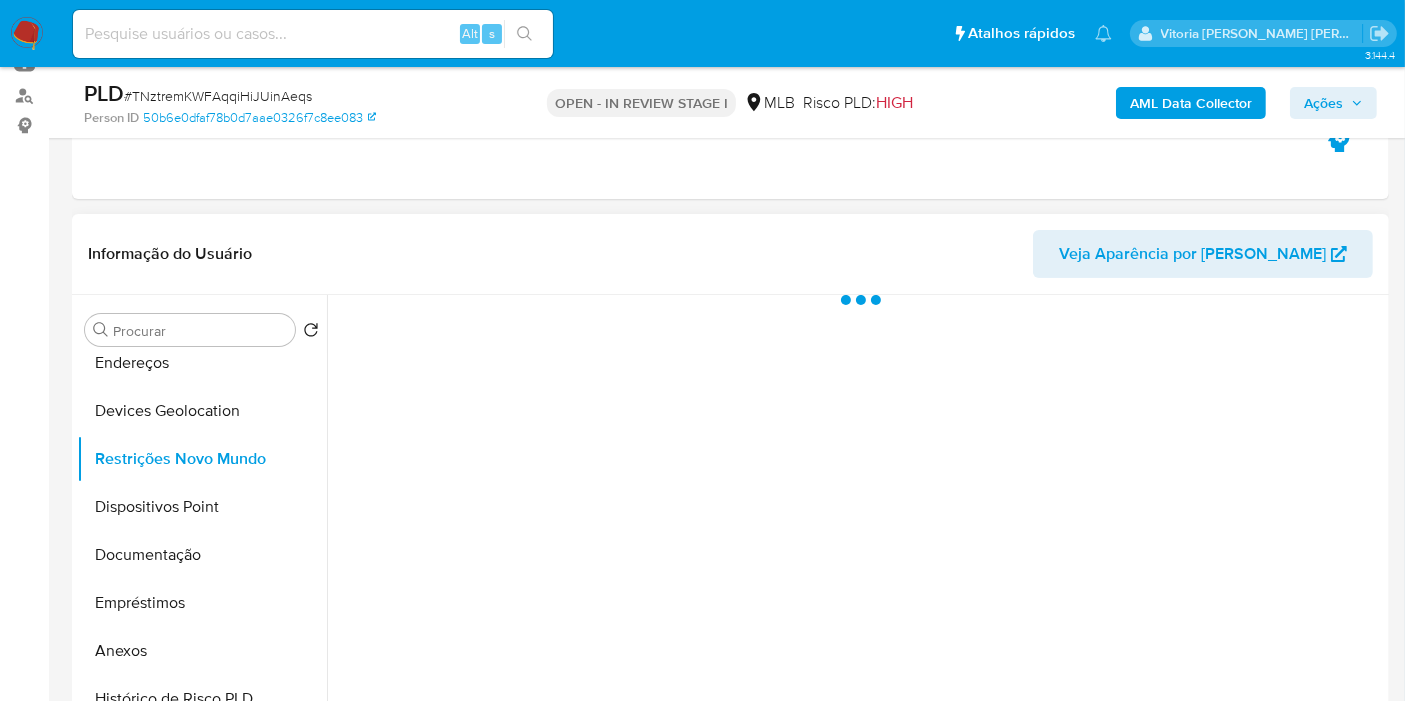 scroll, scrollTop: 222, scrollLeft: 0, axis: vertical 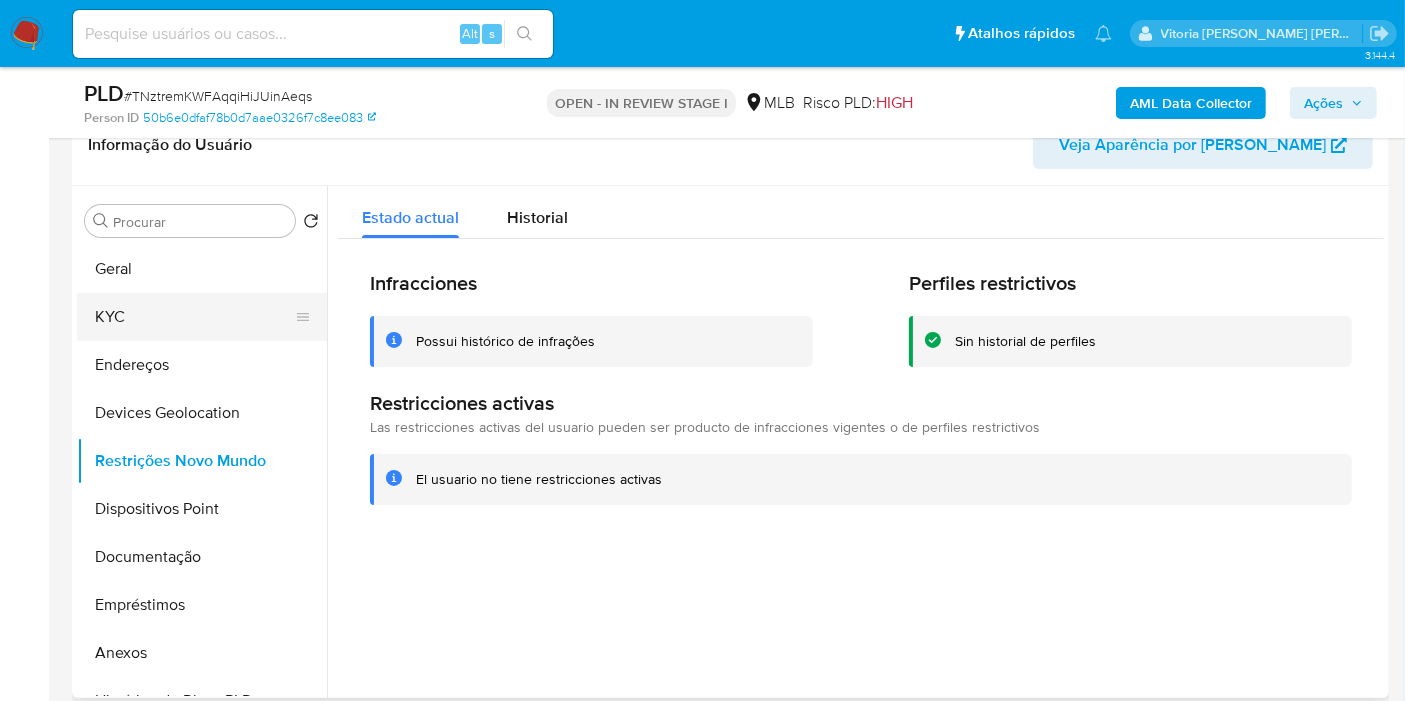 click on "KYC" at bounding box center (194, 317) 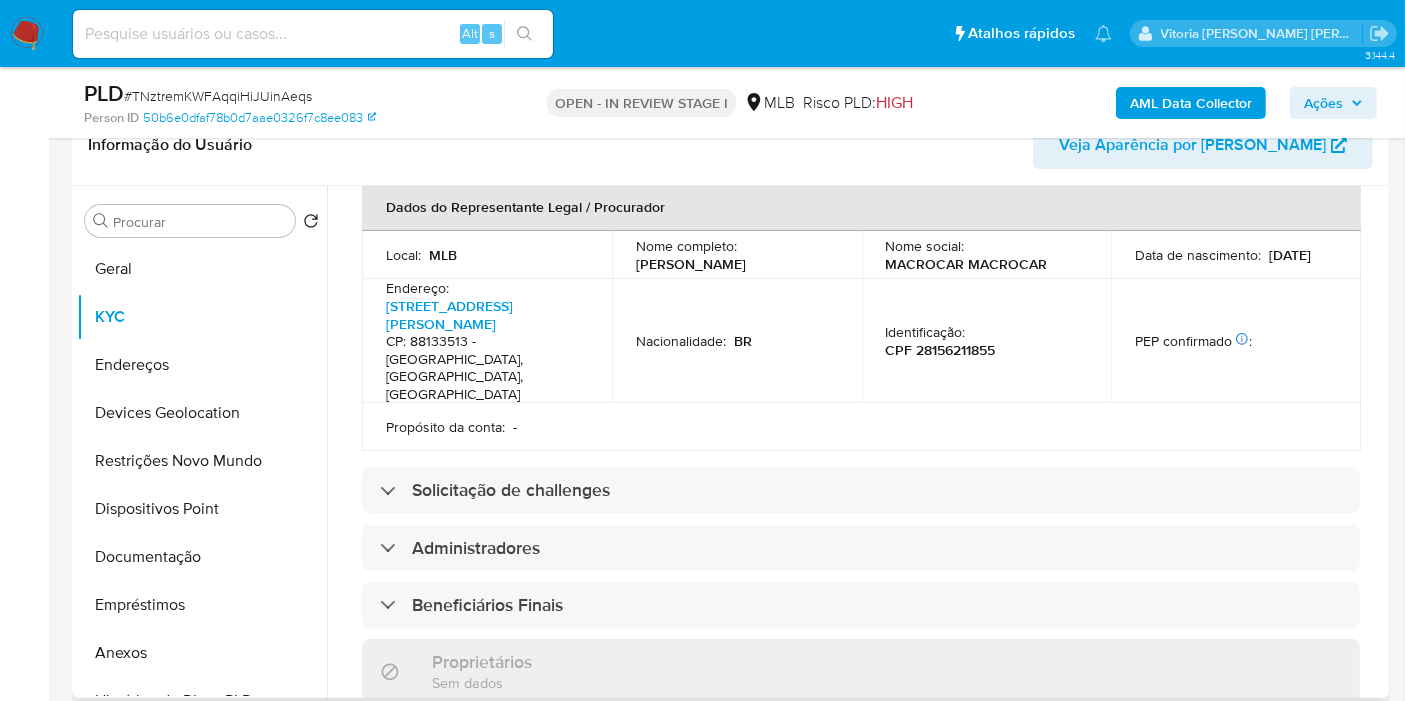 scroll, scrollTop: 1185, scrollLeft: 0, axis: vertical 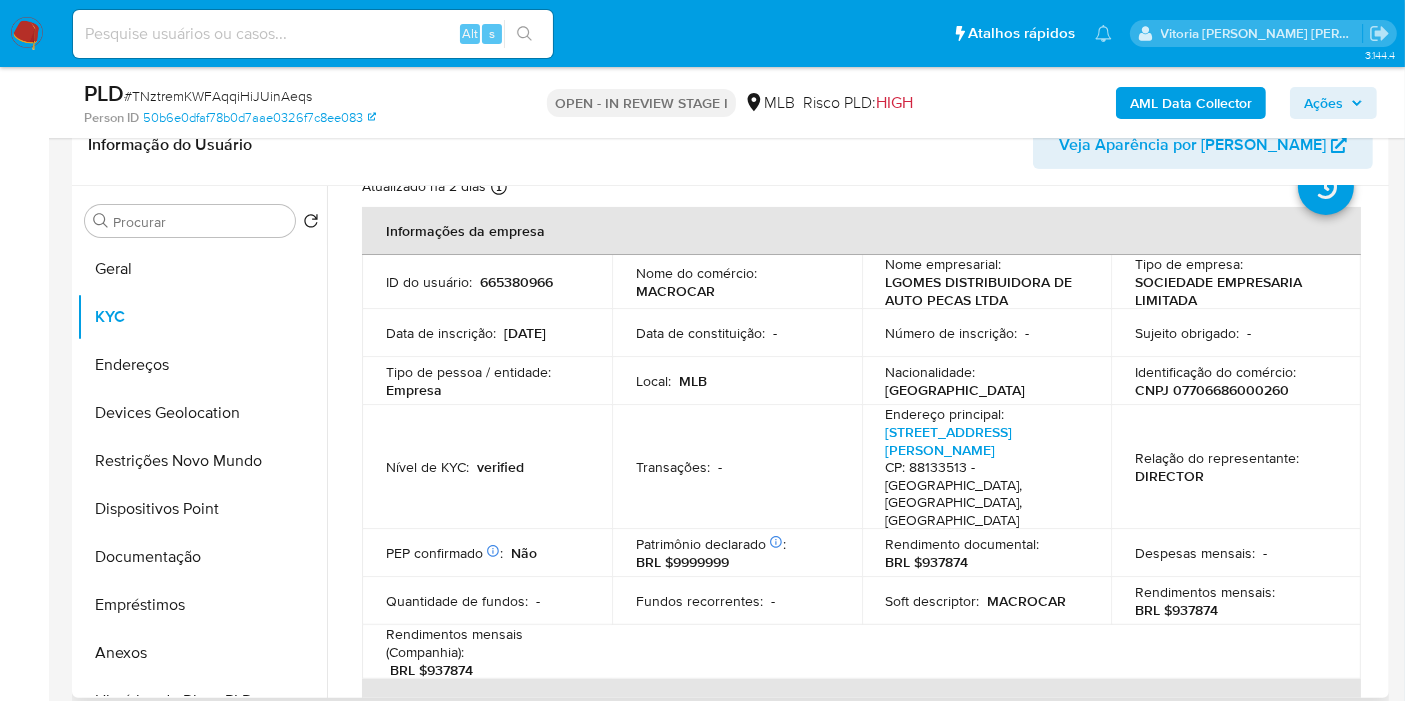 click on "CNPJ 07706686000260" at bounding box center (1212, 390) 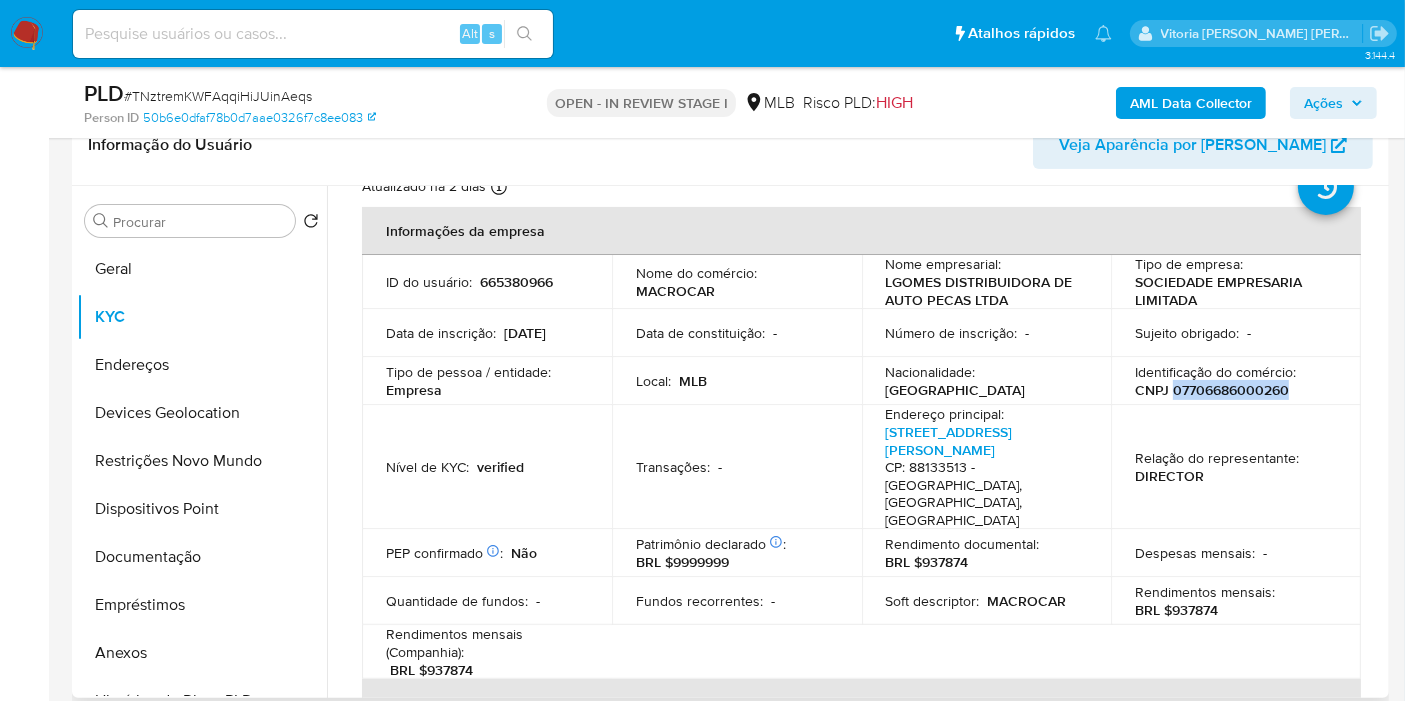click on "CNPJ 07706686000260" at bounding box center (1212, 390) 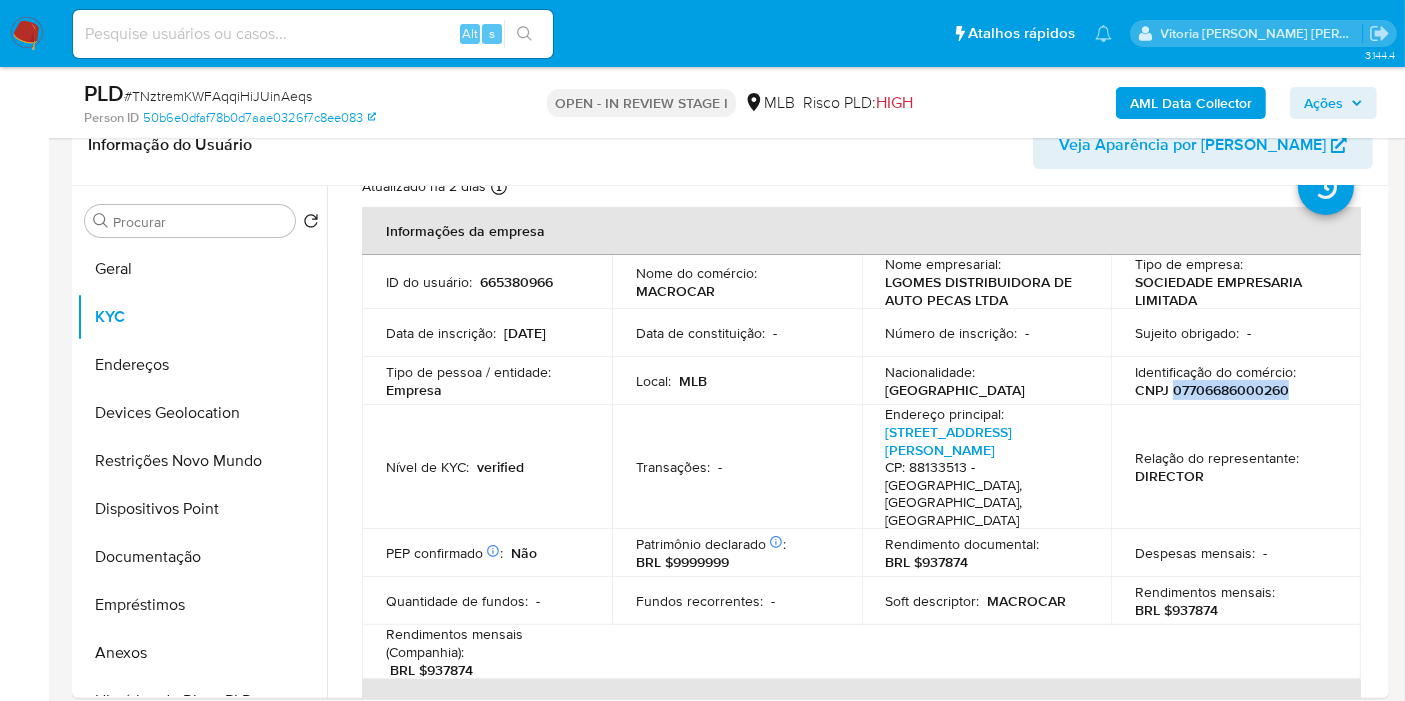 click on "AML Data Collector" at bounding box center (1191, 103) 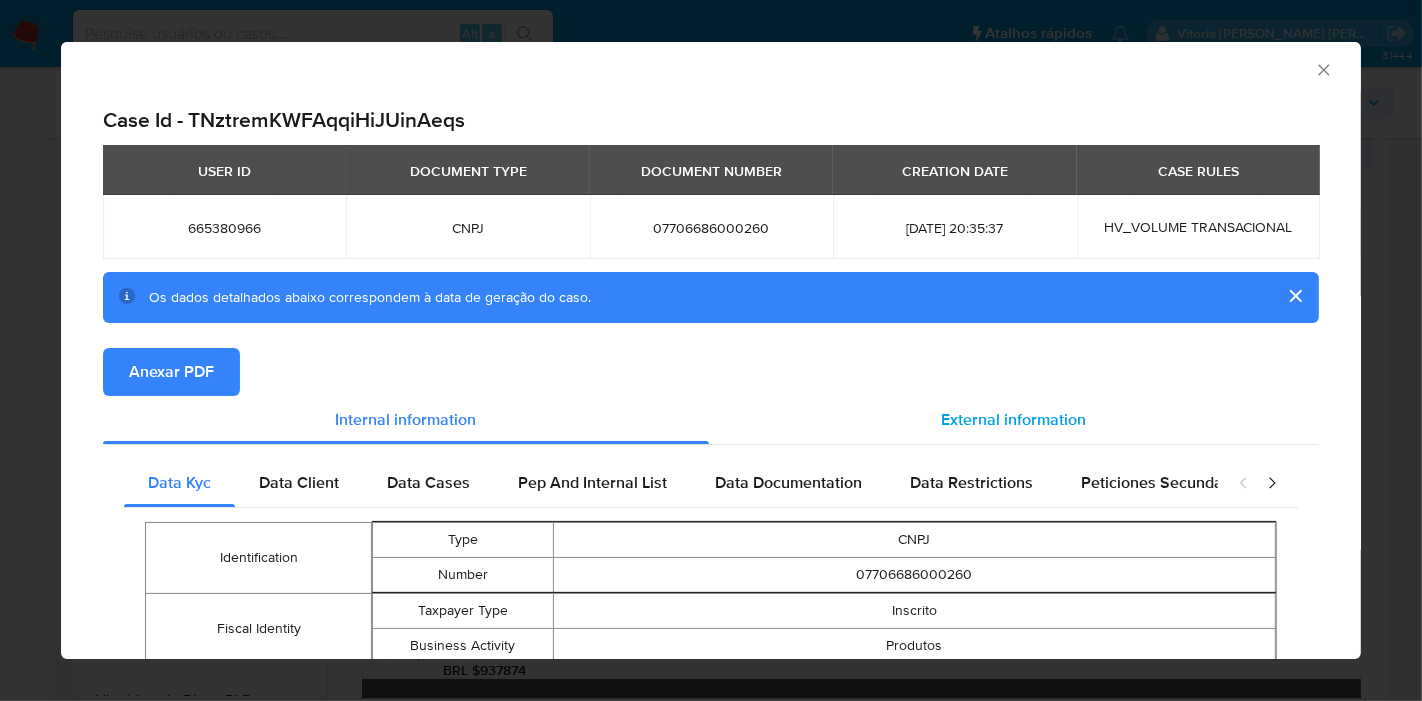 click on "External information" at bounding box center (1014, 420) 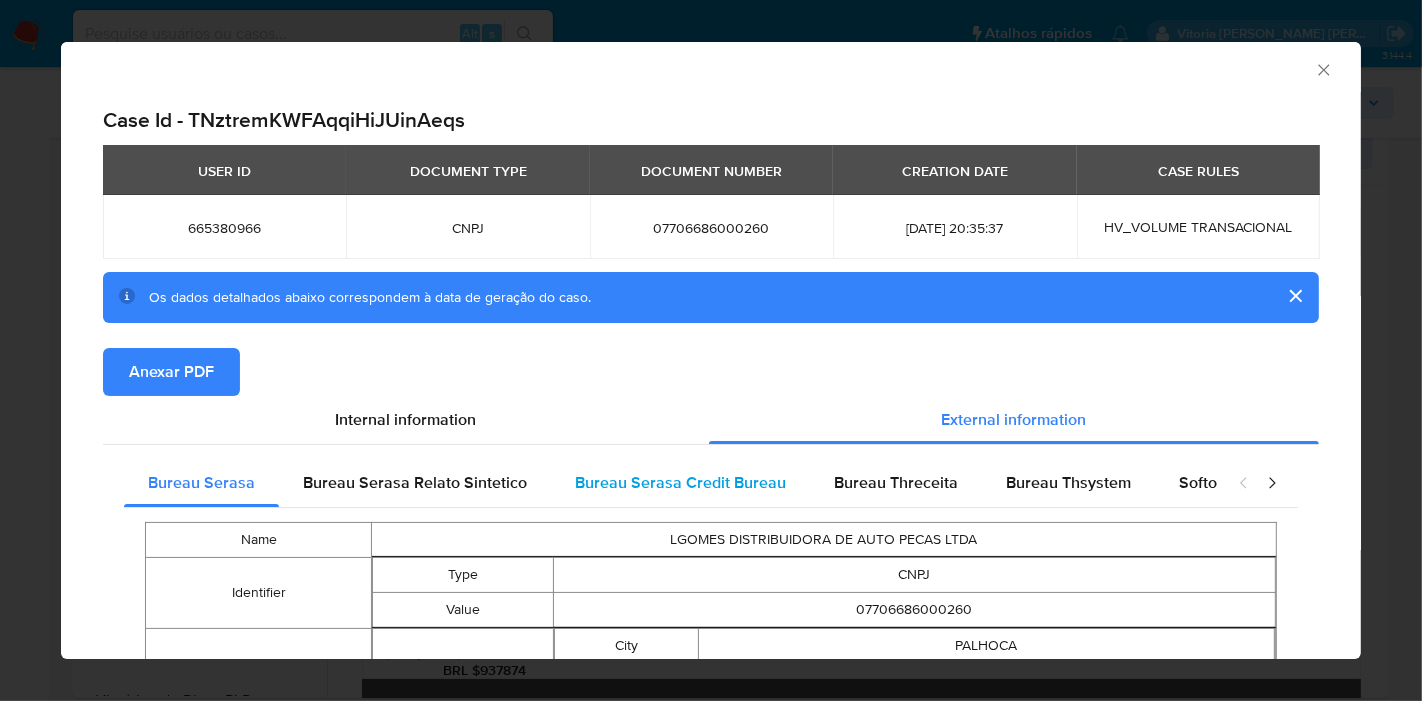 type 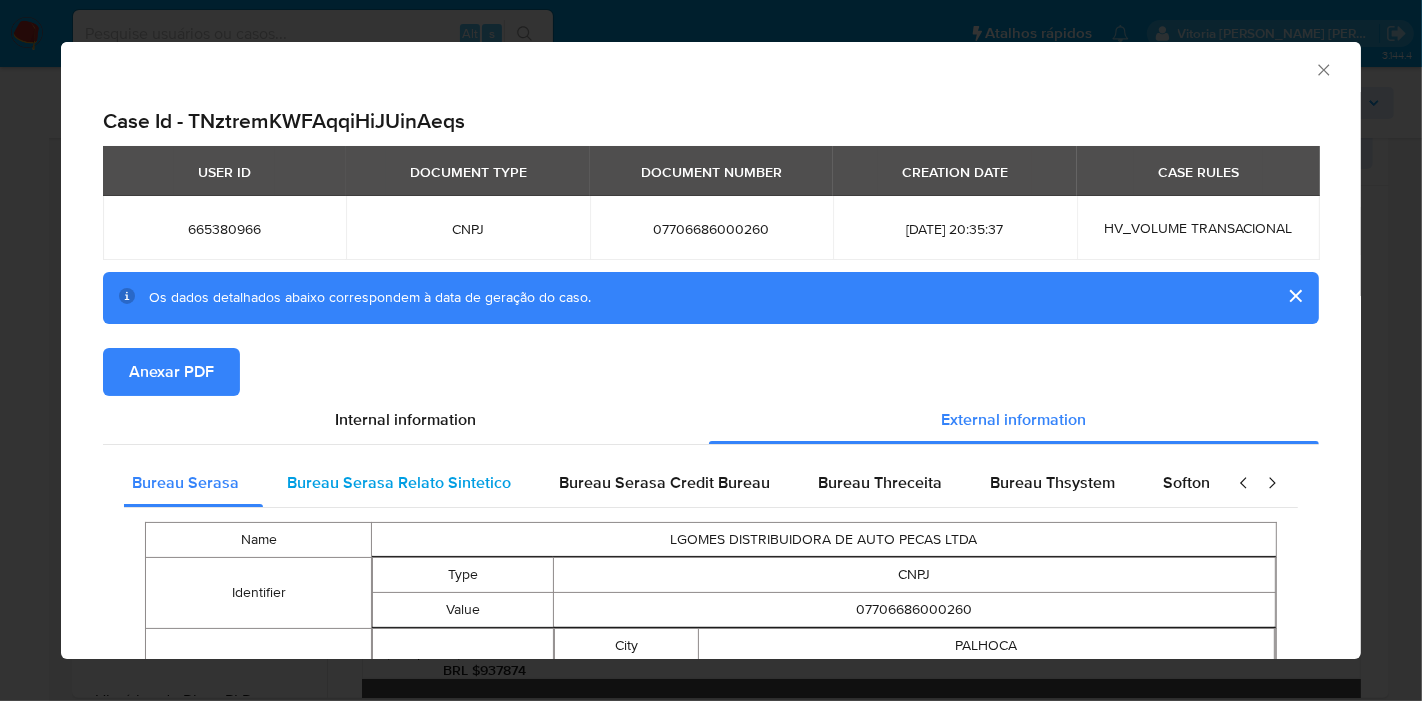 scroll, scrollTop: 0, scrollLeft: 0, axis: both 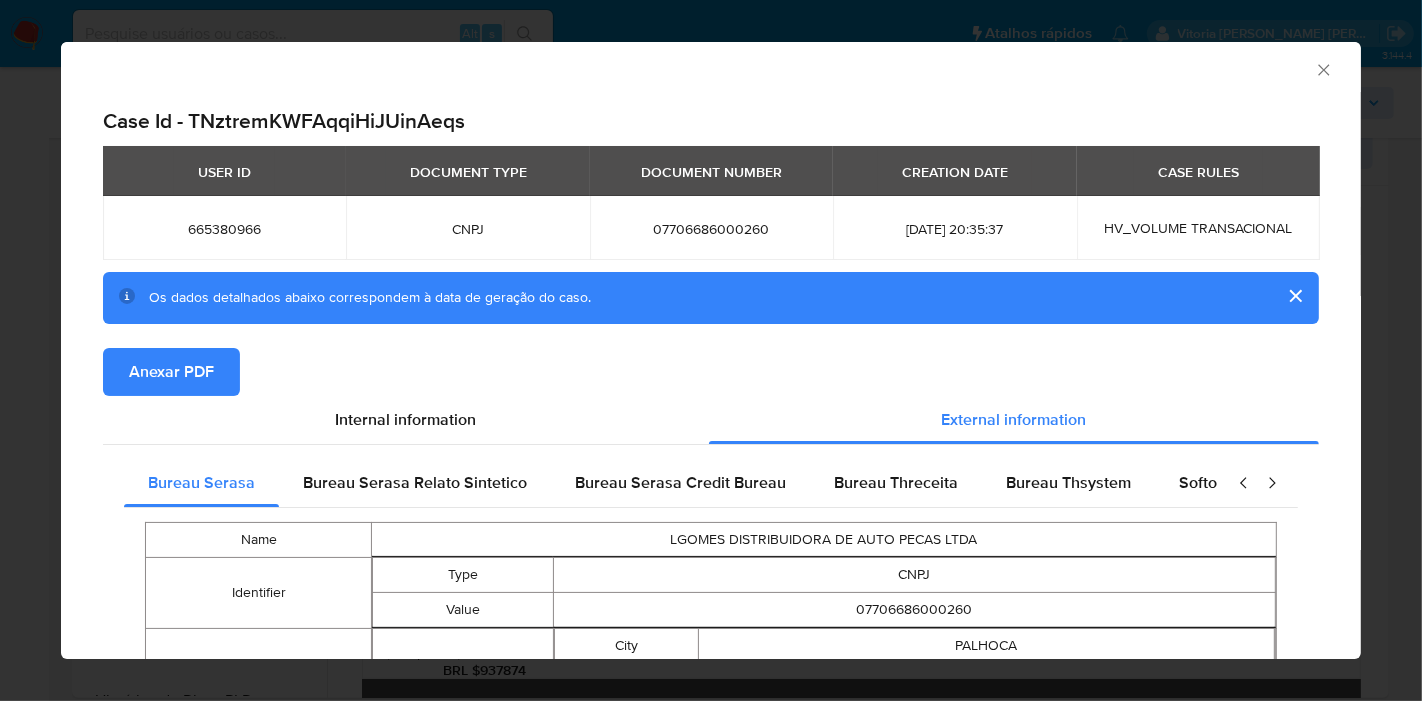 click on "07706686000260" at bounding box center [711, 229] 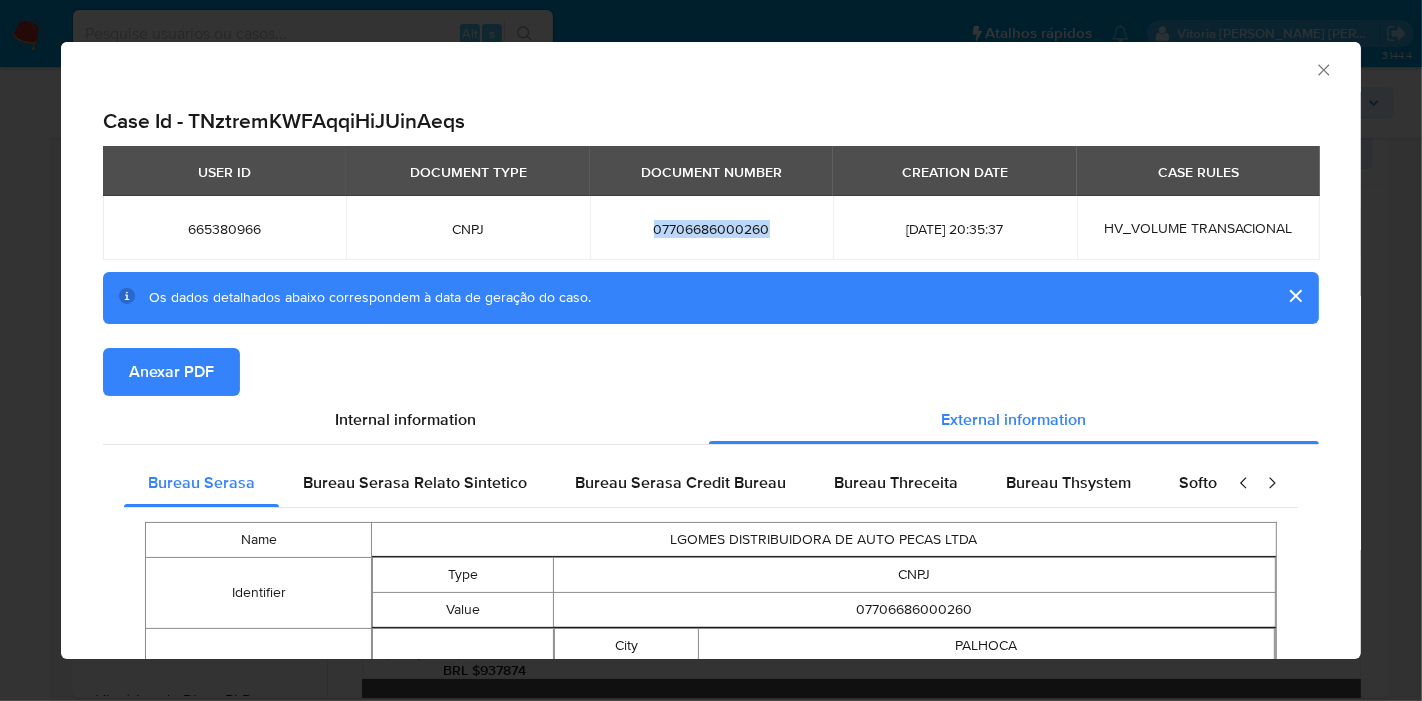 click on "07706686000260" at bounding box center (711, 229) 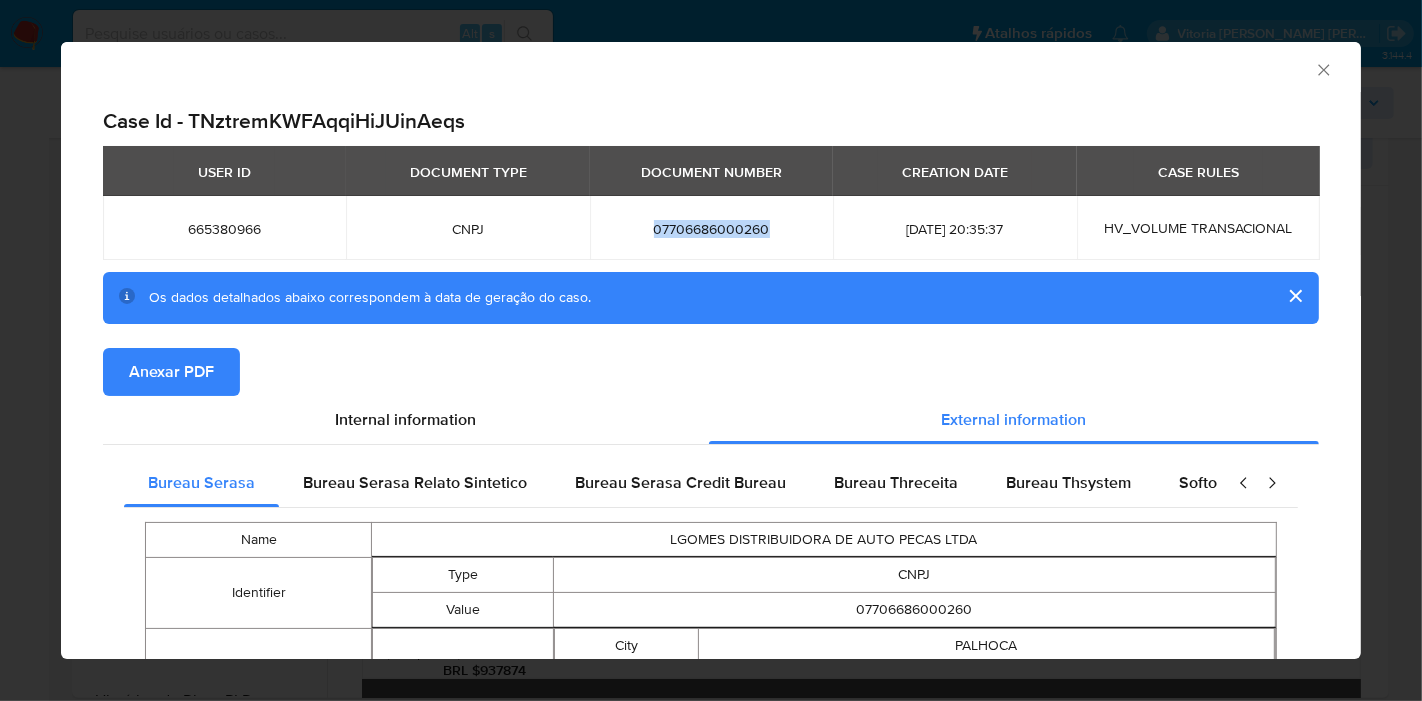 click 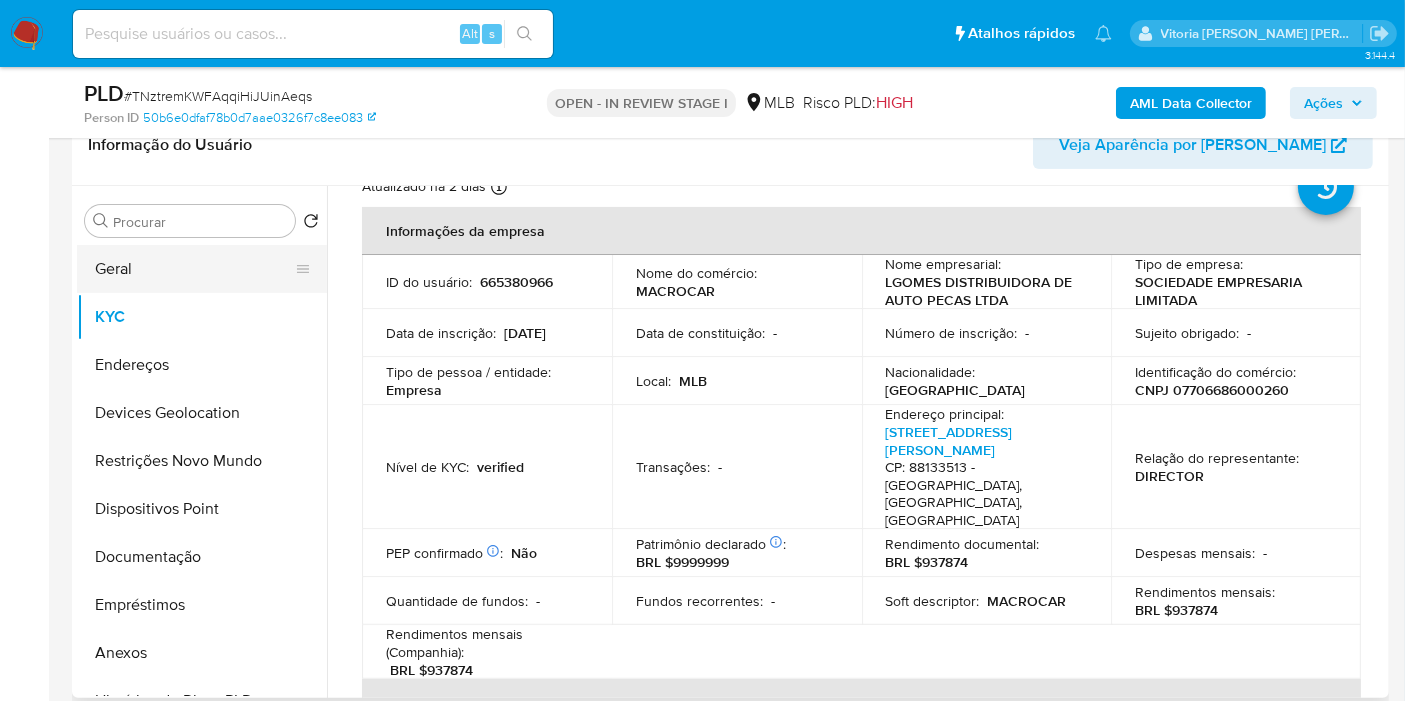 click on "Geral" at bounding box center (194, 269) 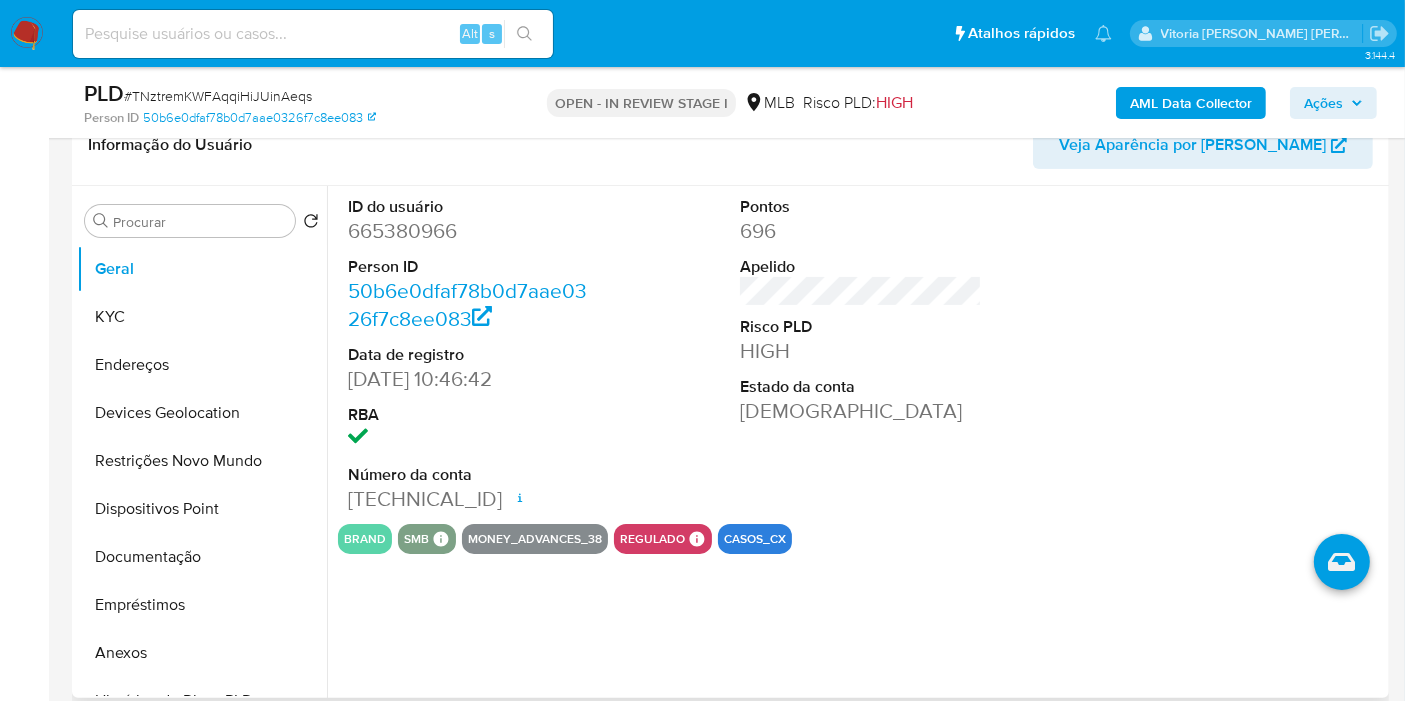 type 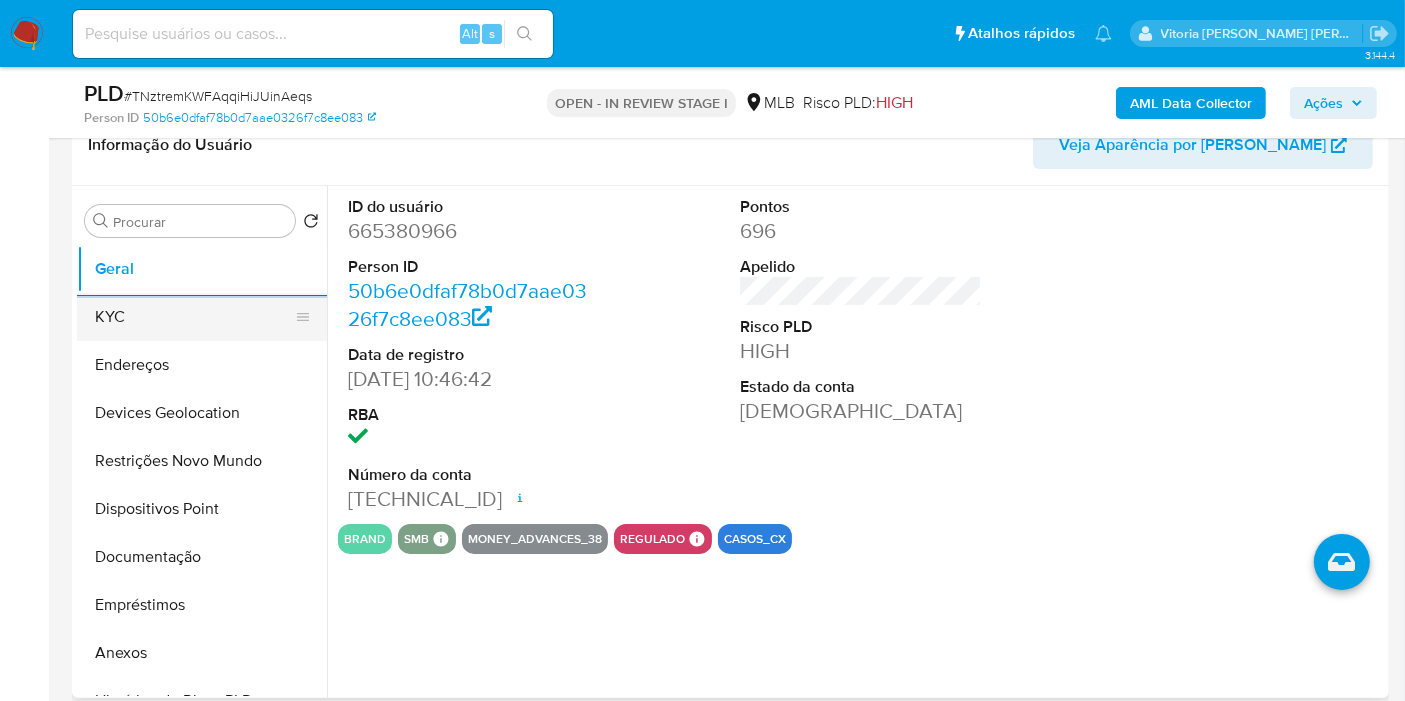 click on "KYC" at bounding box center (194, 317) 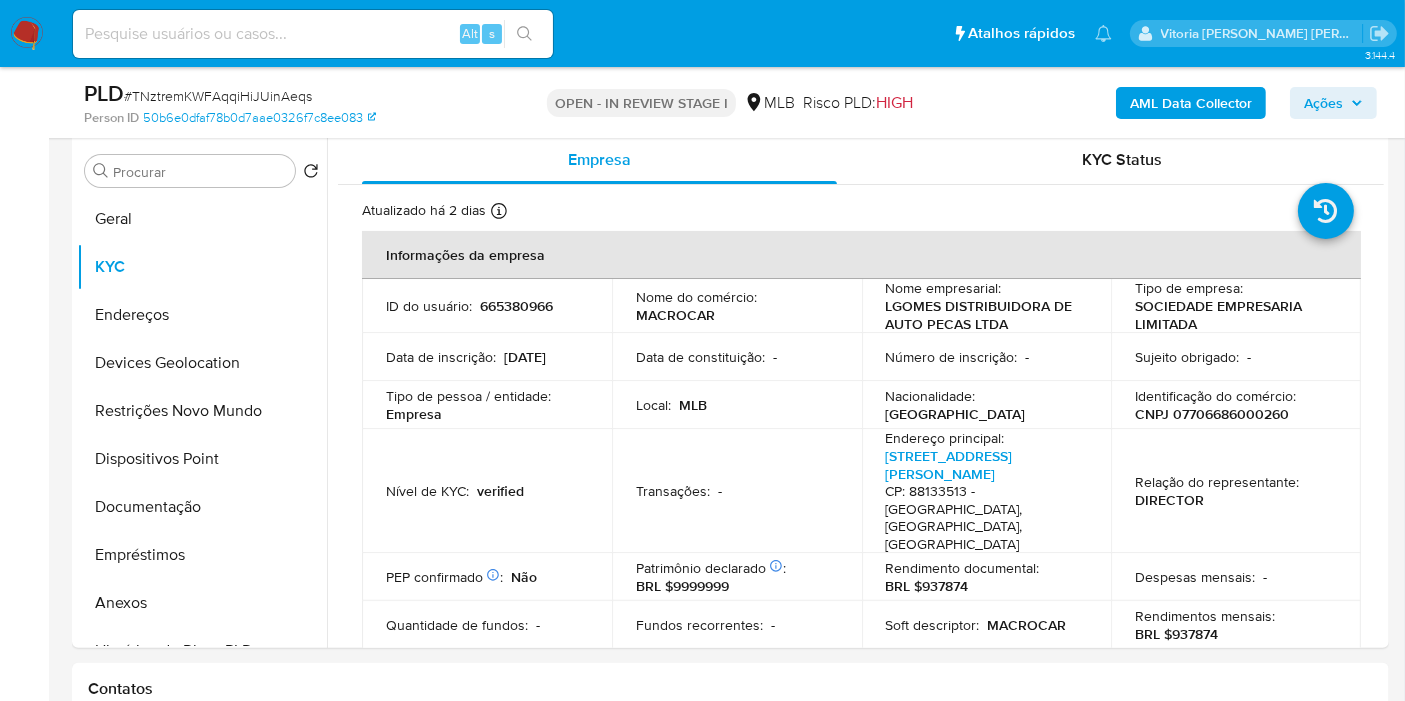 scroll, scrollTop: 388, scrollLeft: 0, axis: vertical 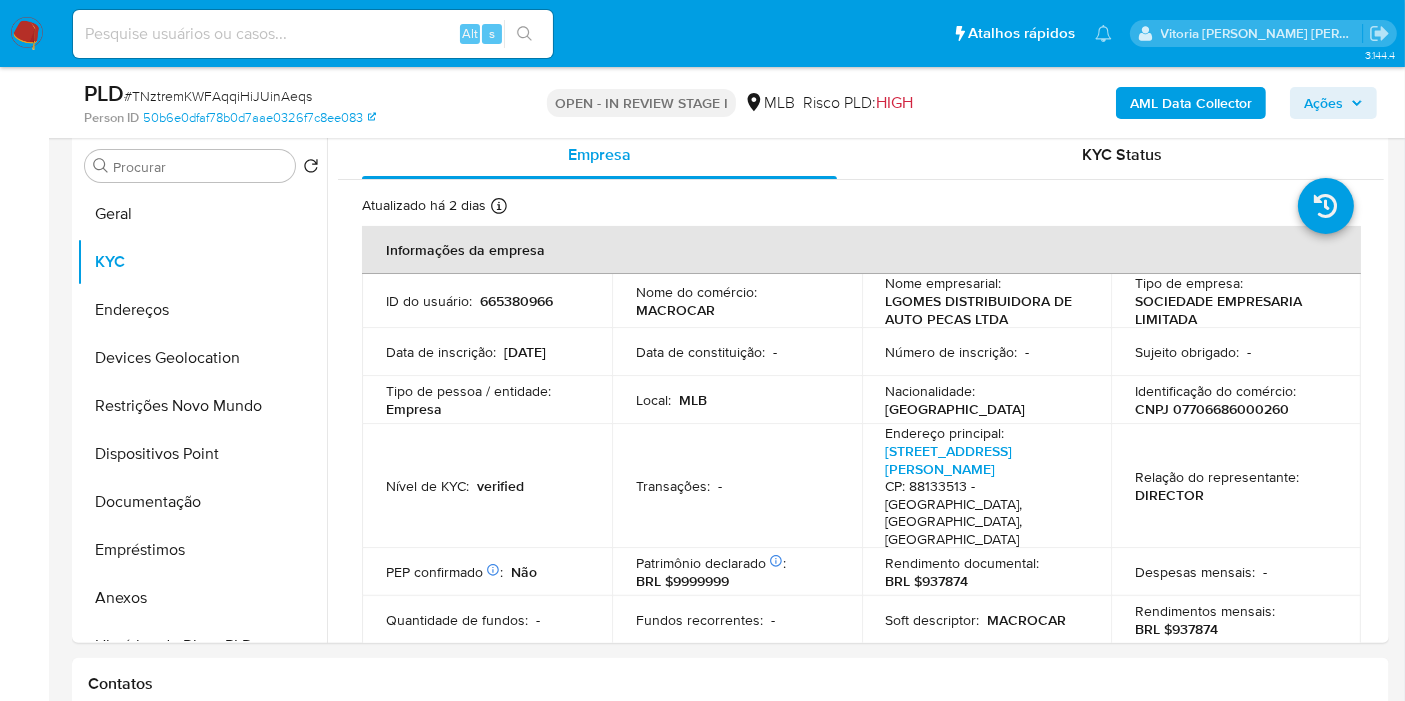 type 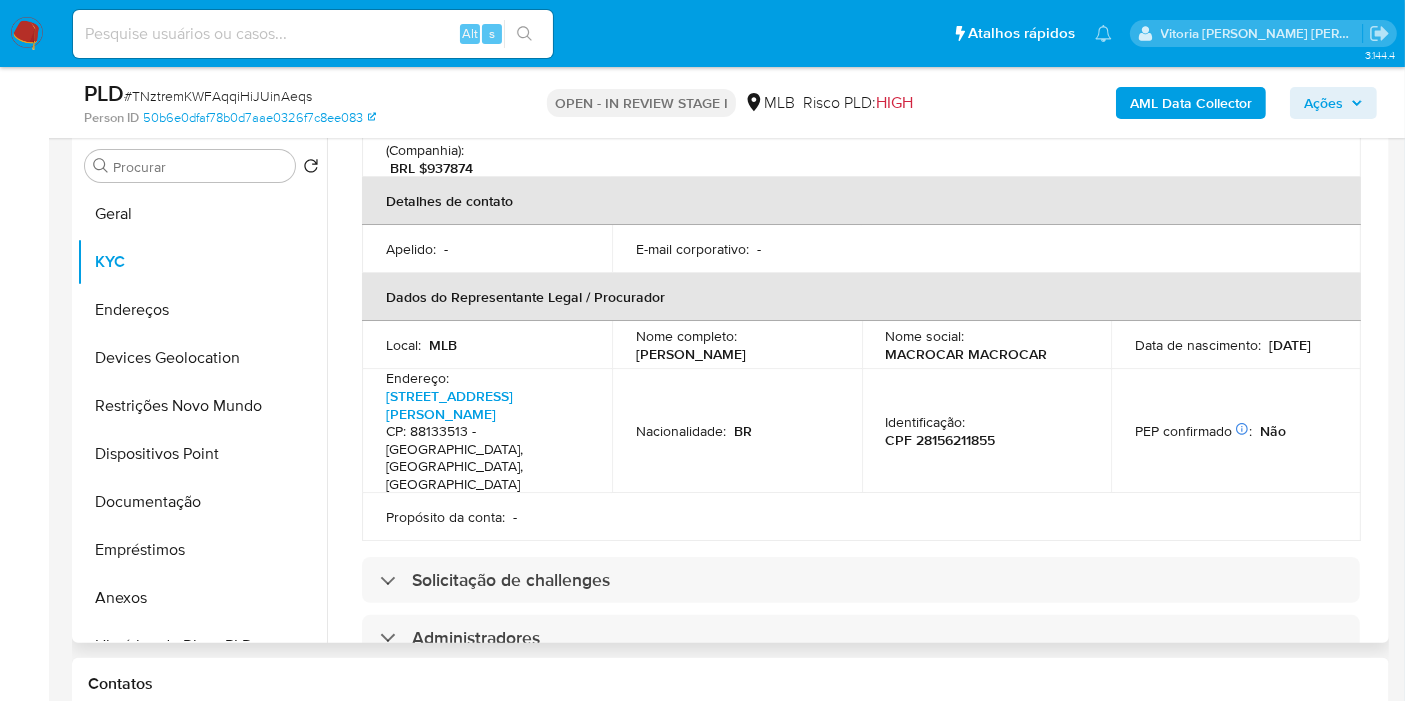 scroll, scrollTop: 522, scrollLeft: 0, axis: vertical 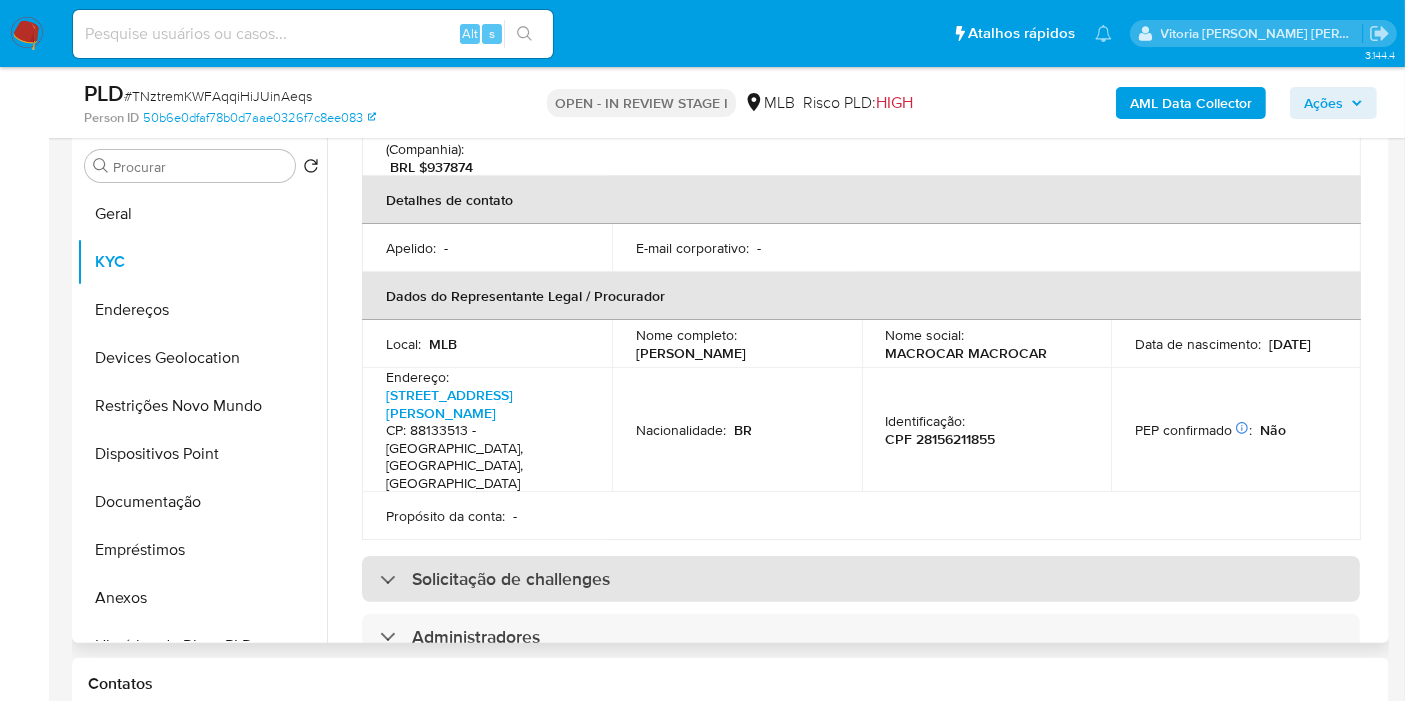 click on "Solicitação de challenges" at bounding box center [861, 579] 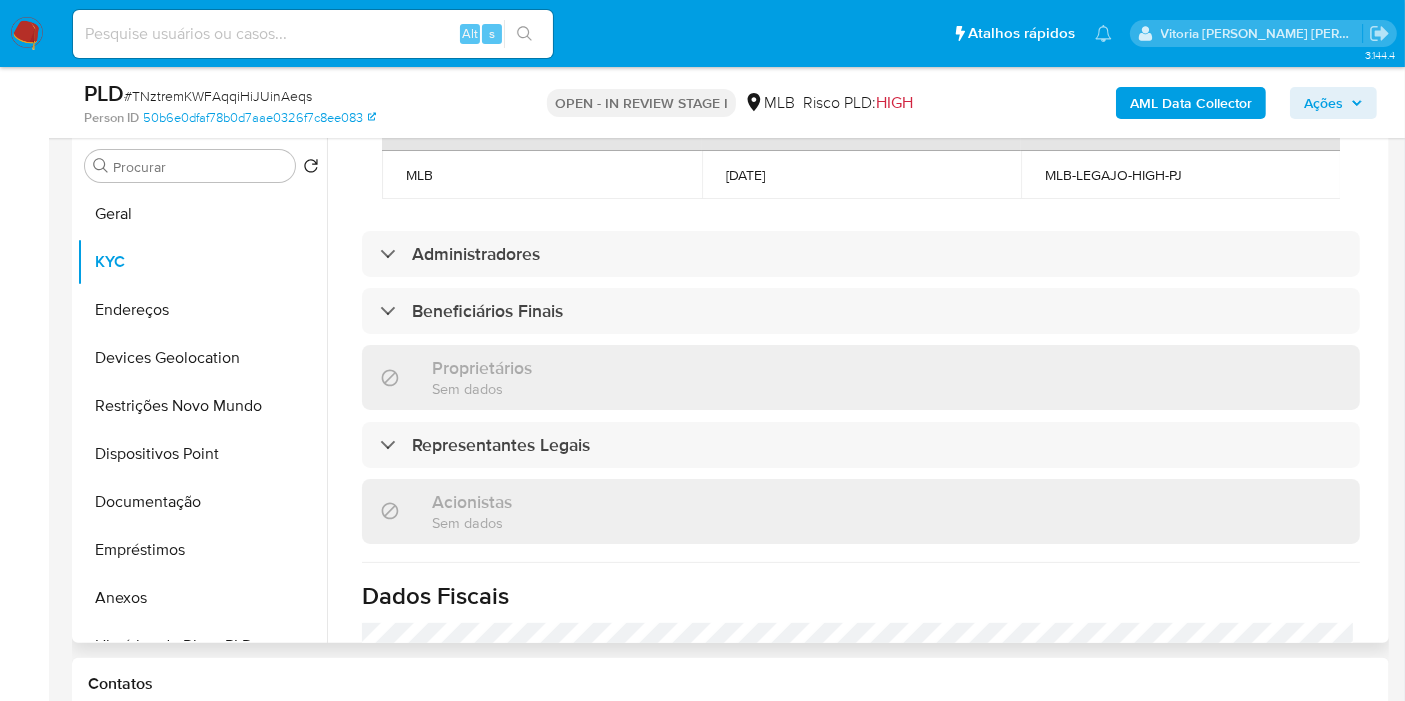 scroll, scrollTop: 1078, scrollLeft: 0, axis: vertical 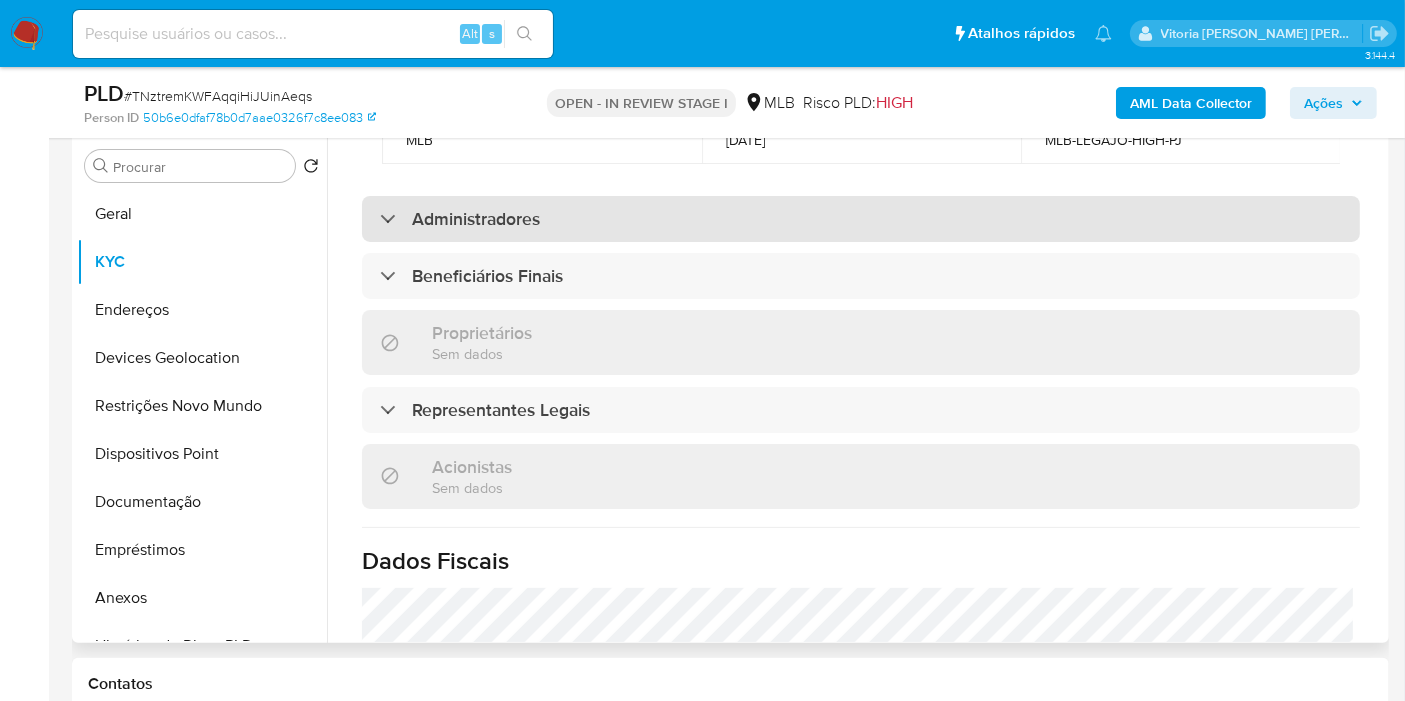 click on "Administradores" at bounding box center [861, 219] 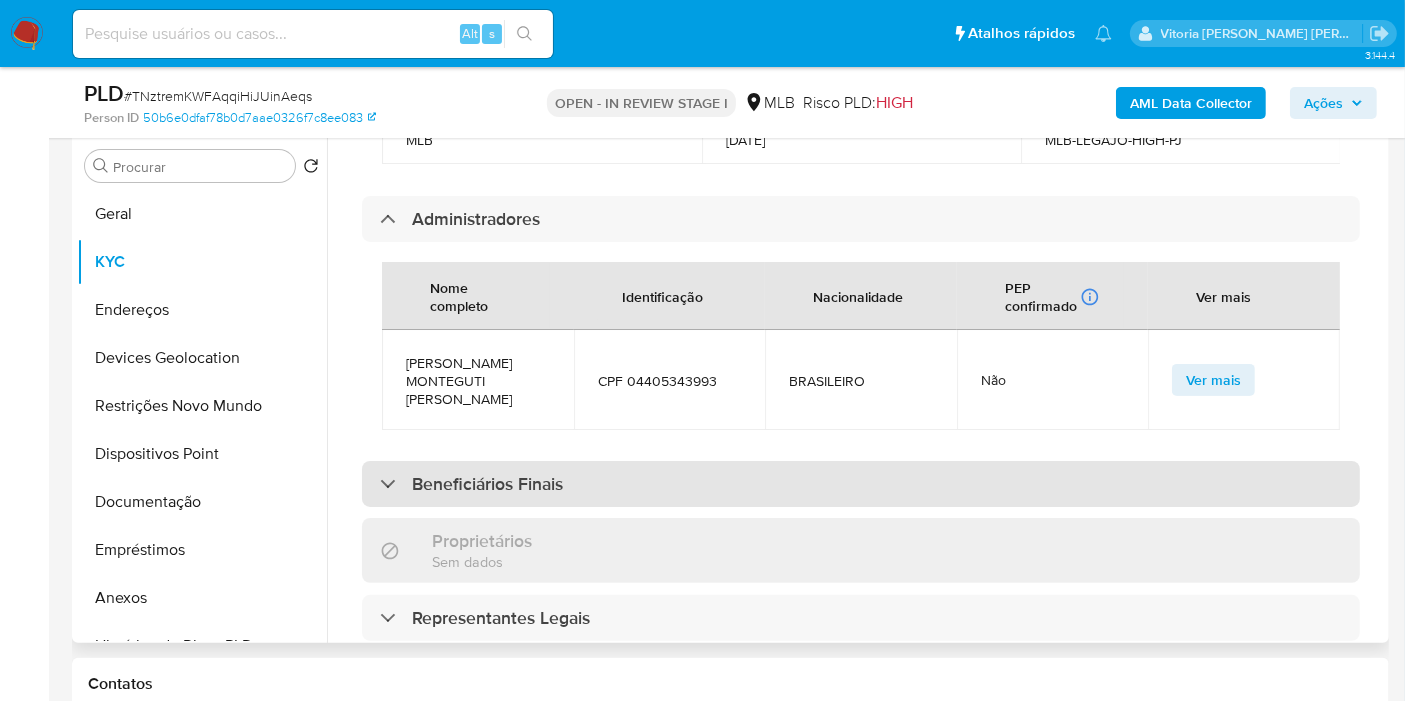 click on "Beneficiários Finais" at bounding box center [487, 484] 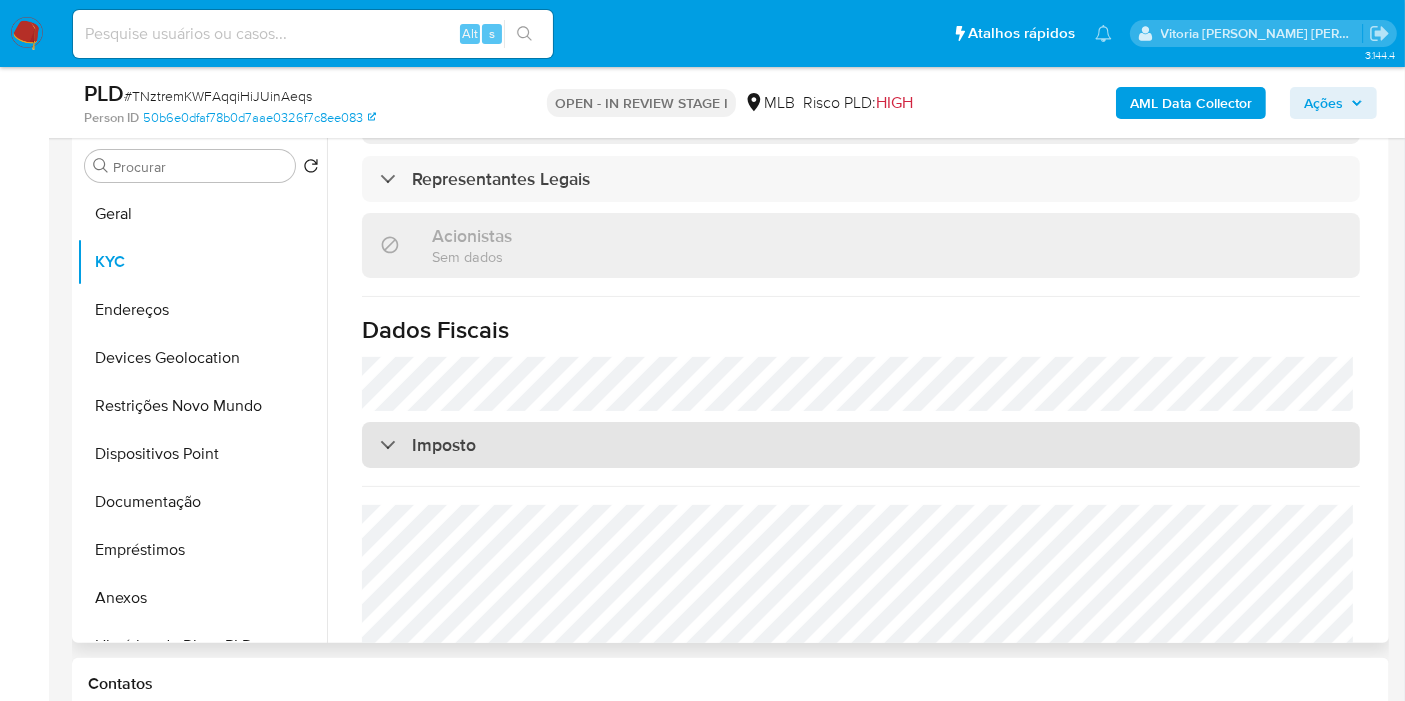 scroll, scrollTop: 1778, scrollLeft: 0, axis: vertical 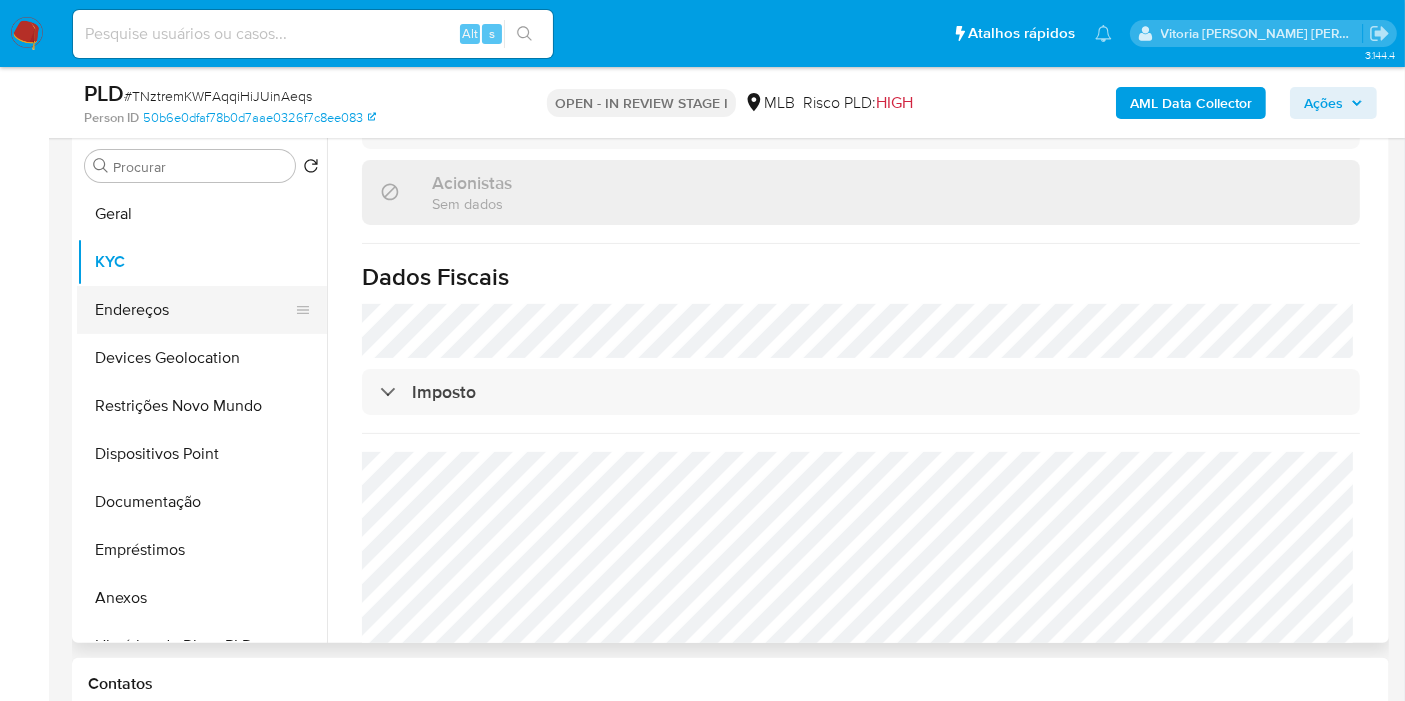 click on "Endereços" at bounding box center [194, 310] 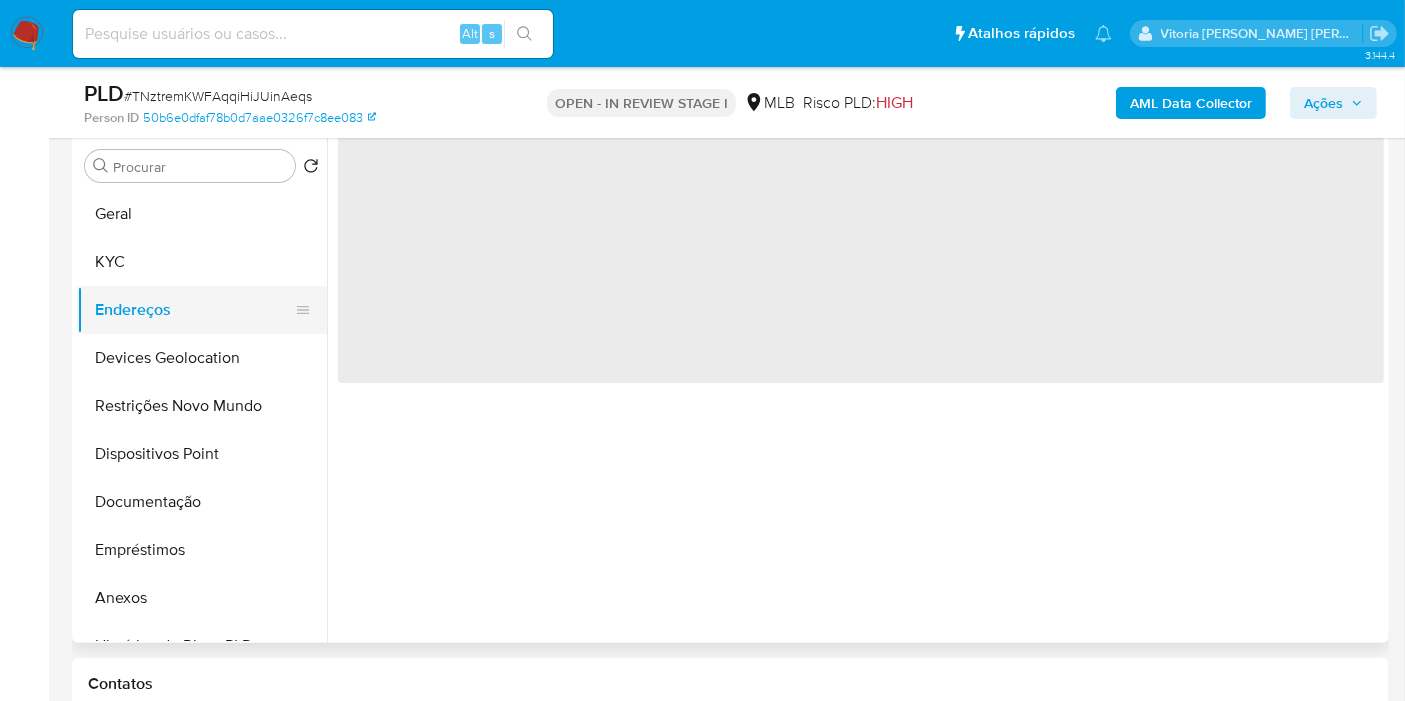 scroll, scrollTop: 0, scrollLeft: 0, axis: both 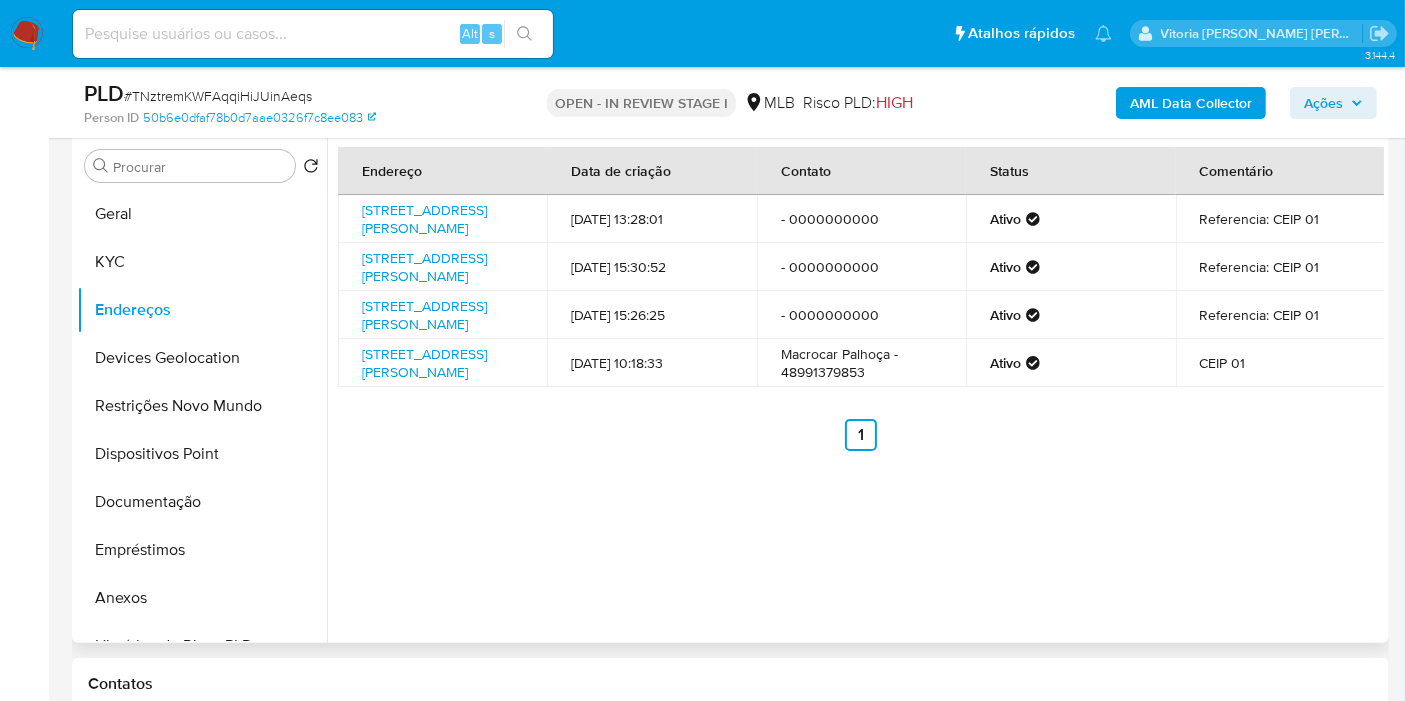 type 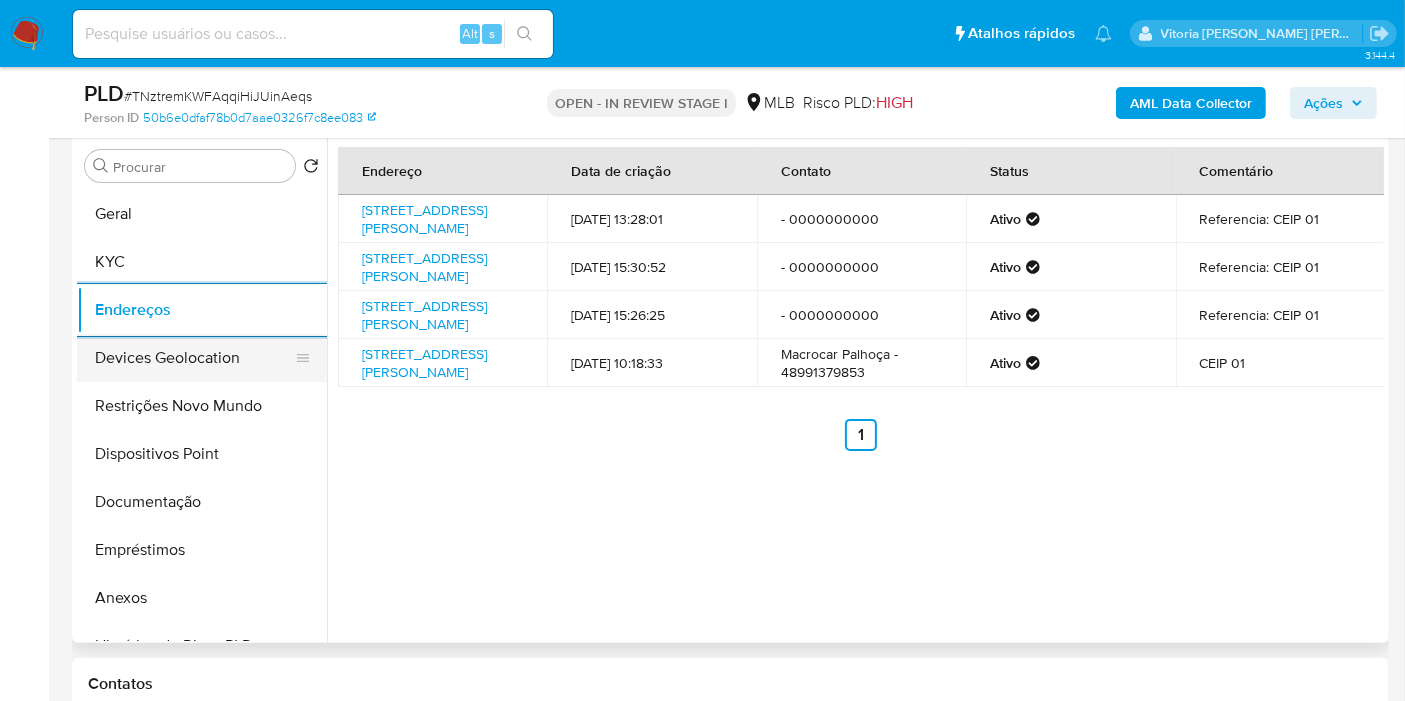 click on "Devices Geolocation" at bounding box center (194, 358) 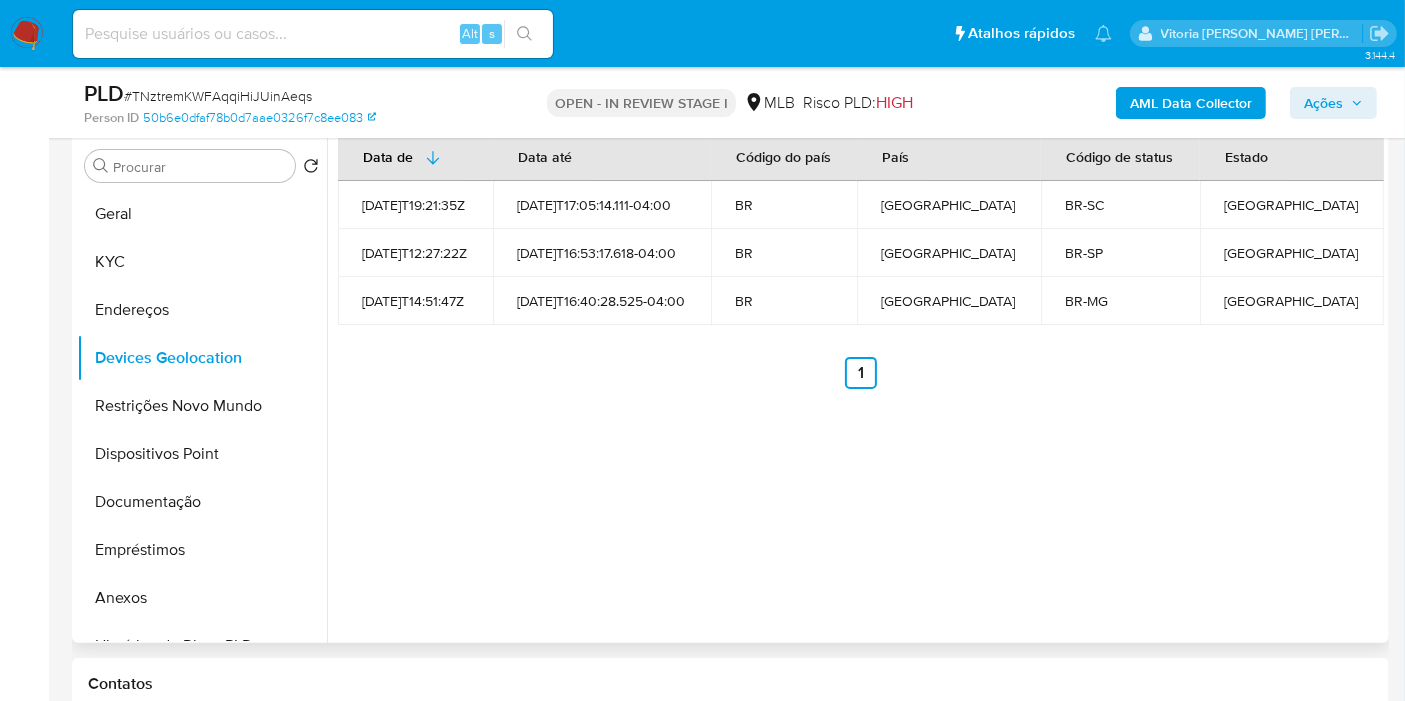 type 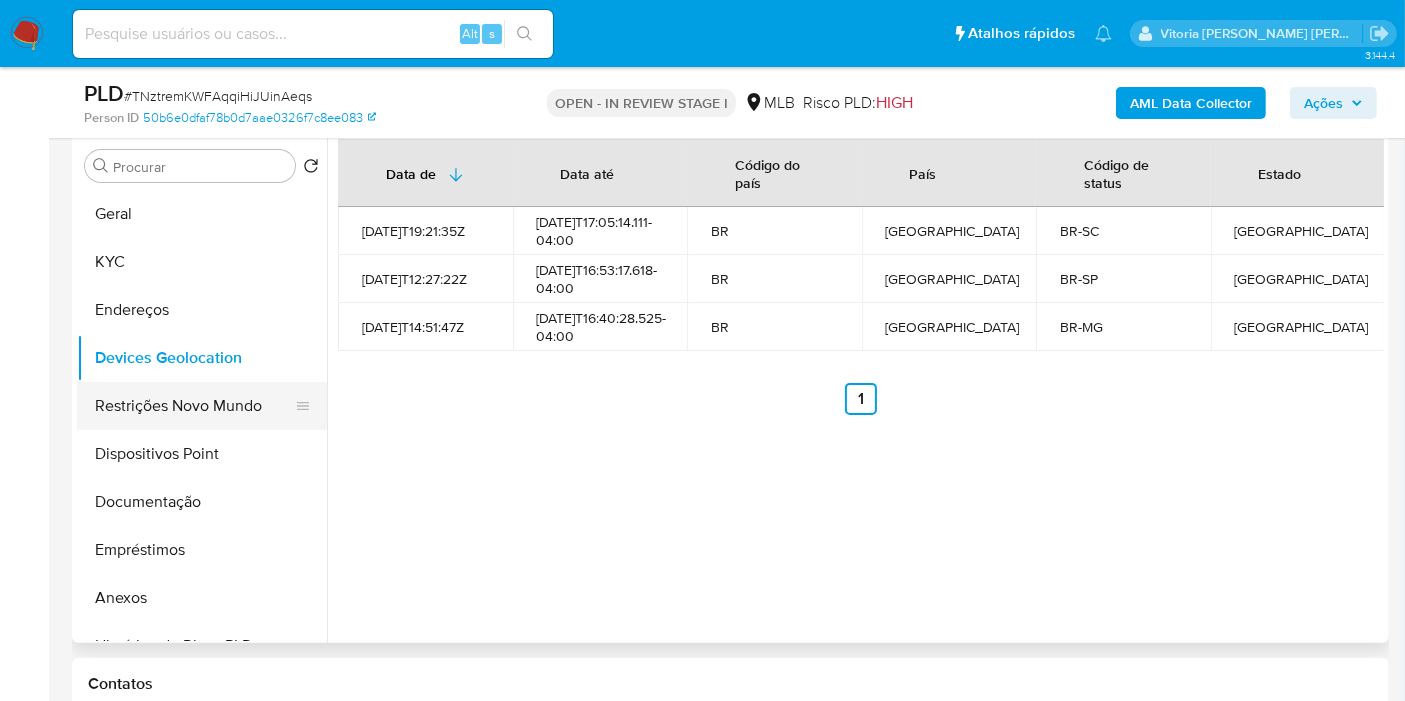click on "Restrições Novo Mundo" at bounding box center (194, 406) 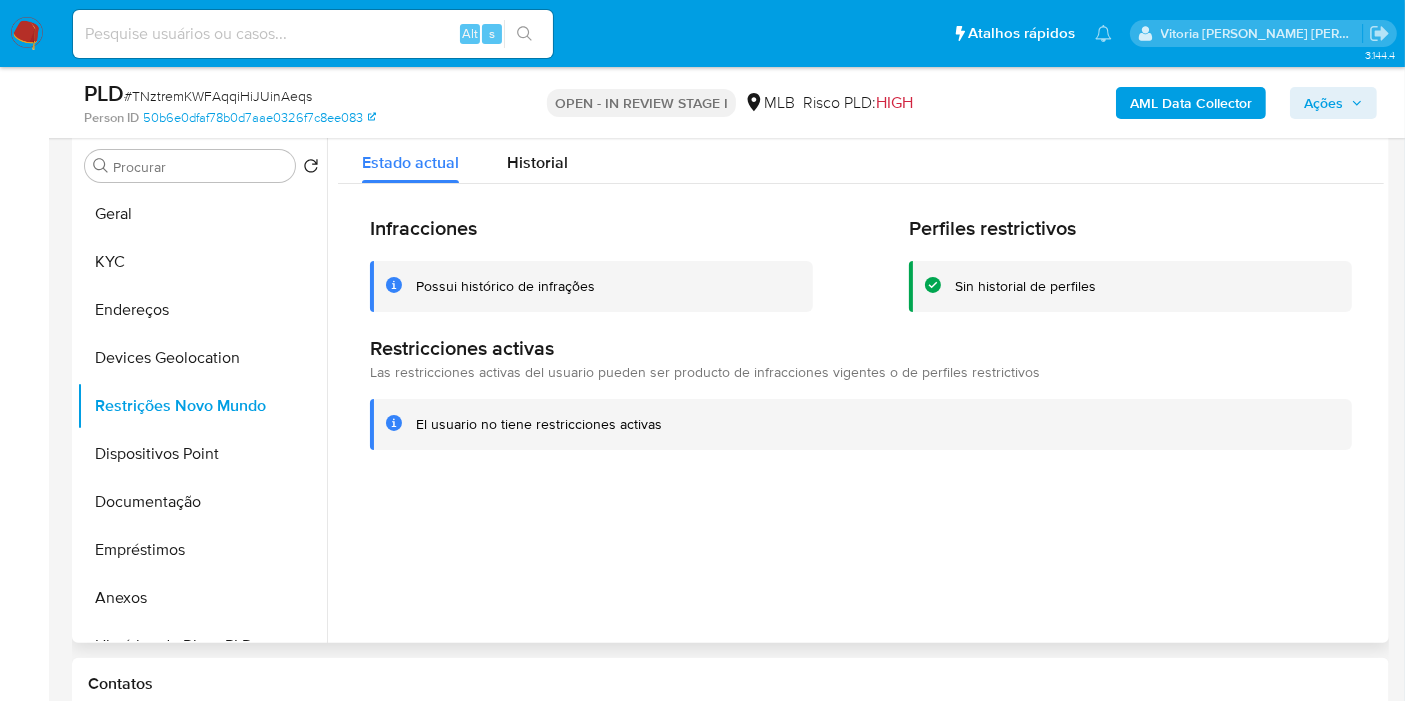 type 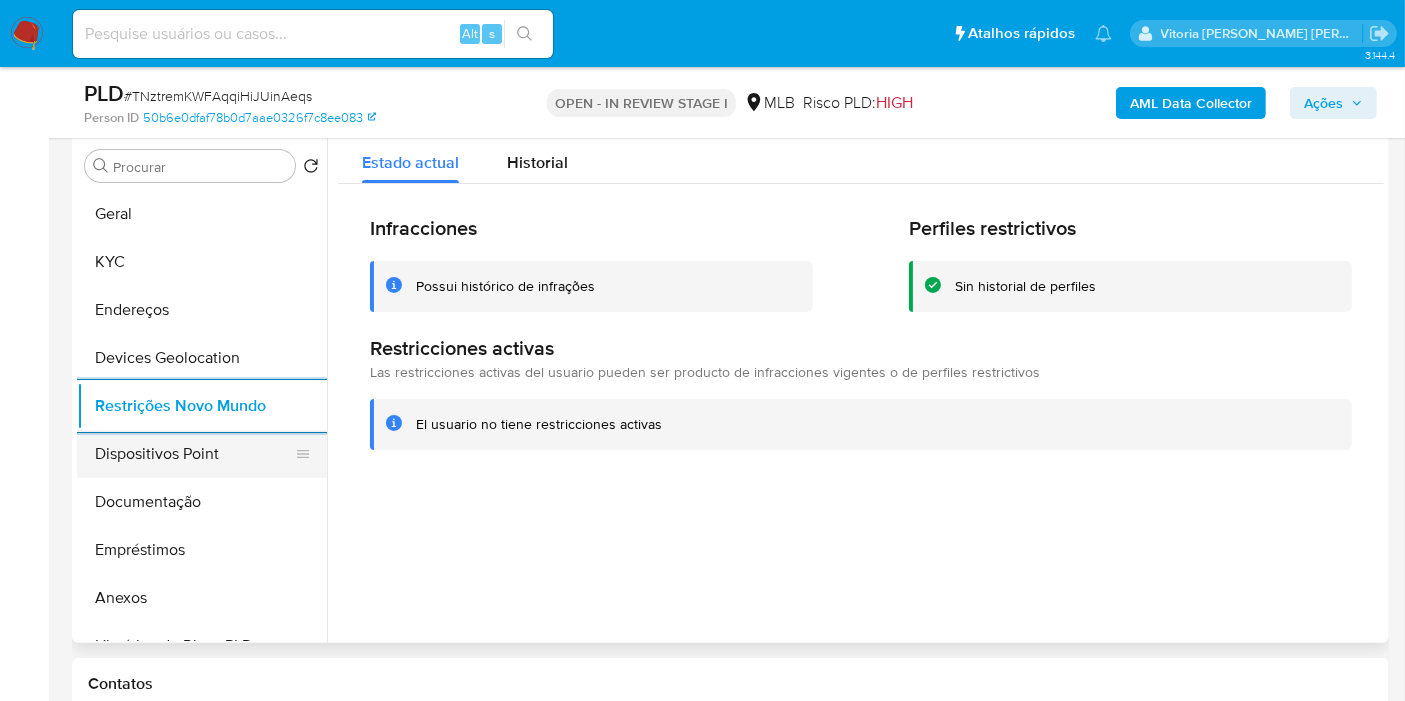 click on "Dispositivos Point" at bounding box center [194, 454] 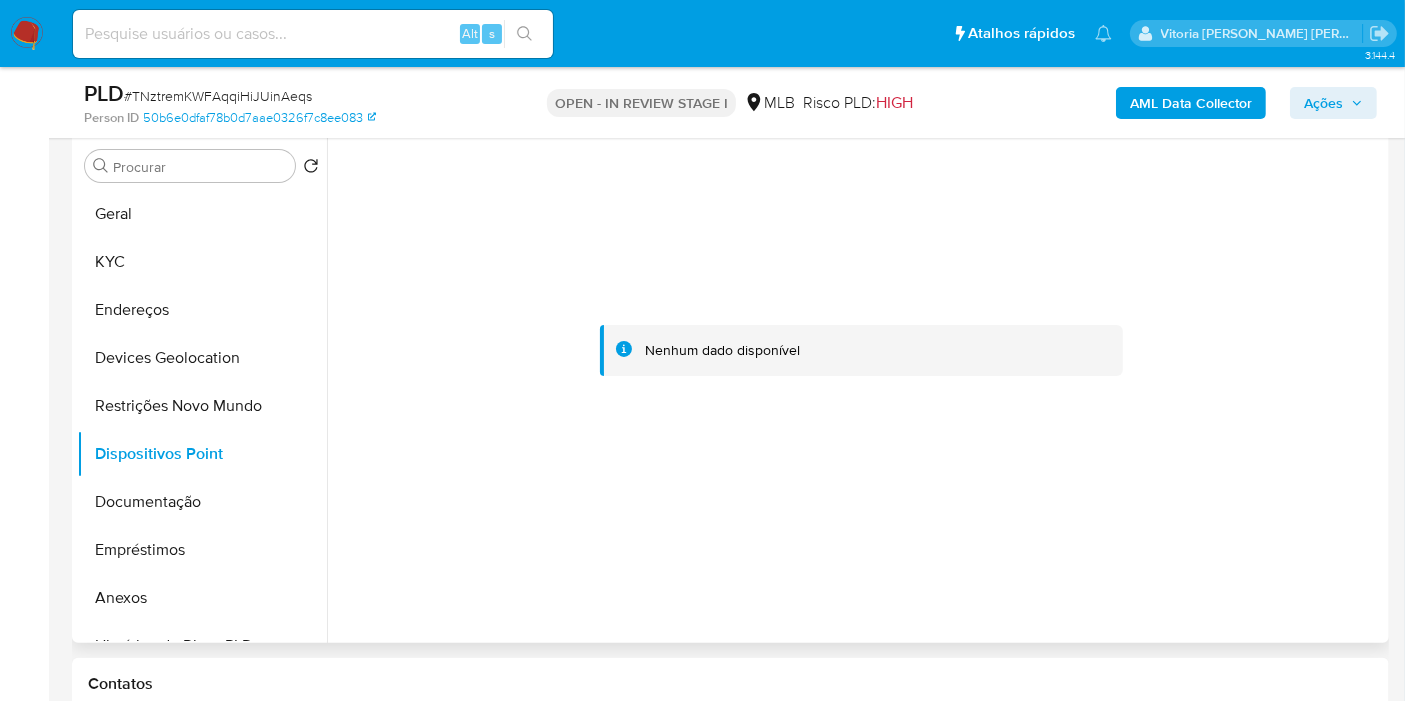 type 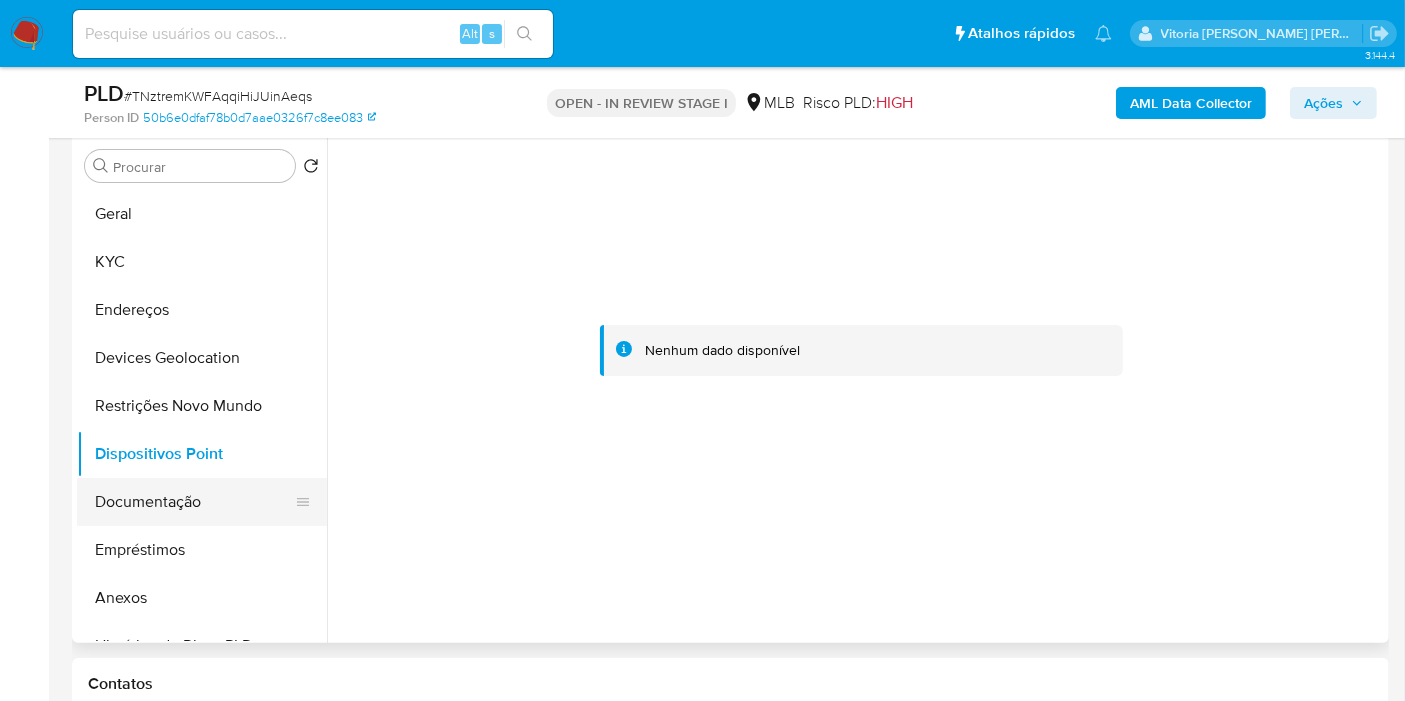 click on "Documentação" at bounding box center (194, 502) 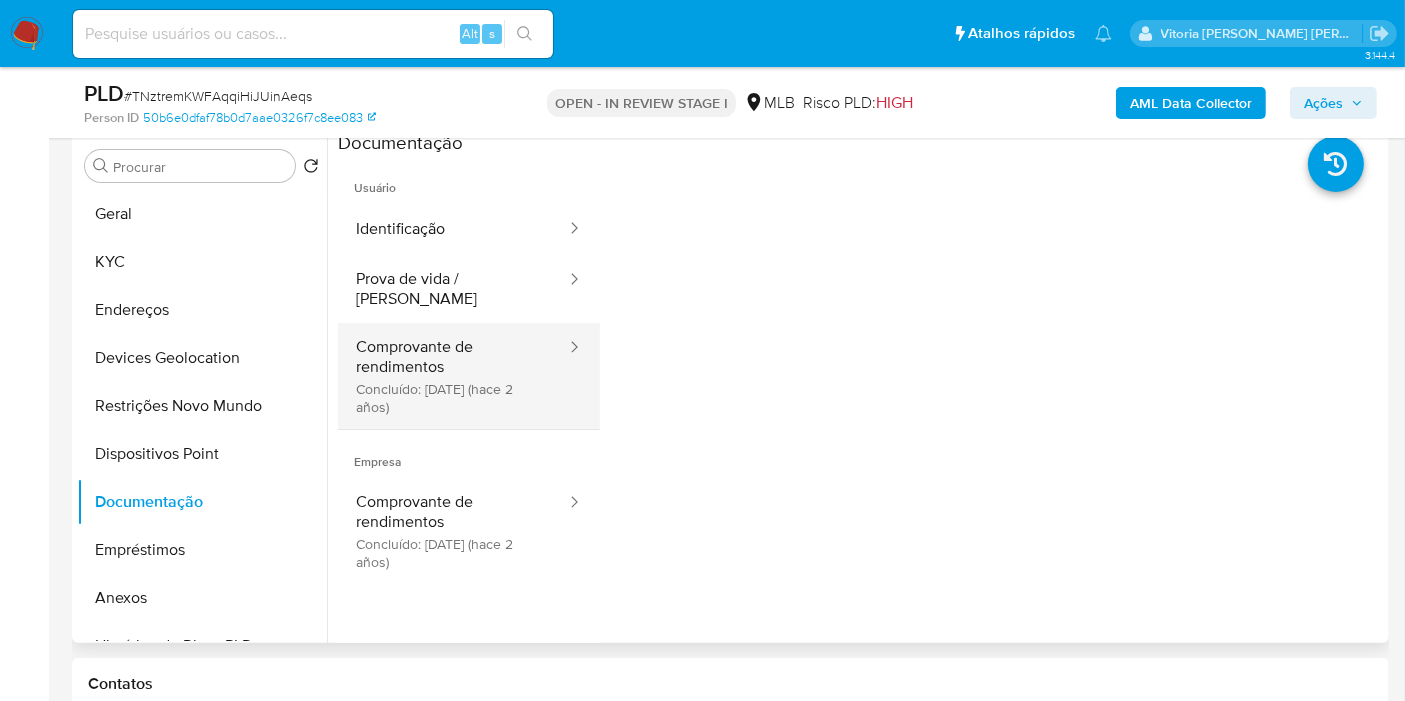 click on "Comprovante de rendimentos Concluído: 12/05/2023 (hace 2 años)" at bounding box center (453, 376) 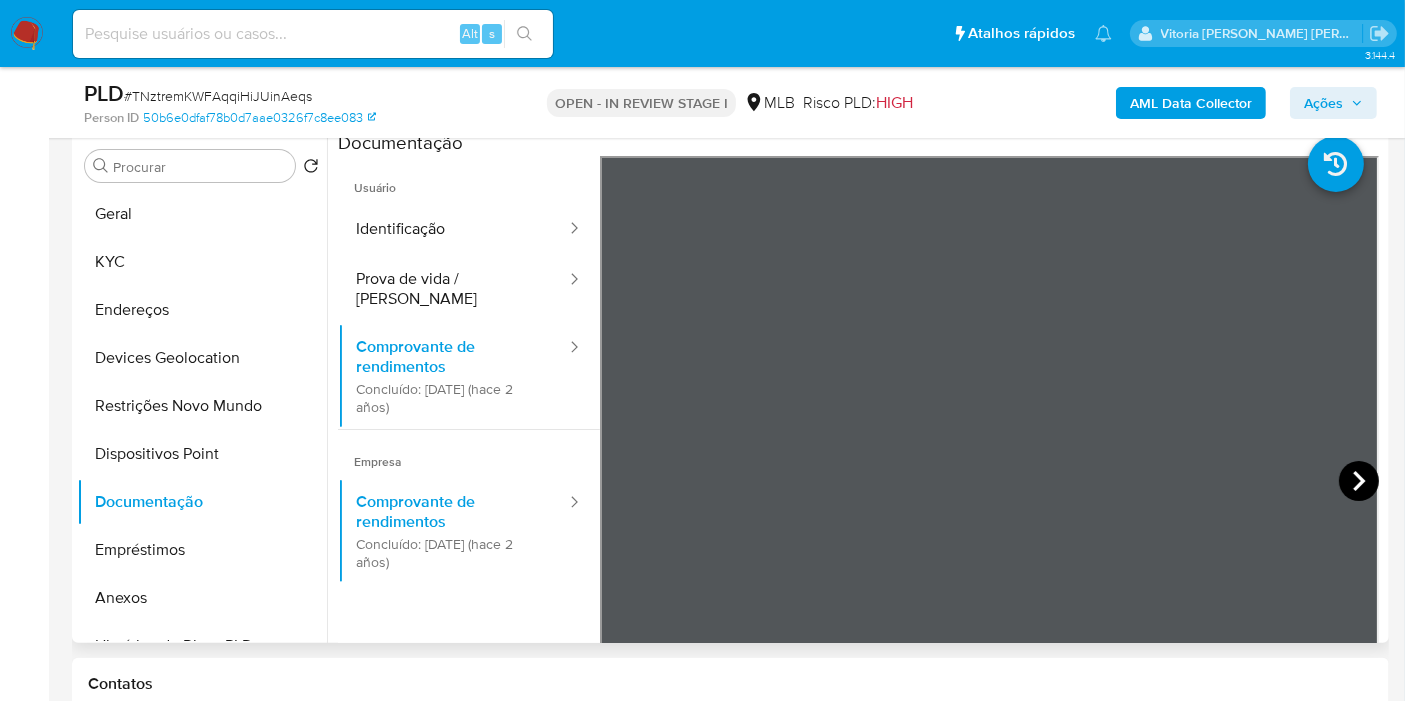 click 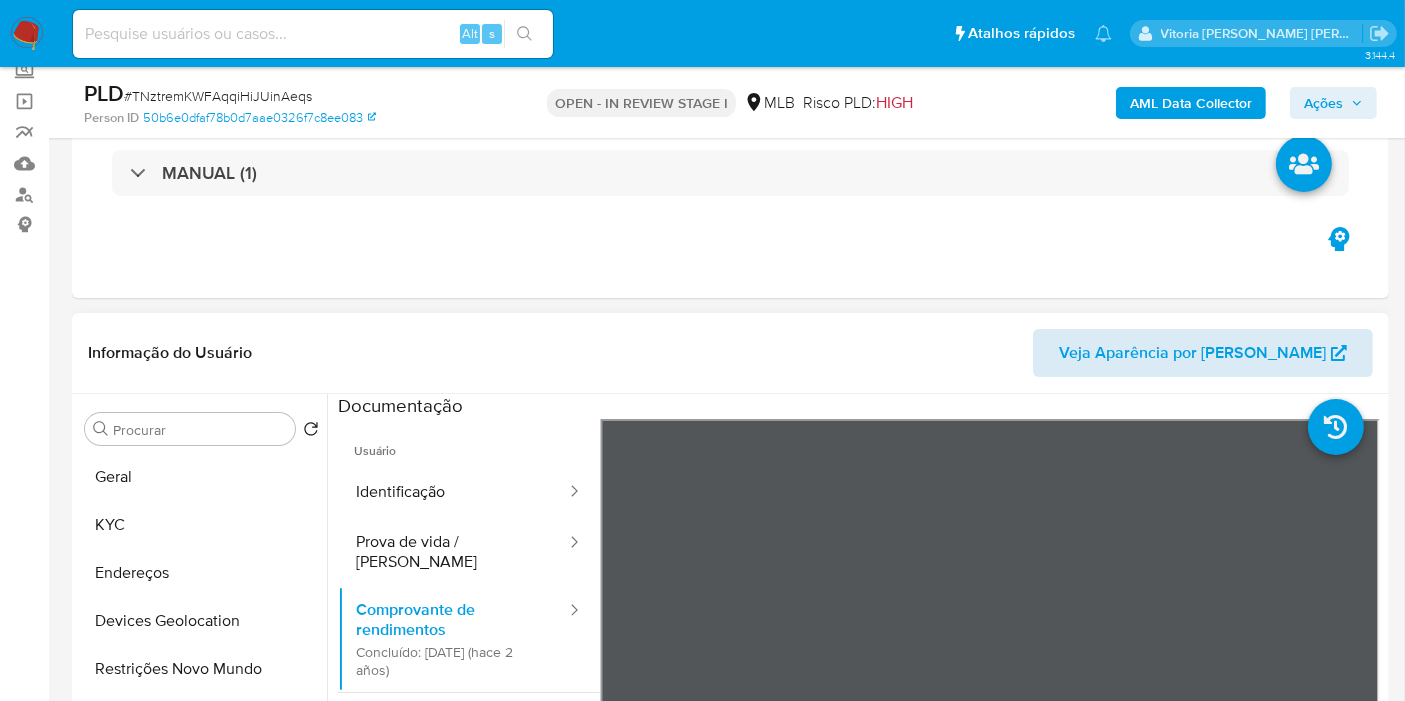 scroll, scrollTop: 222, scrollLeft: 0, axis: vertical 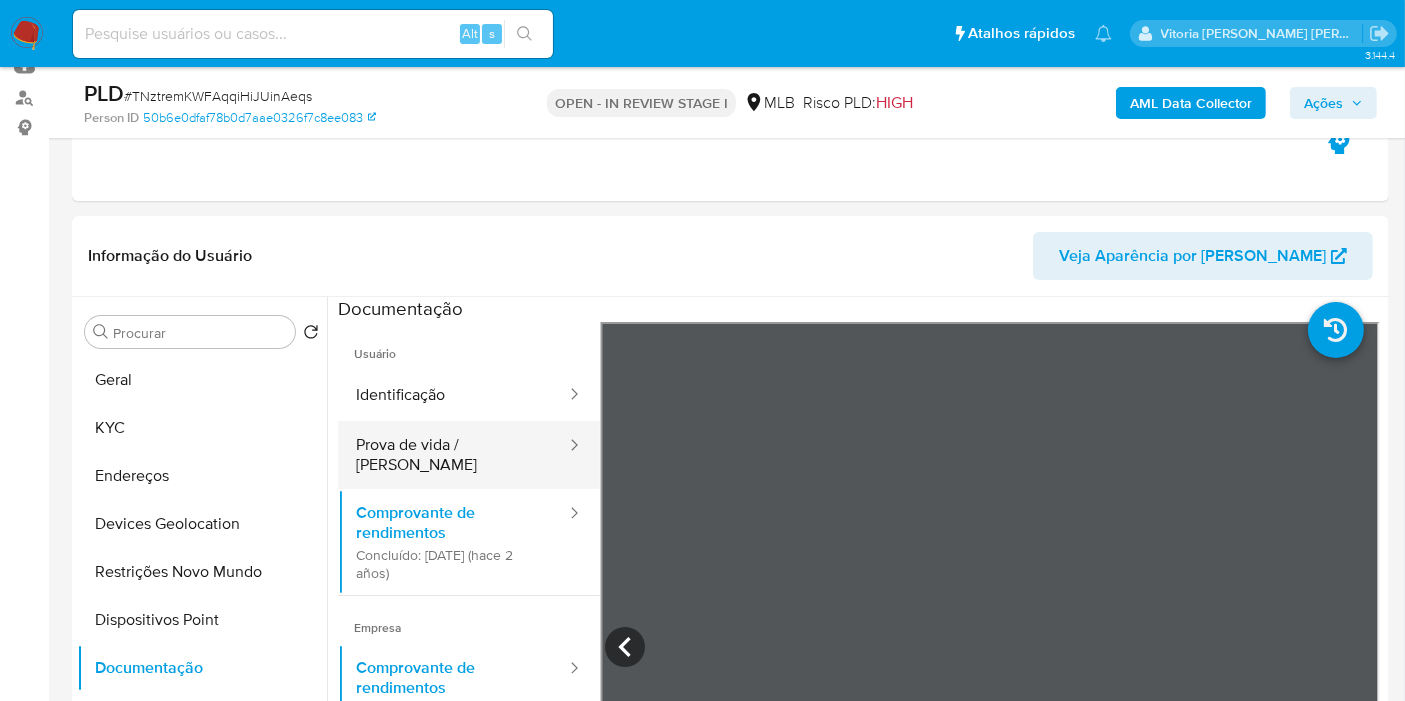 click on "Prova de vida / Selfie" at bounding box center (453, 455) 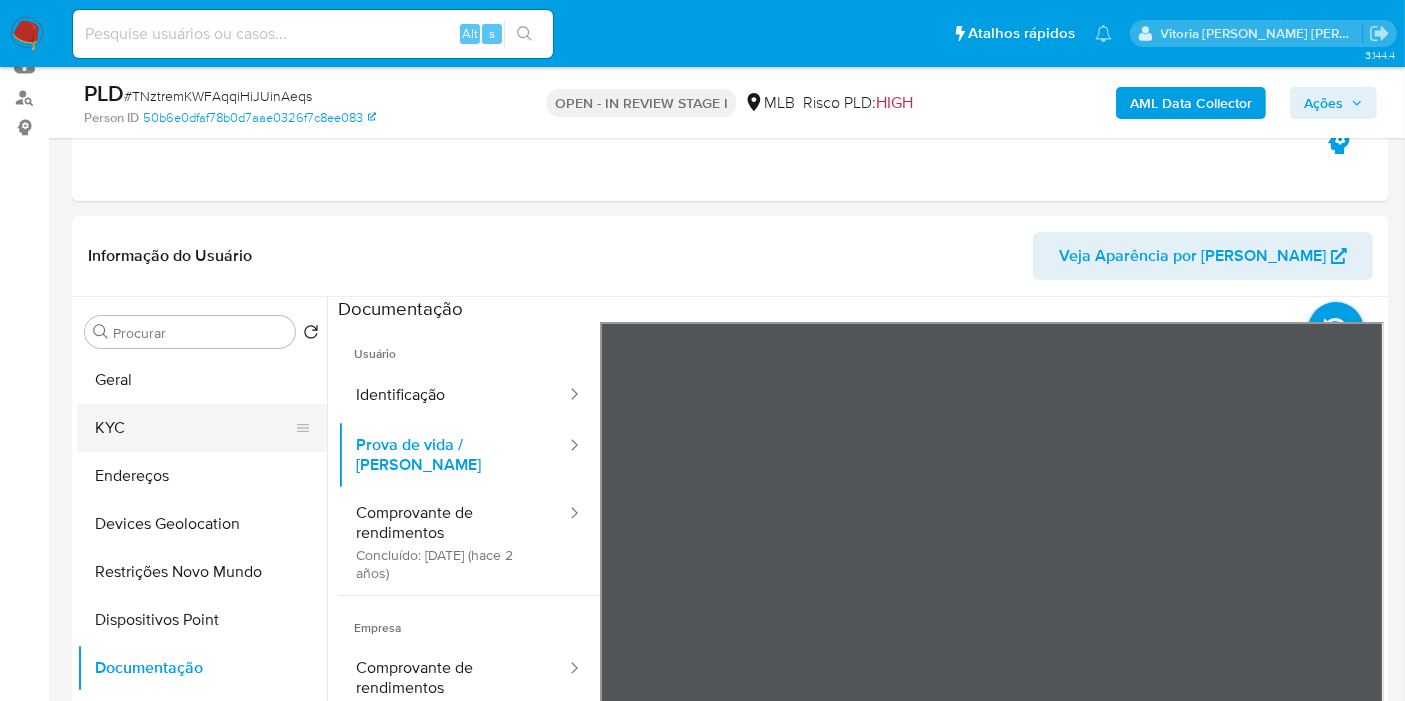 click on "KYC" at bounding box center [194, 428] 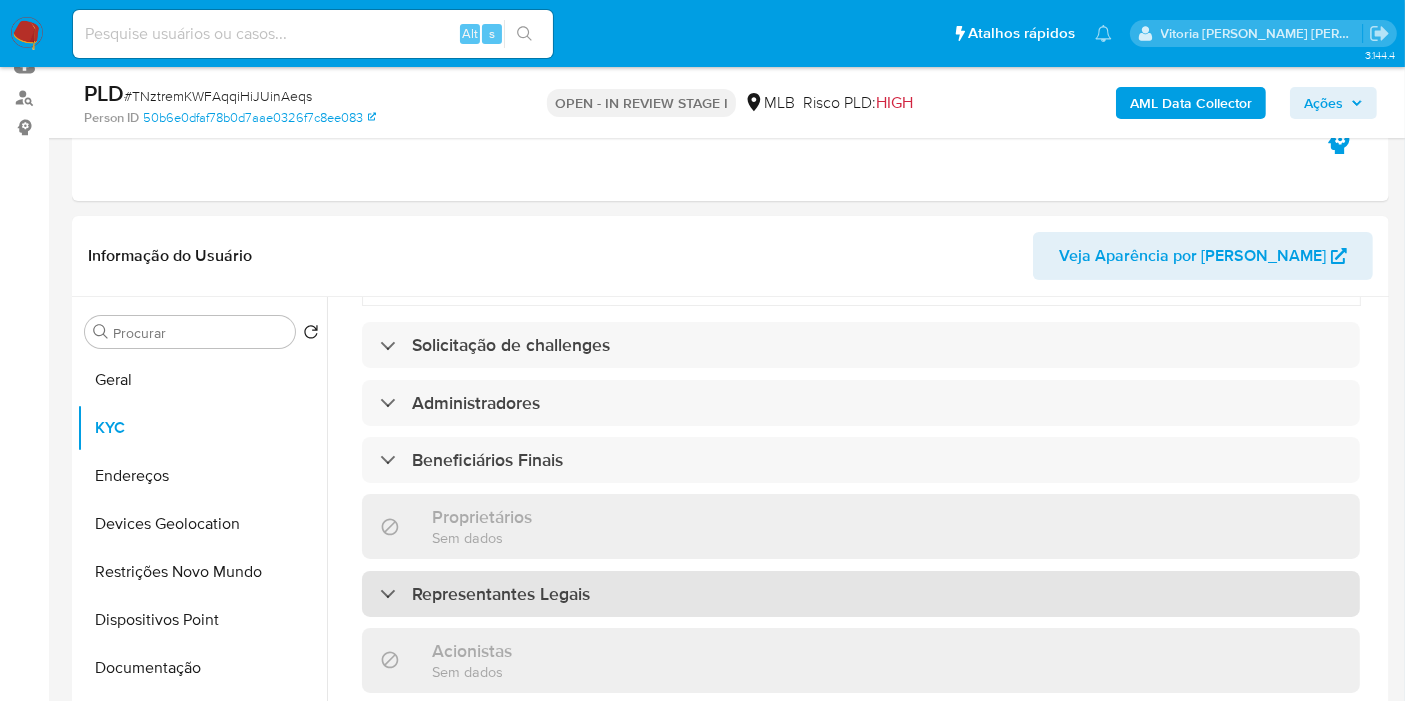 scroll, scrollTop: 888, scrollLeft: 0, axis: vertical 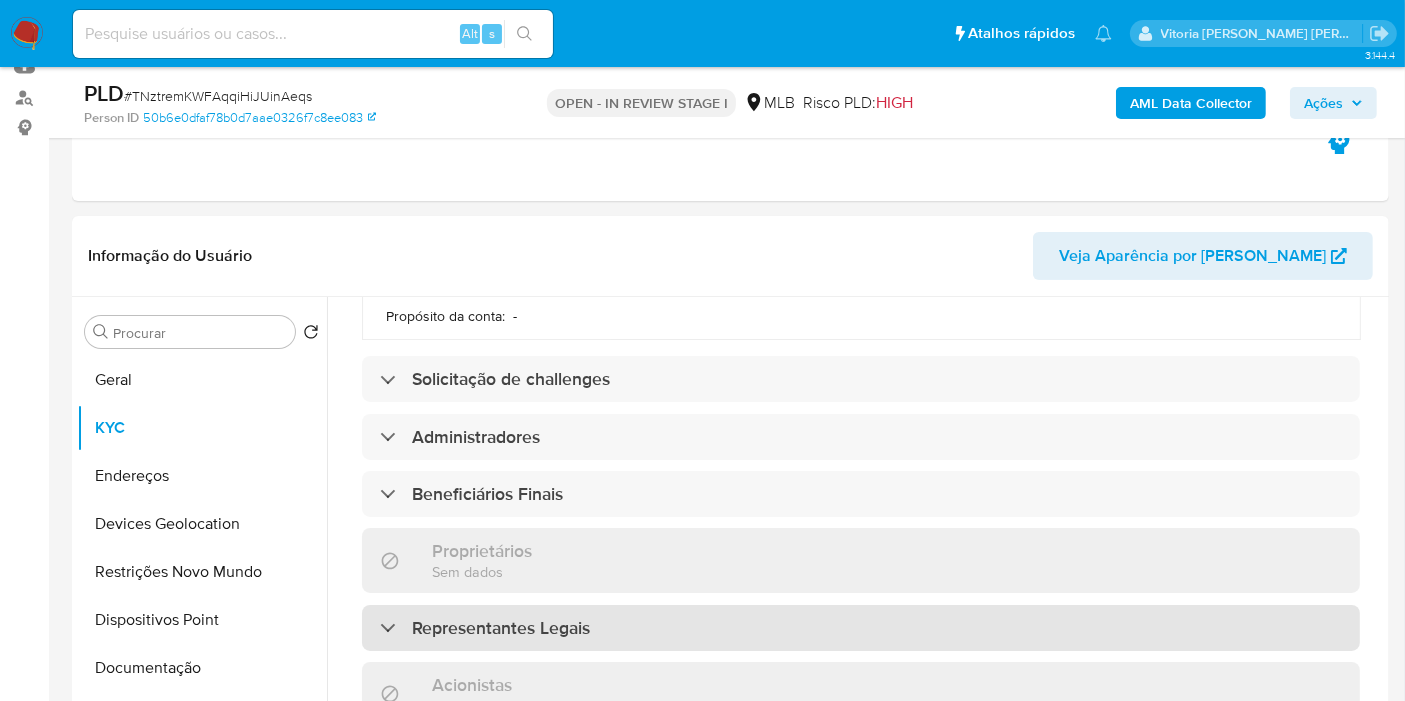 click on "Representantes Legais" at bounding box center (501, 628) 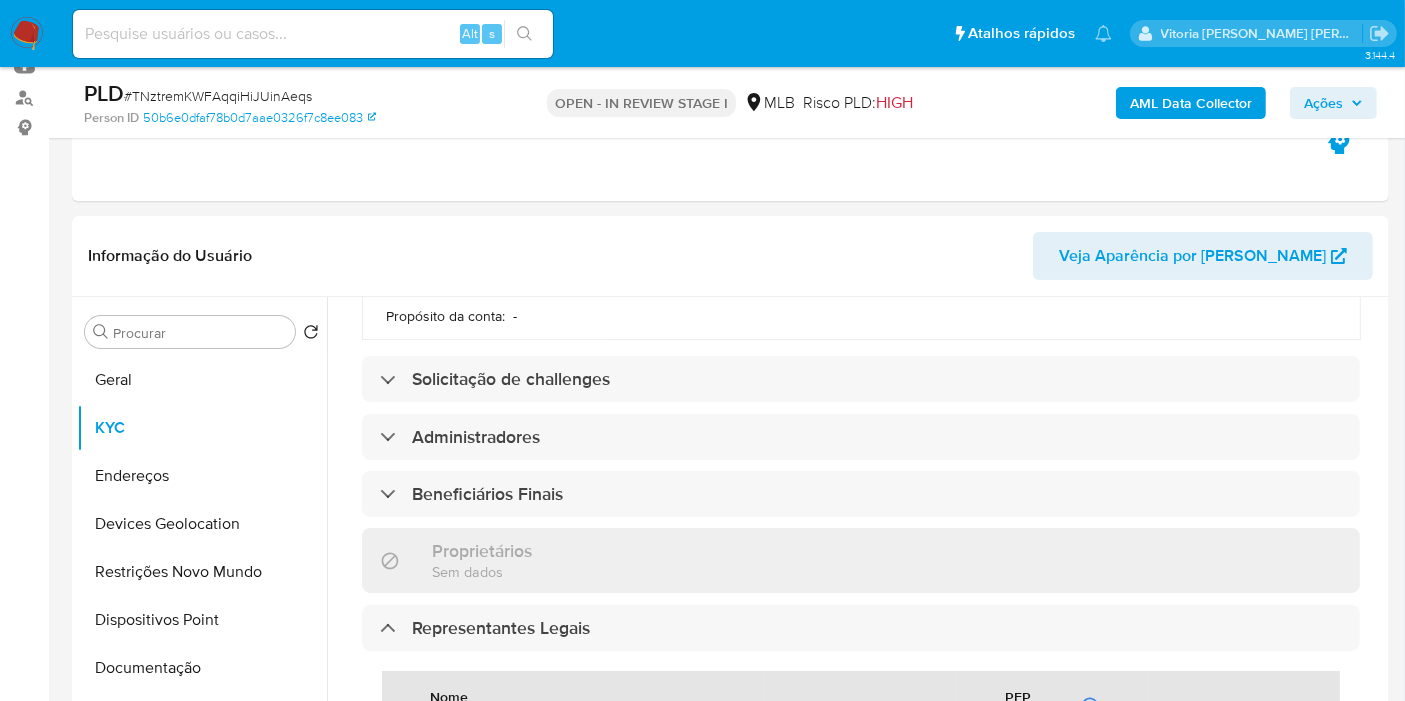 scroll, scrollTop: 1111, scrollLeft: 0, axis: vertical 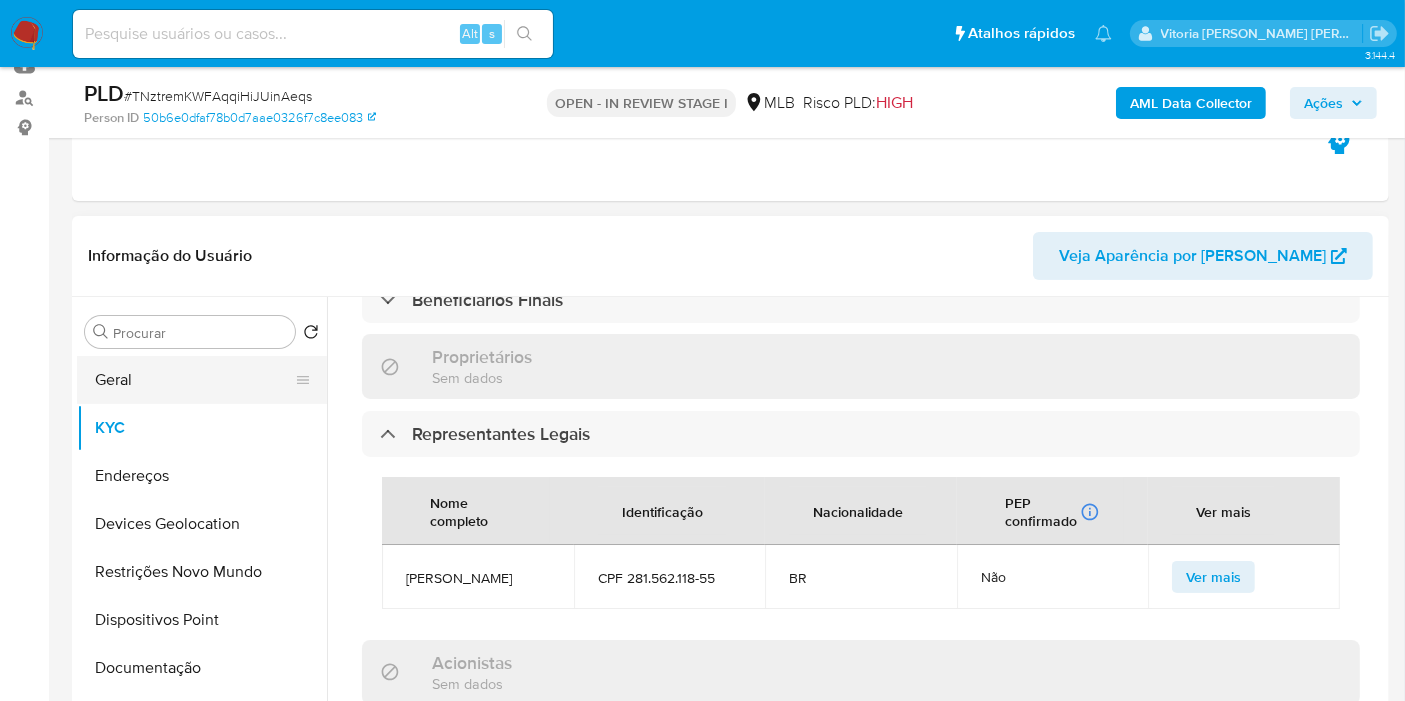 click on "Geral" at bounding box center (194, 380) 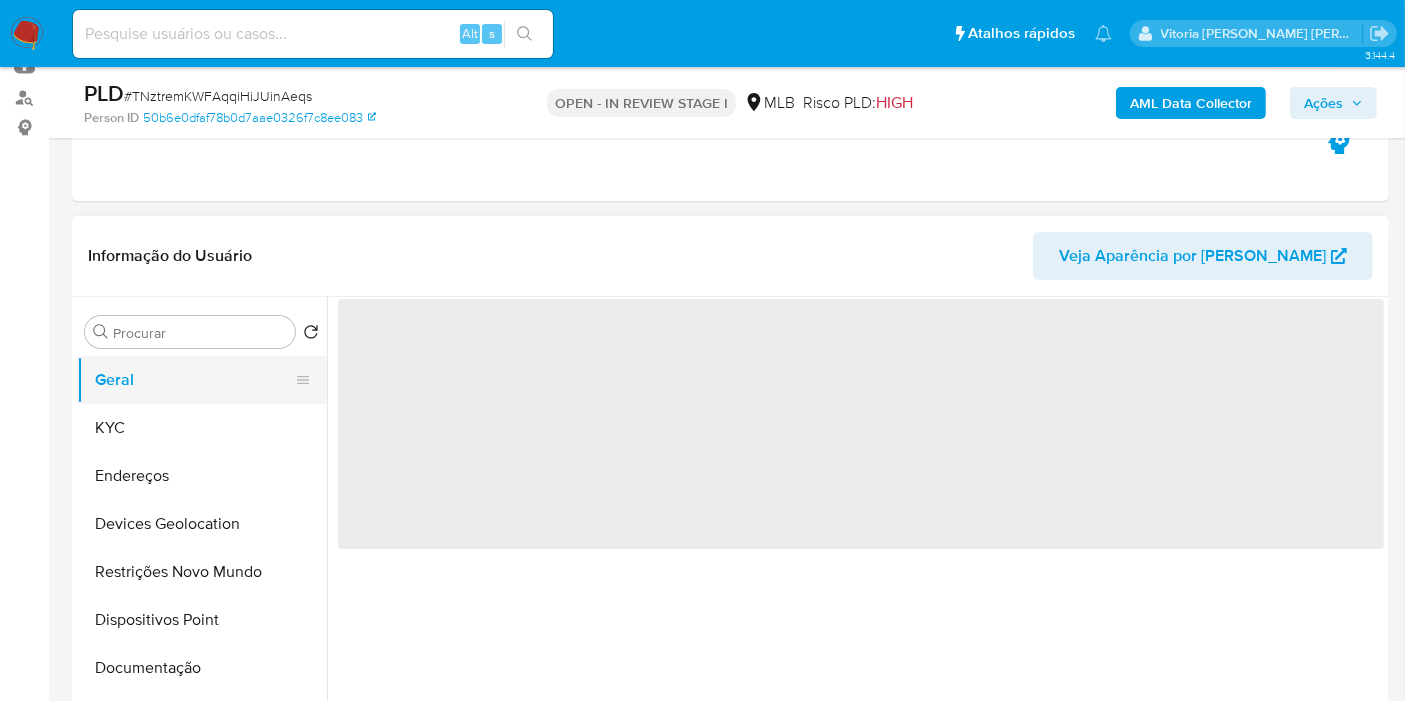 scroll, scrollTop: 0, scrollLeft: 0, axis: both 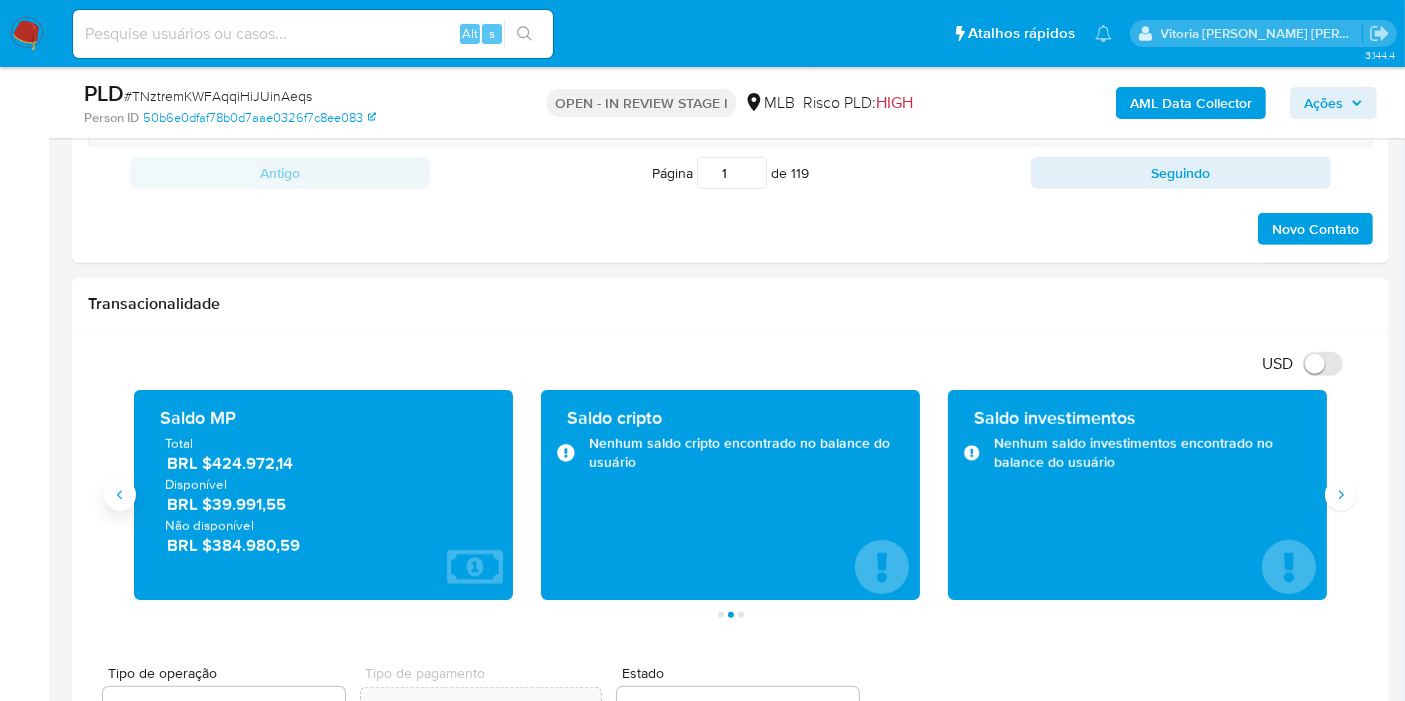click at bounding box center (120, 495) 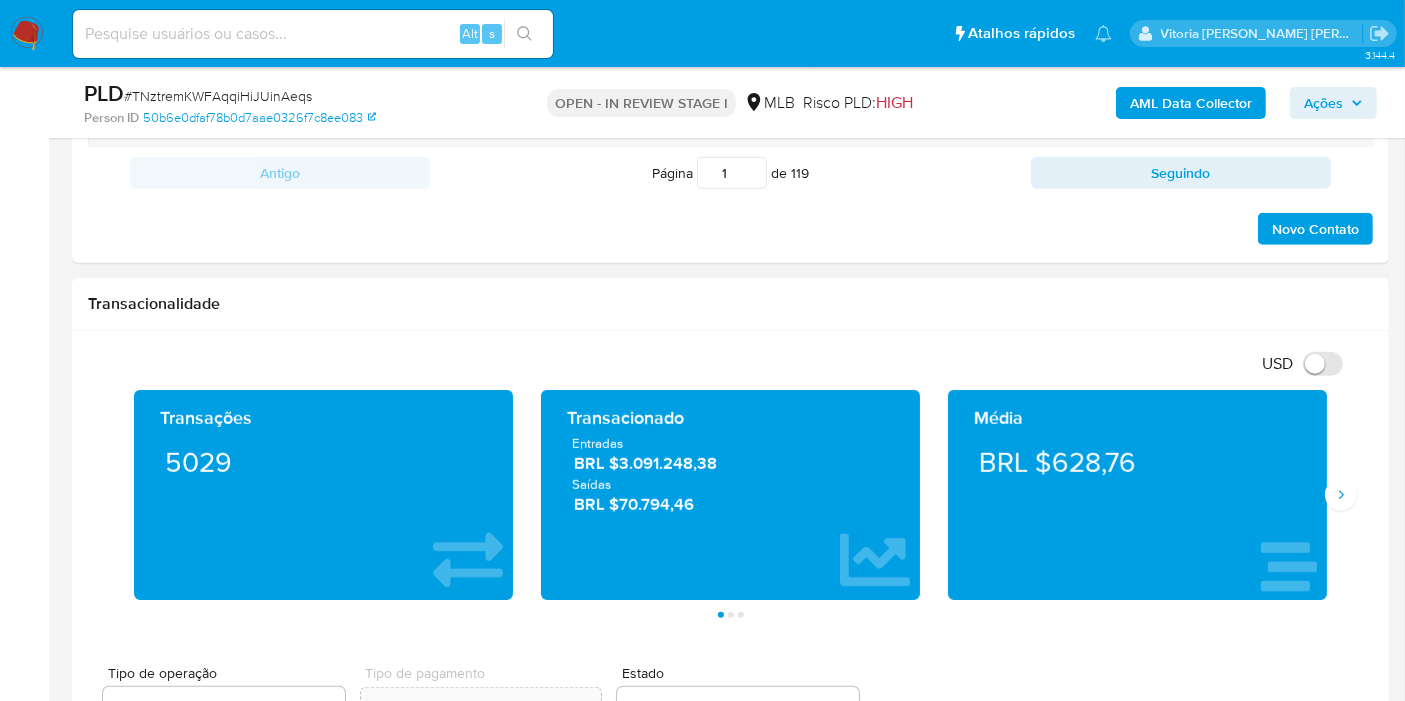 drag, startPoint x: 1116, startPoint y: 455, endPoint x: 1053, endPoint y: 455, distance: 63 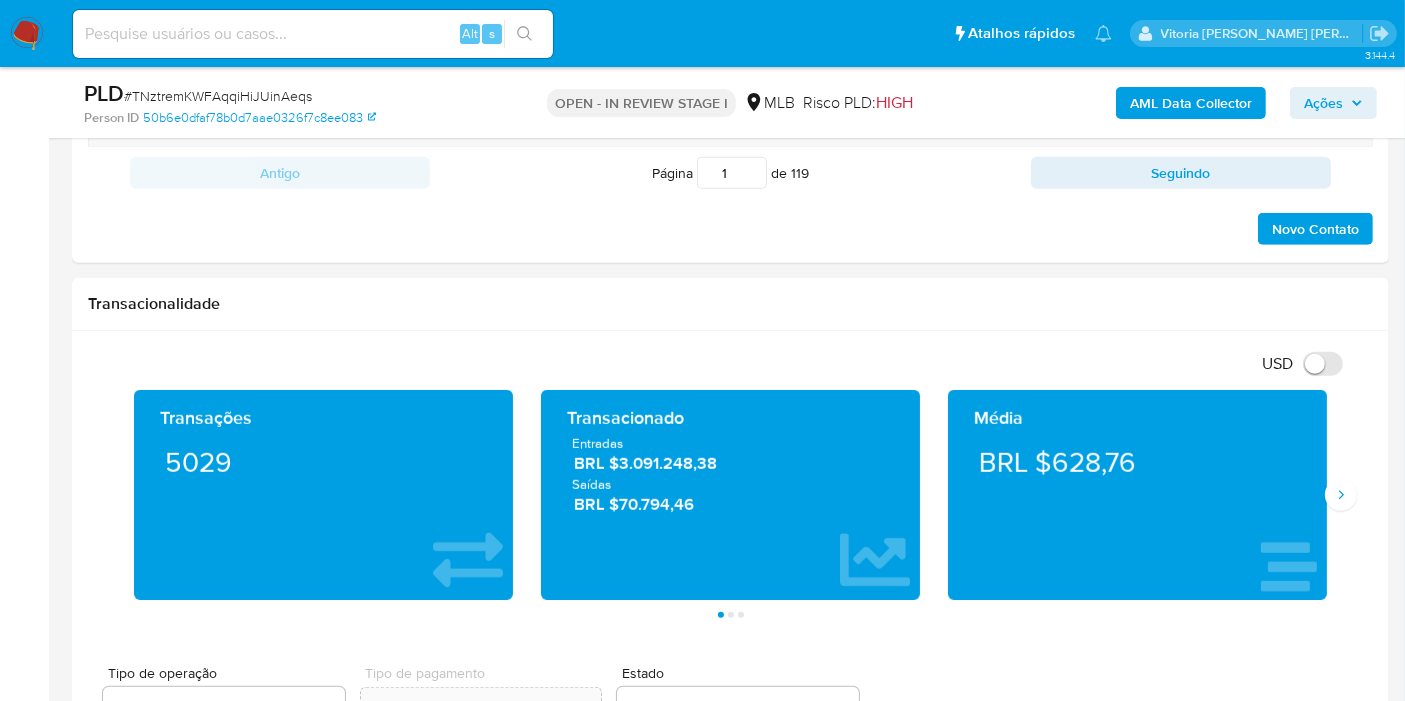 click on "Ações" at bounding box center (1323, 103) 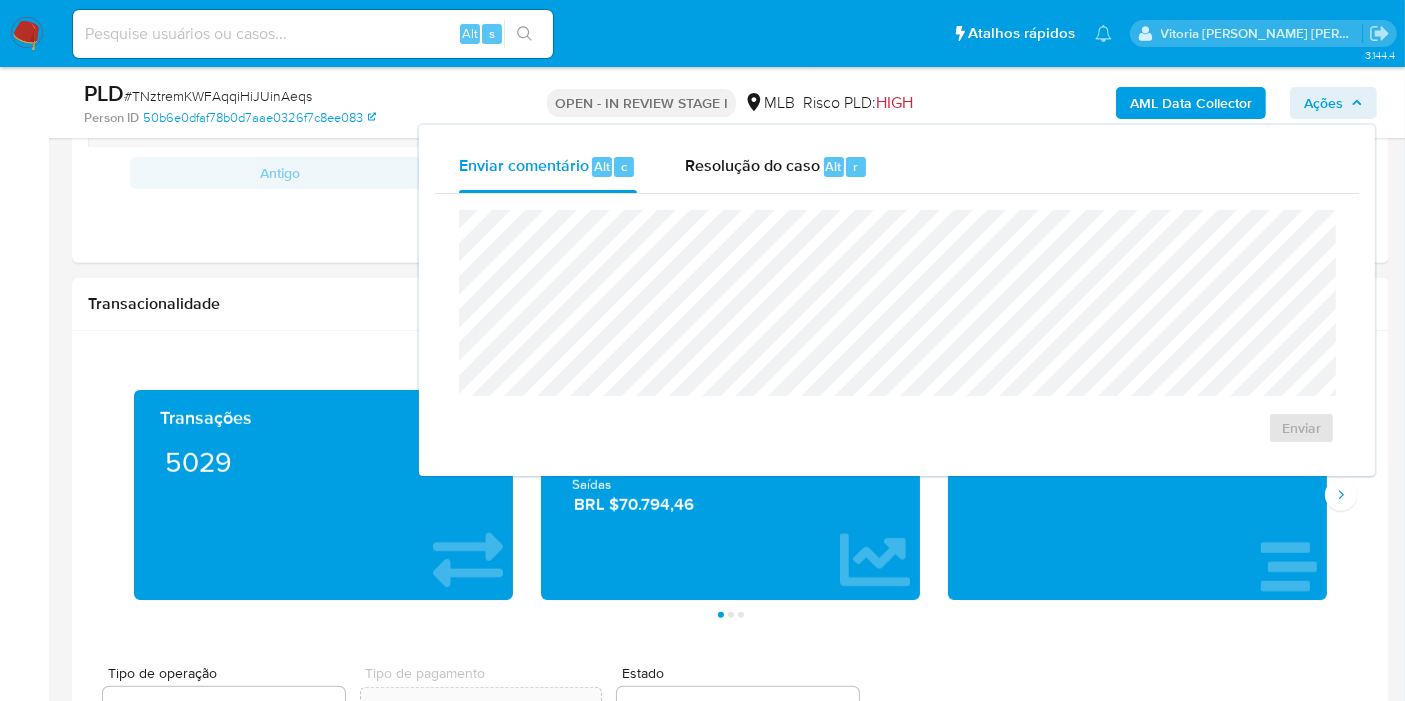 drag, startPoint x: 825, startPoint y: 167, endPoint x: 794, endPoint y: 206, distance: 49.819675 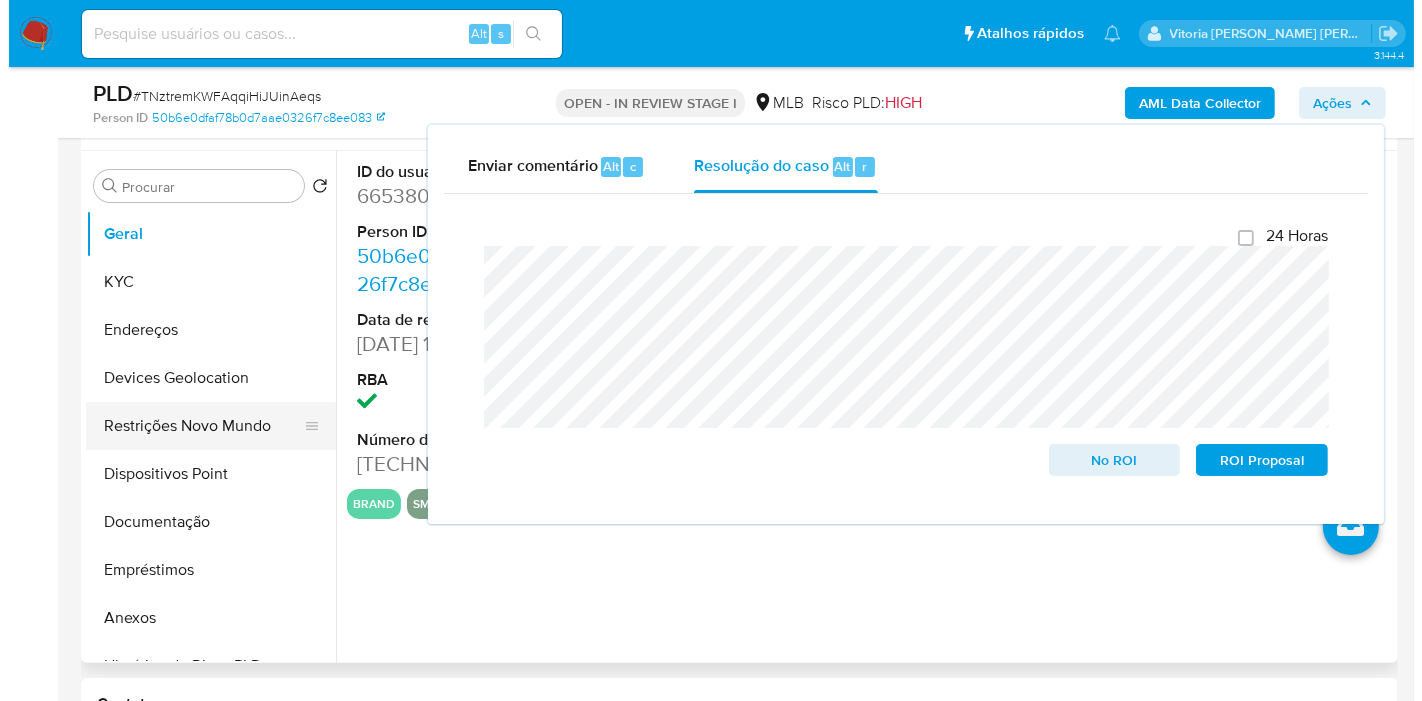 scroll, scrollTop: 333, scrollLeft: 0, axis: vertical 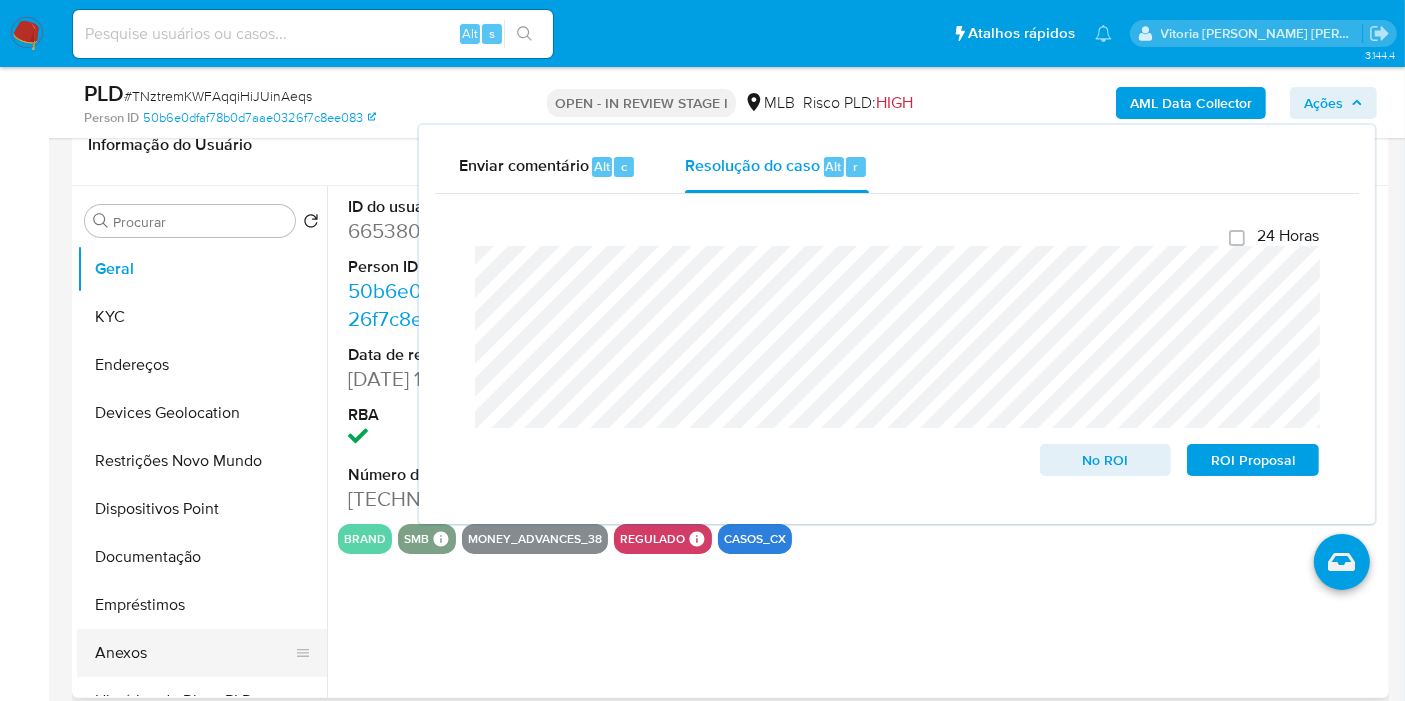 click on "Anexos" at bounding box center [194, 653] 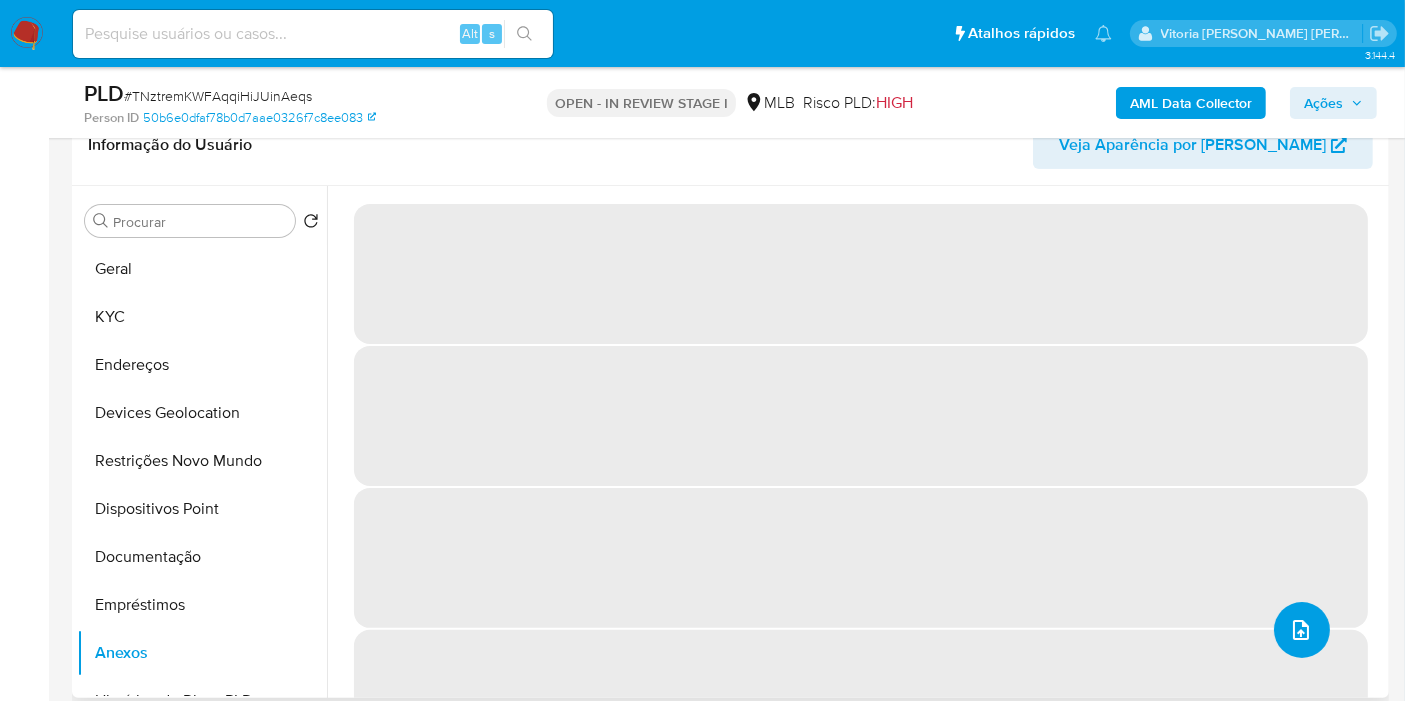click 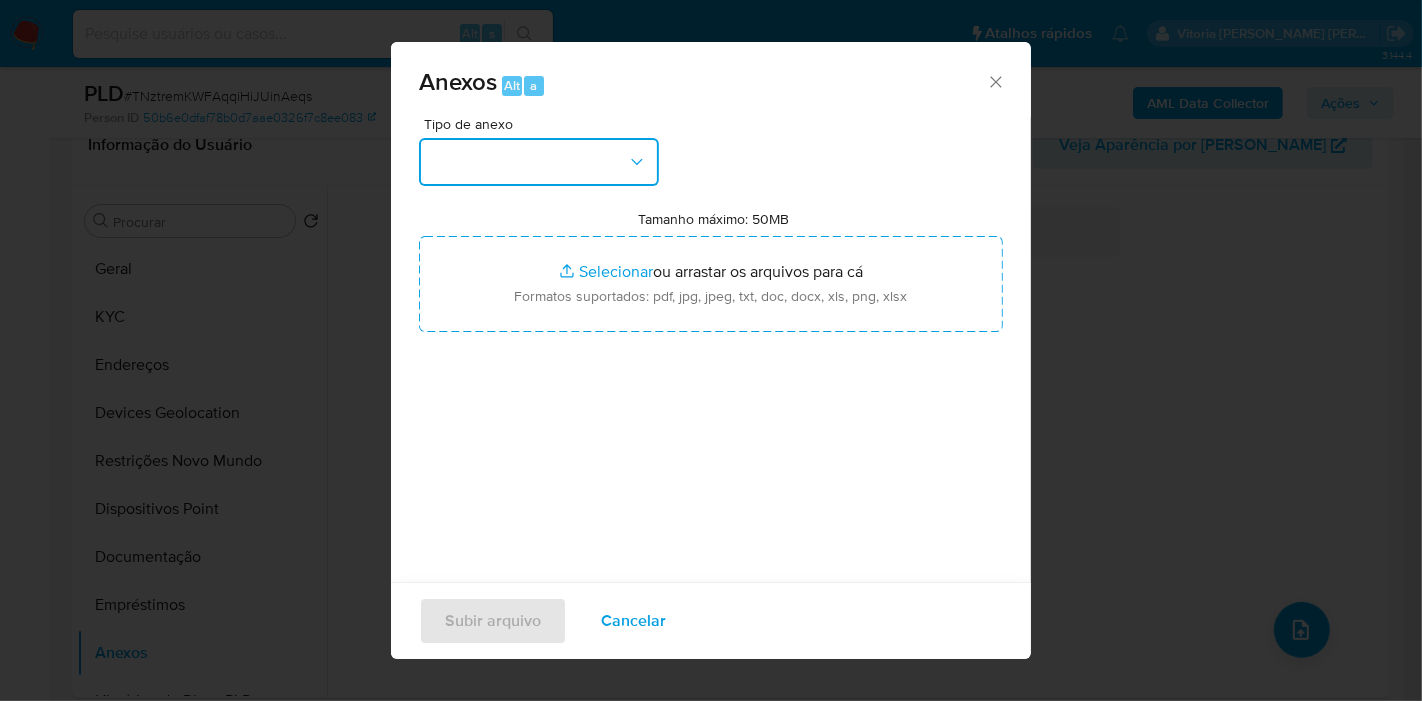 click at bounding box center [539, 162] 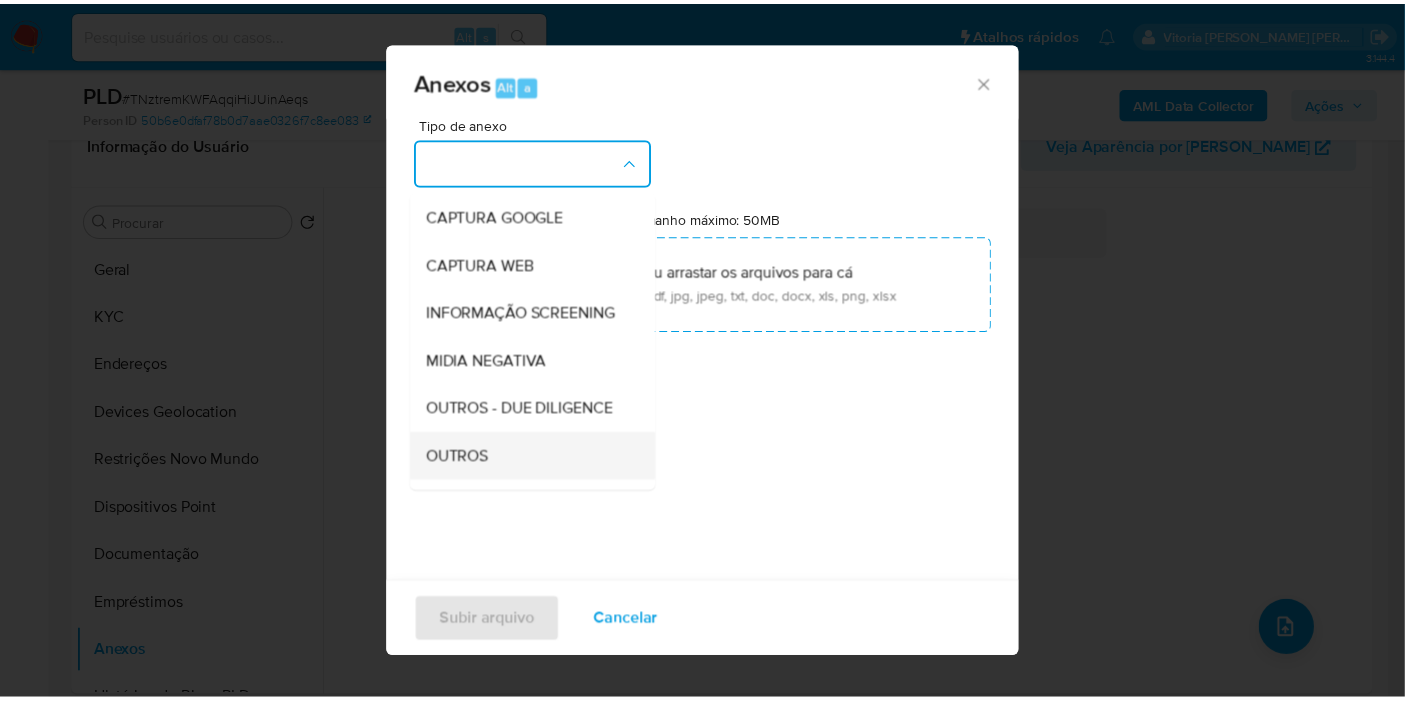 scroll, scrollTop: 222, scrollLeft: 0, axis: vertical 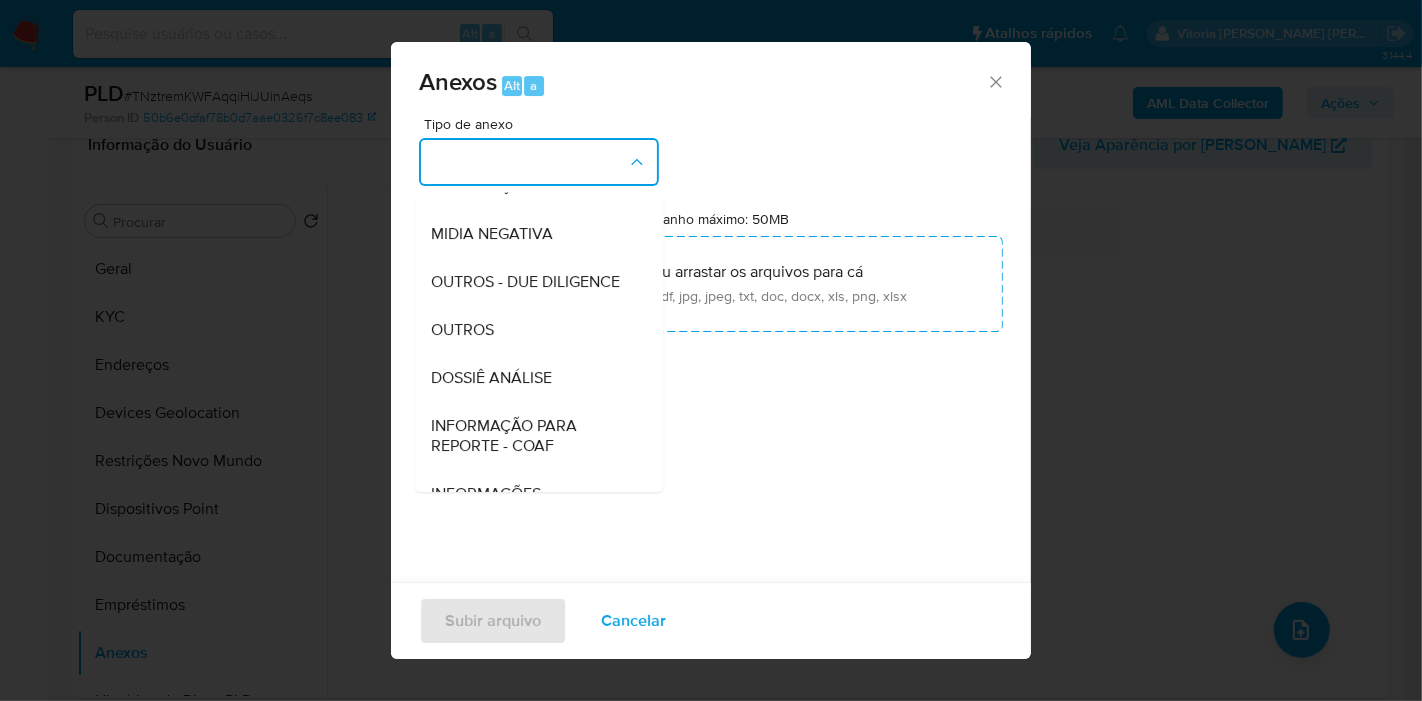click on "DOSSIÊ ANÁLISE" at bounding box center [491, 378] 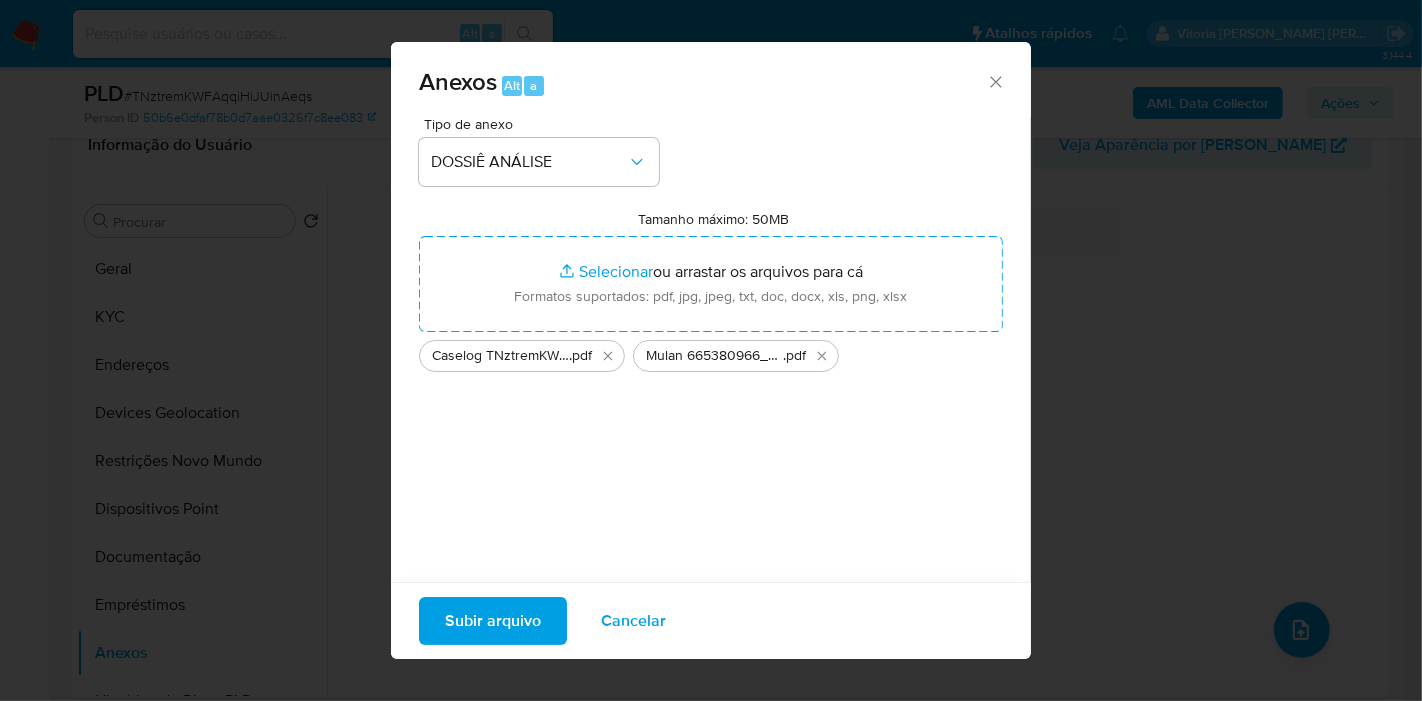 click on "Subir arquivo" at bounding box center [493, 621] 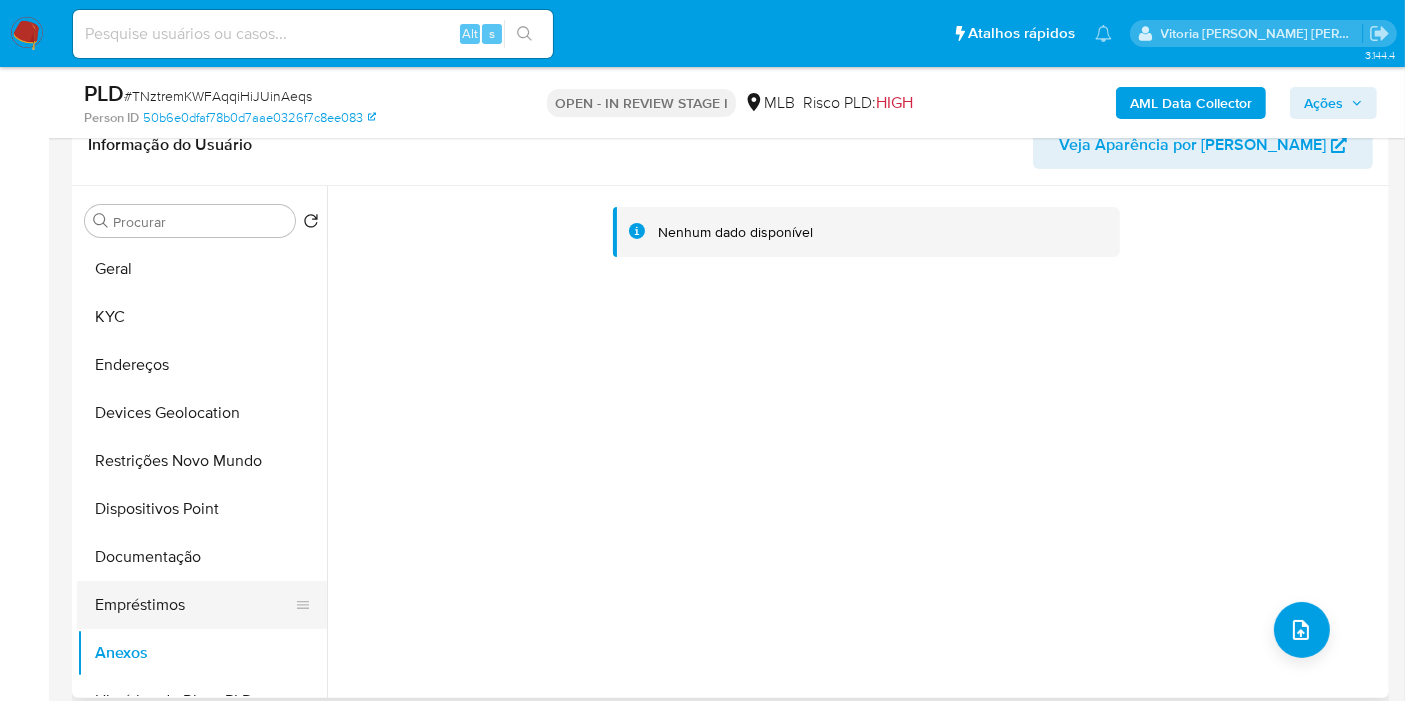 click on "Empréstimos" at bounding box center (194, 605) 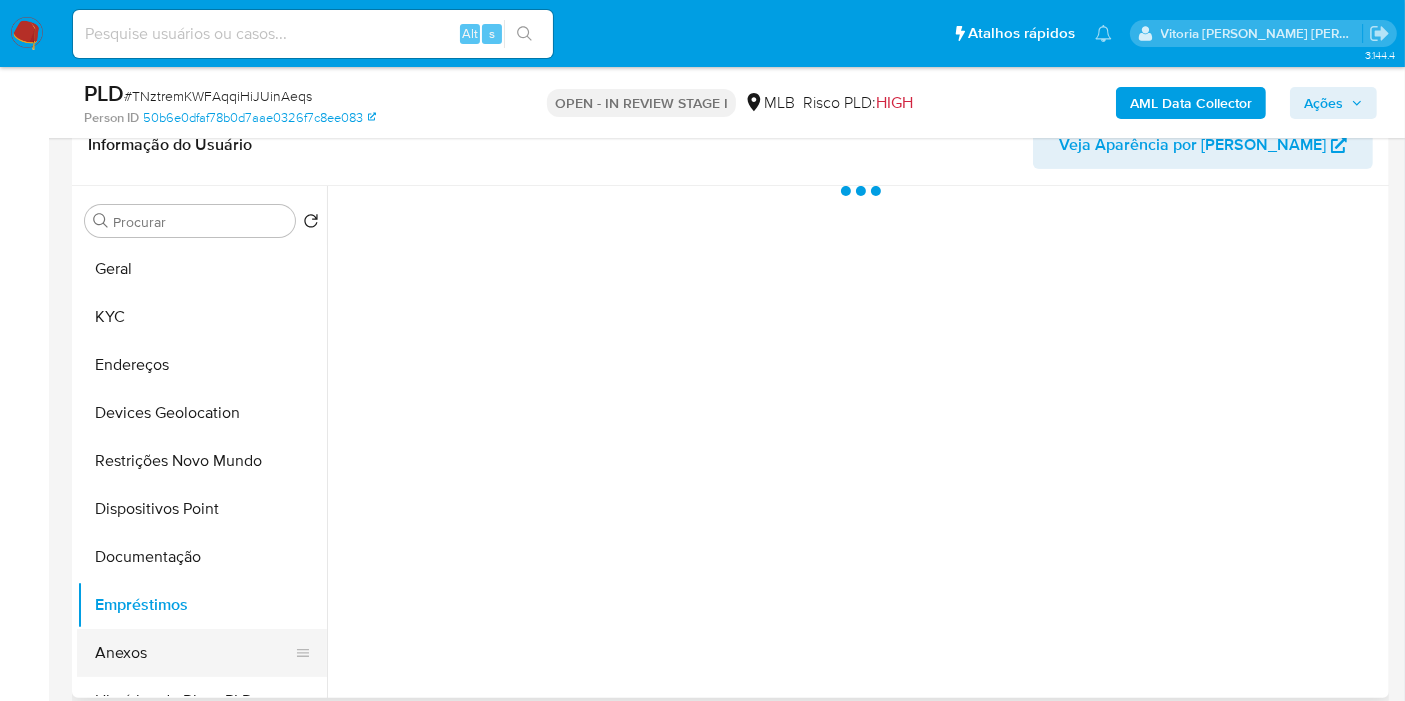 click on "Anexos" at bounding box center [194, 653] 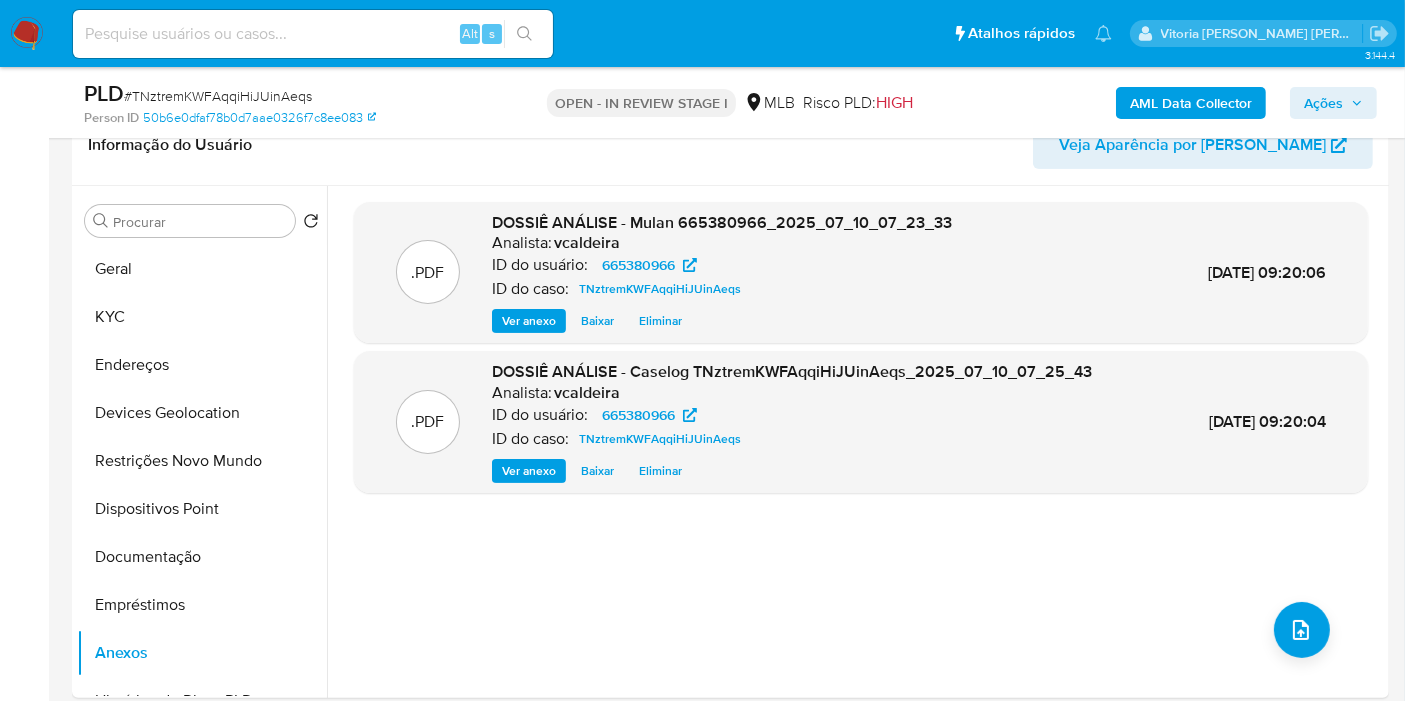 click on "Ações" at bounding box center [1323, 103] 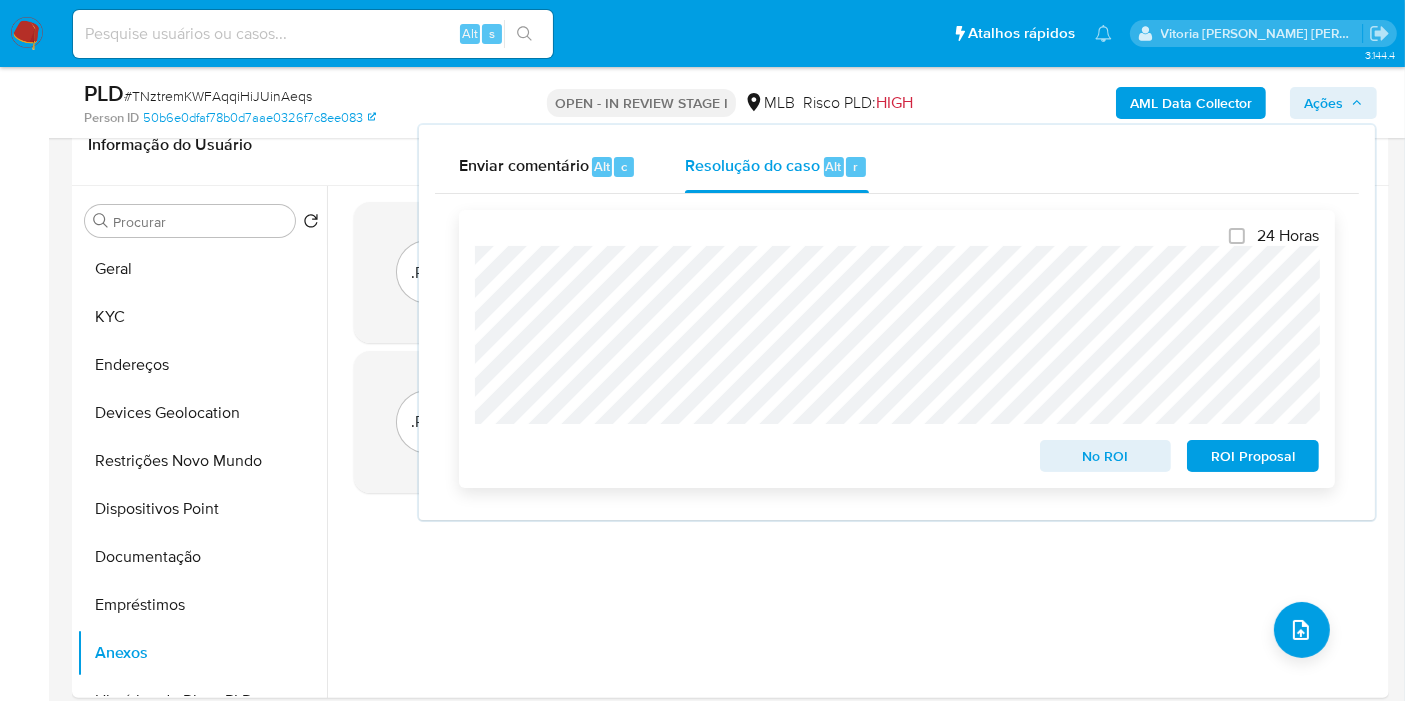 click on "No ROI" at bounding box center [1106, 456] 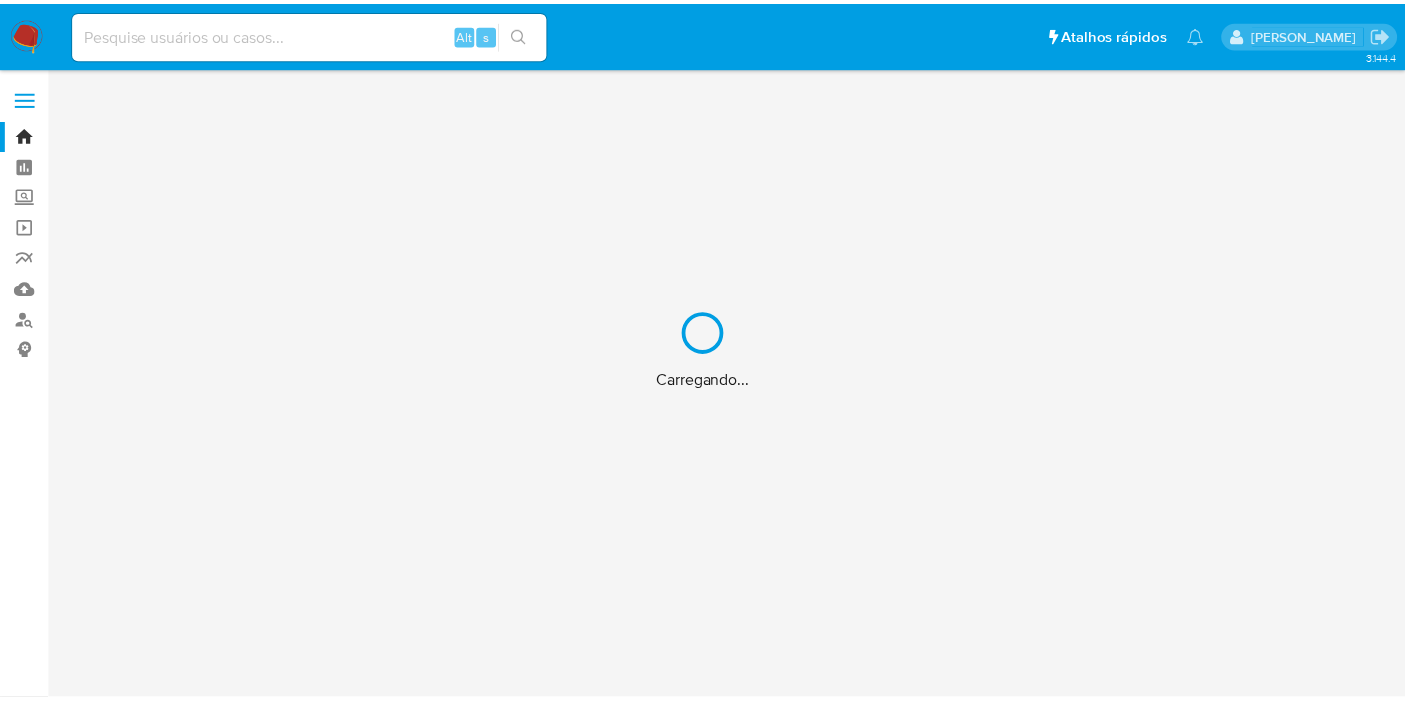 scroll, scrollTop: 0, scrollLeft: 0, axis: both 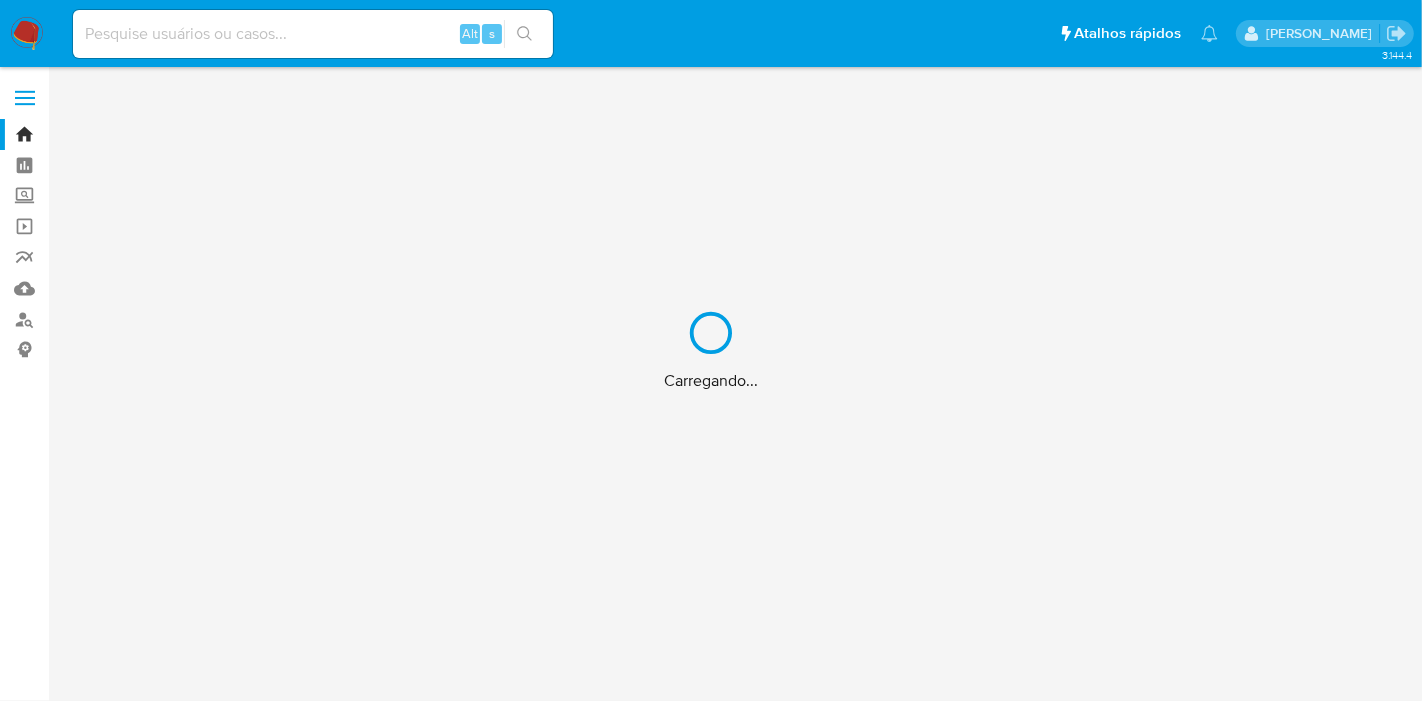 click on "Carregando..." at bounding box center [711, 350] 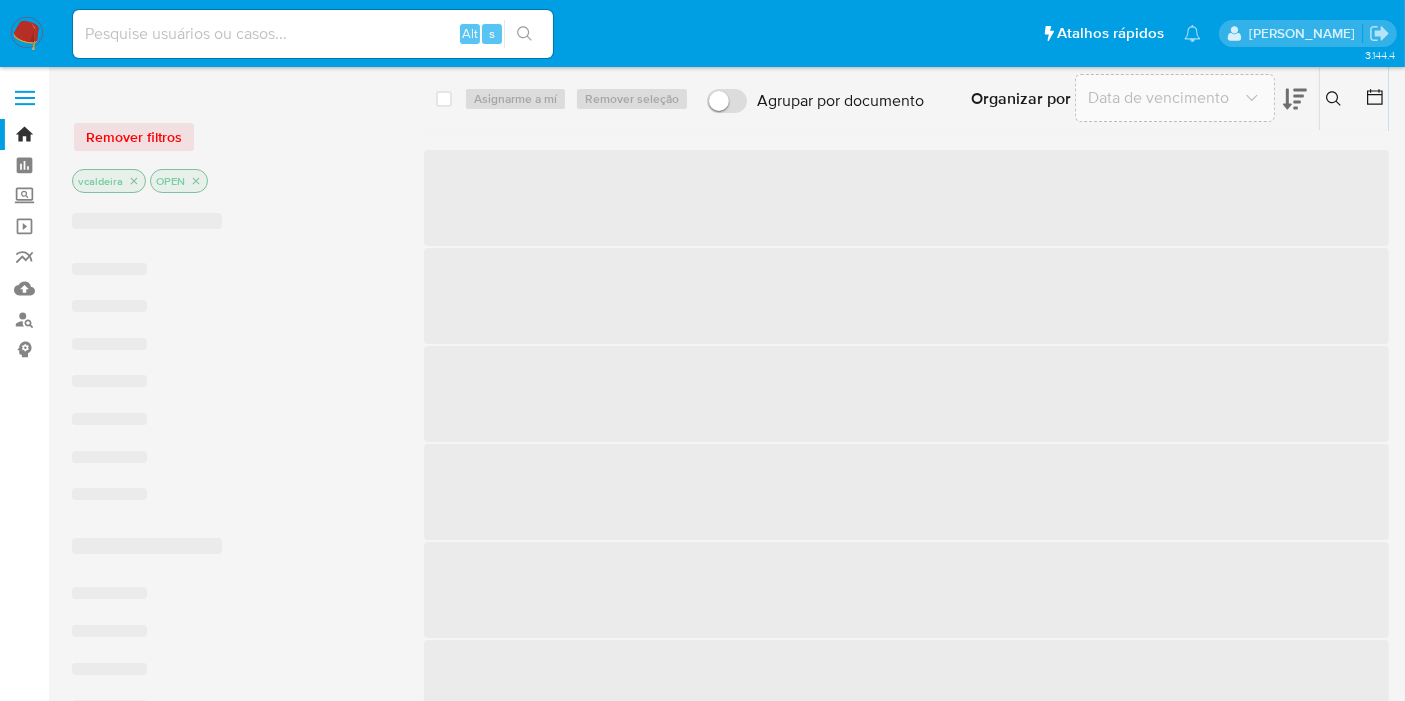 click on "Alt s" at bounding box center (313, 34) 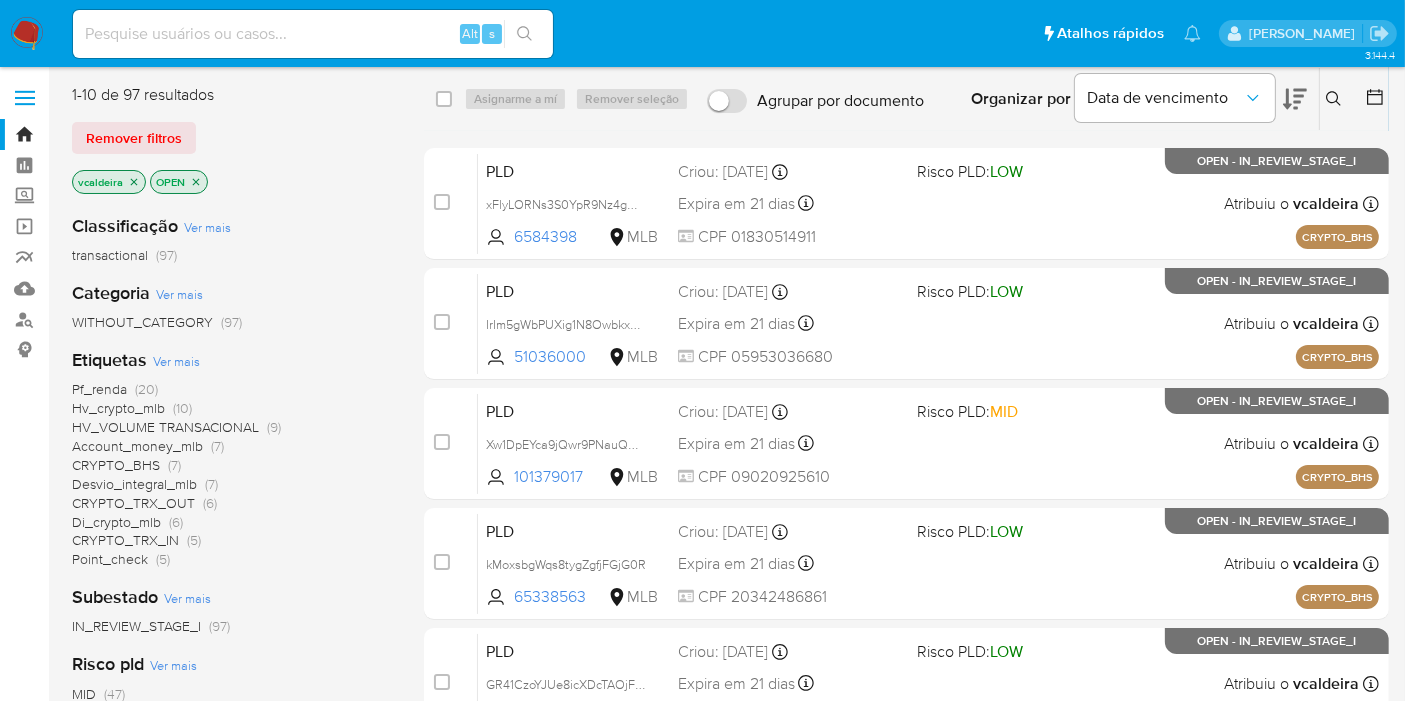 click at bounding box center (313, 34) 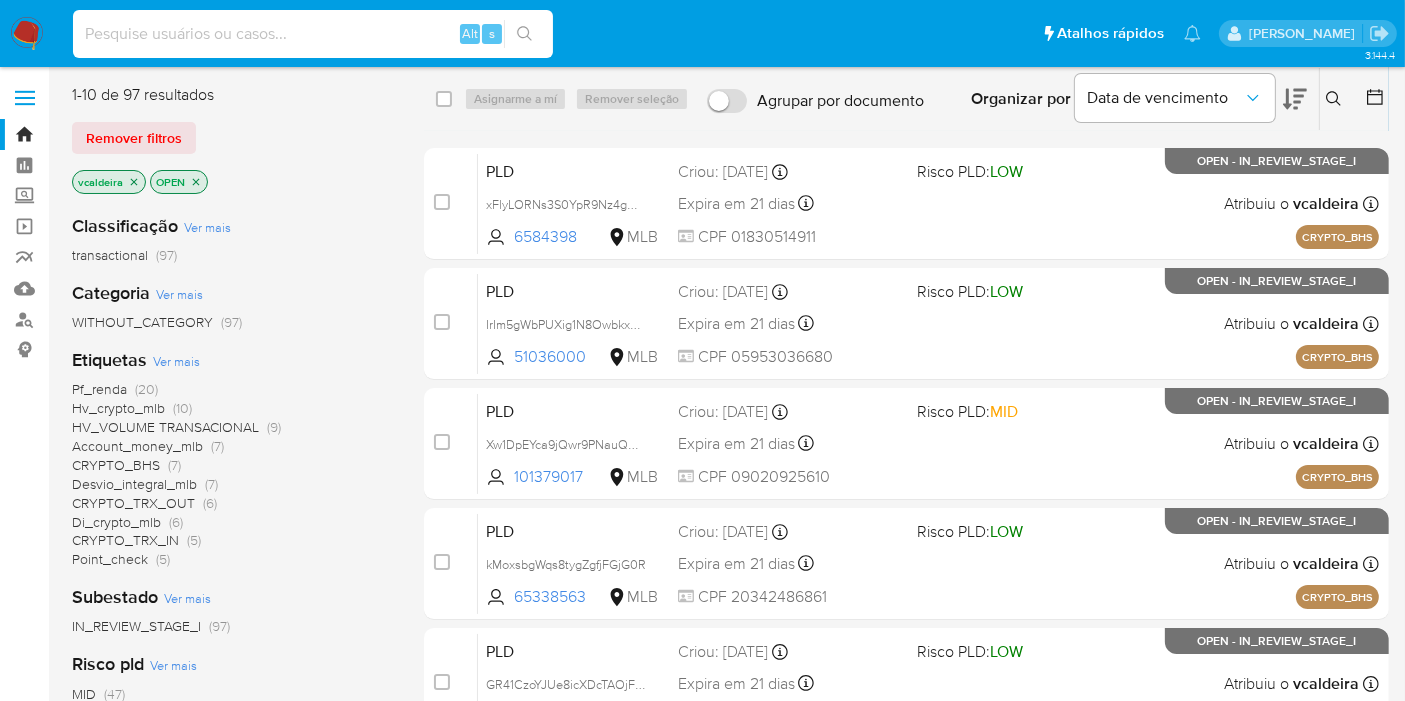 paste on "ScBlu181YOmSvC5QEaFH8eBJ" 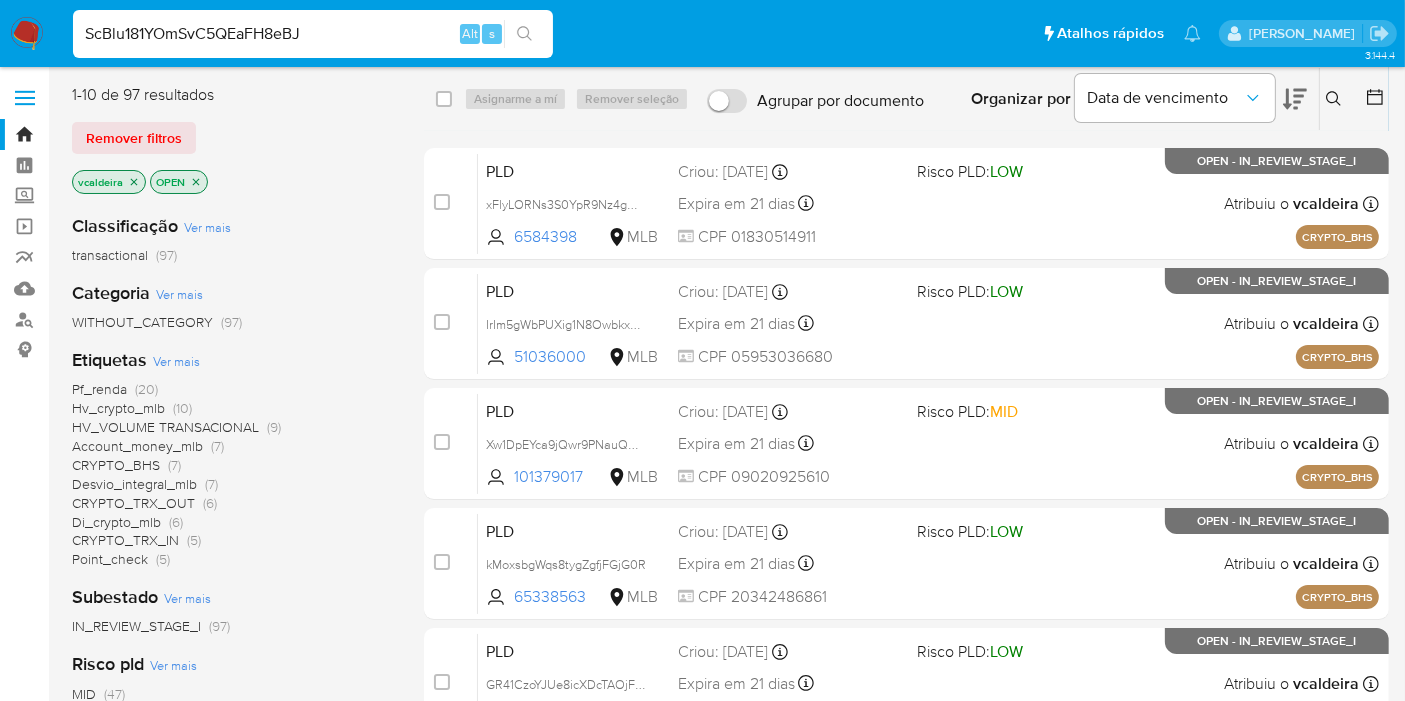 type on "ScBlu181YOmSvC5QEaFH8eBJ" 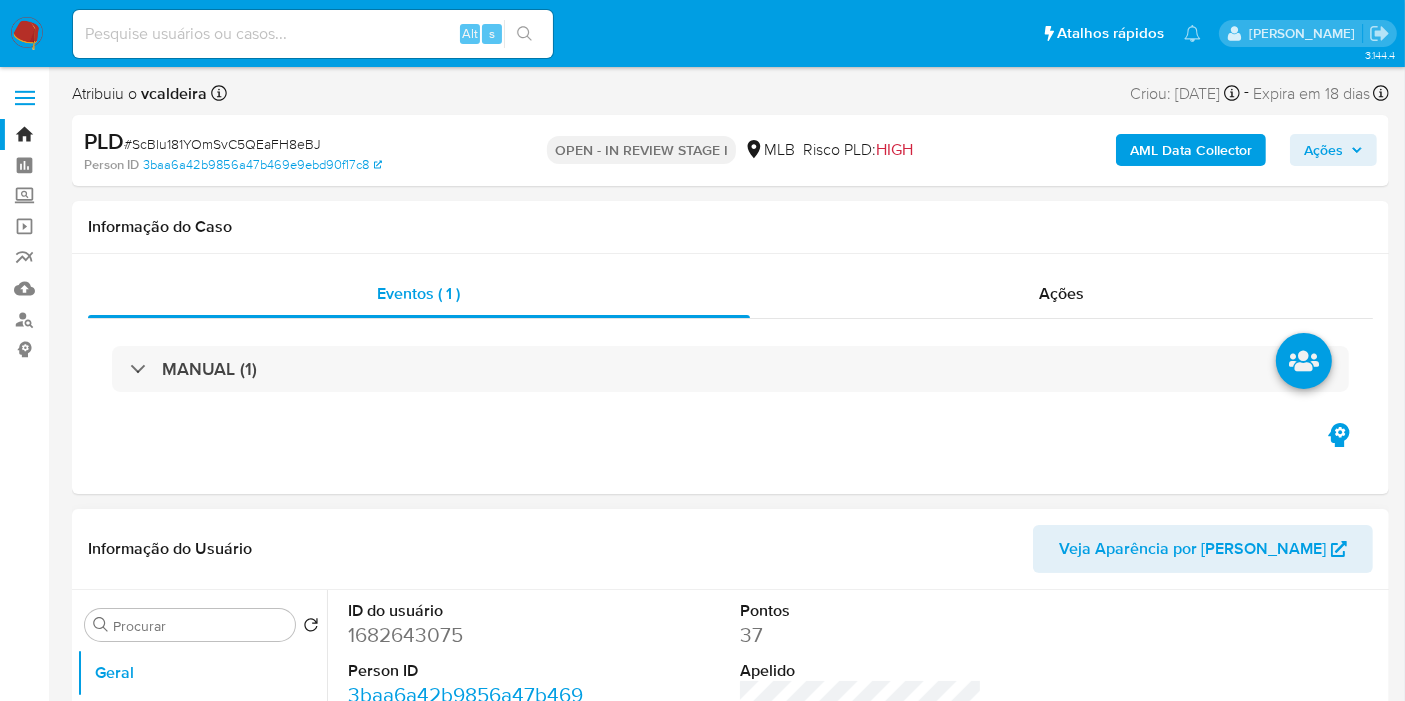 select on "10" 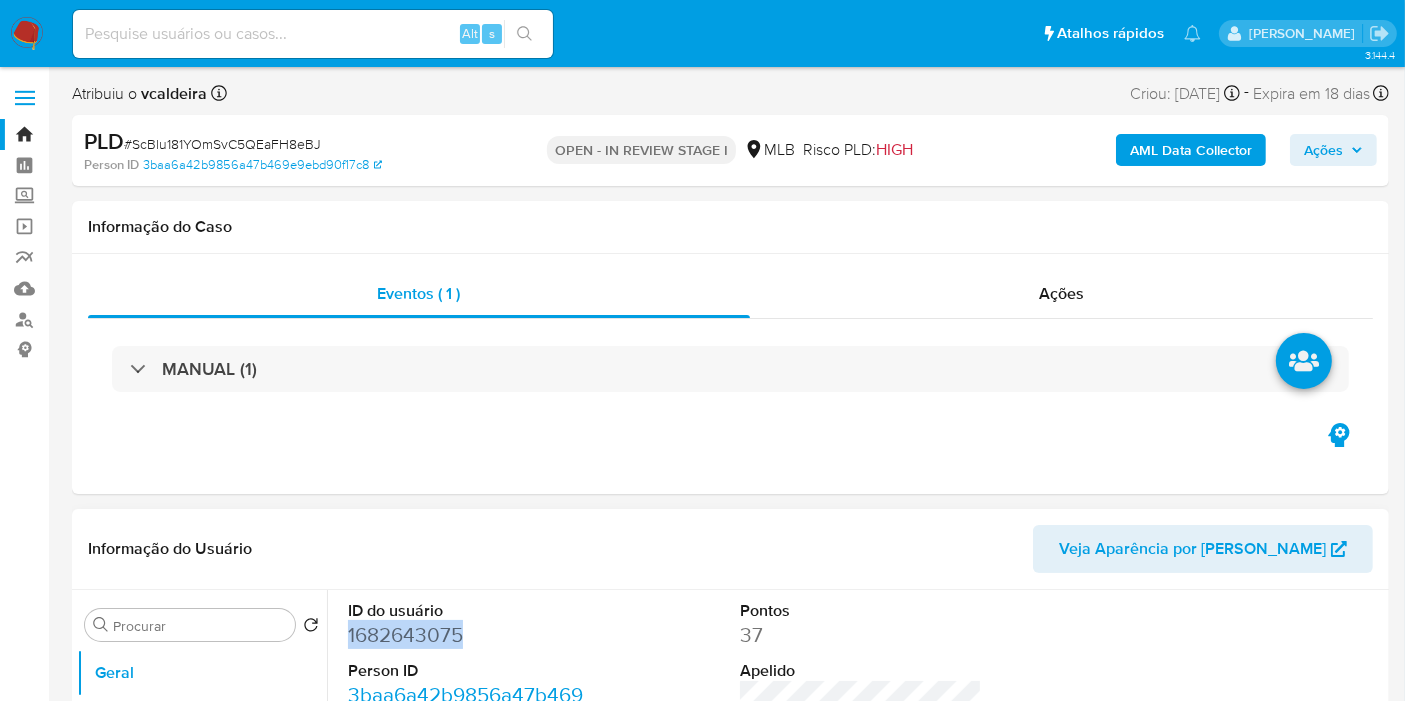 click on "1682643075" at bounding box center (469, 635) 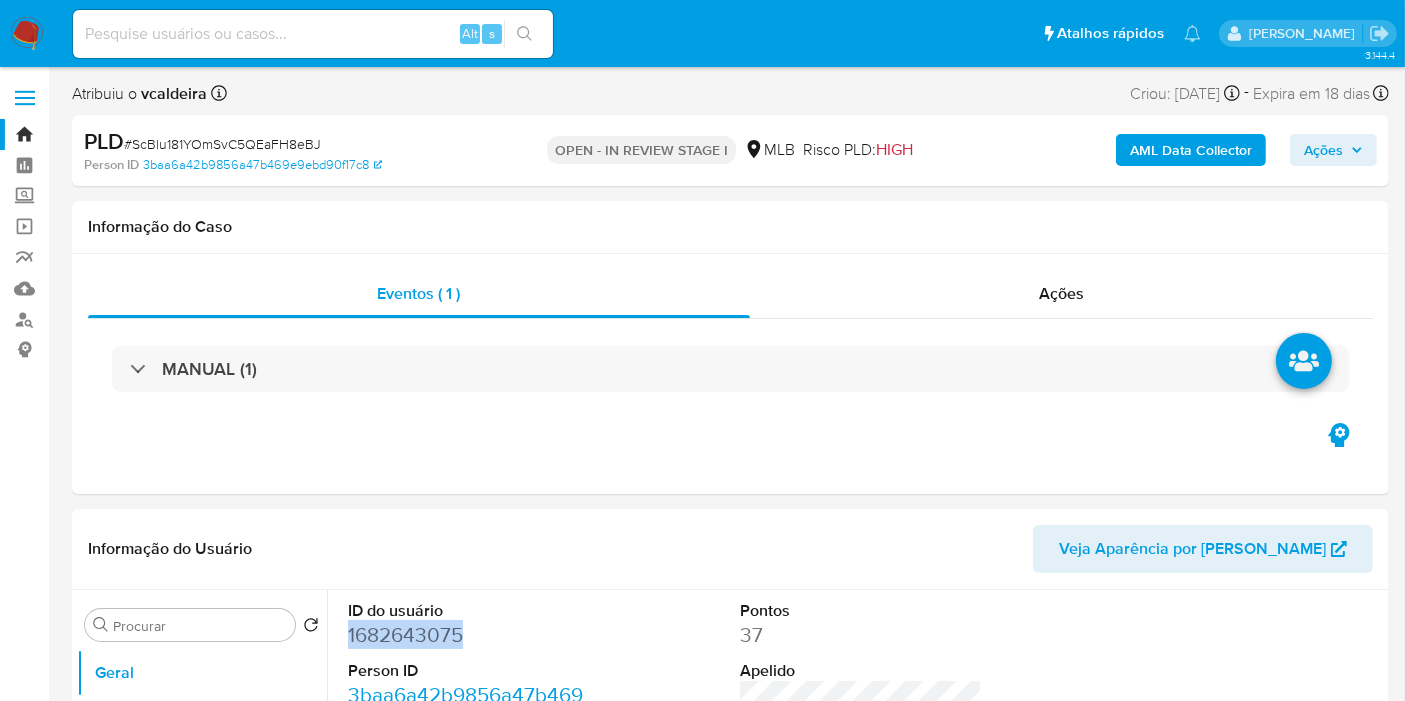 copy on "1682643075" 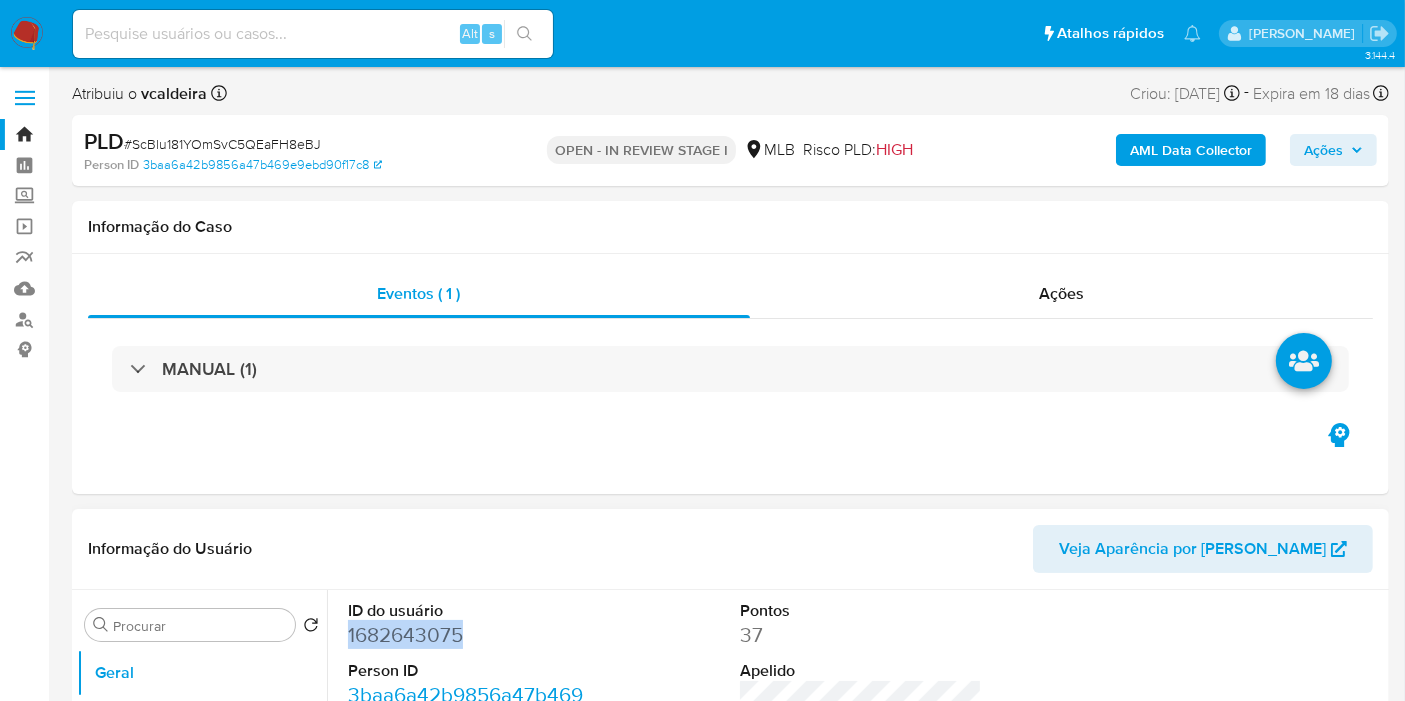 click on "1682643075" at bounding box center (469, 635) 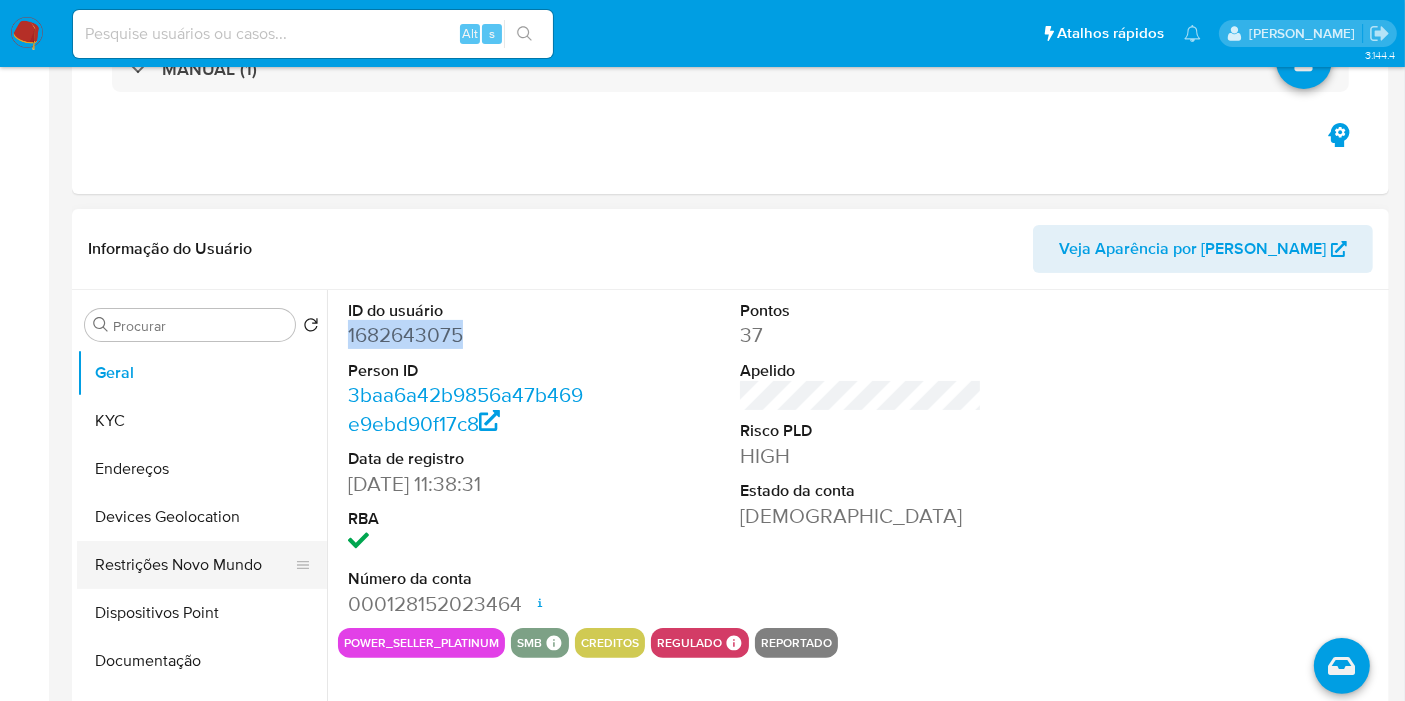 scroll, scrollTop: 444, scrollLeft: 0, axis: vertical 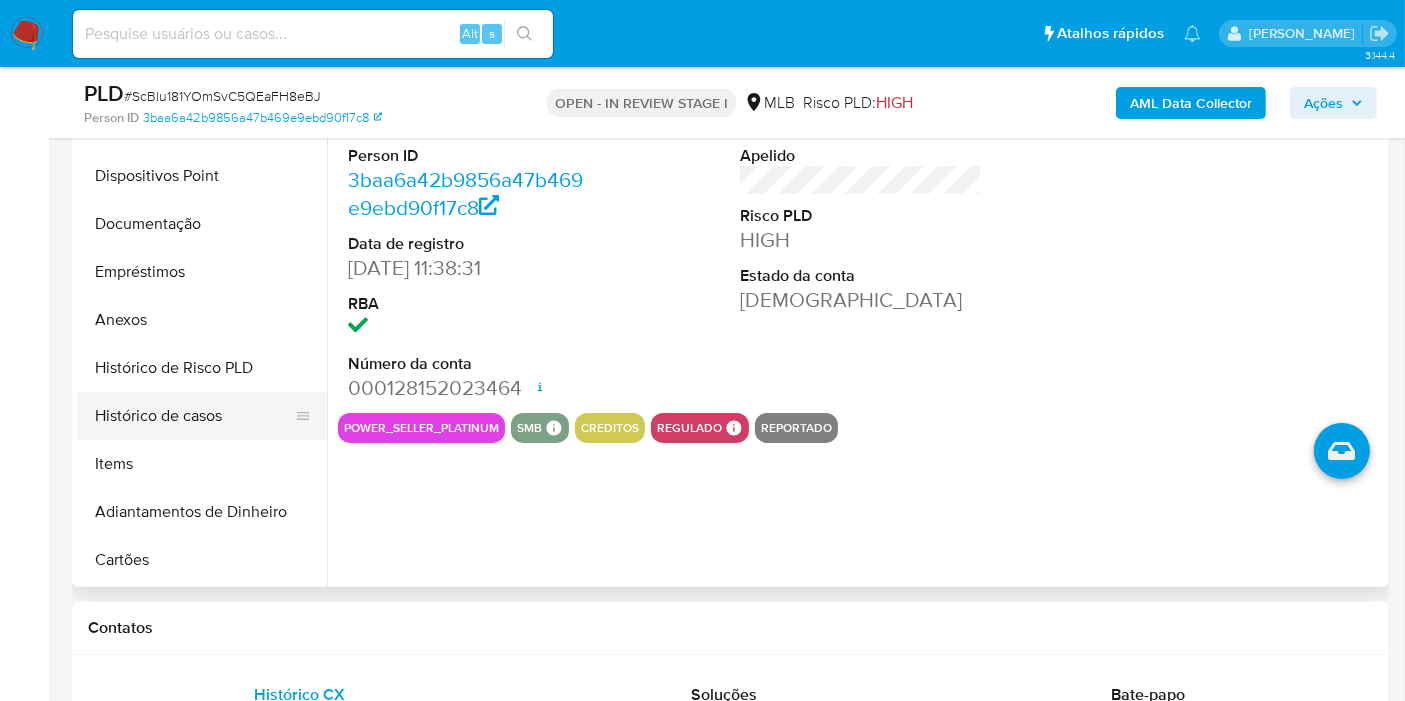 click on "Histórico de casos" at bounding box center (194, 416) 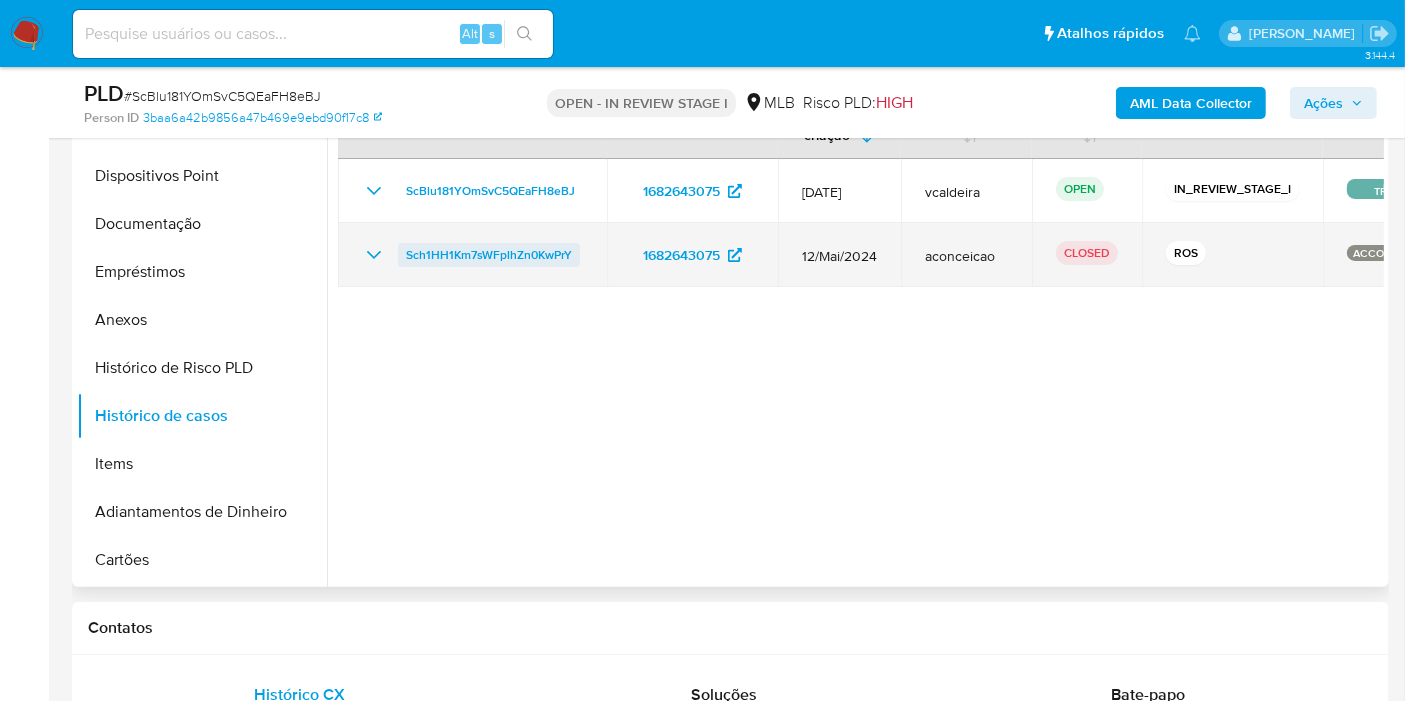 click on "Sch1HH1Km7sWFplhZn0KwPrY" at bounding box center (489, 255) 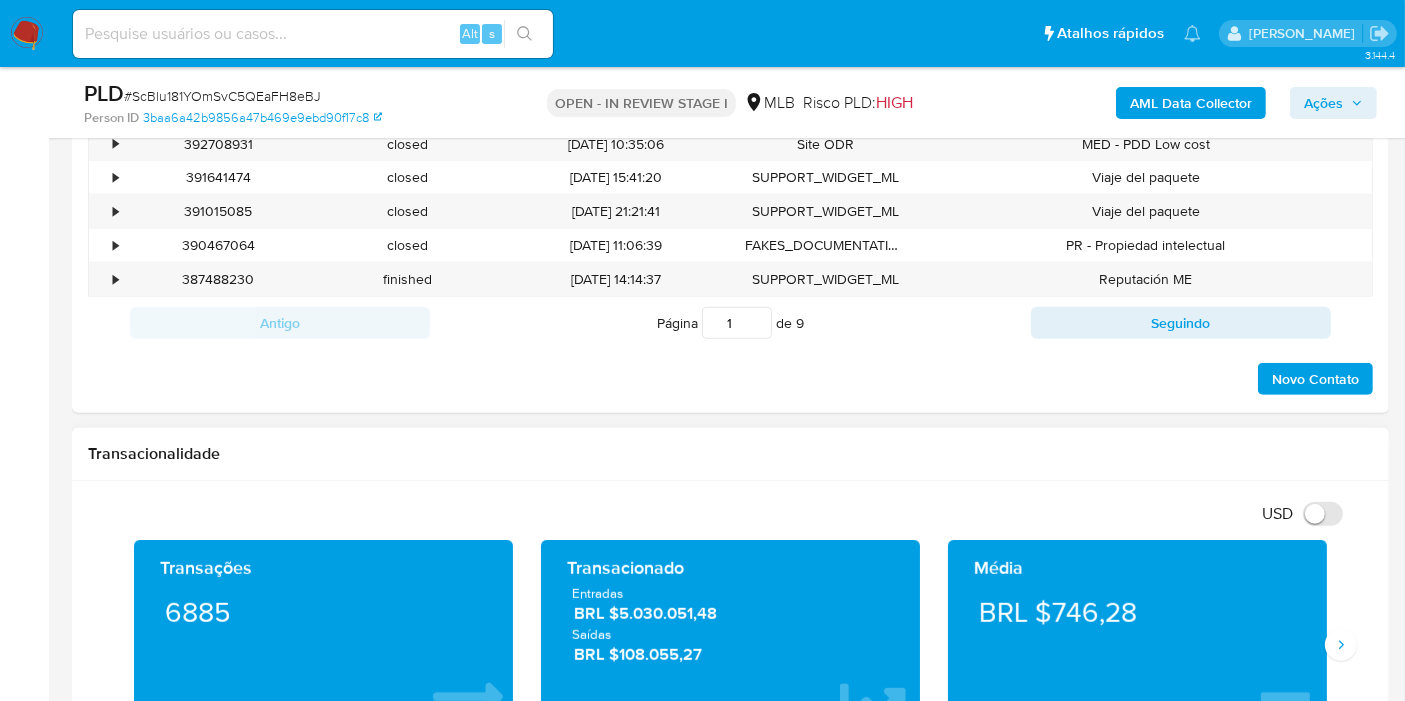 scroll, scrollTop: 1333, scrollLeft: 0, axis: vertical 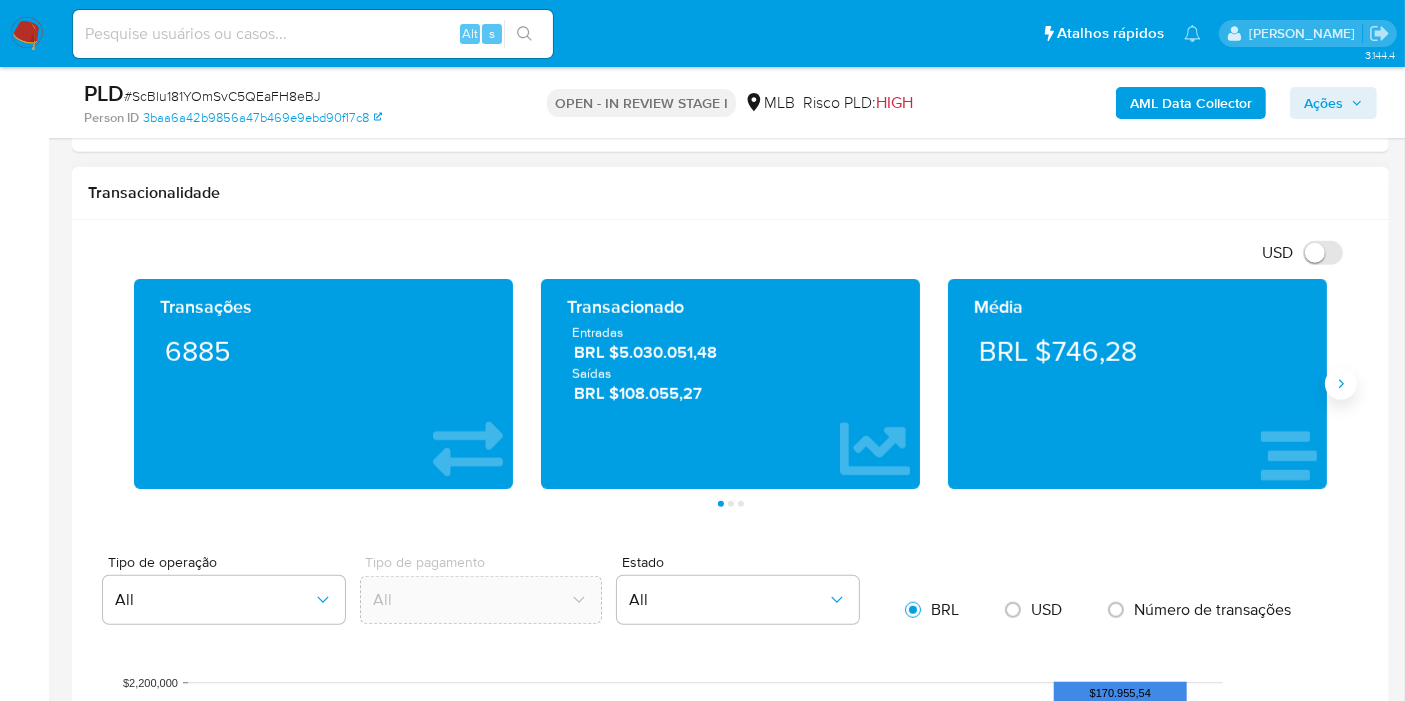 click at bounding box center (1341, 384) 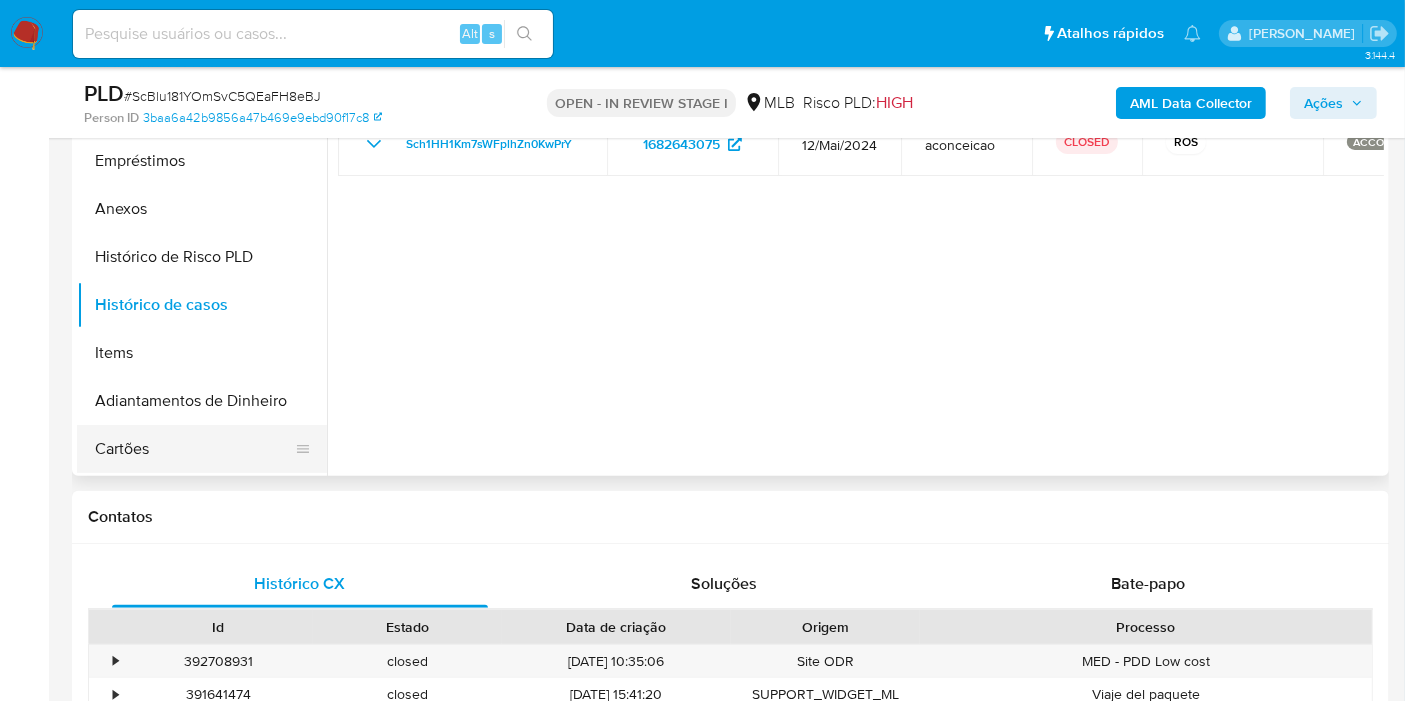 scroll, scrollTop: 444, scrollLeft: 0, axis: vertical 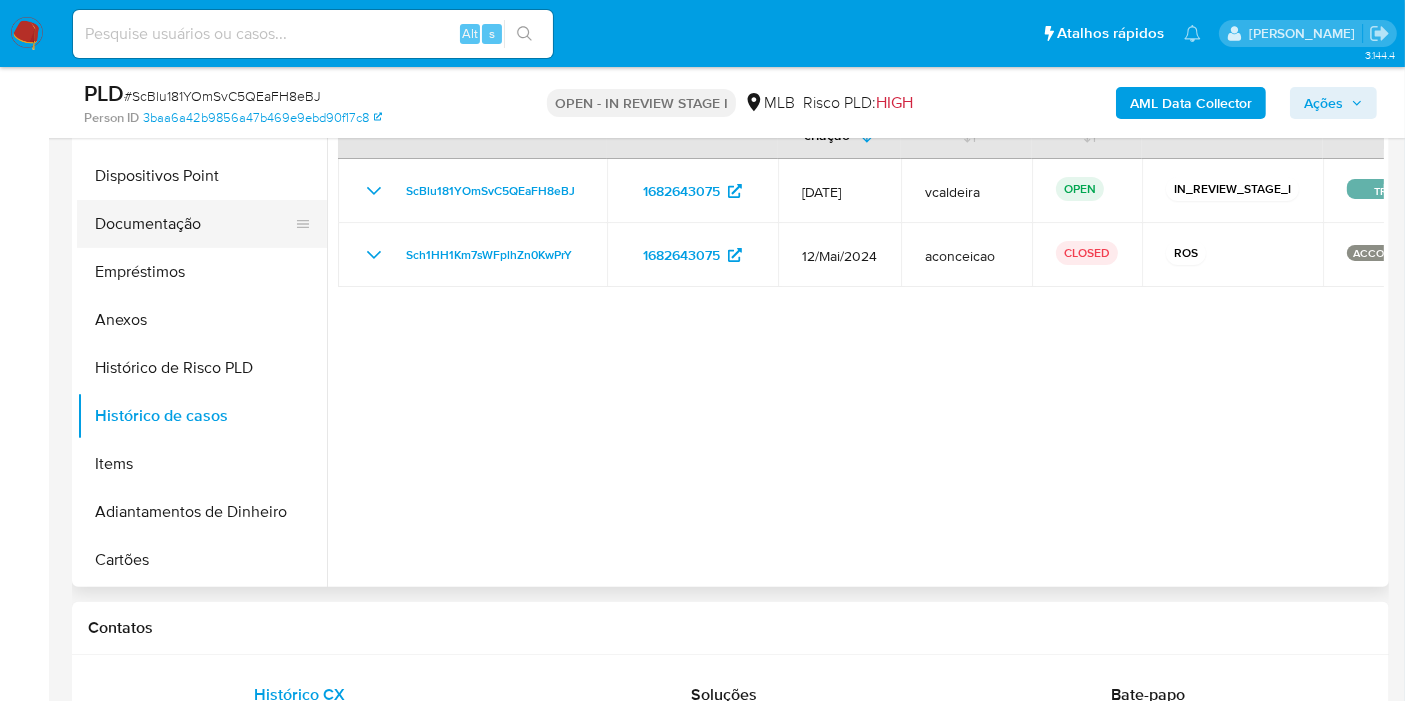 click on "Documentação" at bounding box center (194, 224) 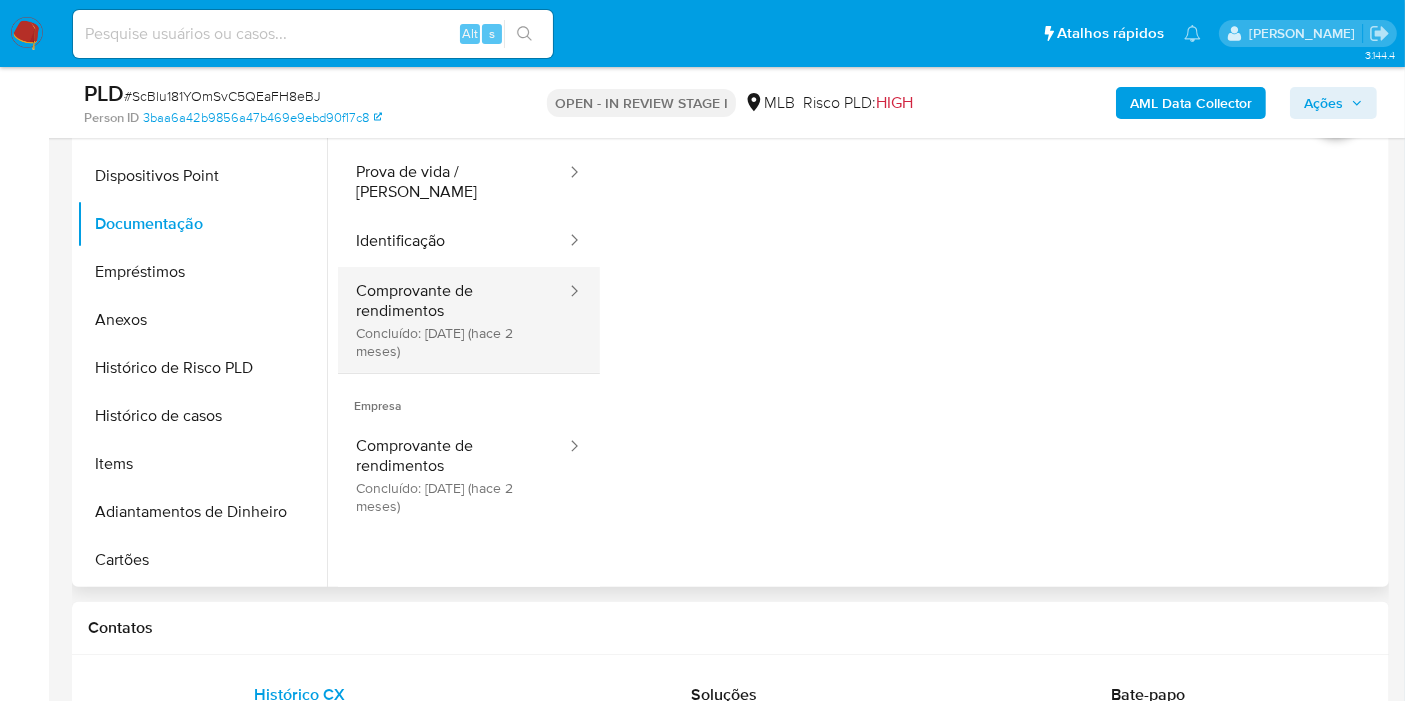 click on "Comprovante de rendimentos Concluído: 07/05/2025 (hace 2 meses)" at bounding box center (453, 320) 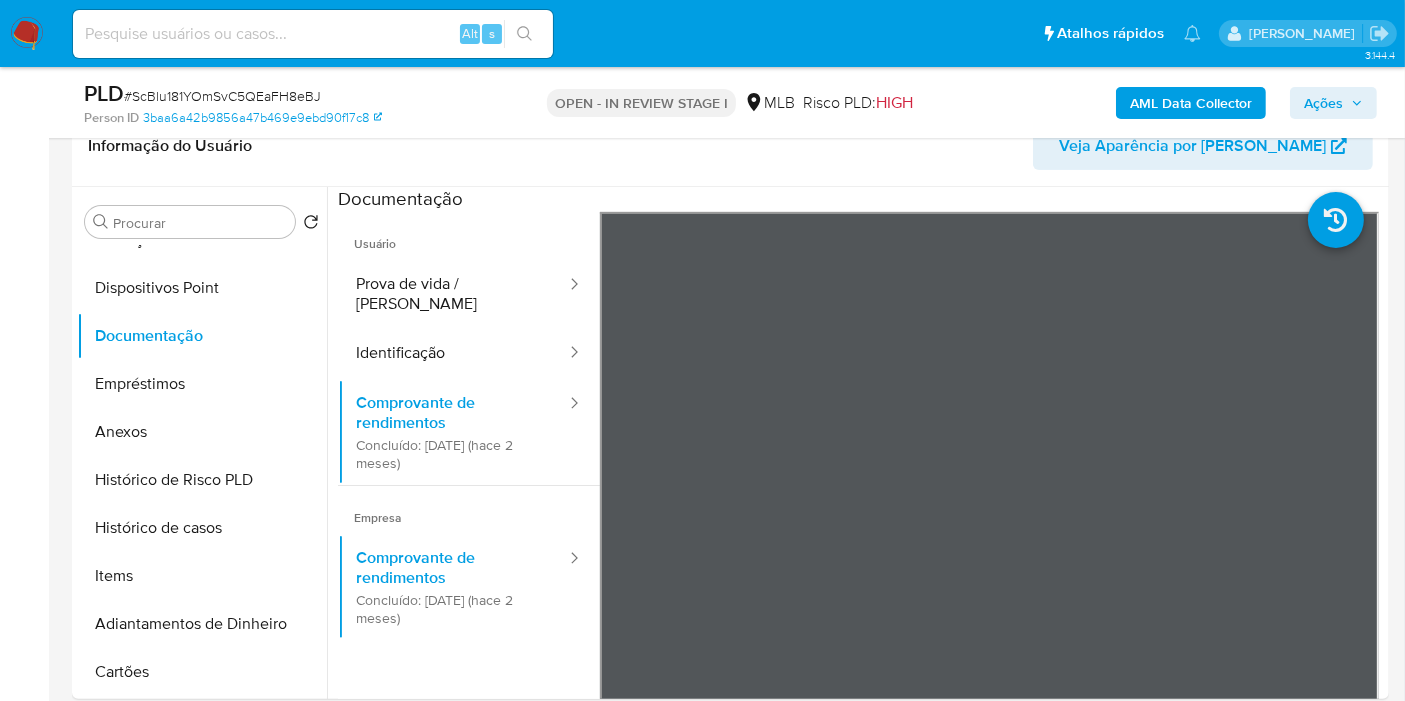 scroll, scrollTop: 333, scrollLeft: 0, axis: vertical 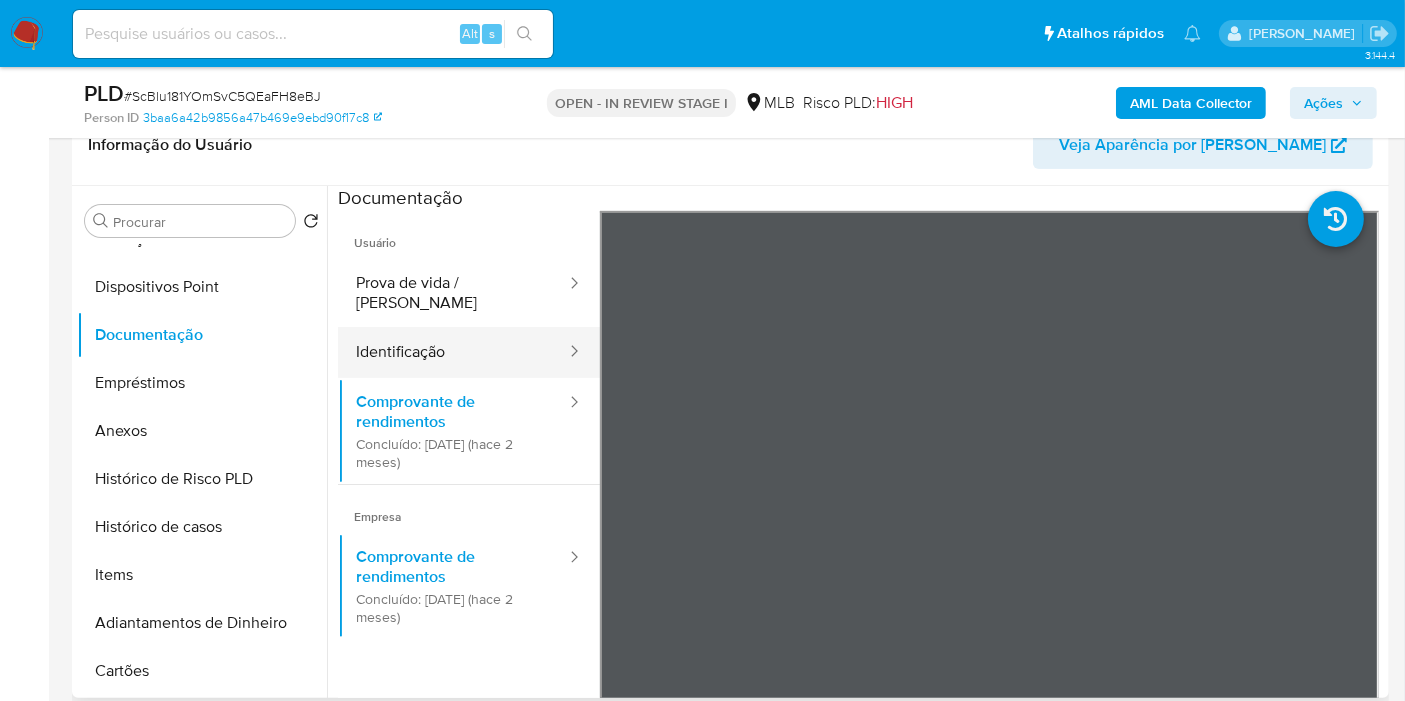 click on "Identificação" at bounding box center [453, 352] 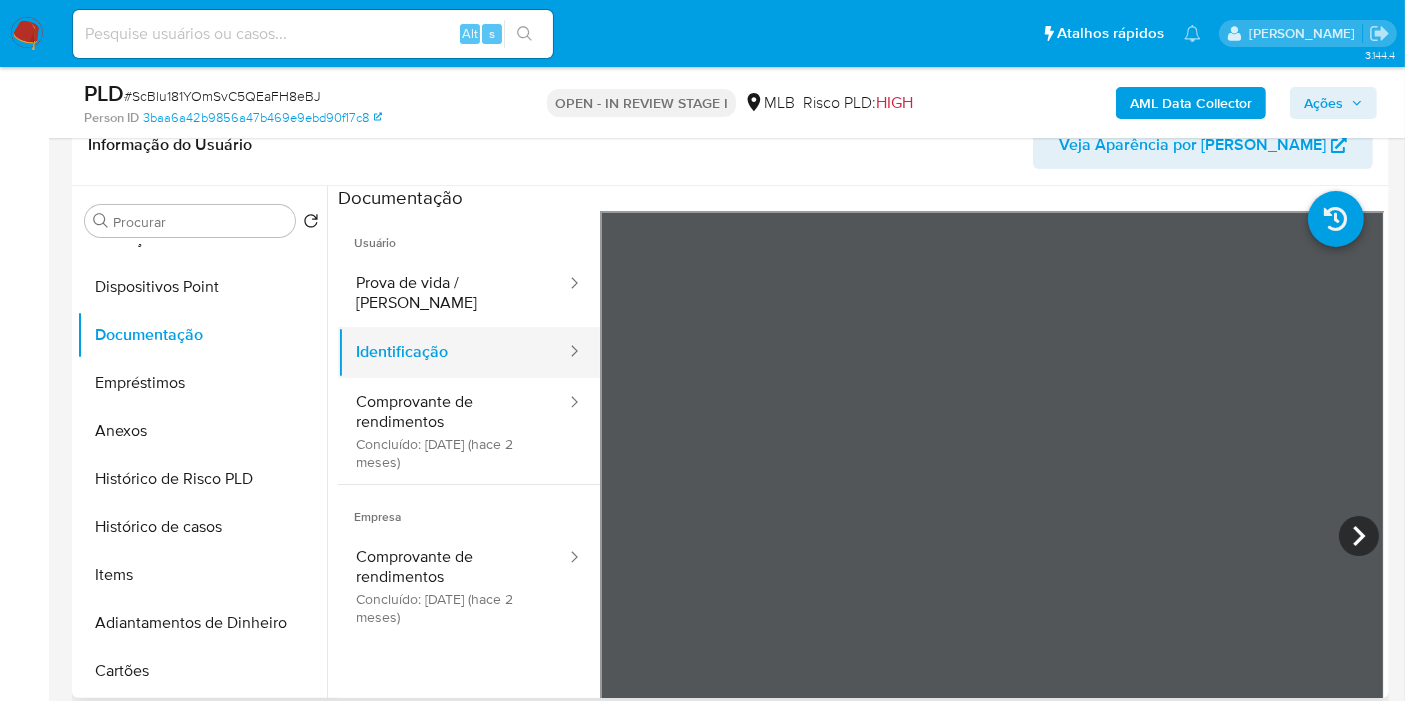click on "Identificação" at bounding box center [453, 352] 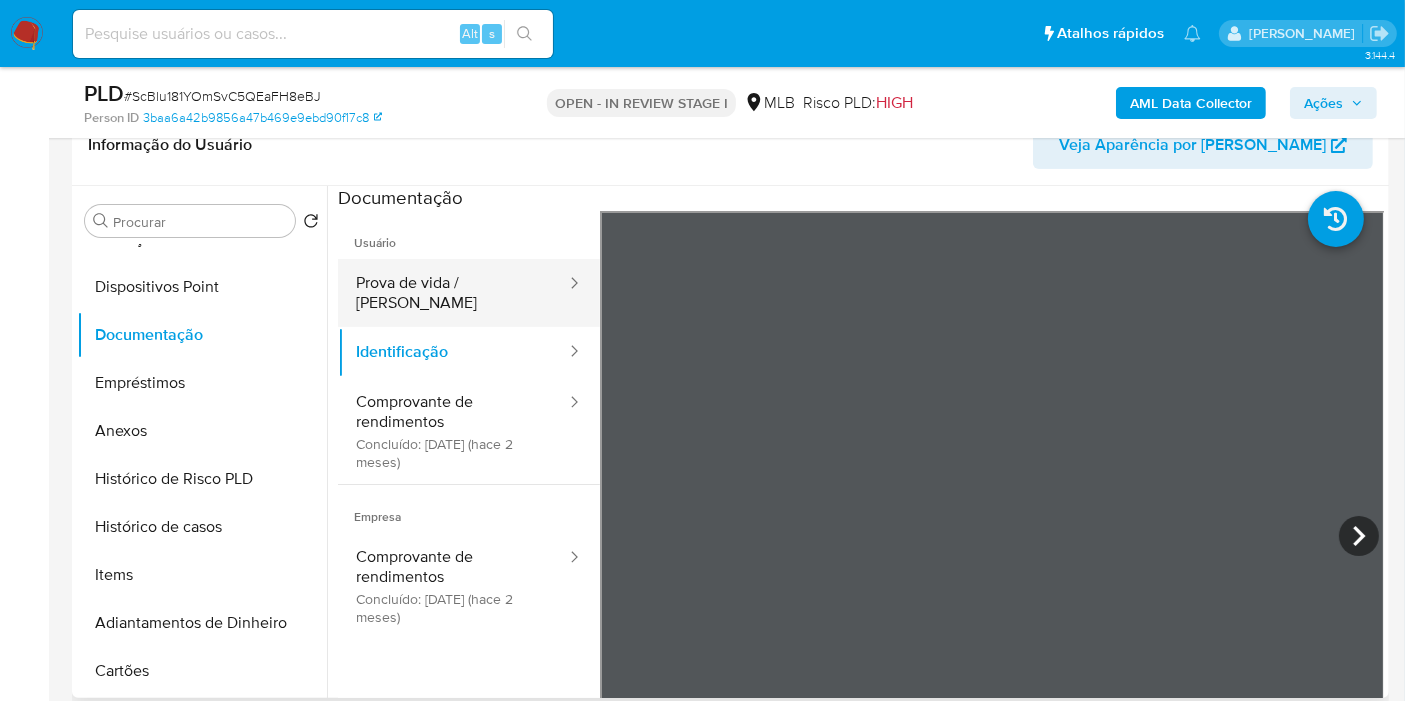 click on "Prova de vida / Selfie" at bounding box center [453, 293] 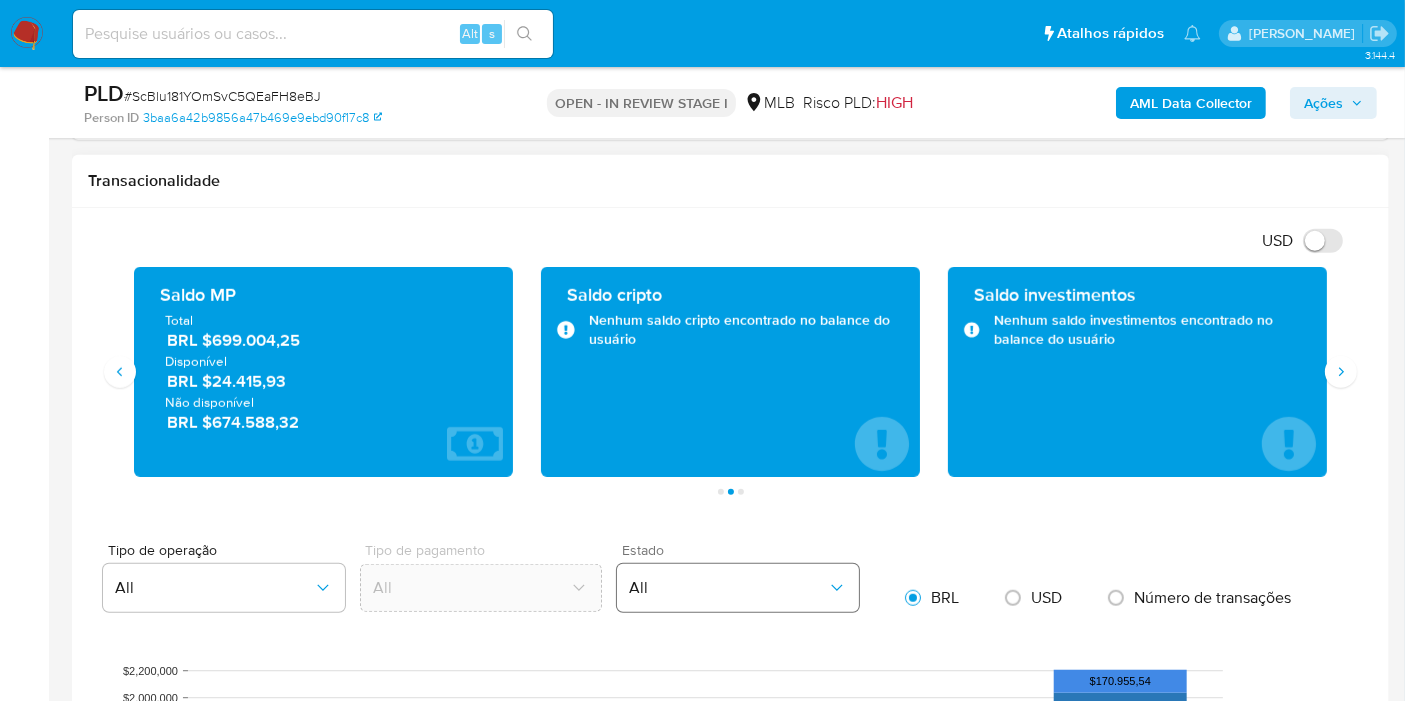 scroll, scrollTop: 1444, scrollLeft: 0, axis: vertical 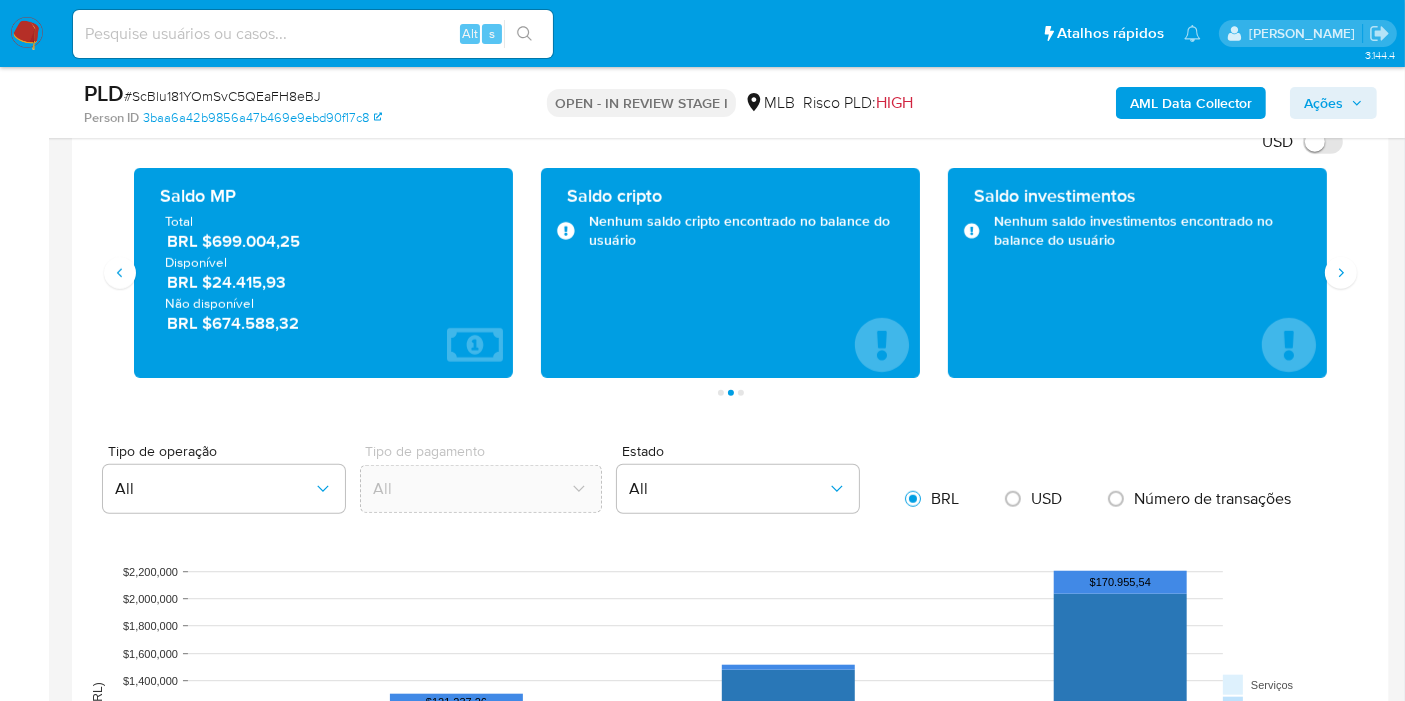 type 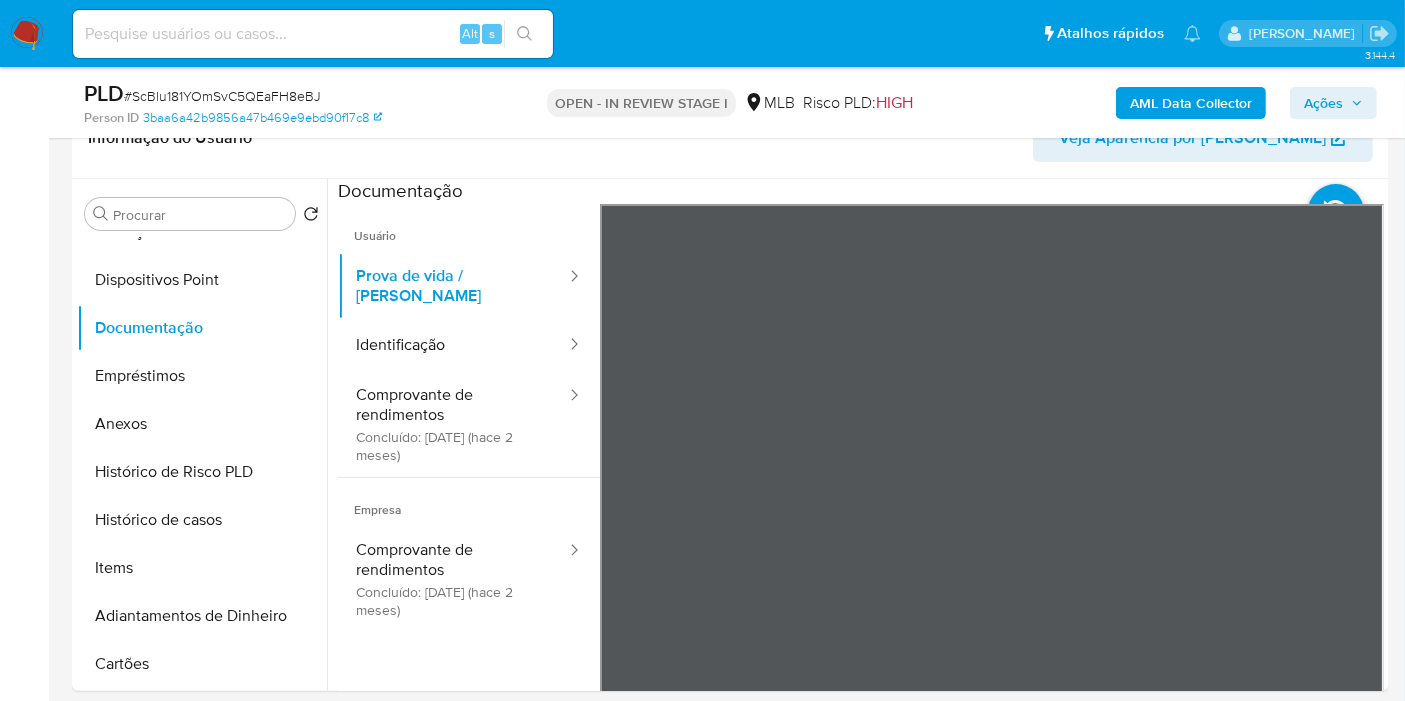 scroll, scrollTop: 333, scrollLeft: 0, axis: vertical 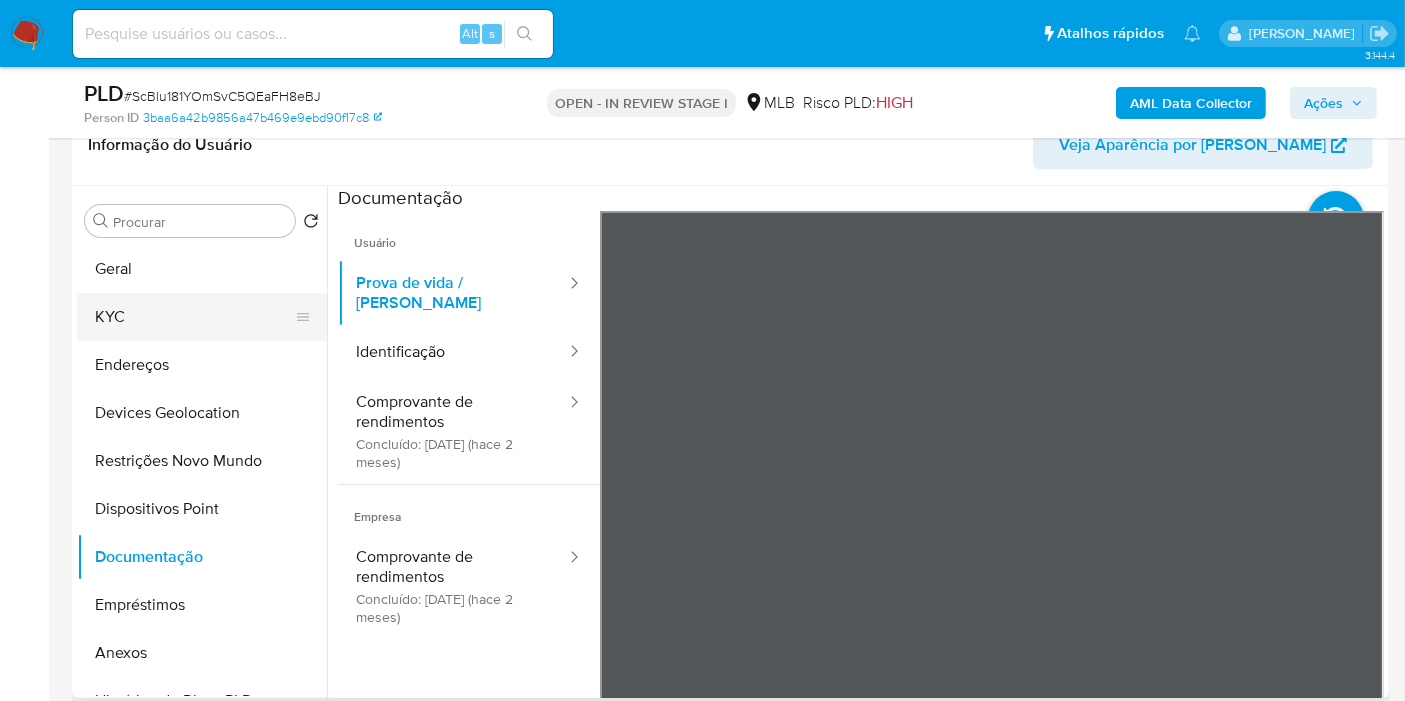 click on "KYC" at bounding box center (194, 317) 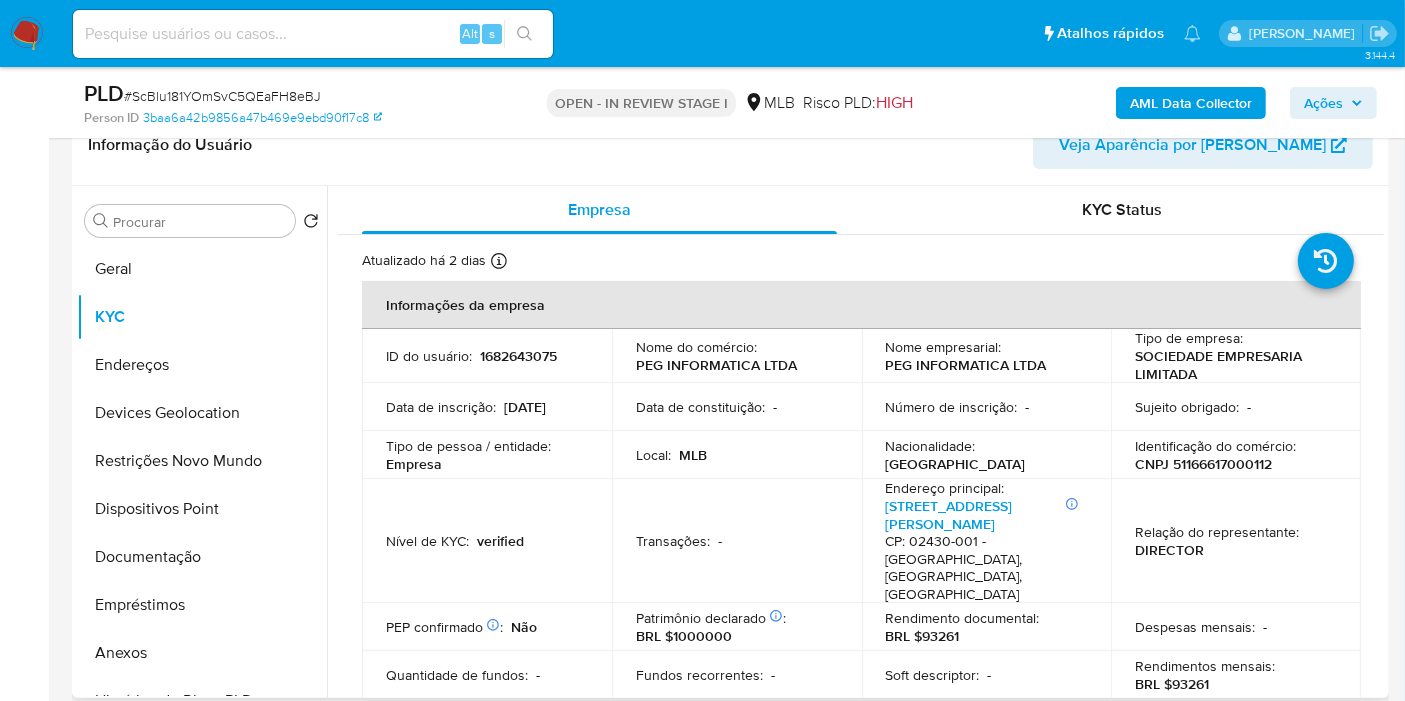 click on "CNPJ 51166617000112" at bounding box center (1203, 464) 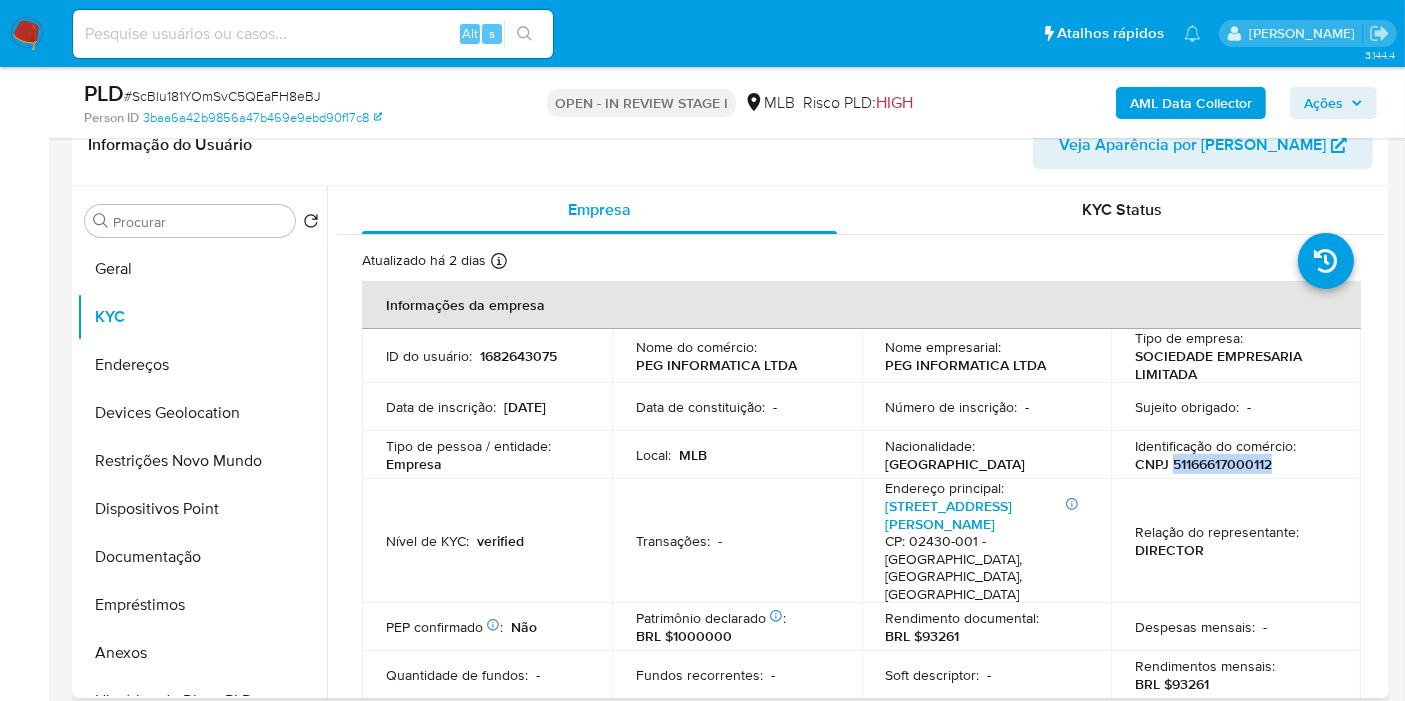 click on "CNPJ 51166617000112" at bounding box center [1203, 464] 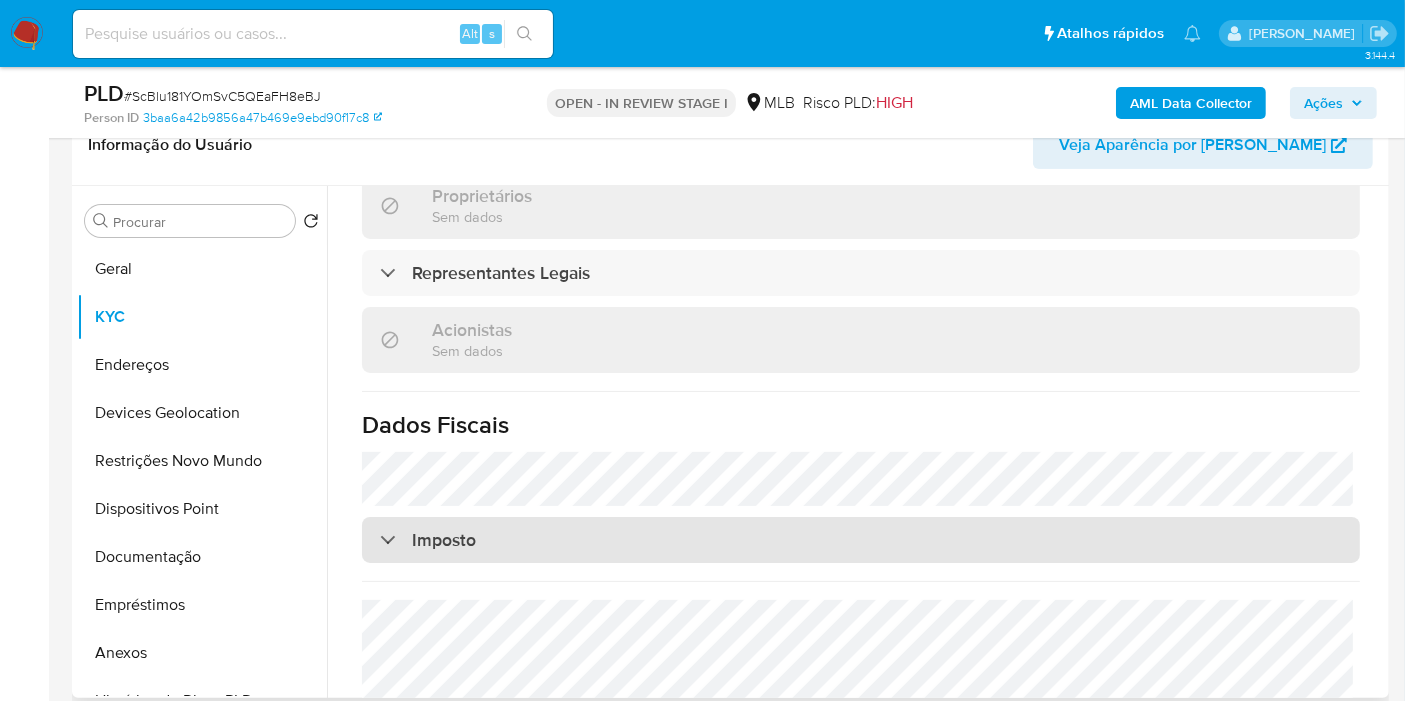 scroll, scrollTop: 1281, scrollLeft: 0, axis: vertical 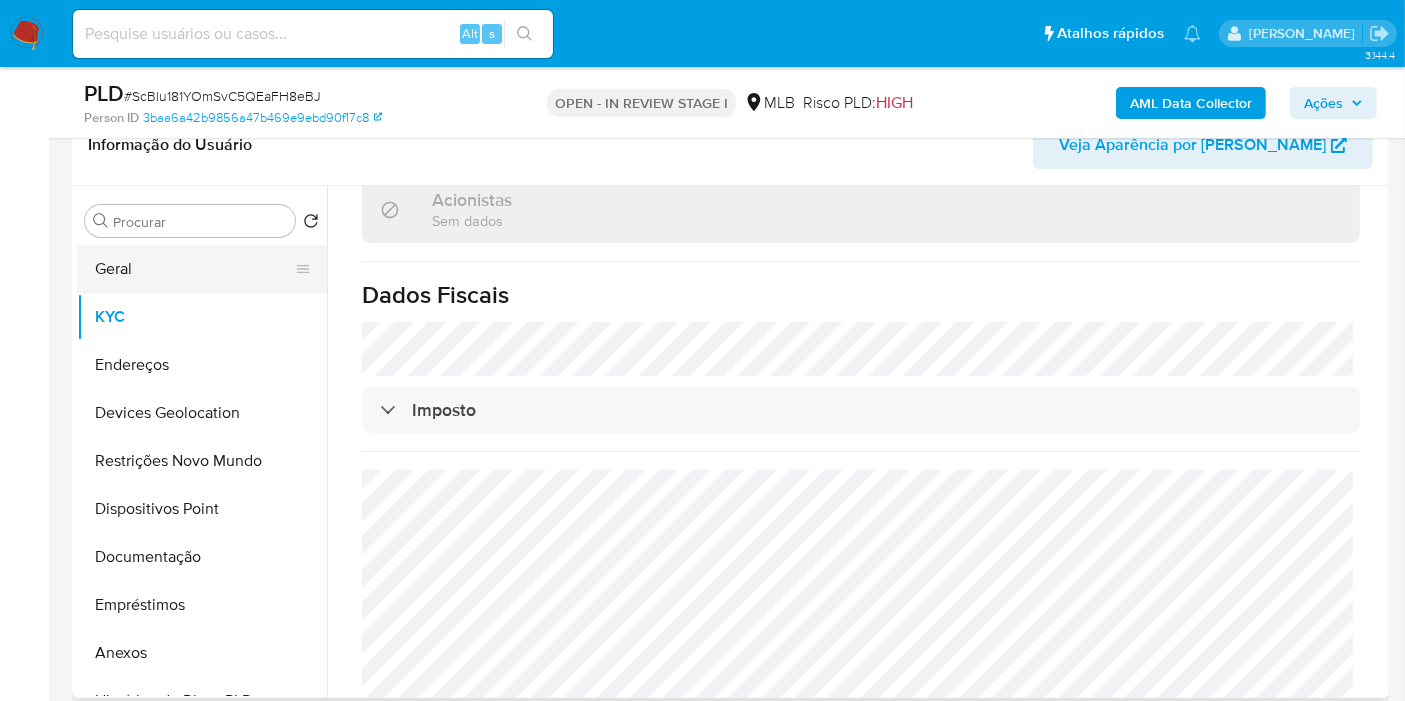 click on "Geral" at bounding box center (194, 269) 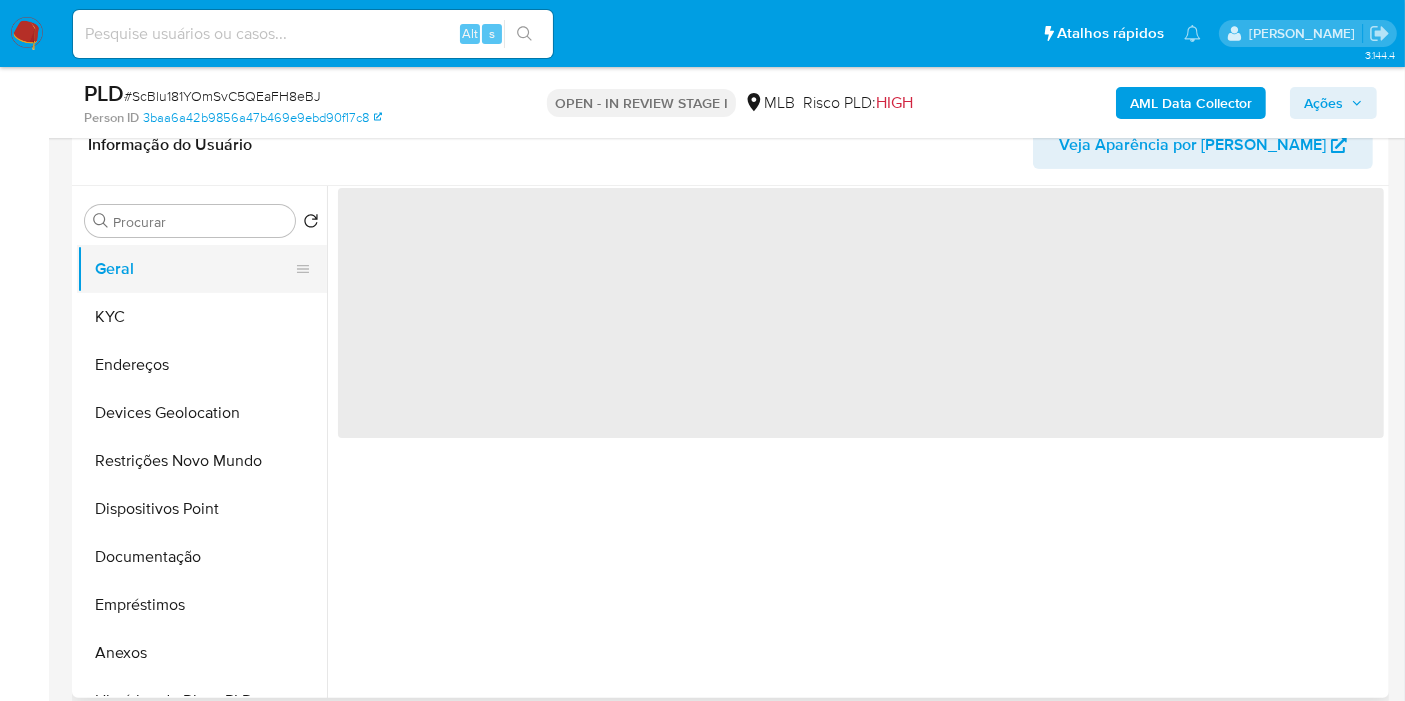 scroll, scrollTop: 0, scrollLeft: 0, axis: both 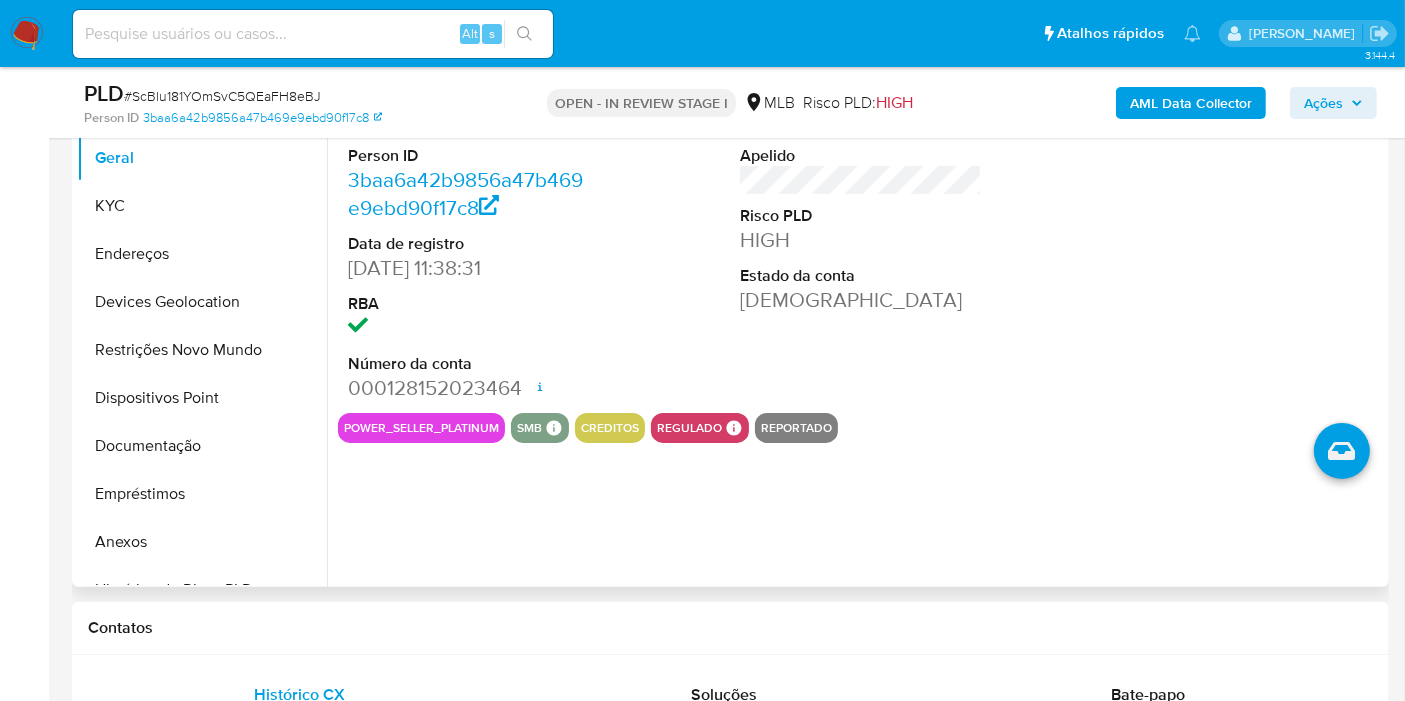 type 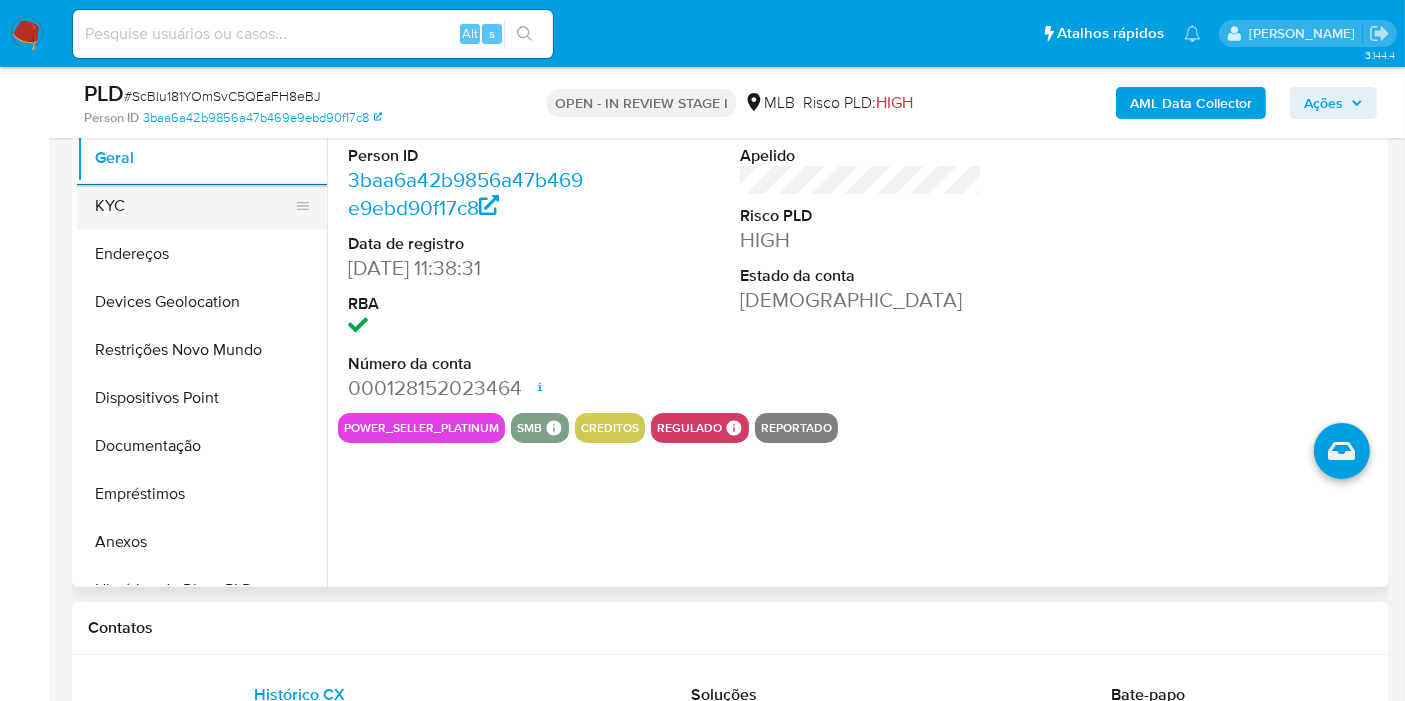 click on "KYC" at bounding box center (194, 206) 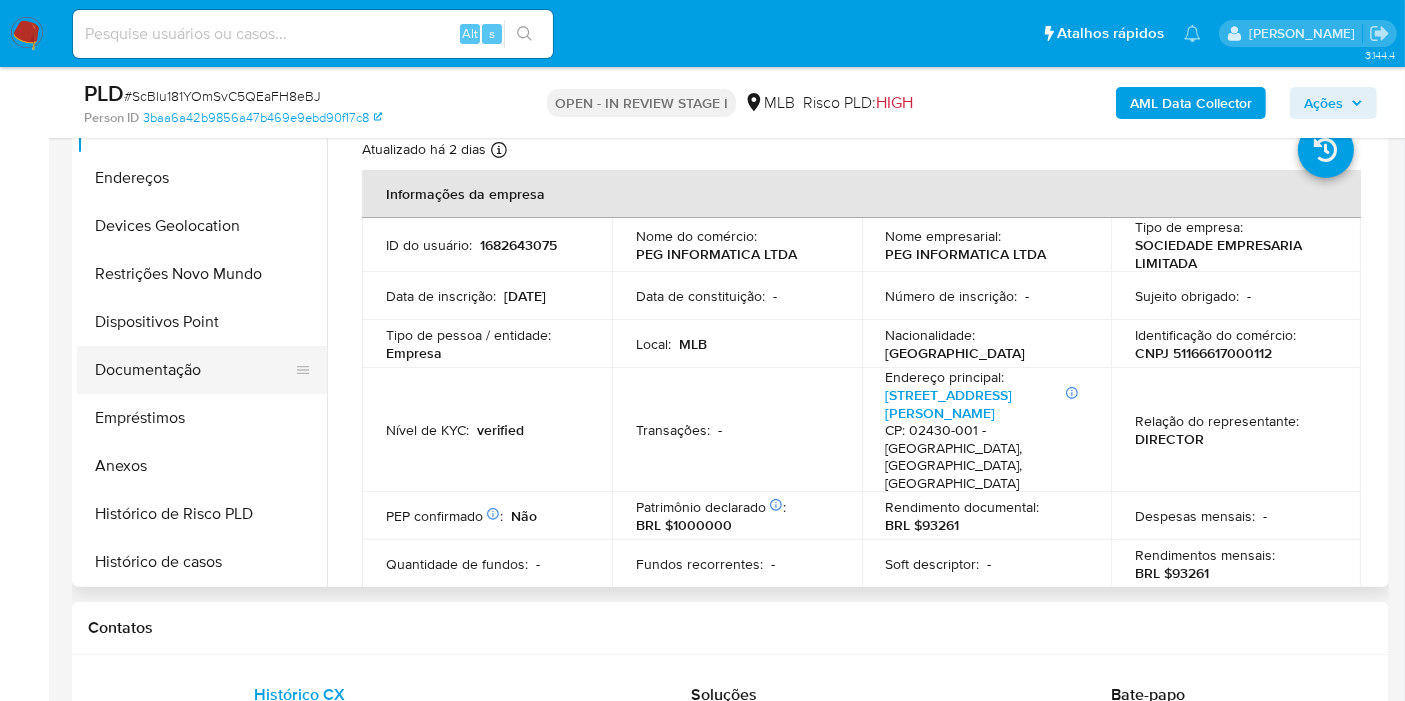 scroll, scrollTop: 111, scrollLeft: 0, axis: vertical 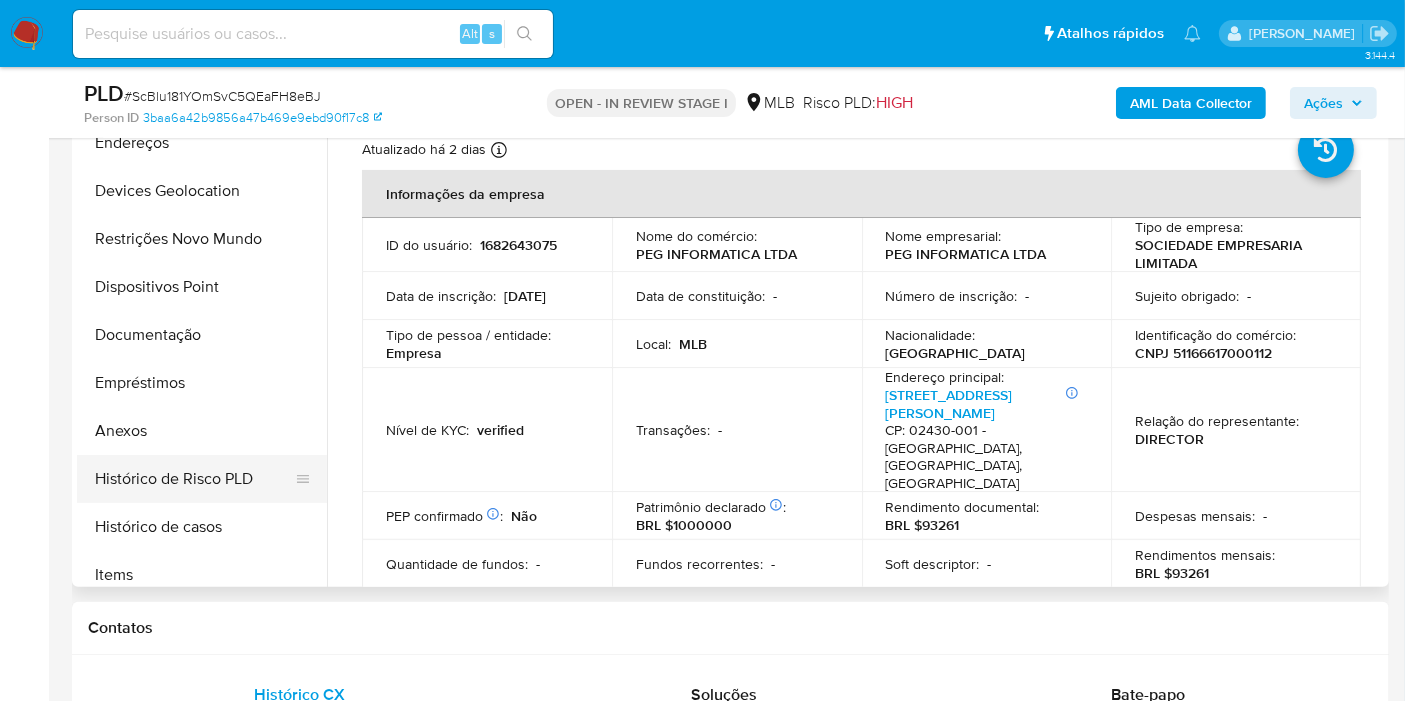 click on "Empréstimos" at bounding box center [202, 383] 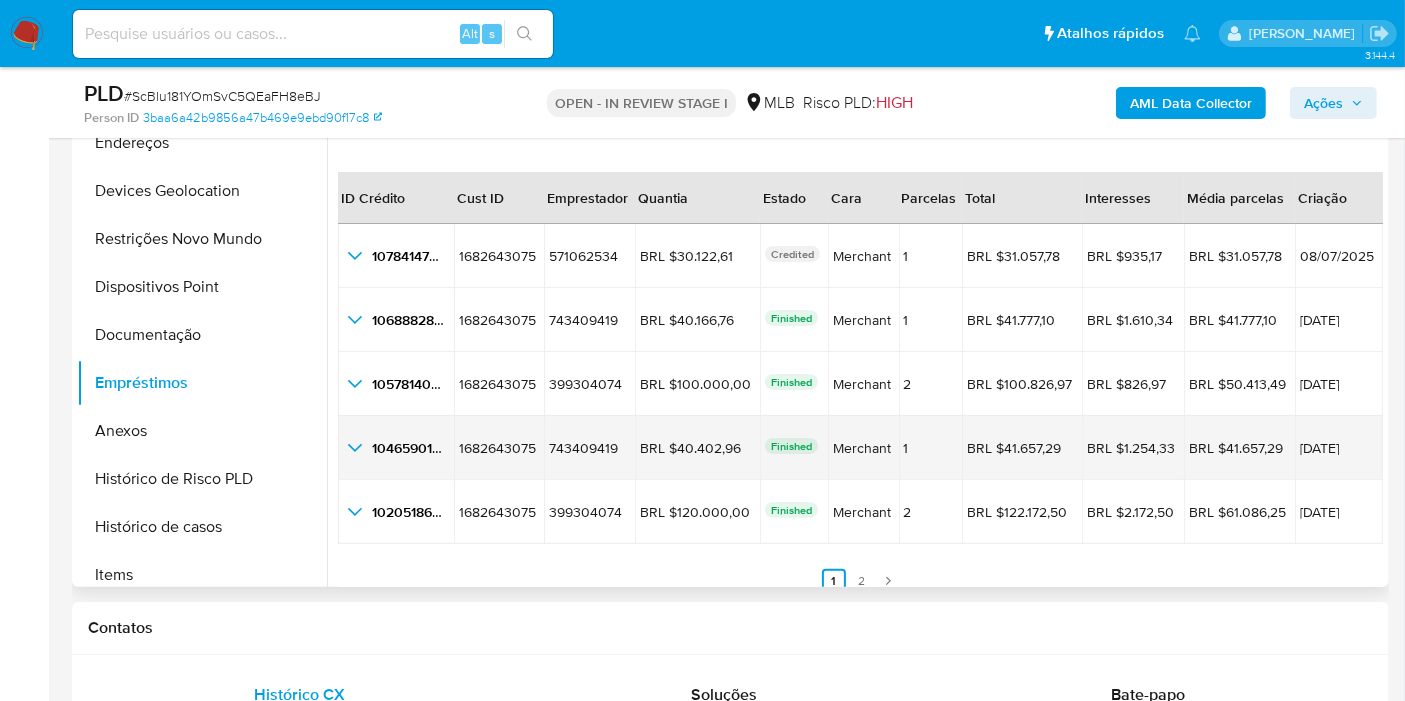 scroll, scrollTop: 45, scrollLeft: 0, axis: vertical 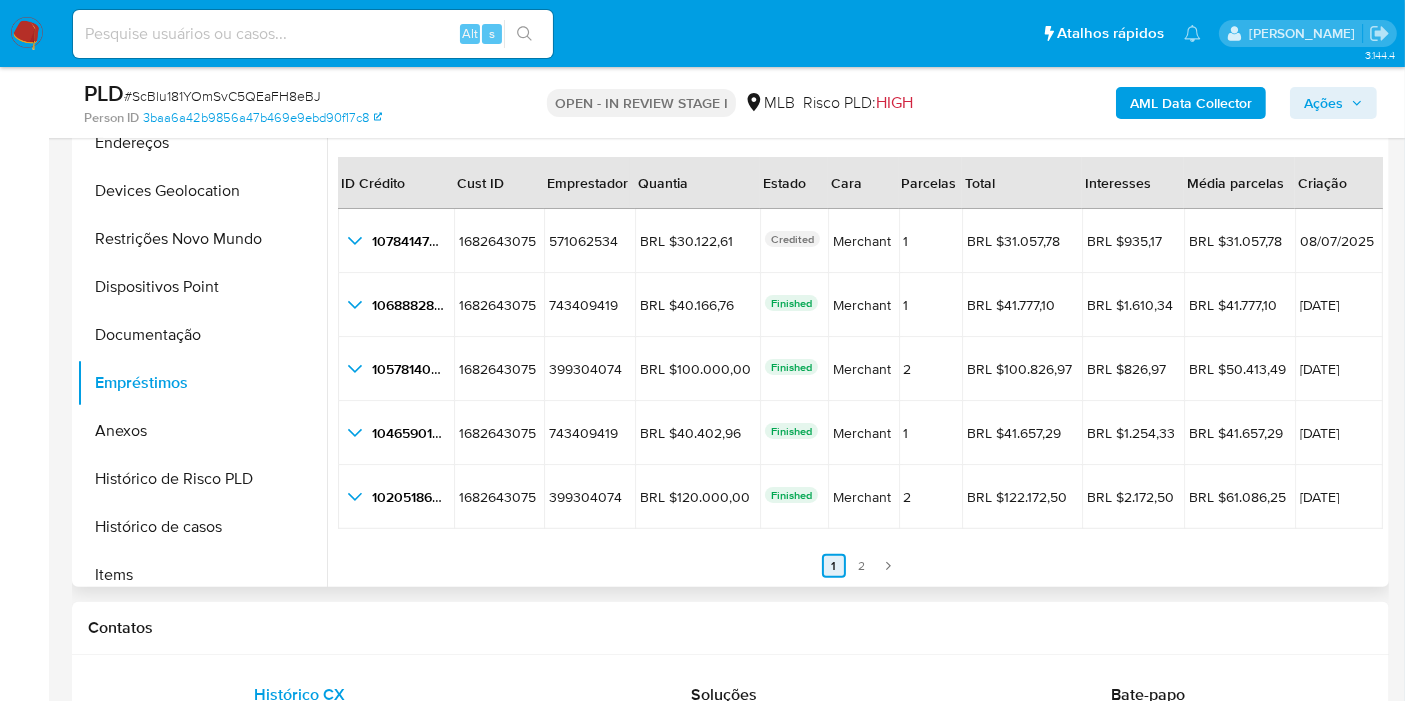 click on "2" at bounding box center (862, 566) 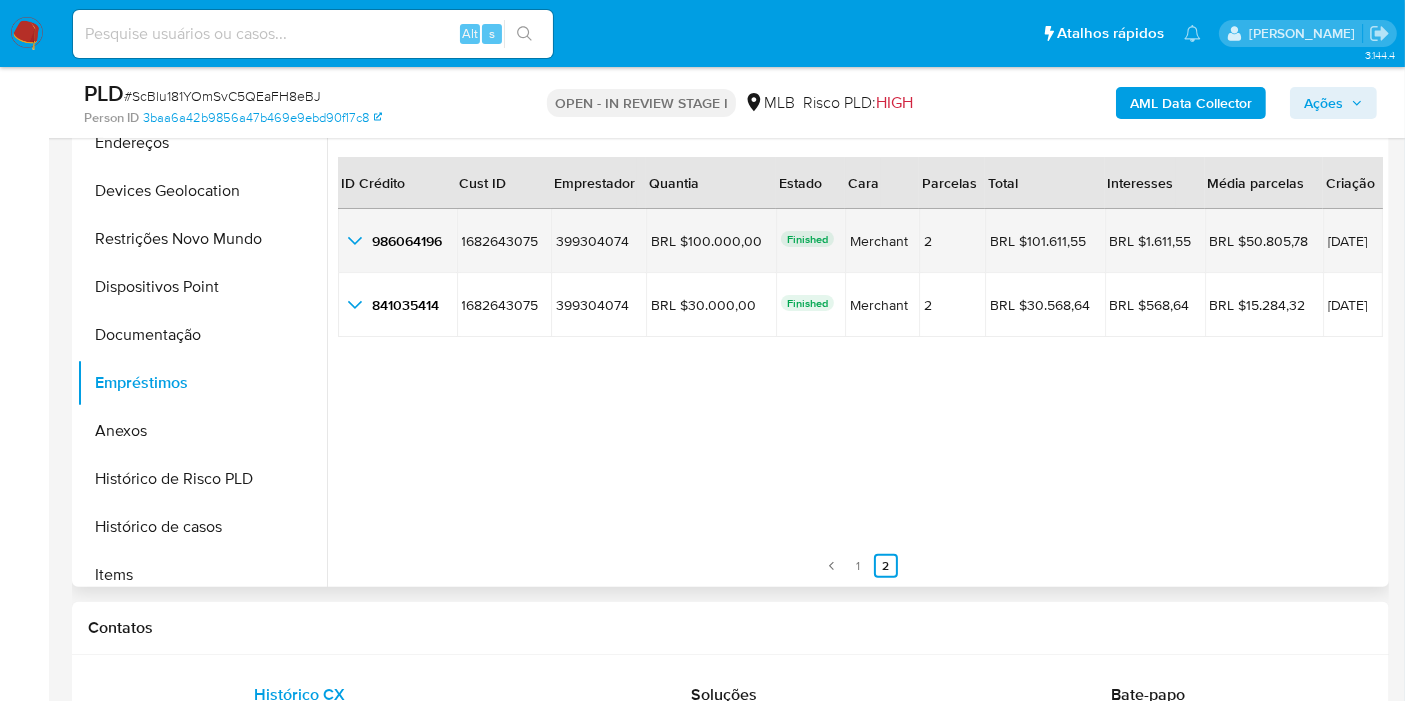 click on "986064196   986064196" at bounding box center (397, 241) 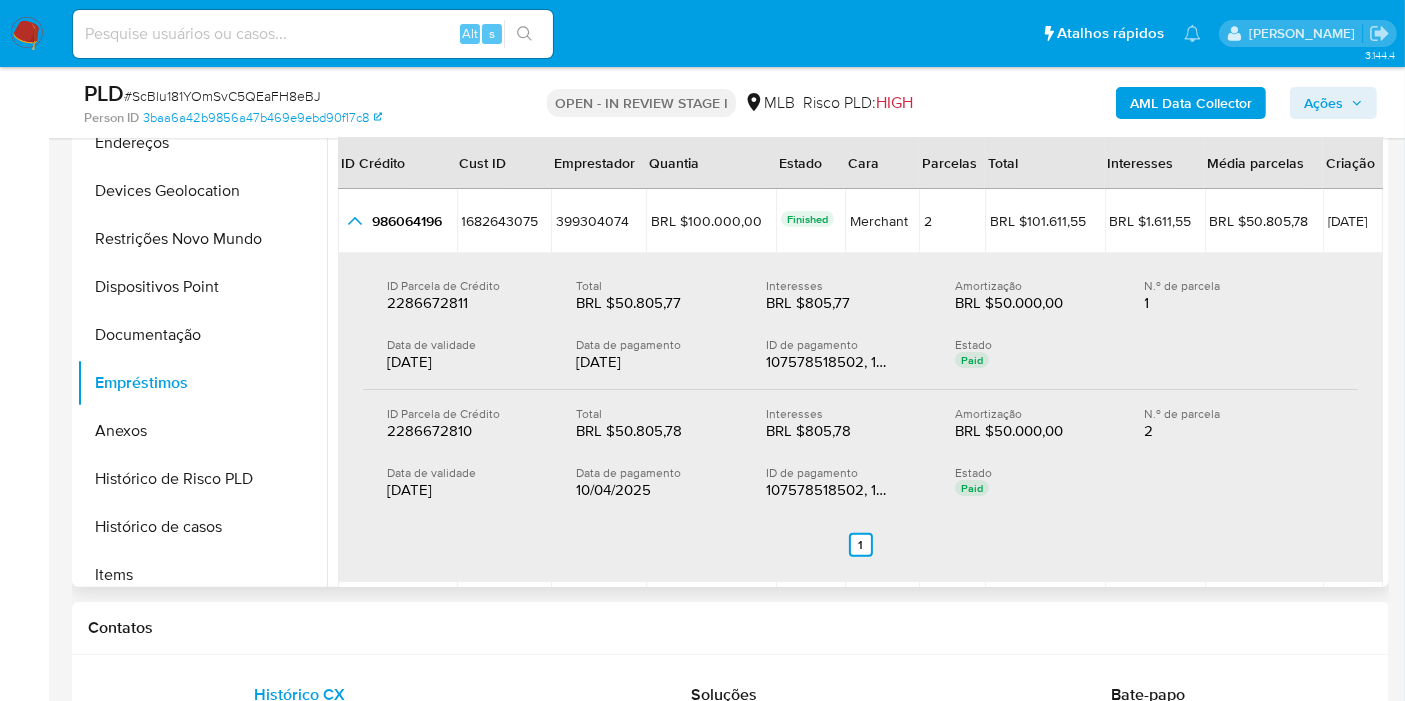 scroll, scrollTop: 111, scrollLeft: 0, axis: vertical 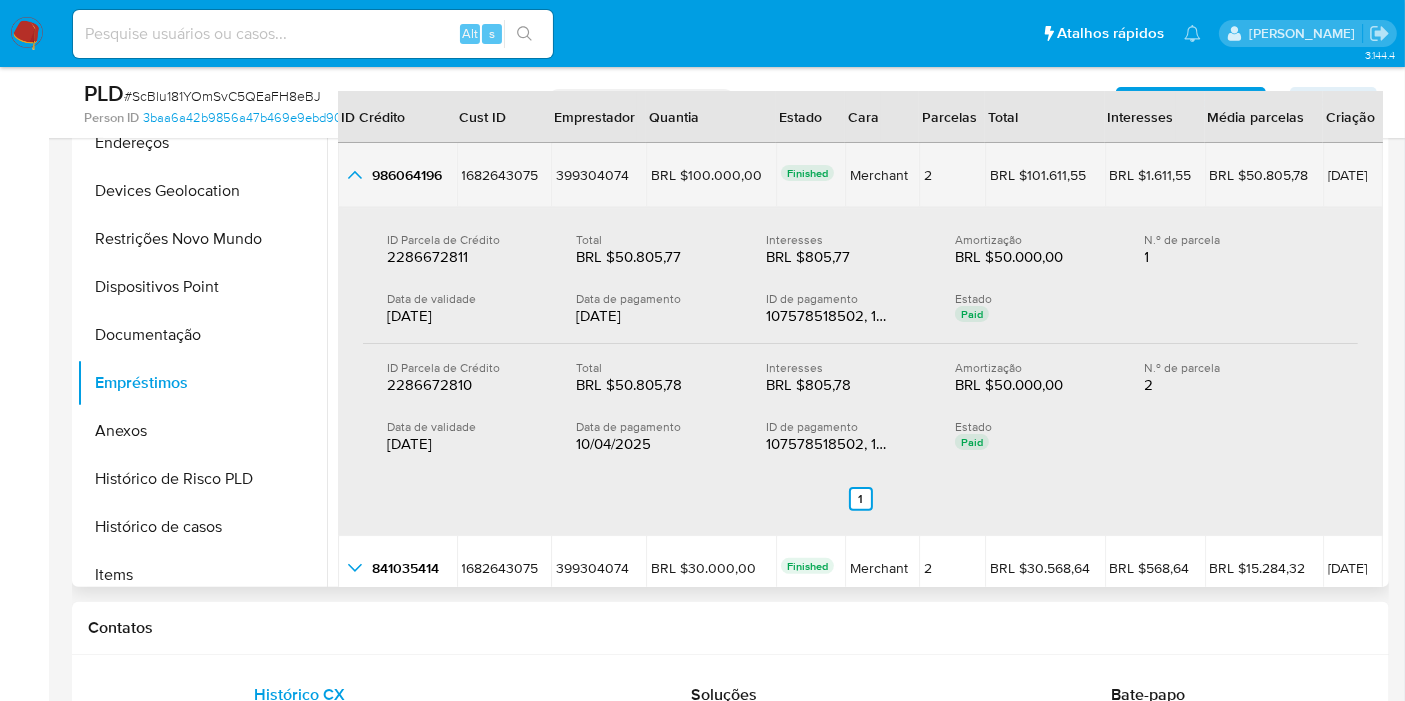 click 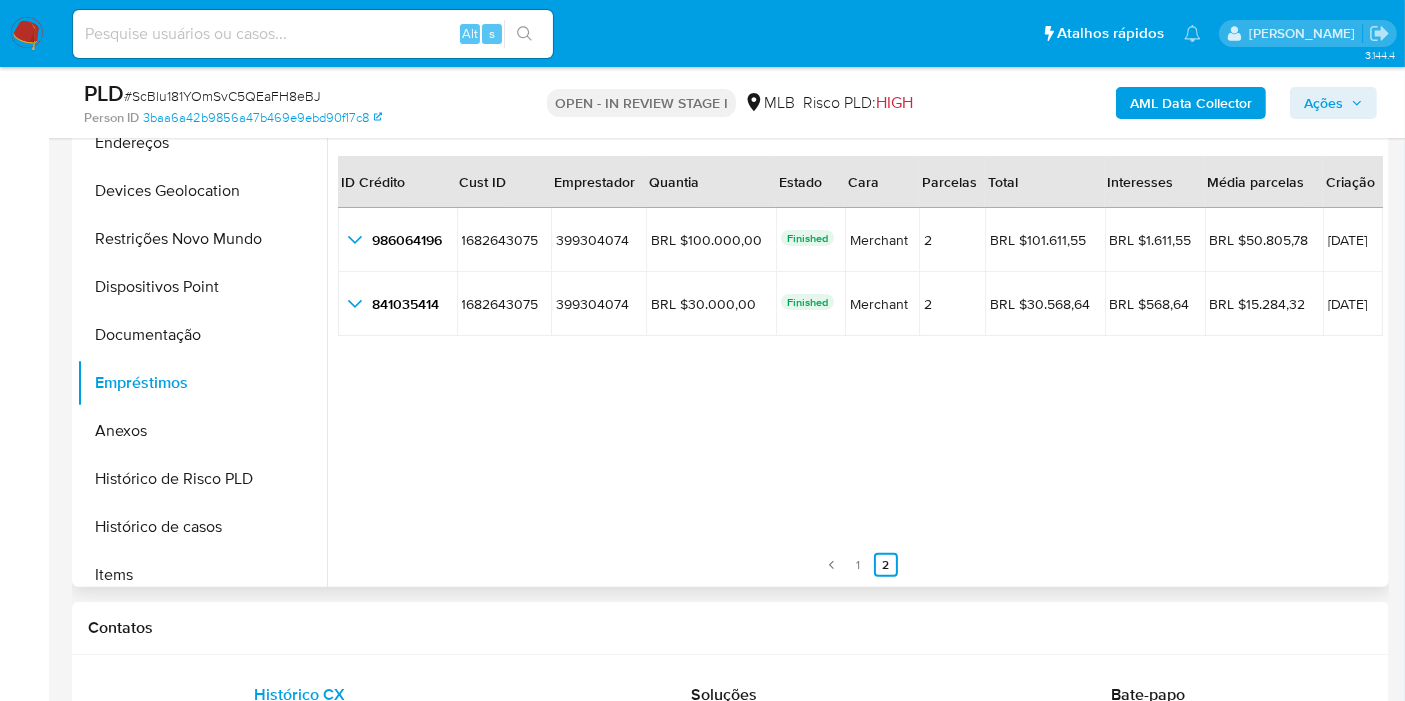 scroll, scrollTop: 45, scrollLeft: 0, axis: vertical 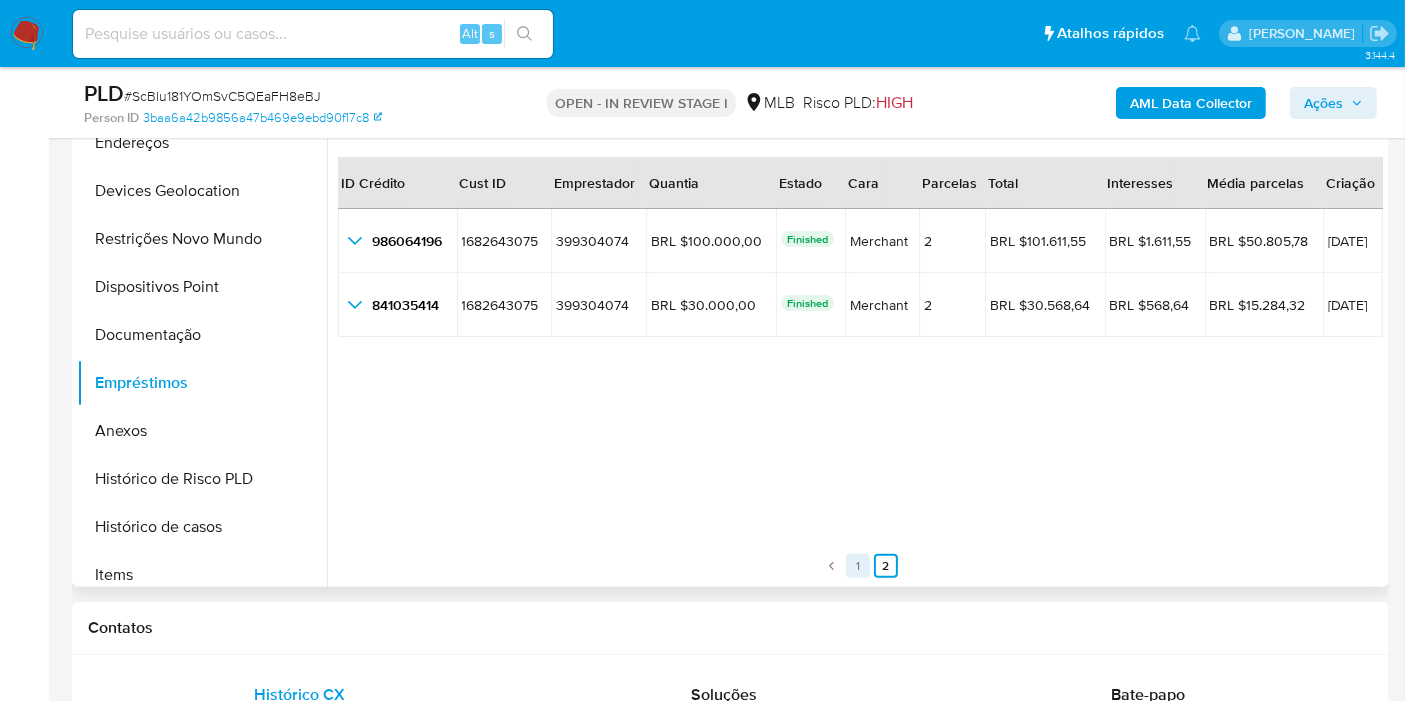 click on "1" at bounding box center [858, 566] 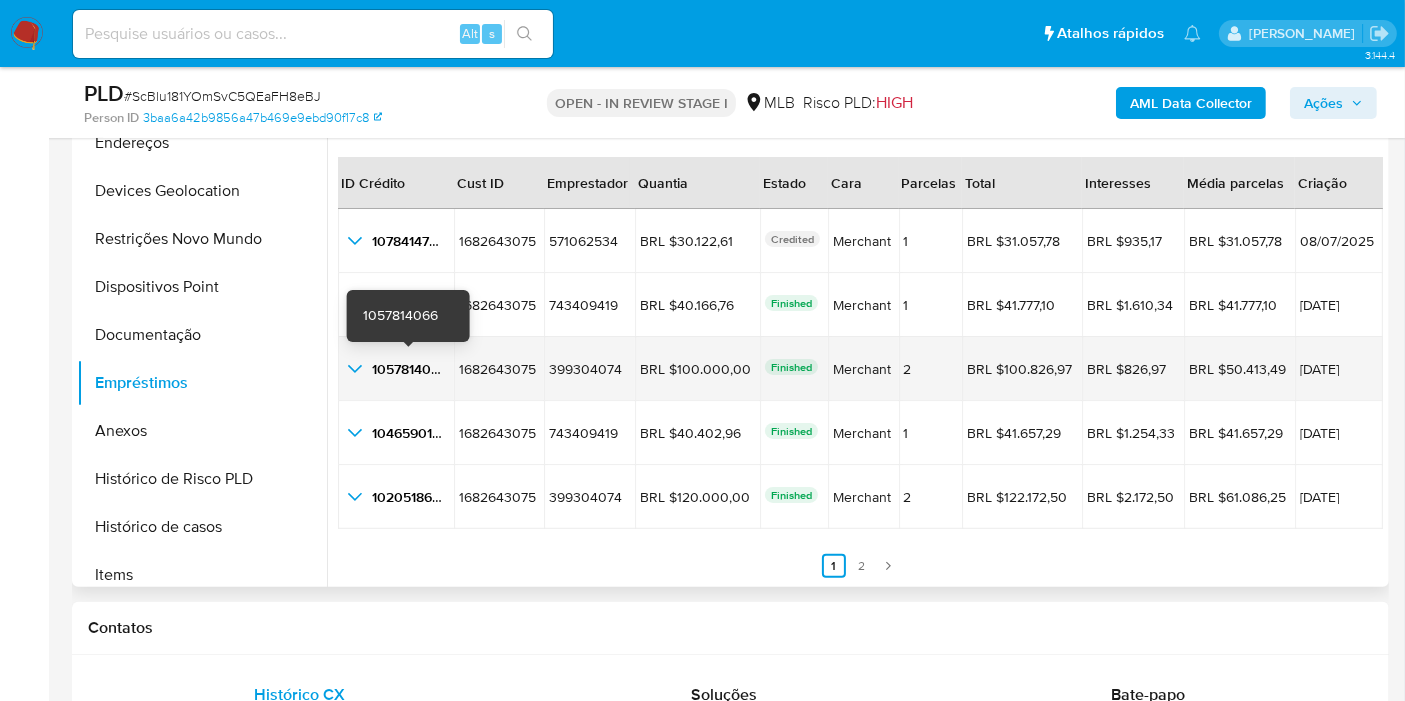 click on "1057814066" at bounding box center [409, 369] 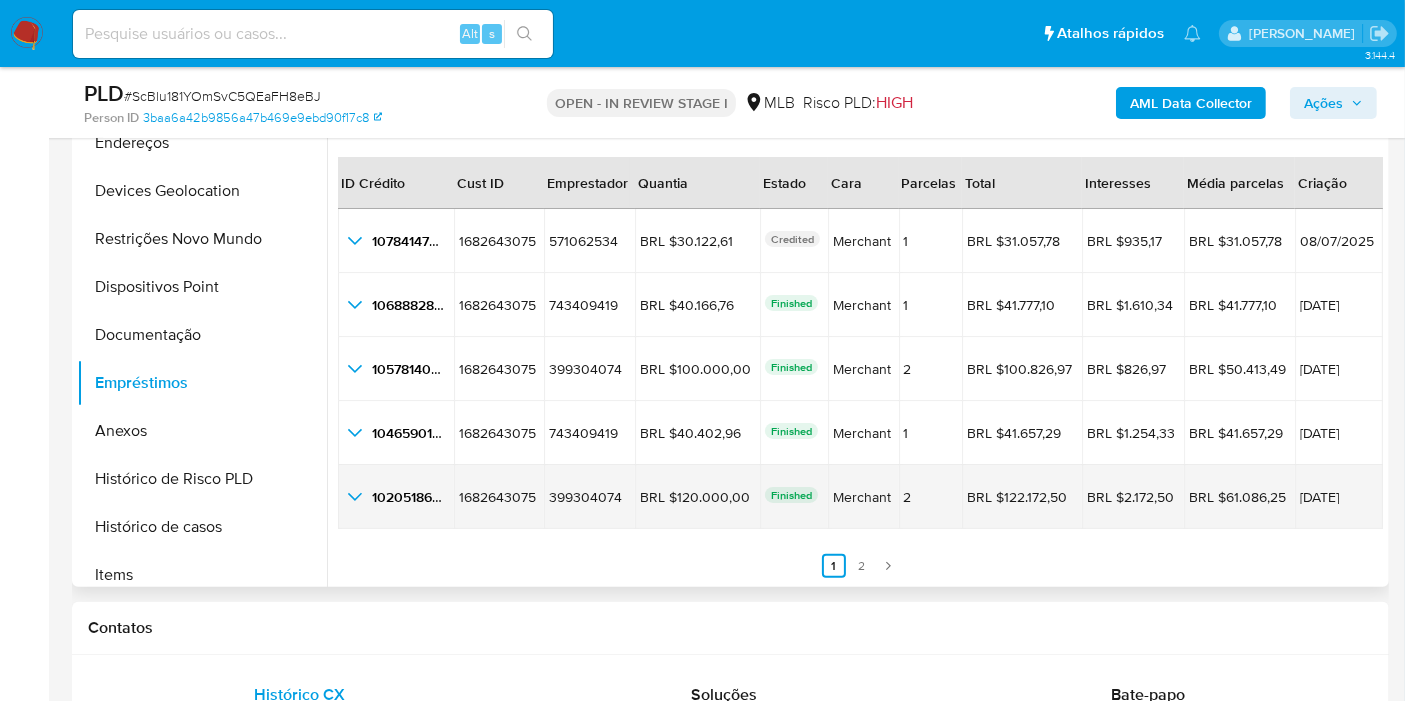drag, startPoint x: 1366, startPoint y: 494, endPoint x: 1294, endPoint y: 491, distance: 72.06247 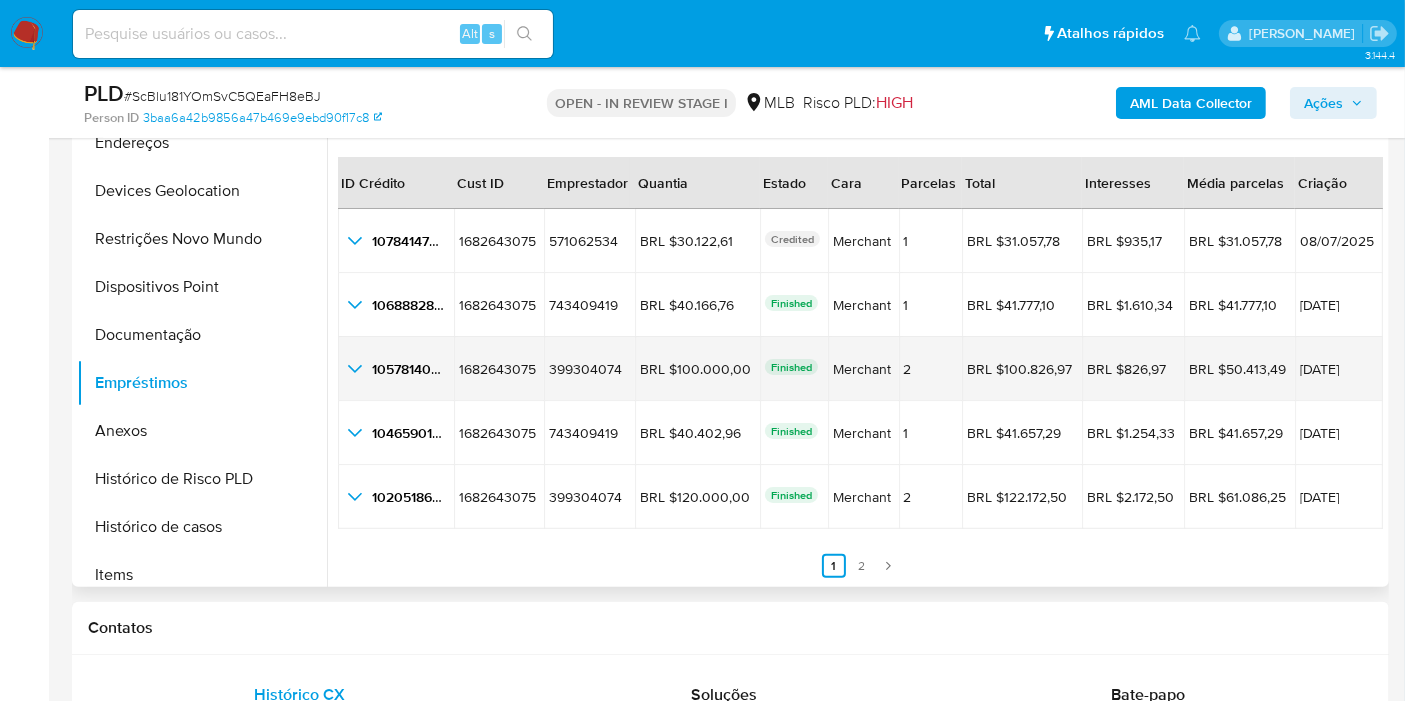 drag, startPoint x: 1368, startPoint y: 365, endPoint x: 1288, endPoint y: 366, distance: 80.00625 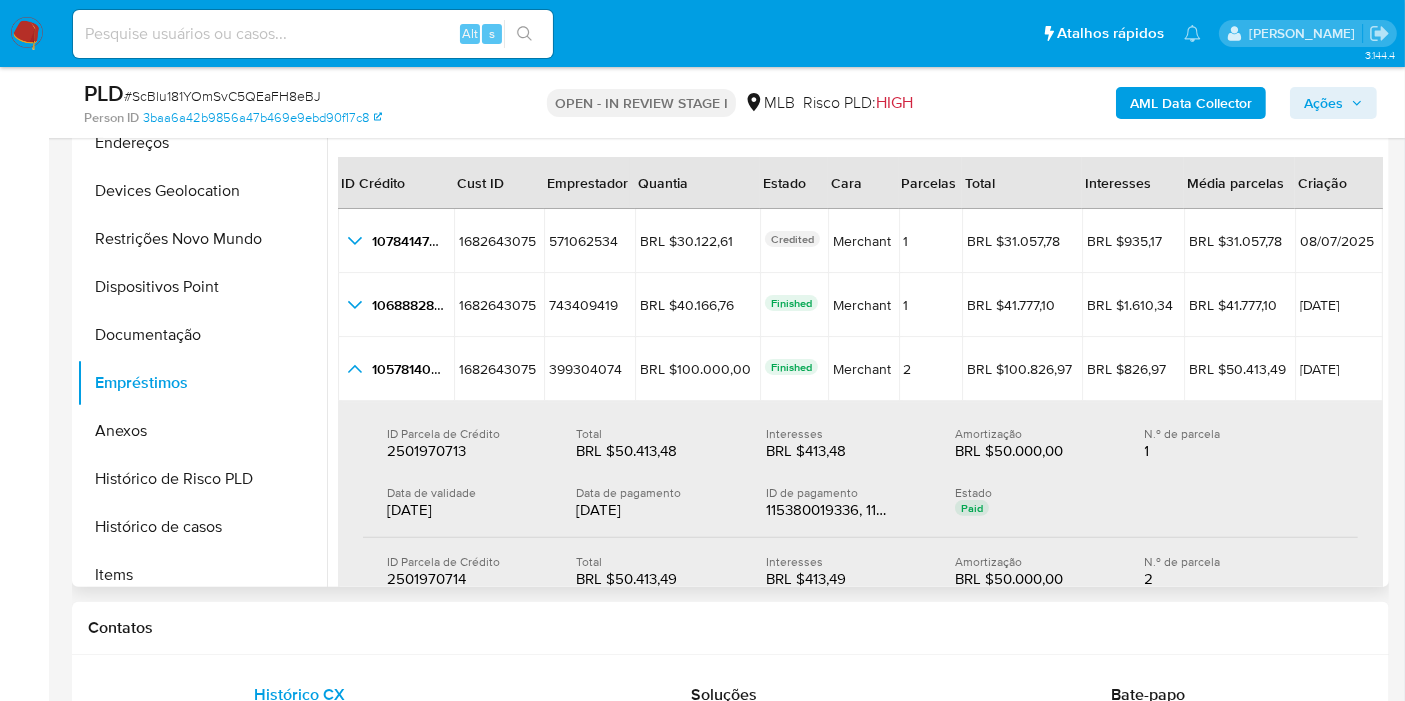 scroll, scrollTop: 157, scrollLeft: 0, axis: vertical 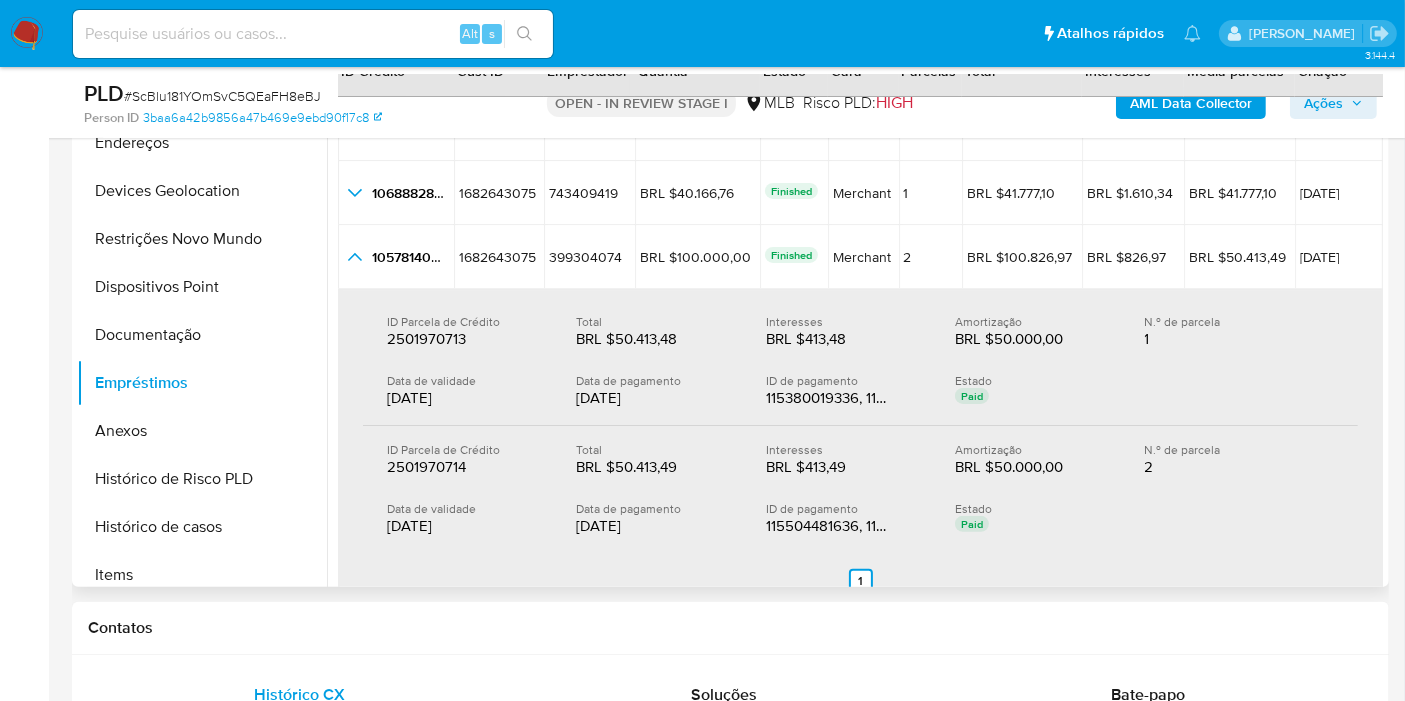 drag, startPoint x: 655, startPoint y: 524, endPoint x: 663, endPoint y: 426, distance: 98.32599 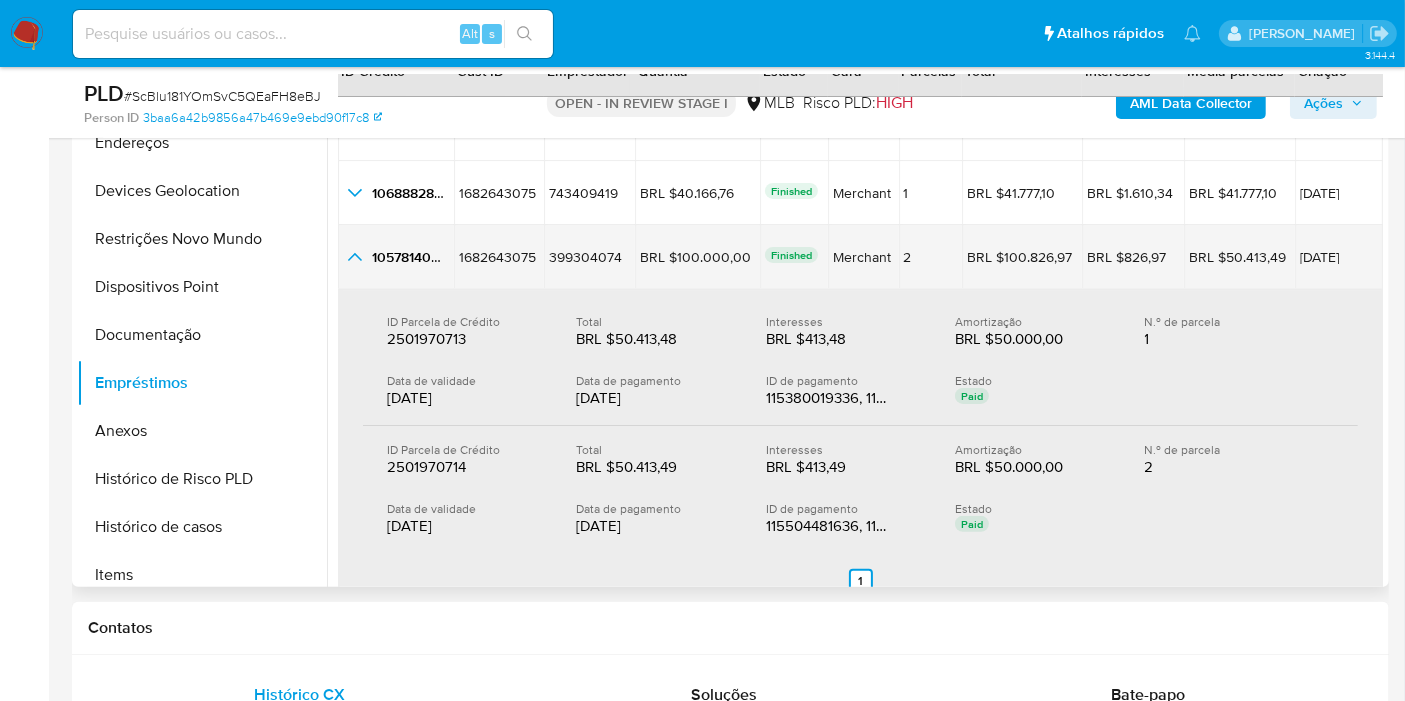 click 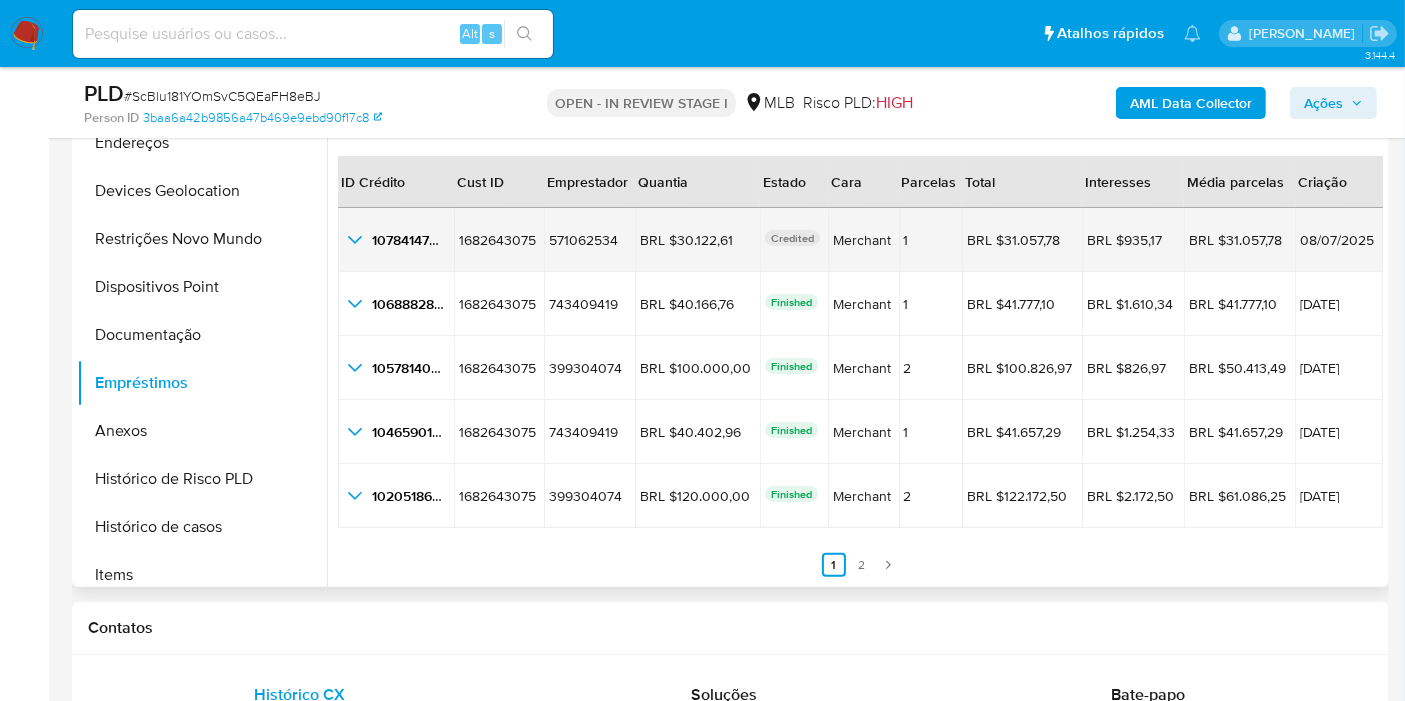 scroll, scrollTop: 45, scrollLeft: 0, axis: vertical 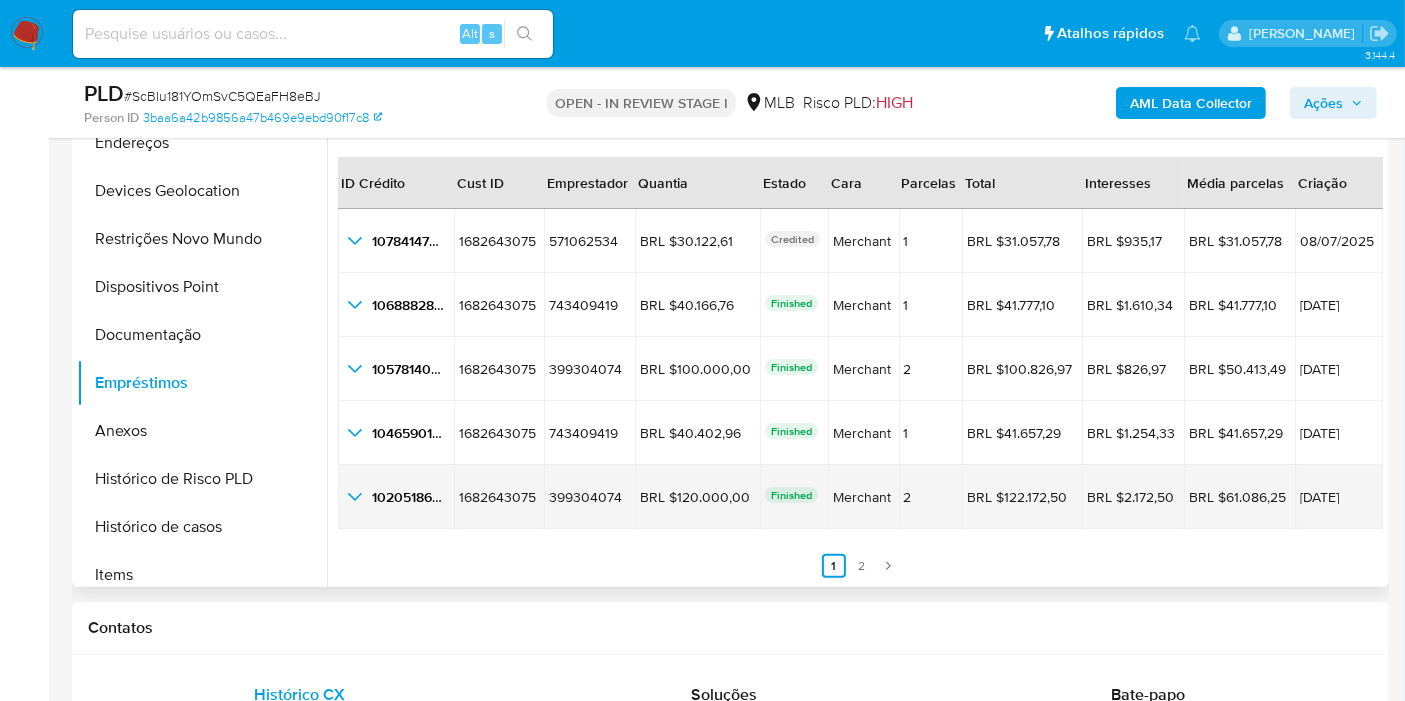 click 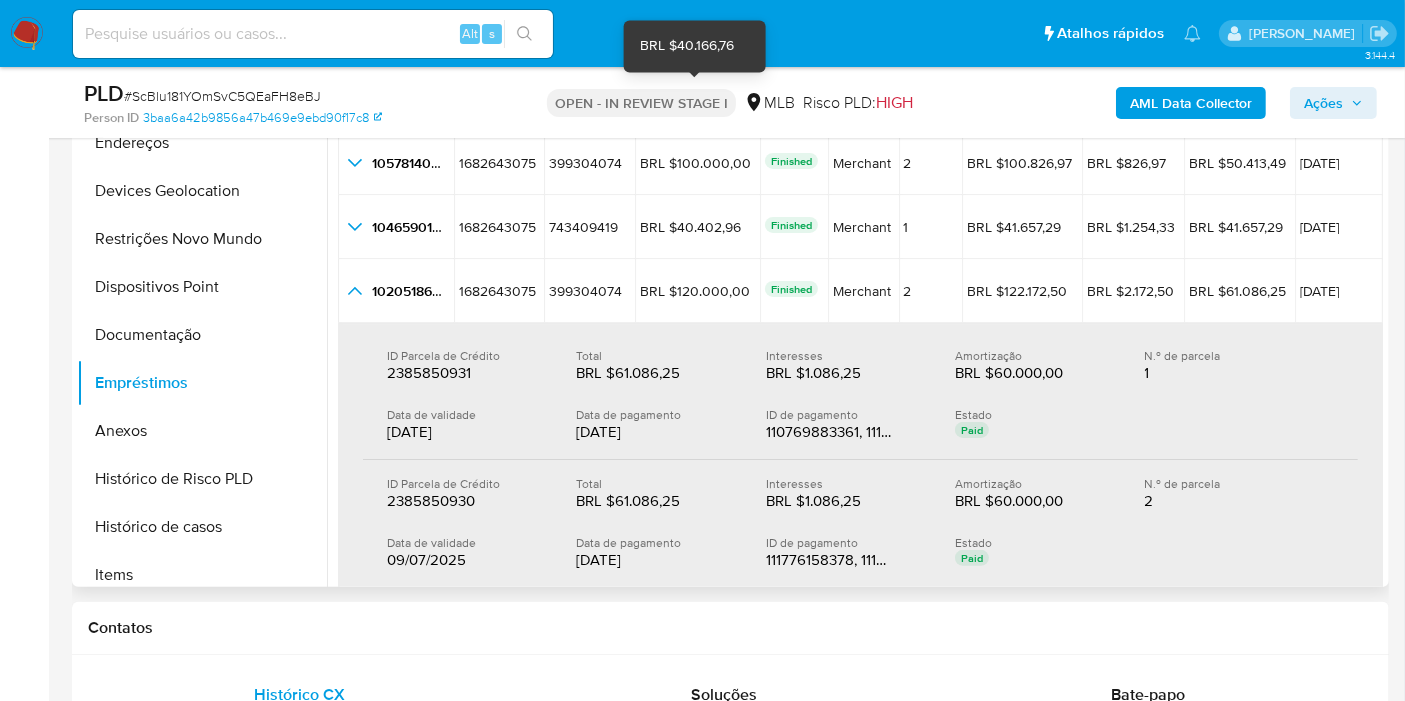 scroll, scrollTop: 372, scrollLeft: 0, axis: vertical 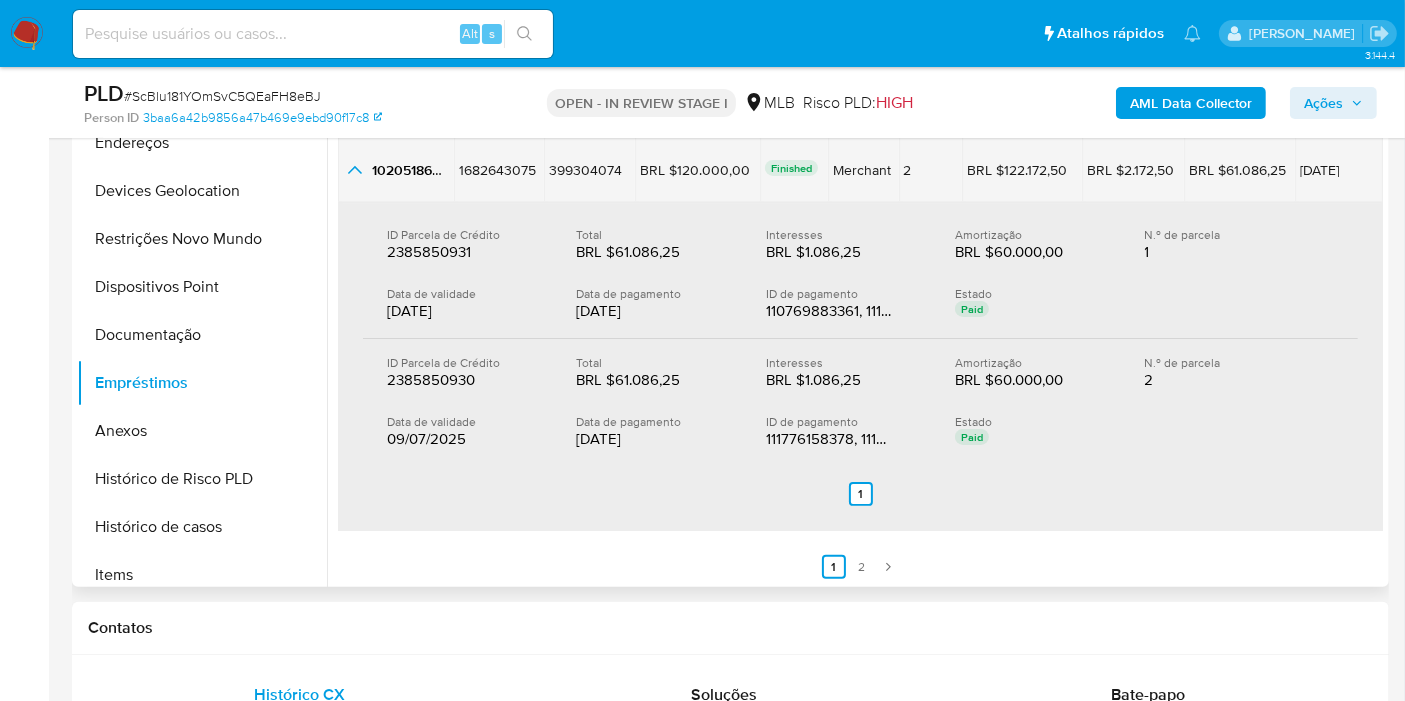 click 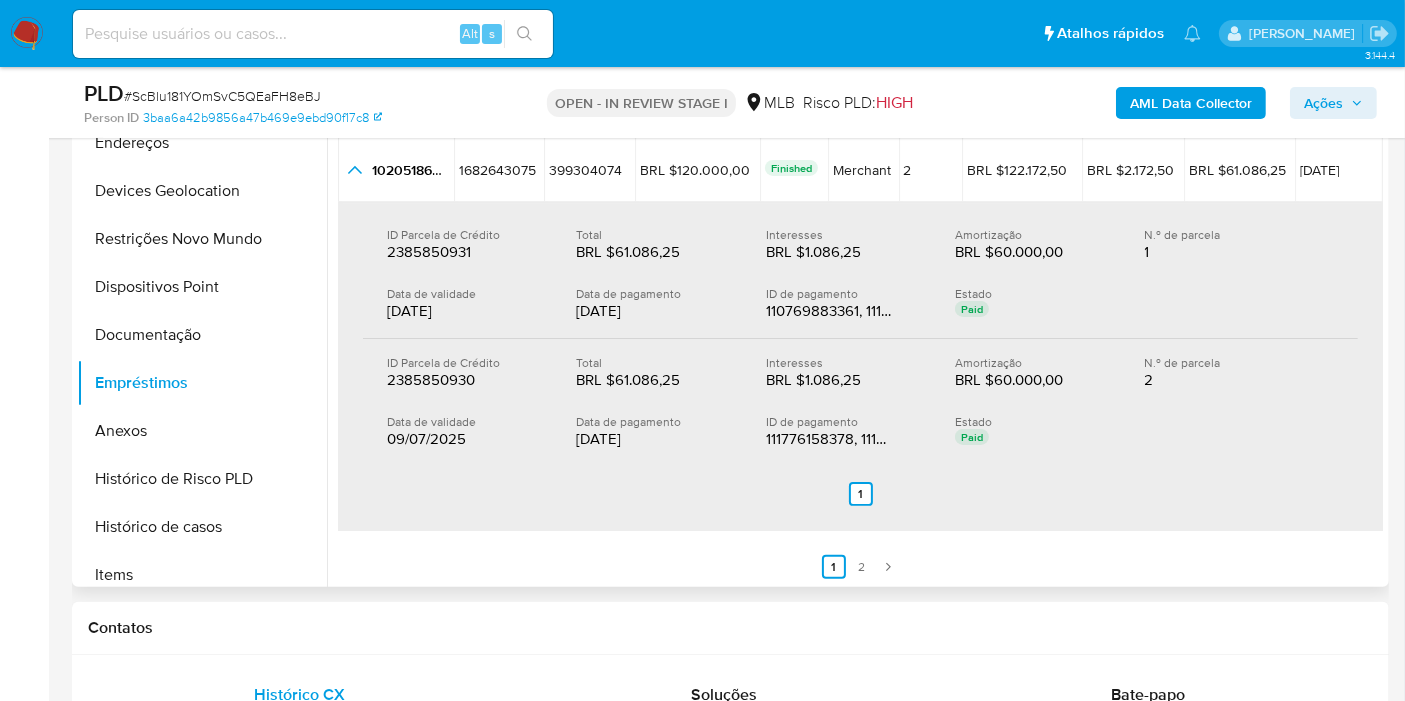 scroll, scrollTop: 45, scrollLeft: 0, axis: vertical 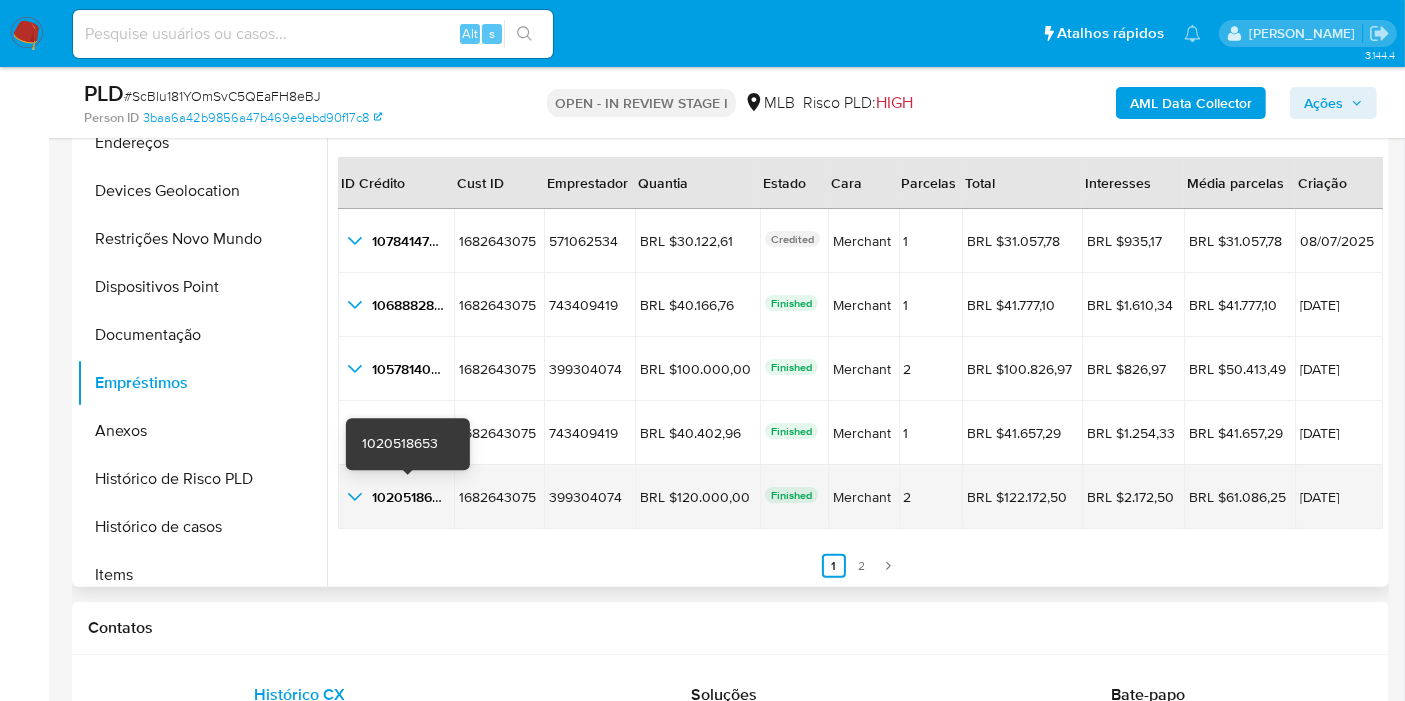 click on "1020518653" at bounding box center (410, 497) 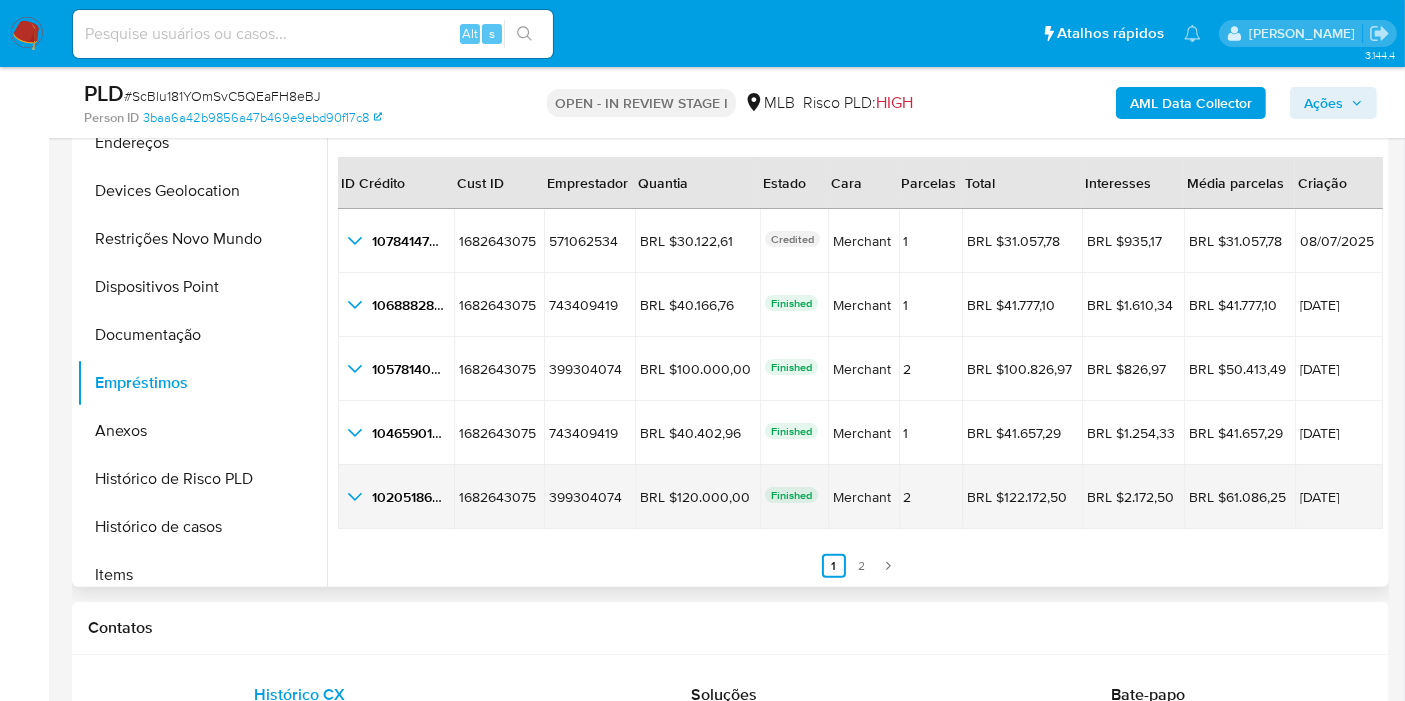 click 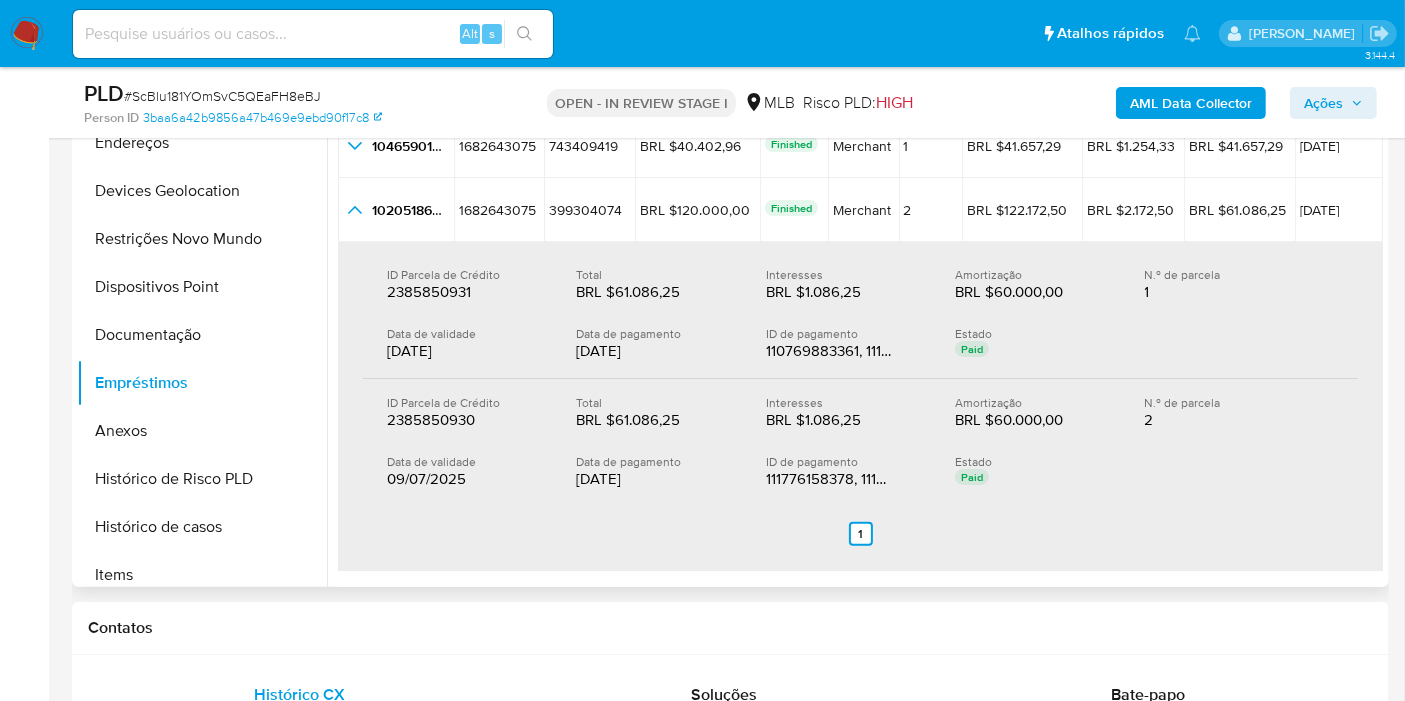 scroll, scrollTop: 372, scrollLeft: 0, axis: vertical 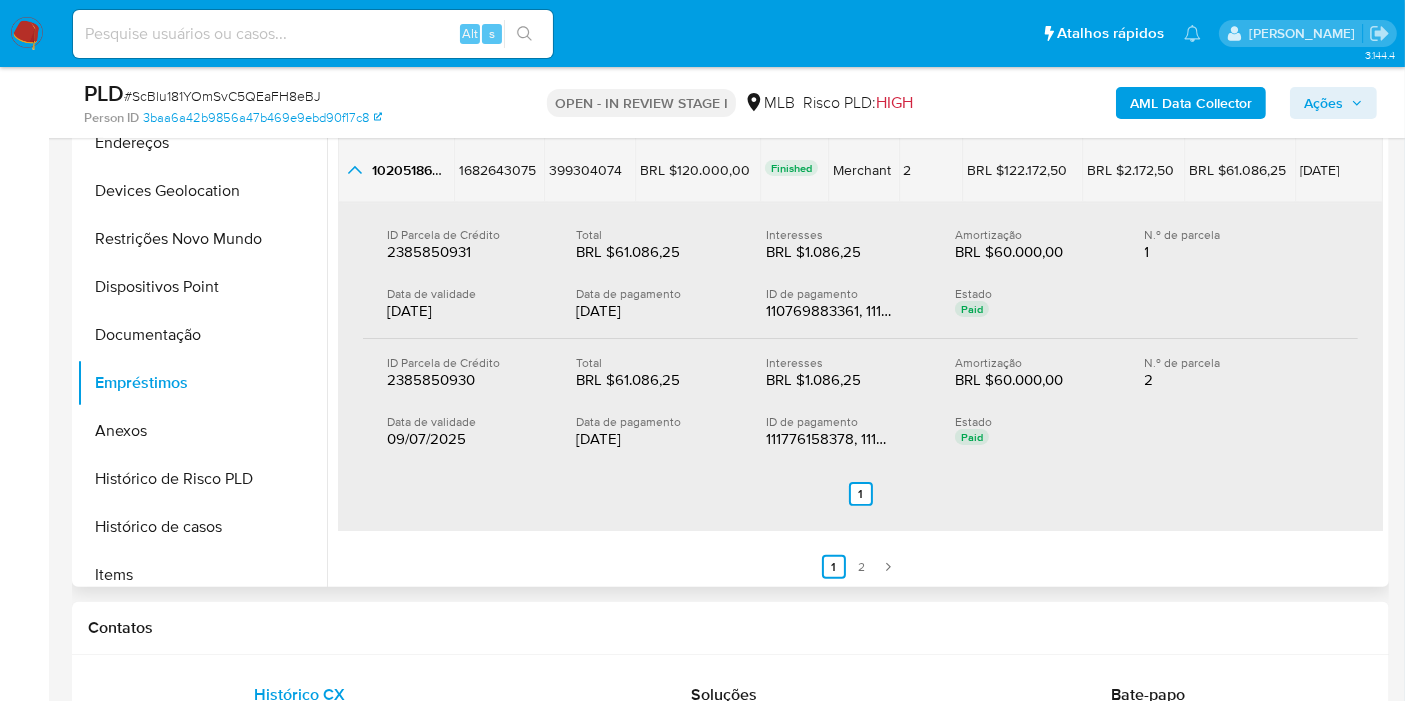drag, startPoint x: 1294, startPoint y: 168, endPoint x: 1371, endPoint y: 164, distance: 77.10383 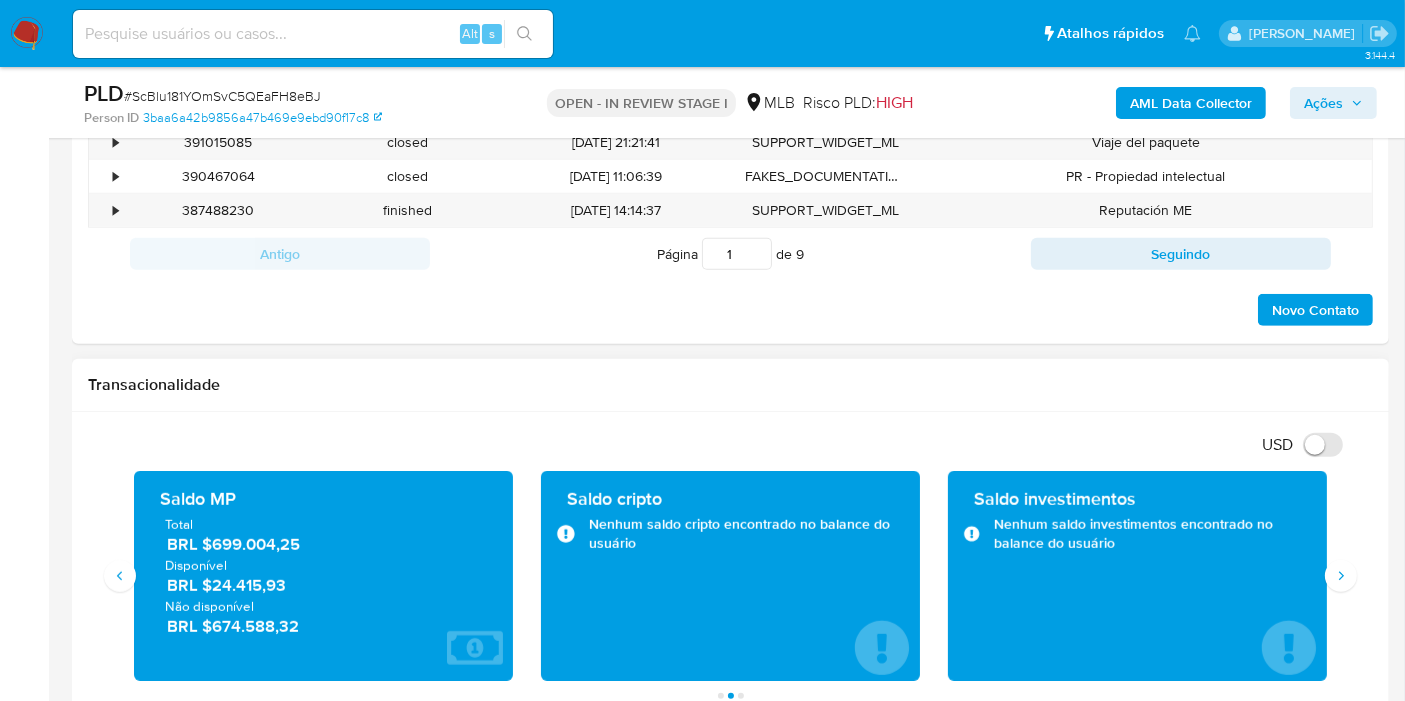scroll, scrollTop: 1333, scrollLeft: 0, axis: vertical 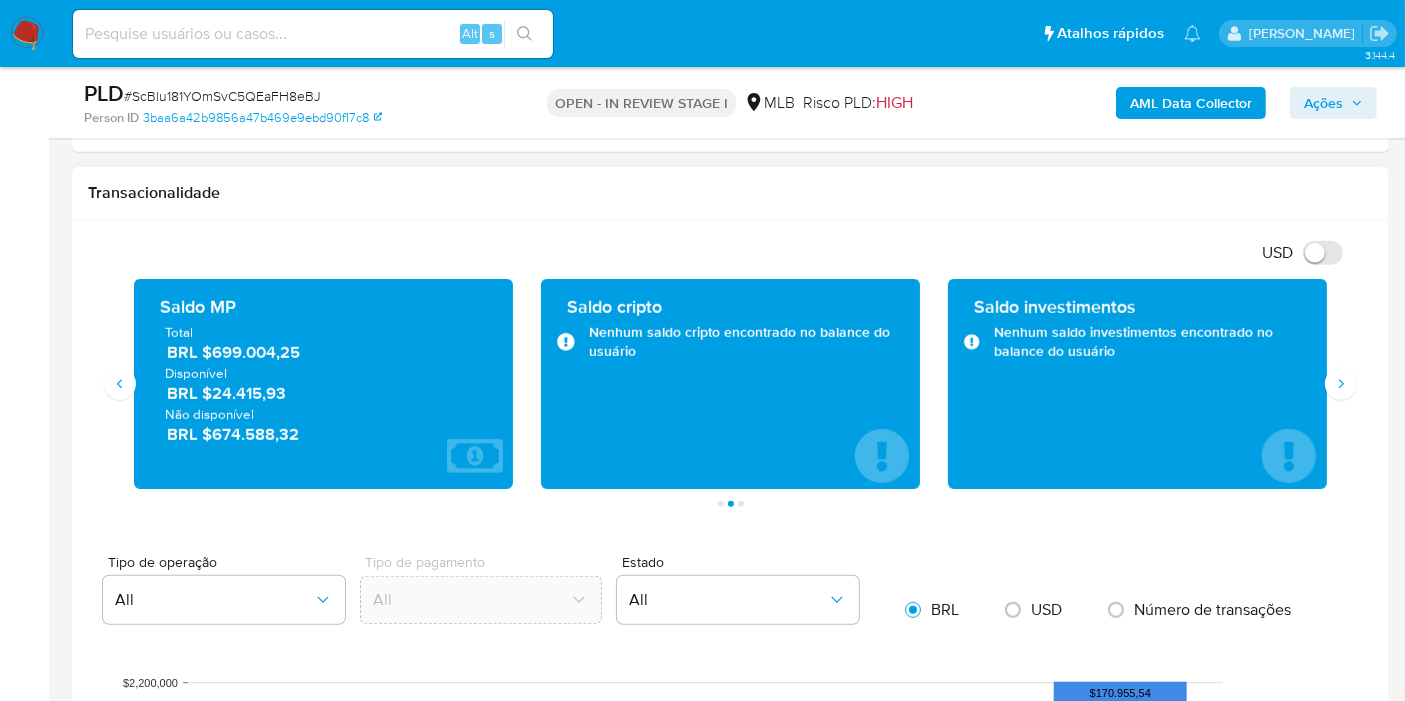 drag, startPoint x: 308, startPoint y: 435, endPoint x: 212, endPoint y: 431, distance: 96.0833 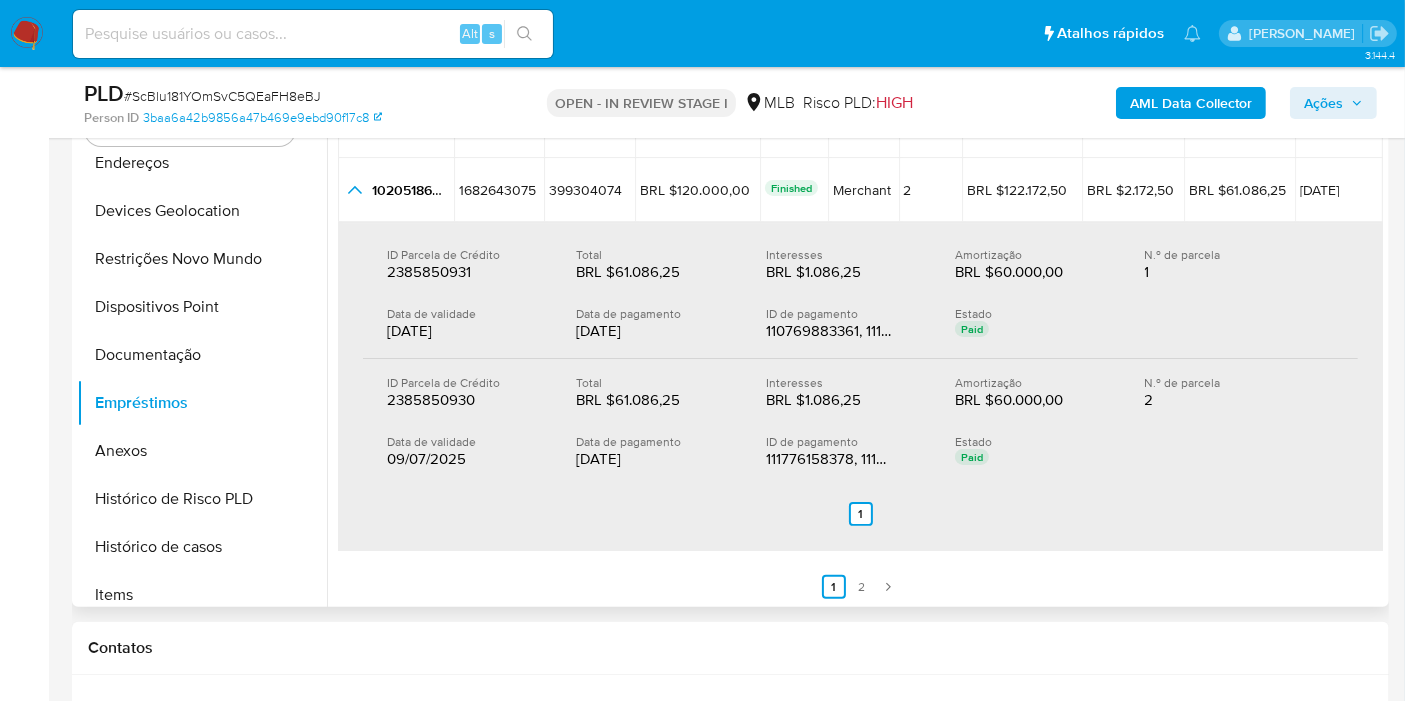scroll, scrollTop: 222, scrollLeft: 0, axis: vertical 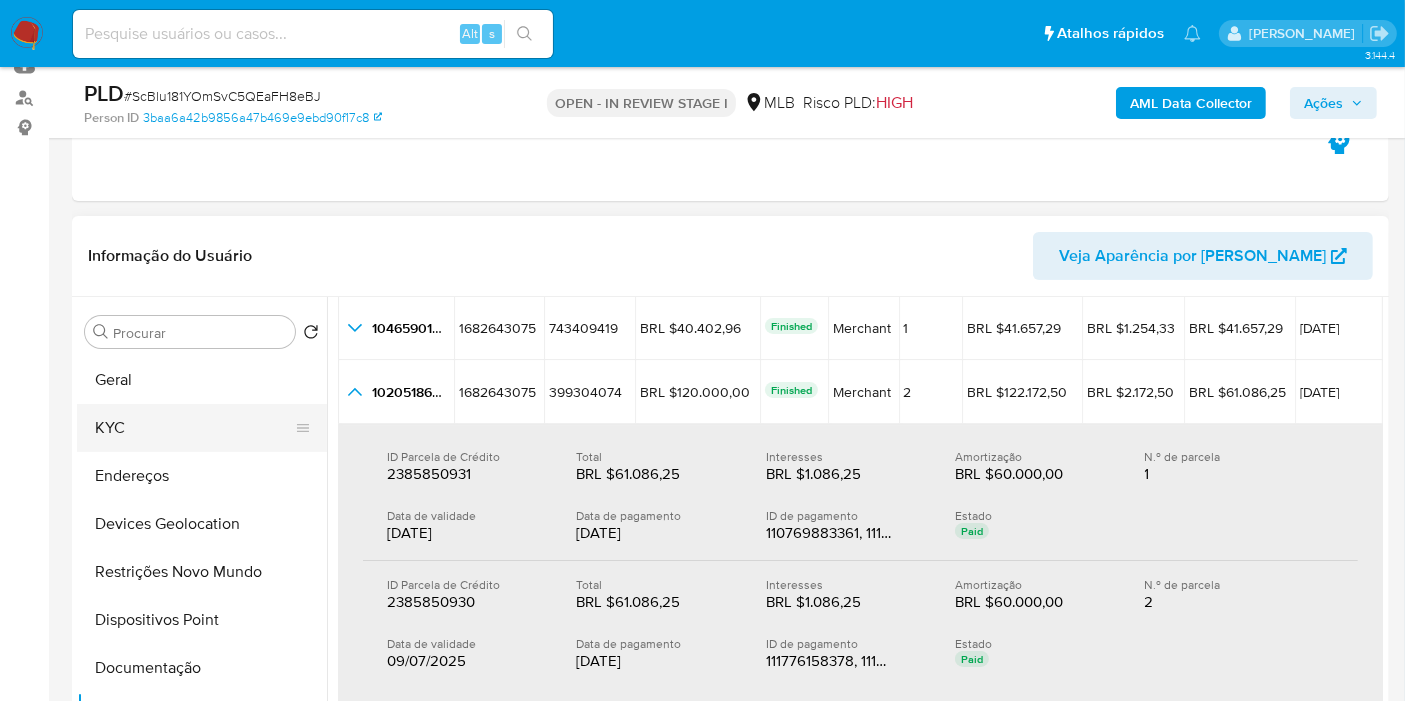 click on "KYC" at bounding box center [194, 428] 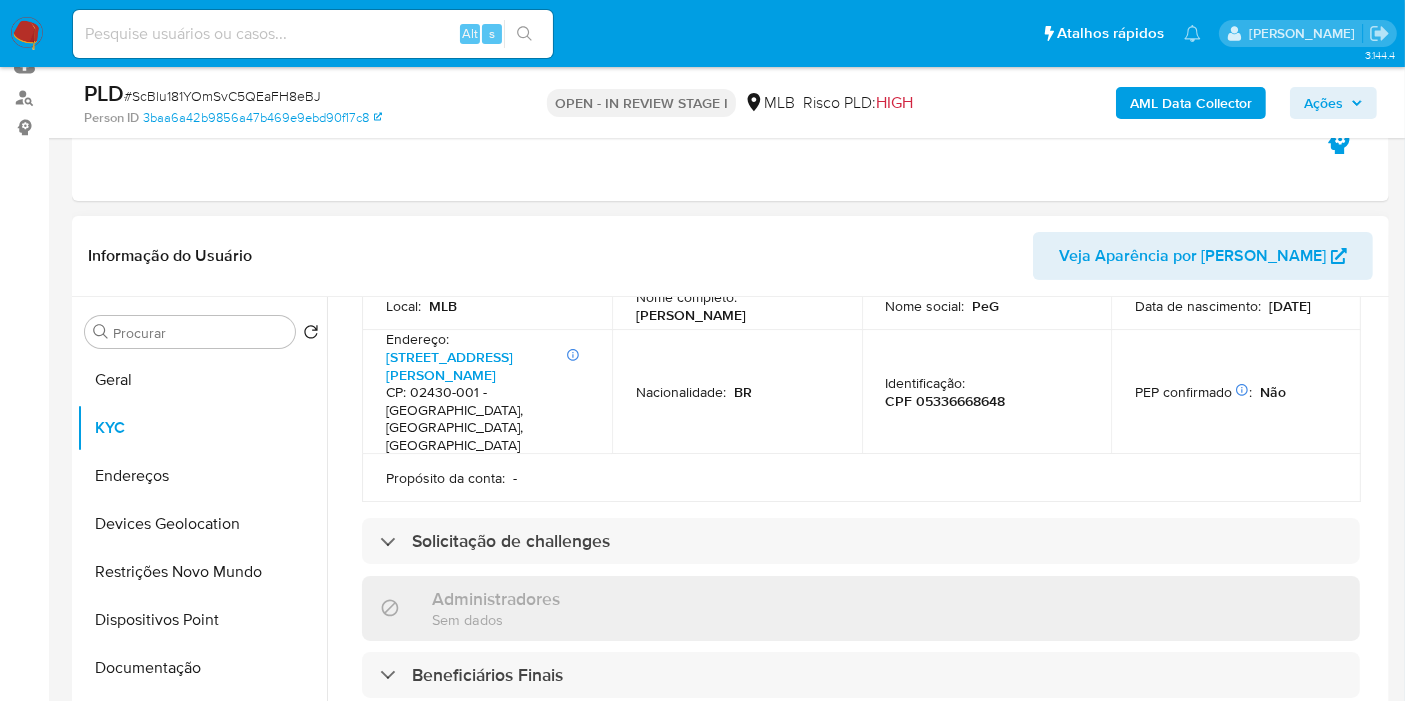 scroll, scrollTop: 1000, scrollLeft: 0, axis: vertical 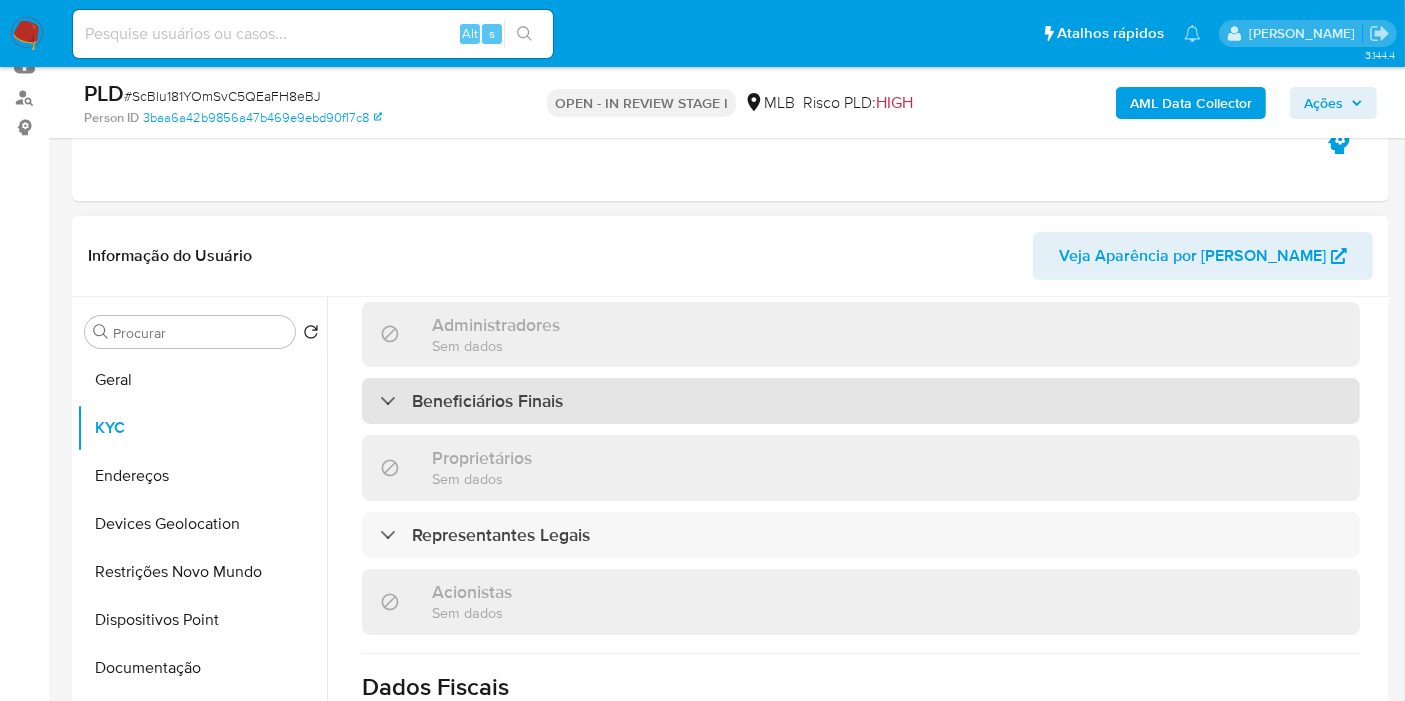 click on "Beneficiários Finais" at bounding box center [861, 401] 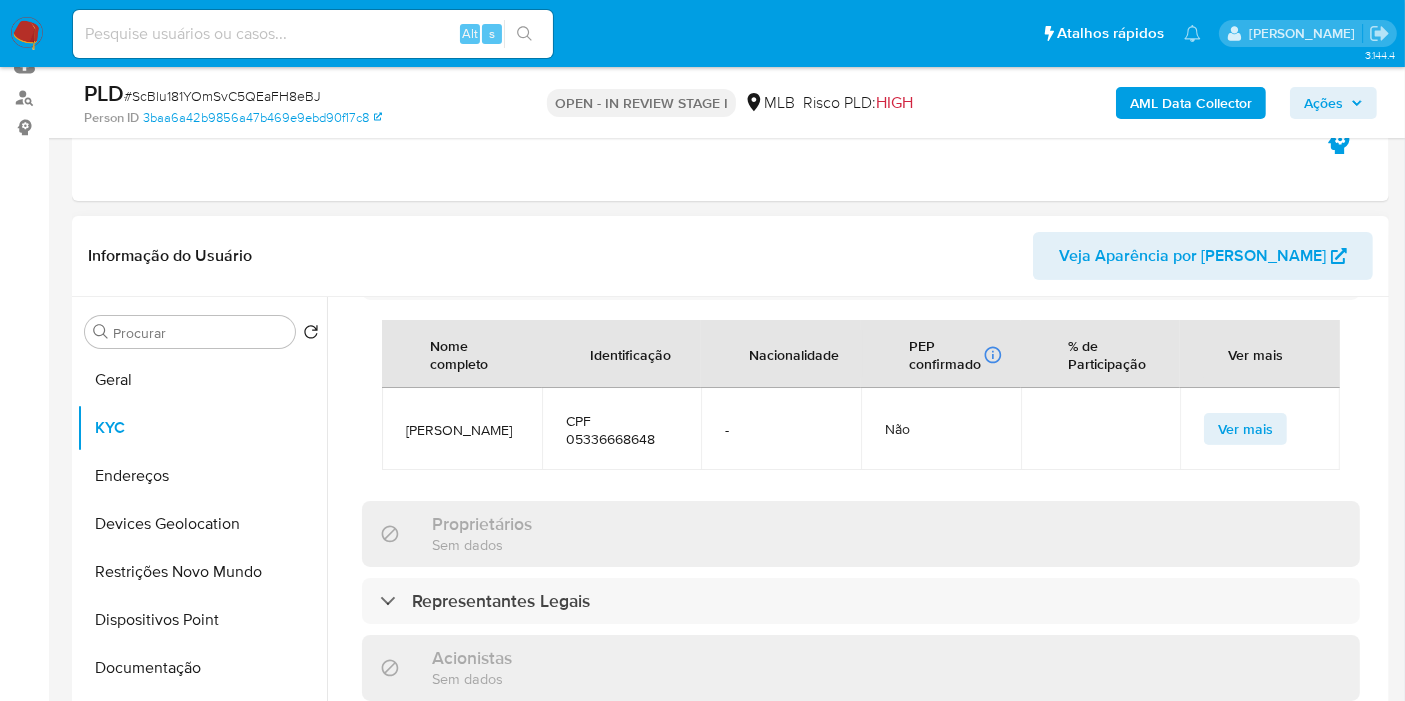 scroll, scrollTop: 1222, scrollLeft: 0, axis: vertical 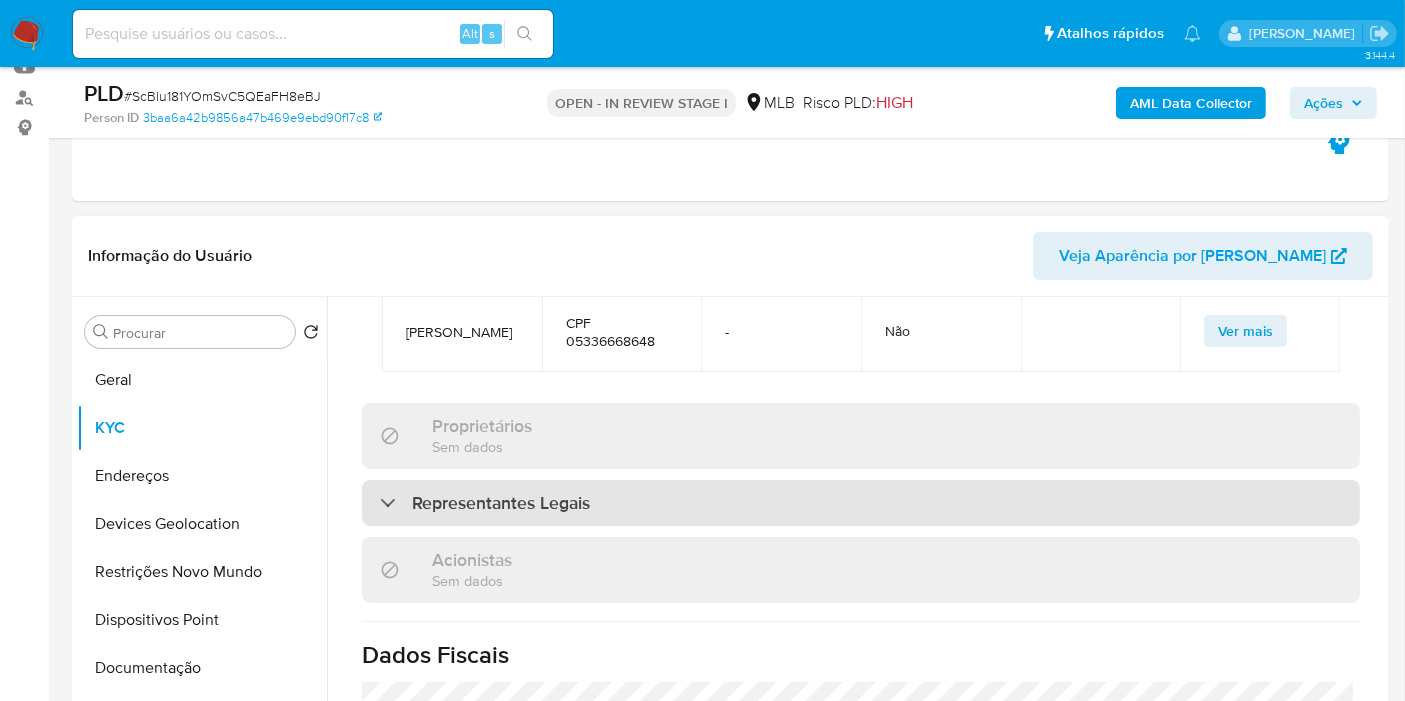 click on "Representantes Legais" at bounding box center [501, 503] 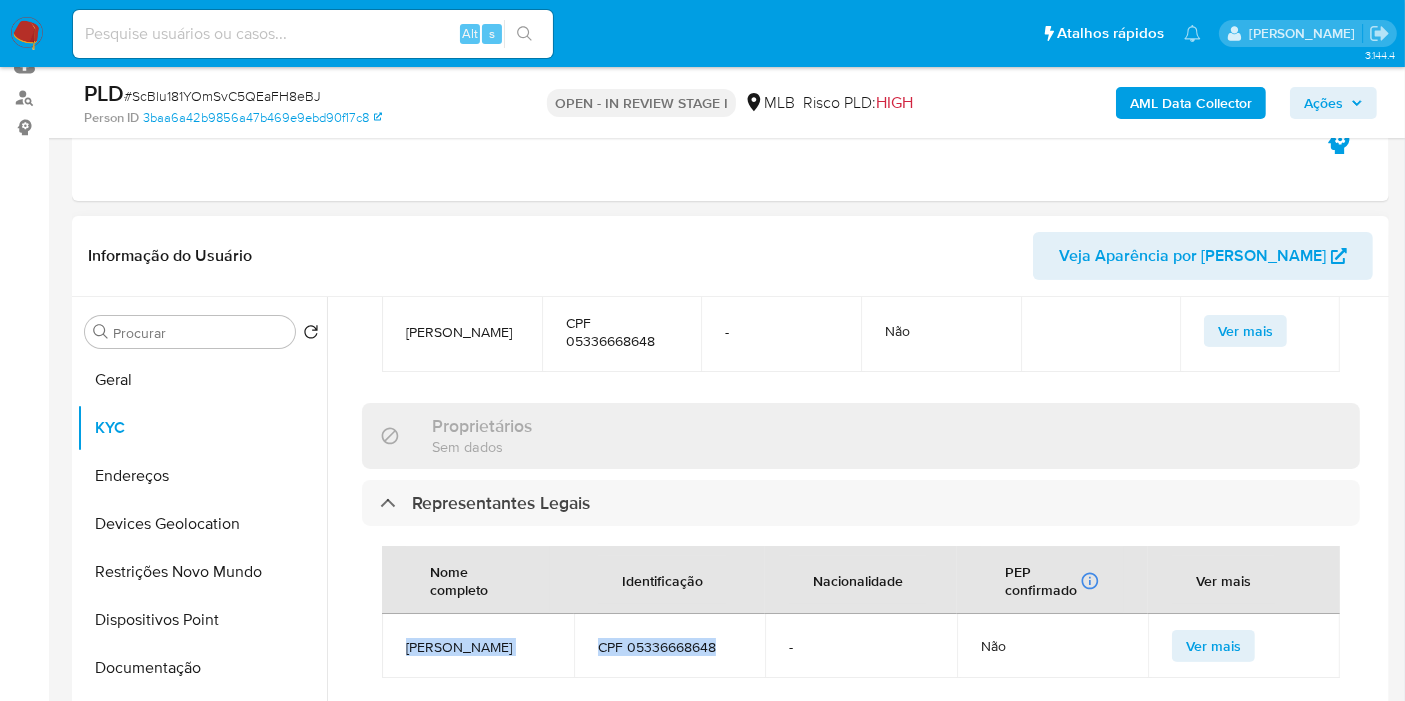 drag, startPoint x: 717, startPoint y: 626, endPoint x: 410, endPoint y: 615, distance: 307.197 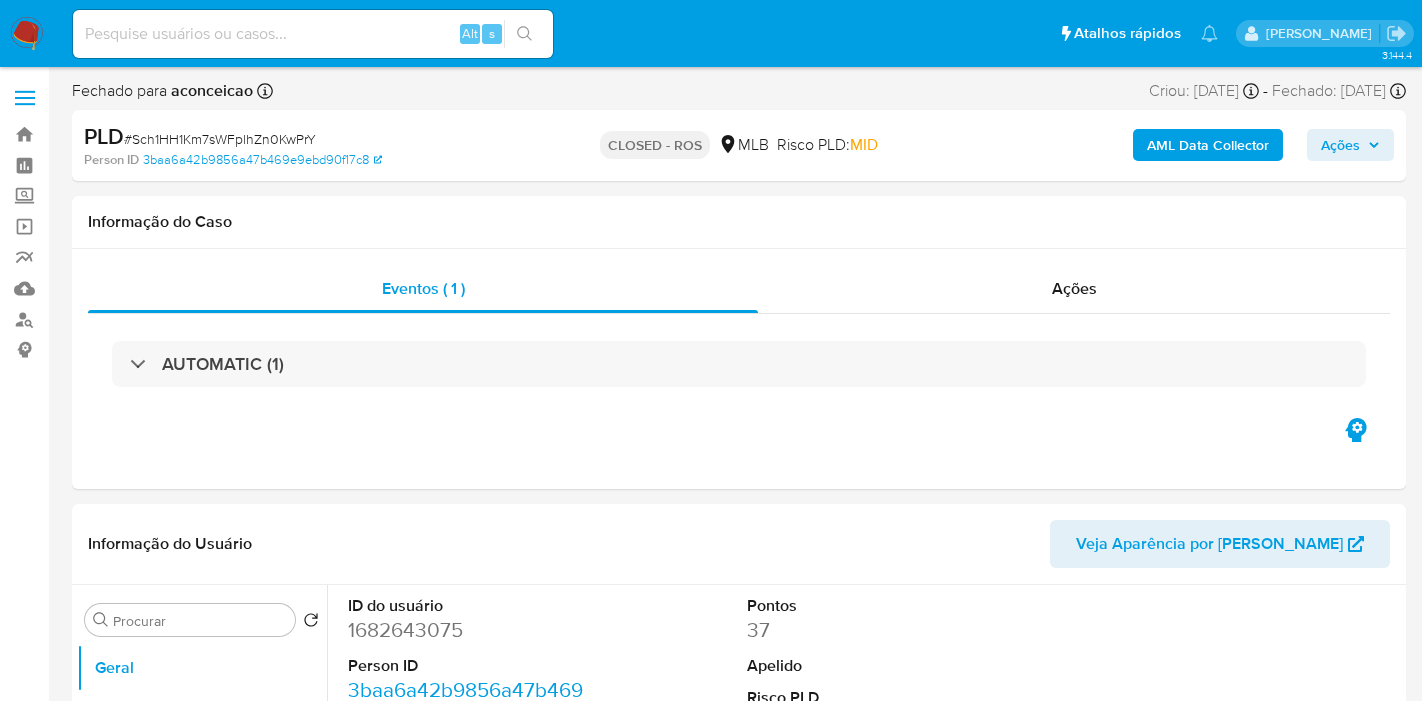select on "10" 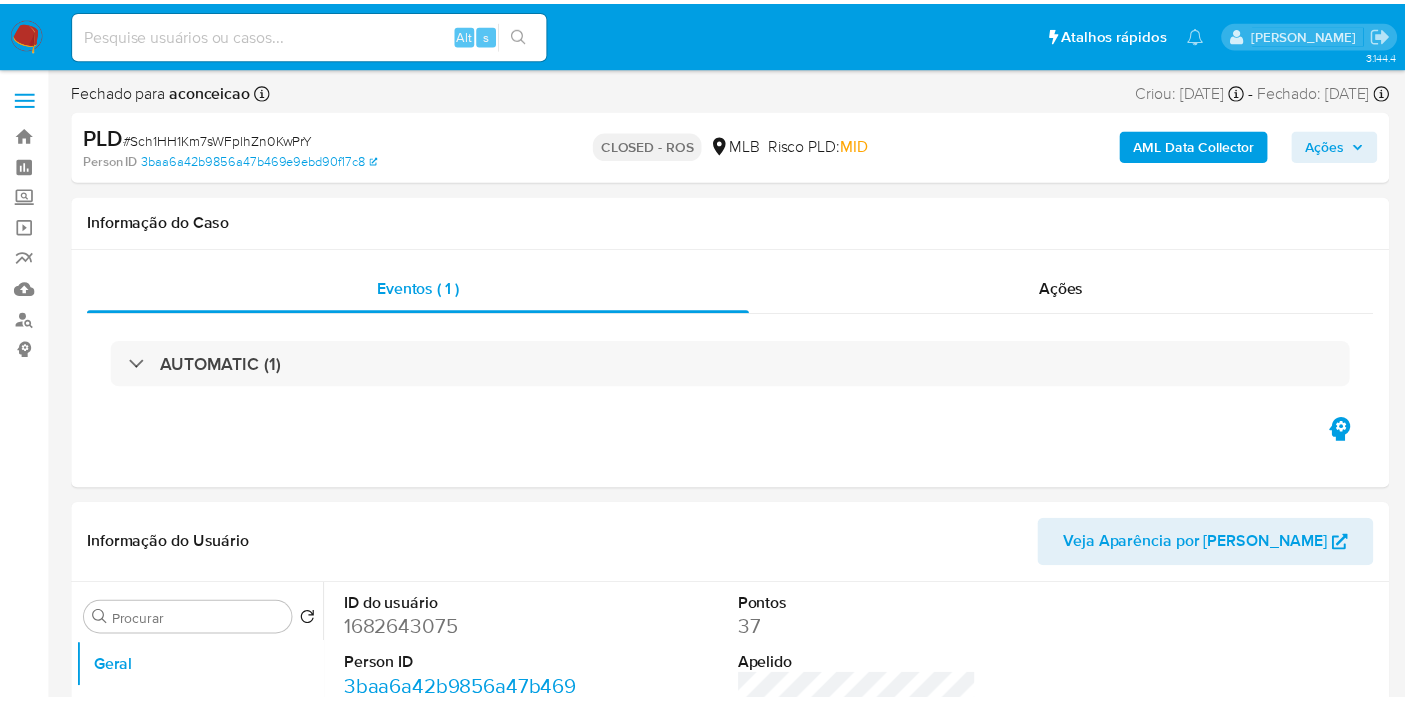 scroll, scrollTop: 0, scrollLeft: 0, axis: both 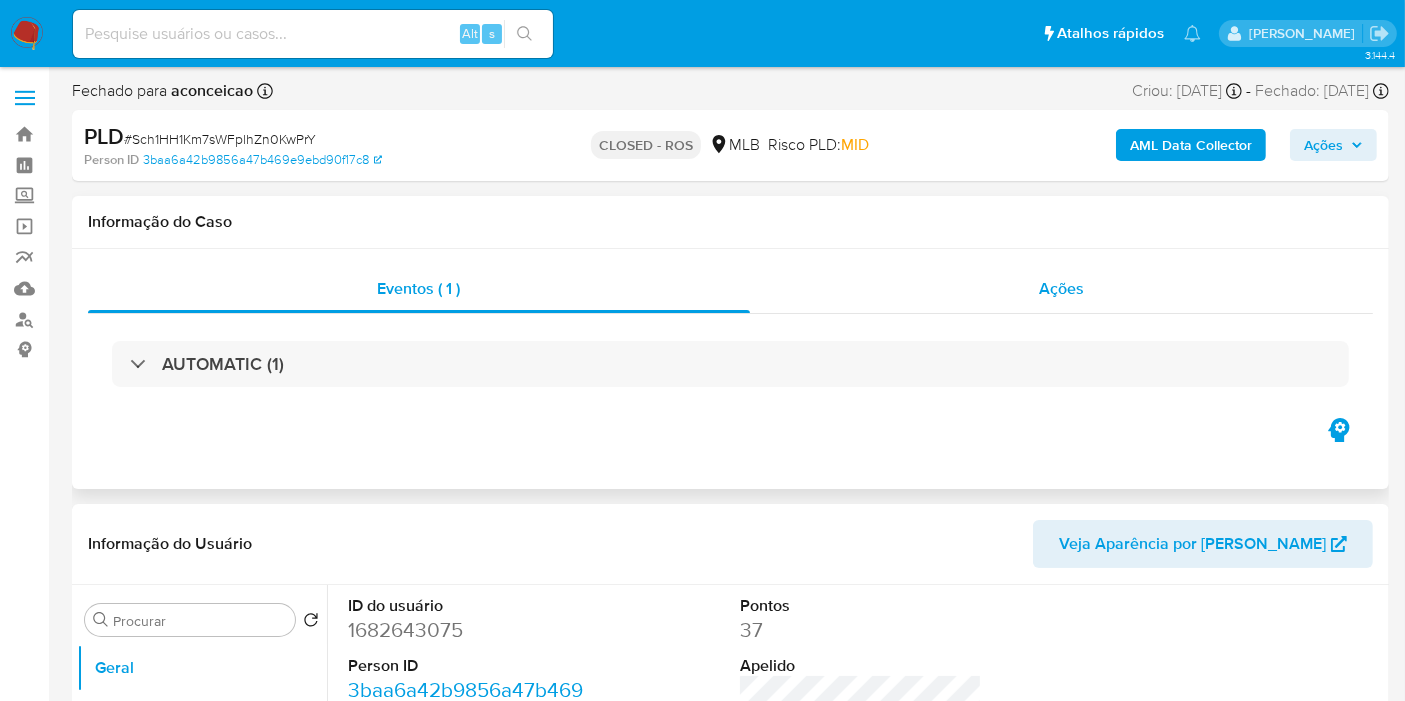 click on "Ações" at bounding box center (1062, 289) 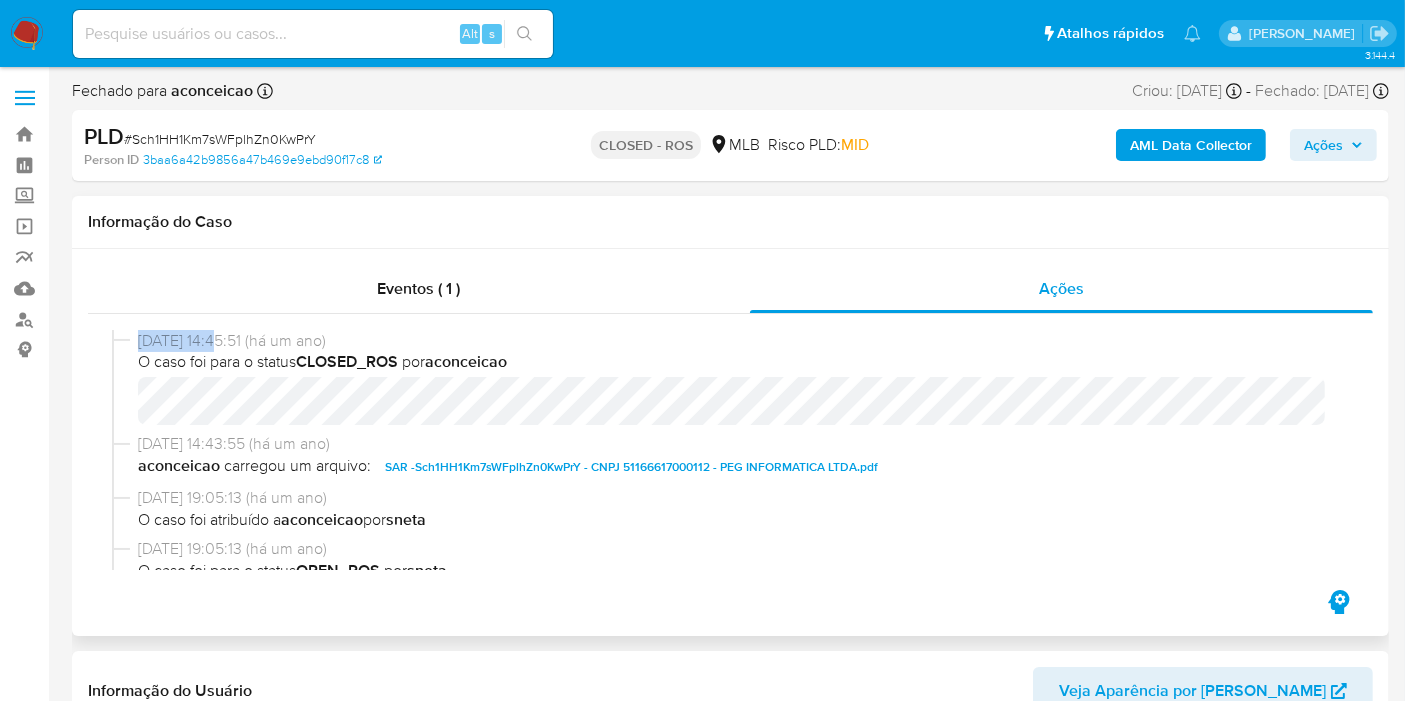 drag, startPoint x: 225, startPoint y: 335, endPoint x: 84, endPoint y: 338, distance: 141.0319 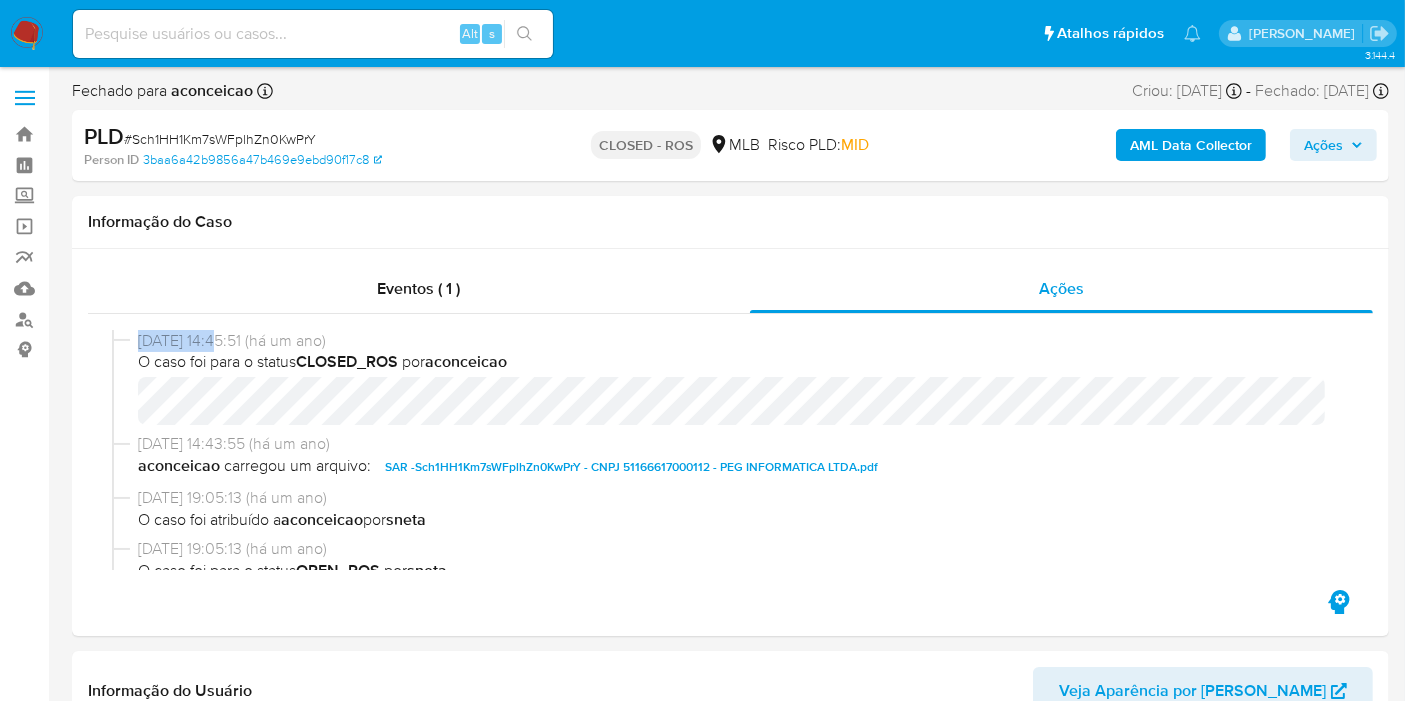 copy on "[DATE]" 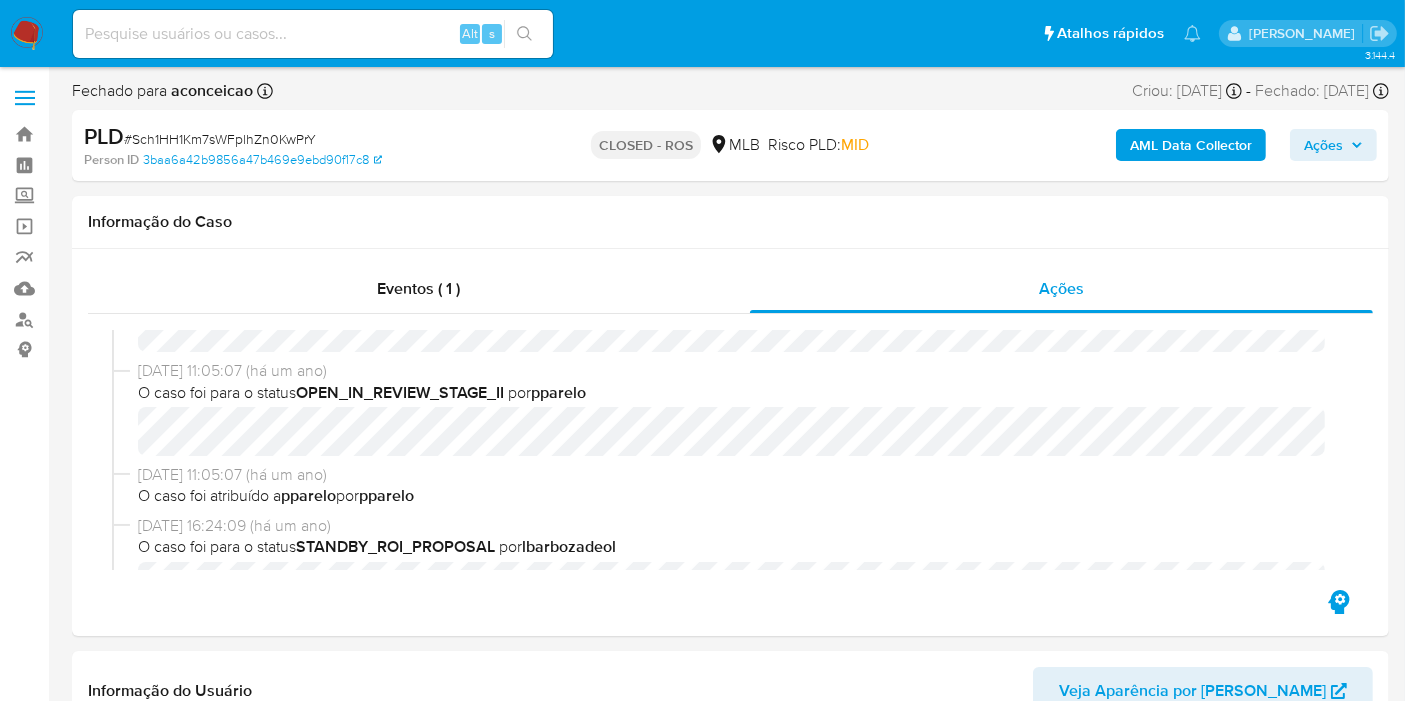 scroll, scrollTop: 1000, scrollLeft: 0, axis: vertical 